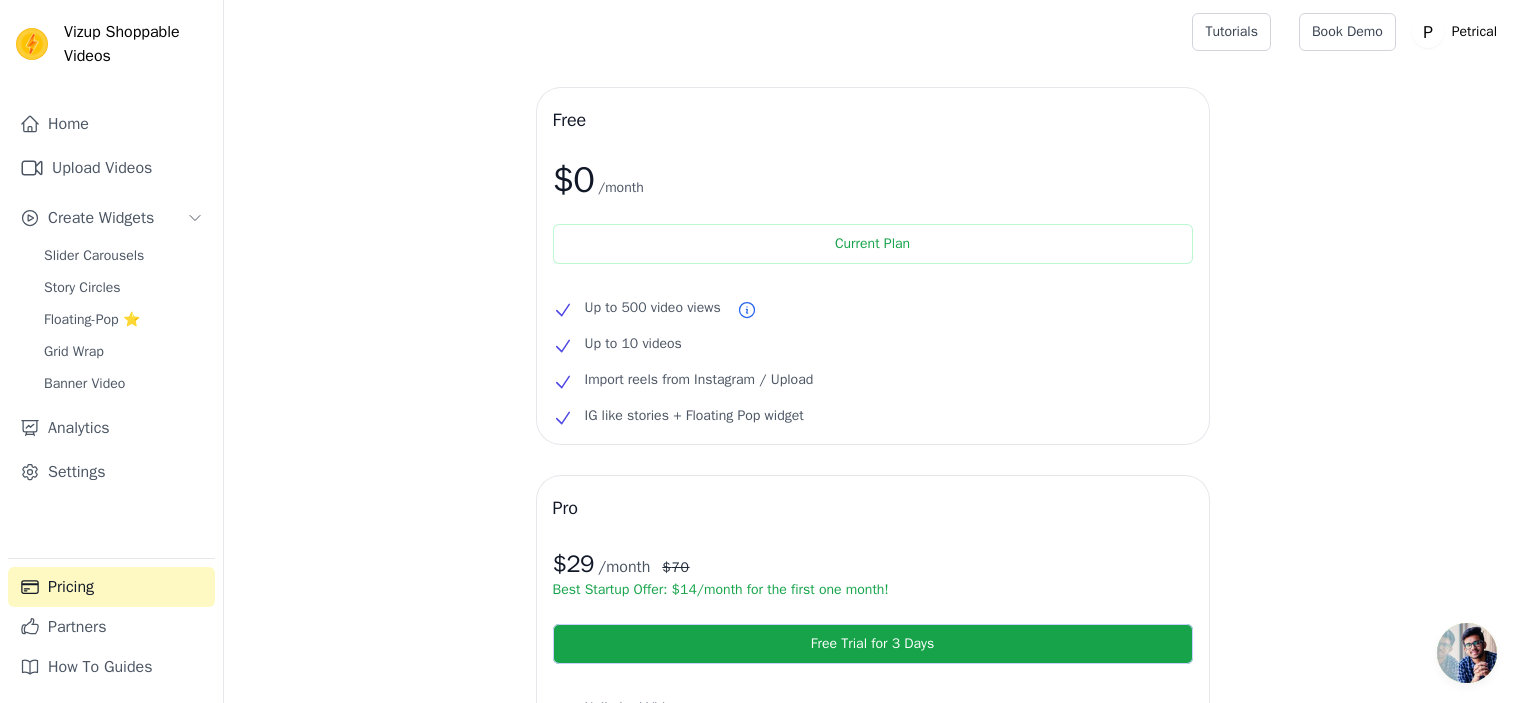scroll, scrollTop: 600, scrollLeft: 0, axis: vertical 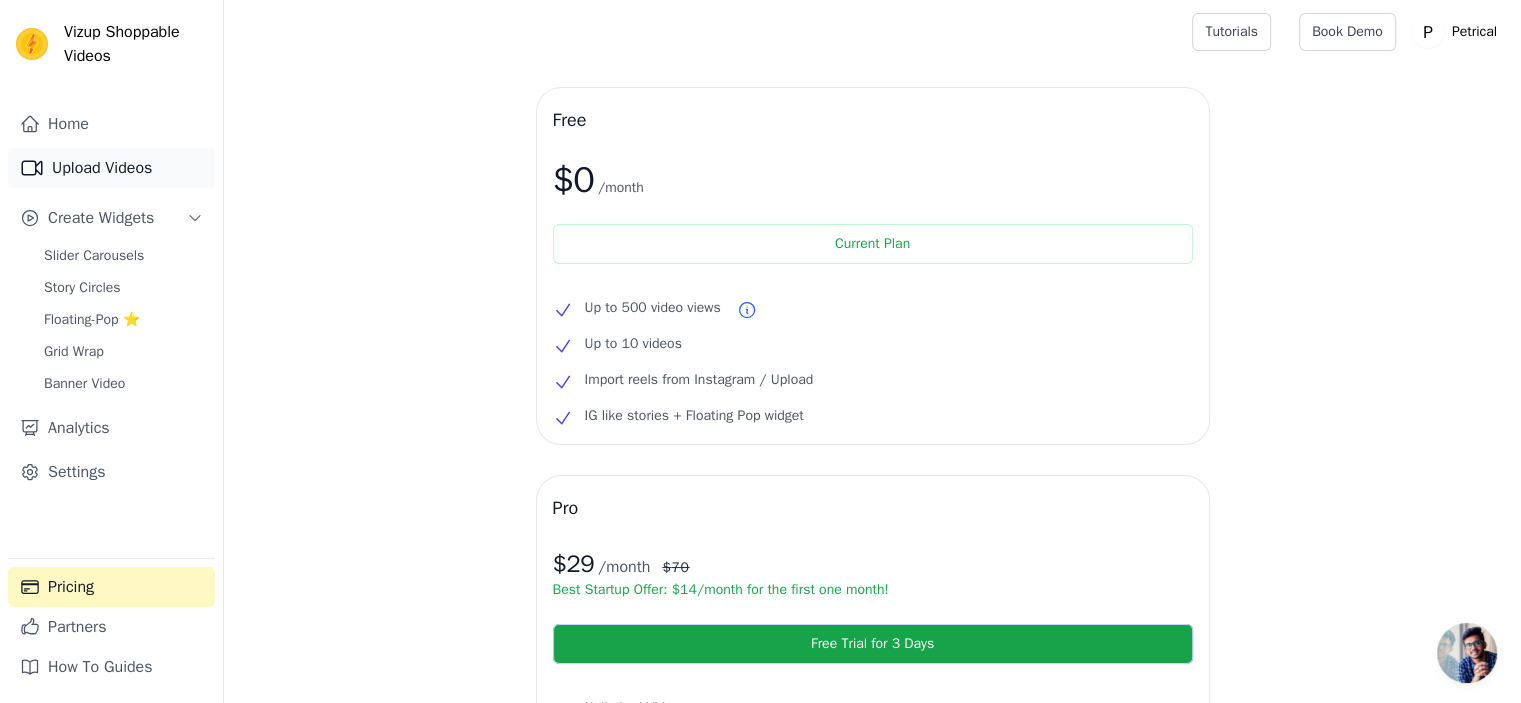 click on "Upload Videos" at bounding box center [111, 168] 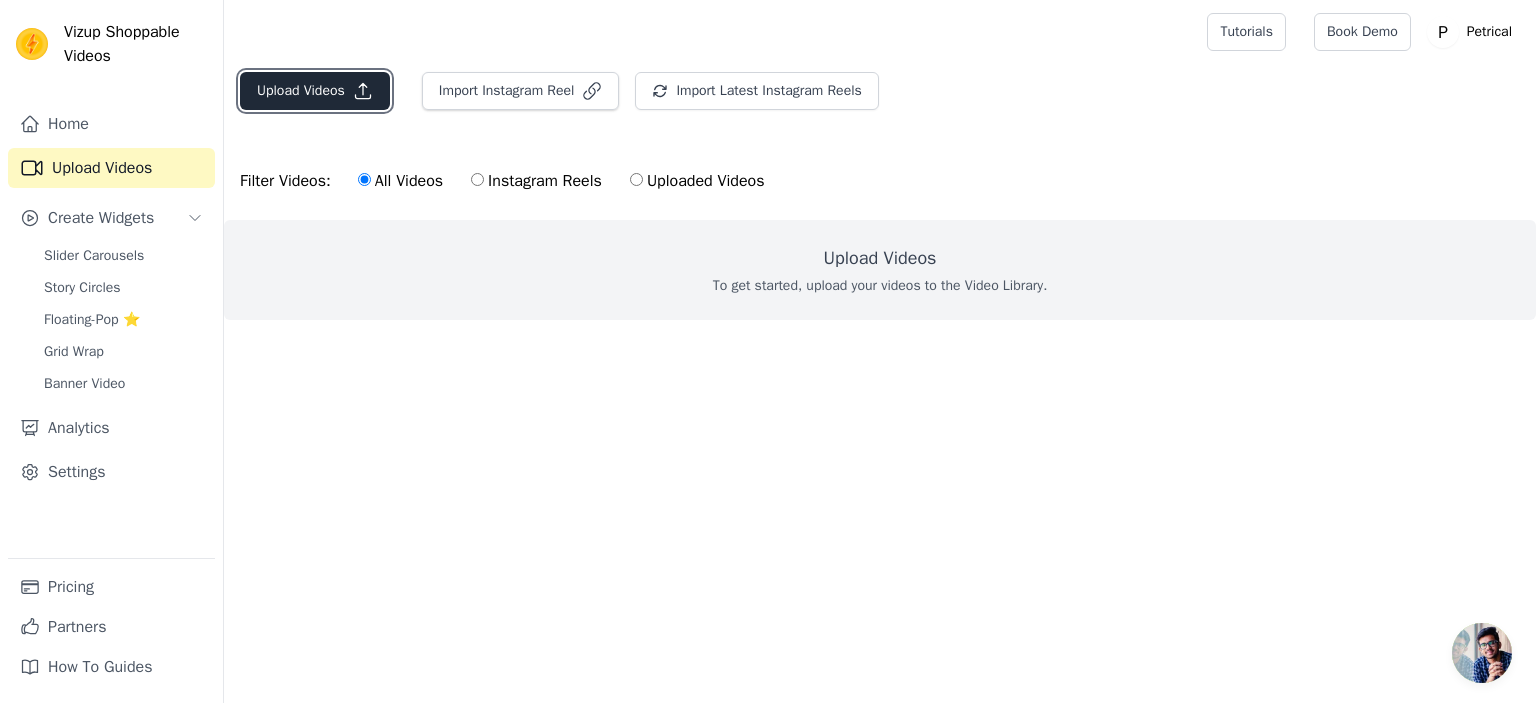 click on "Upload Videos" at bounding box center (315, 91) 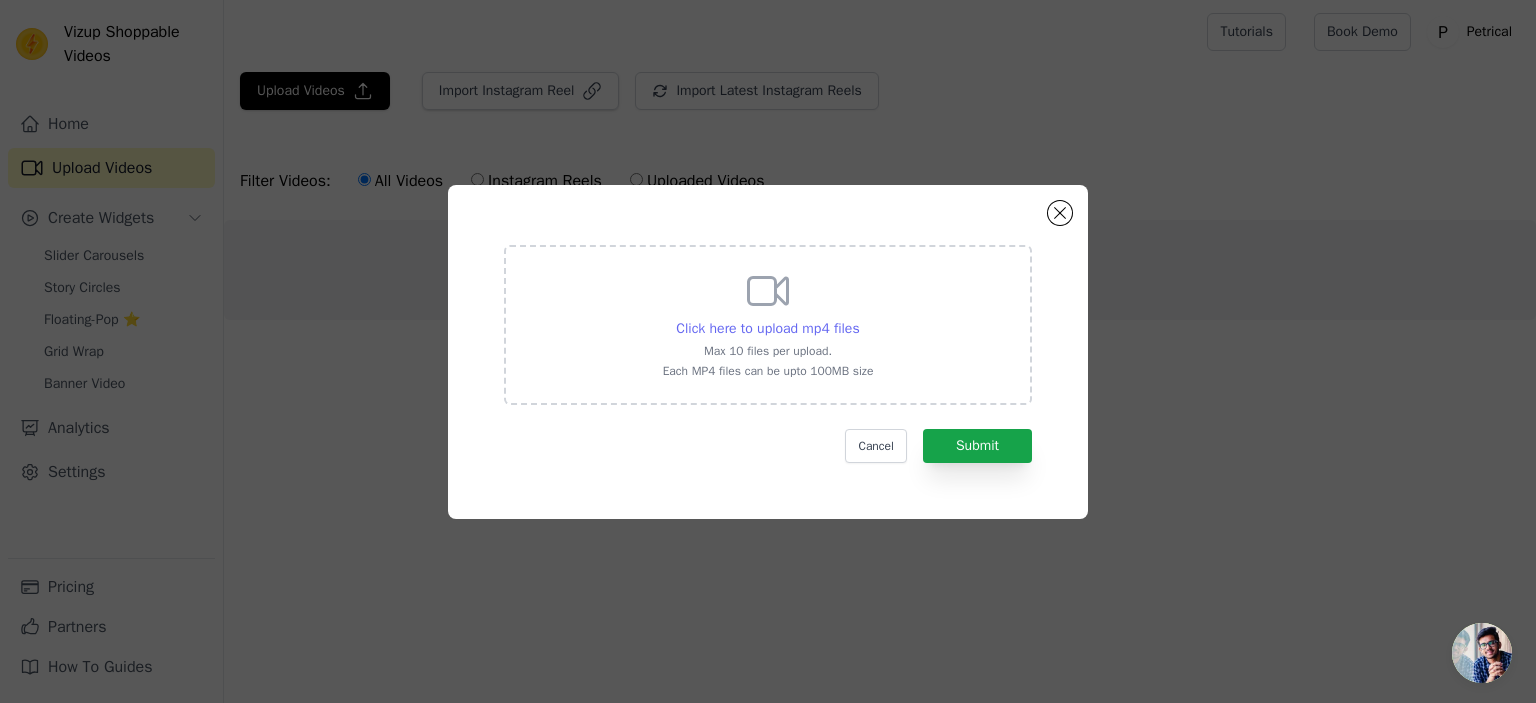 click on "Click here to upload mp4 files" at bounding box center (767, 328) 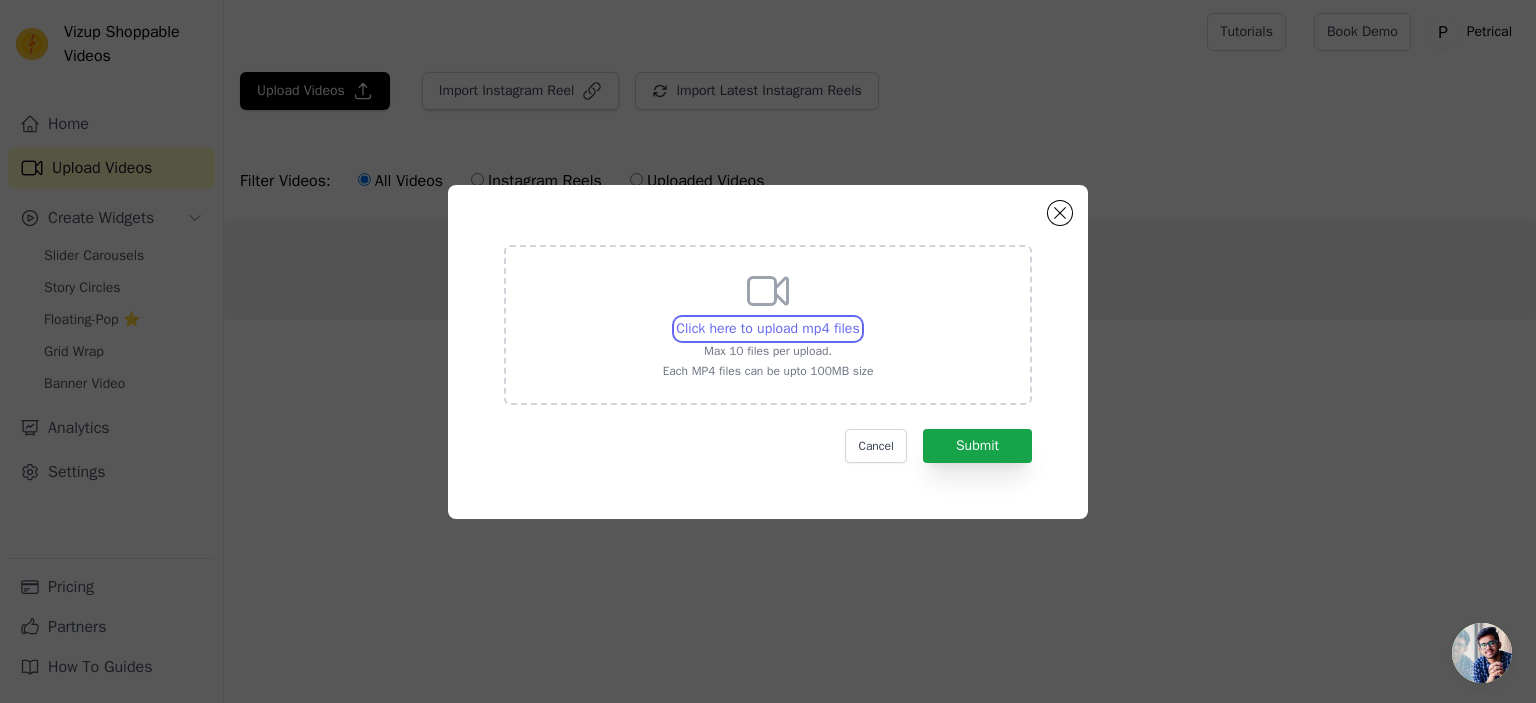 click on "Click here to upload mp4 files     Max 10 files per upload.   Each MP4 files can be upto 100MB size" at bounding box center (859, 318) 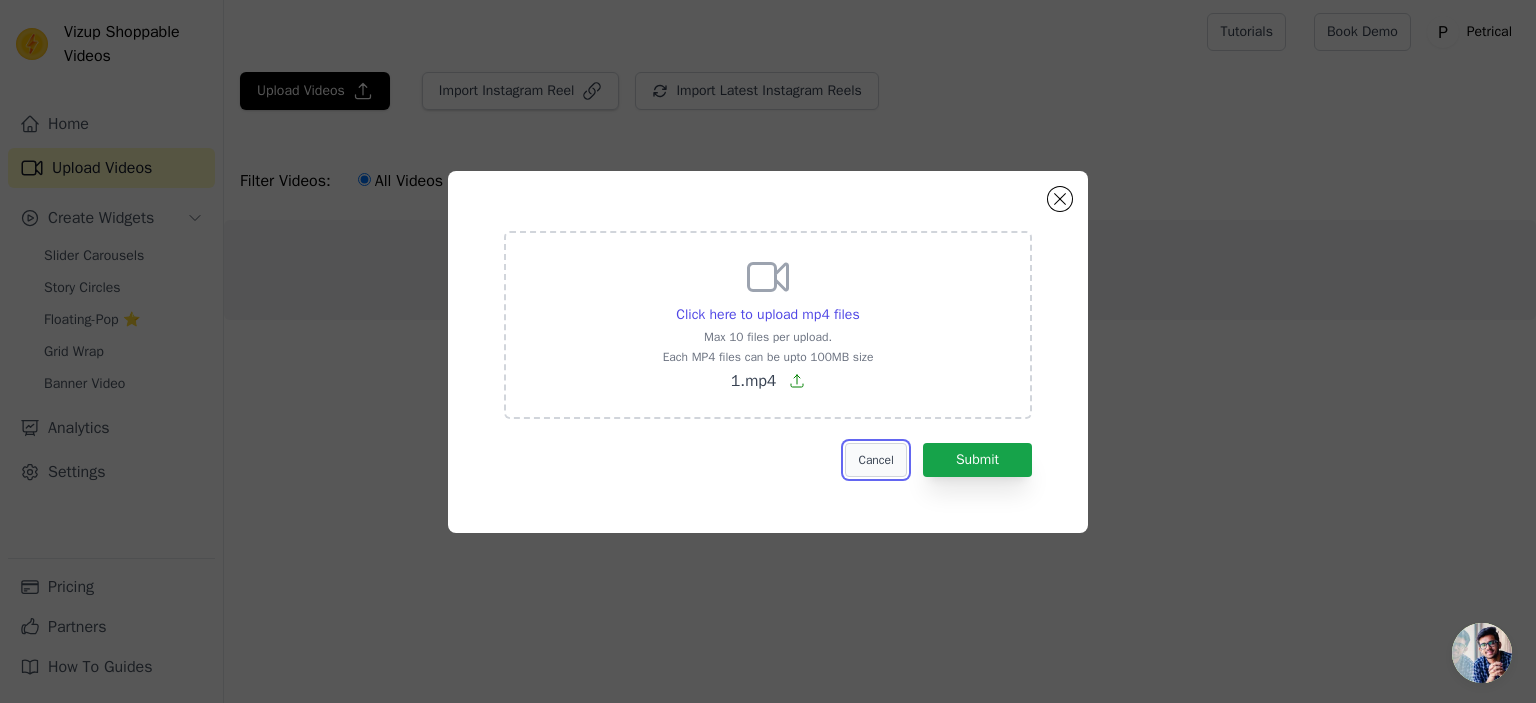 click on "Cancel" at bounding box center (875, 460) 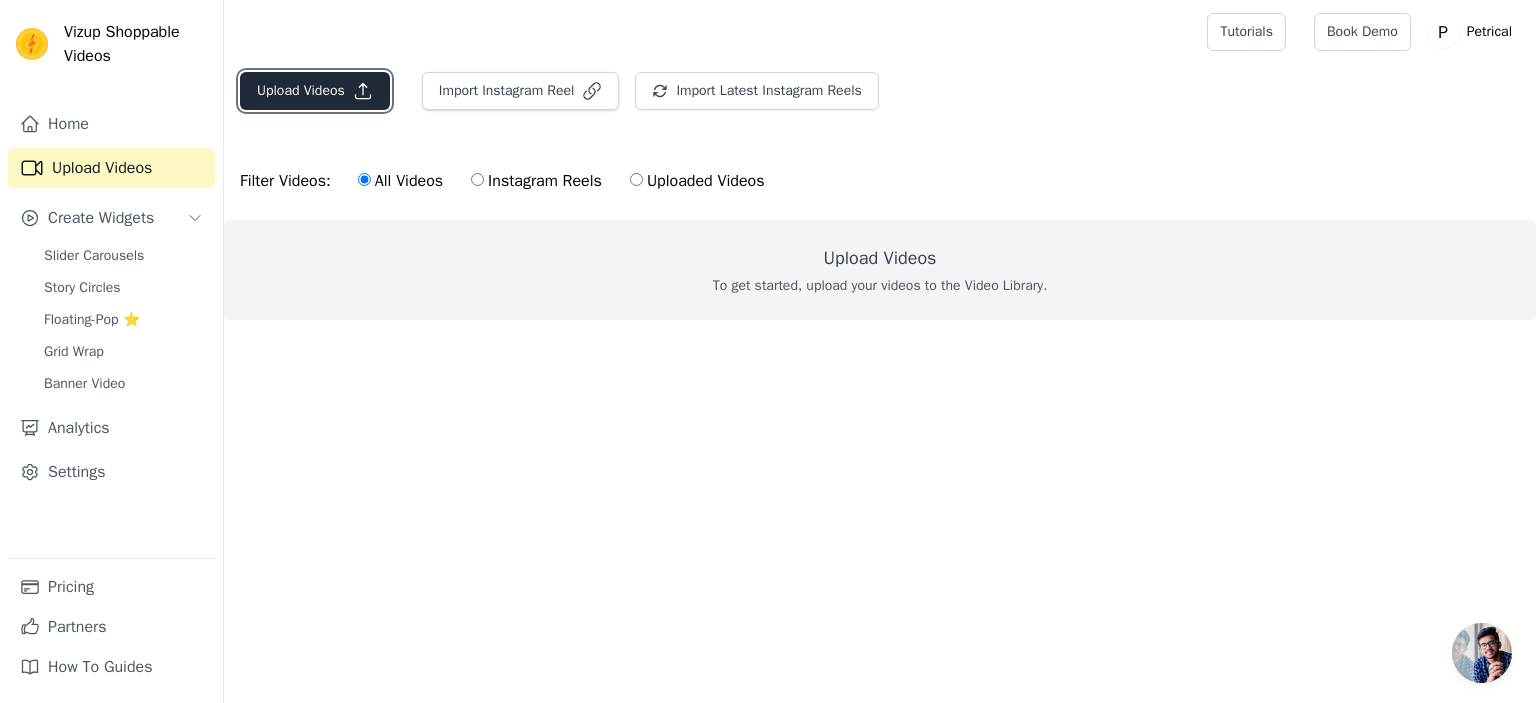 click on "Upload Videos" at bounding box center (315, 91) 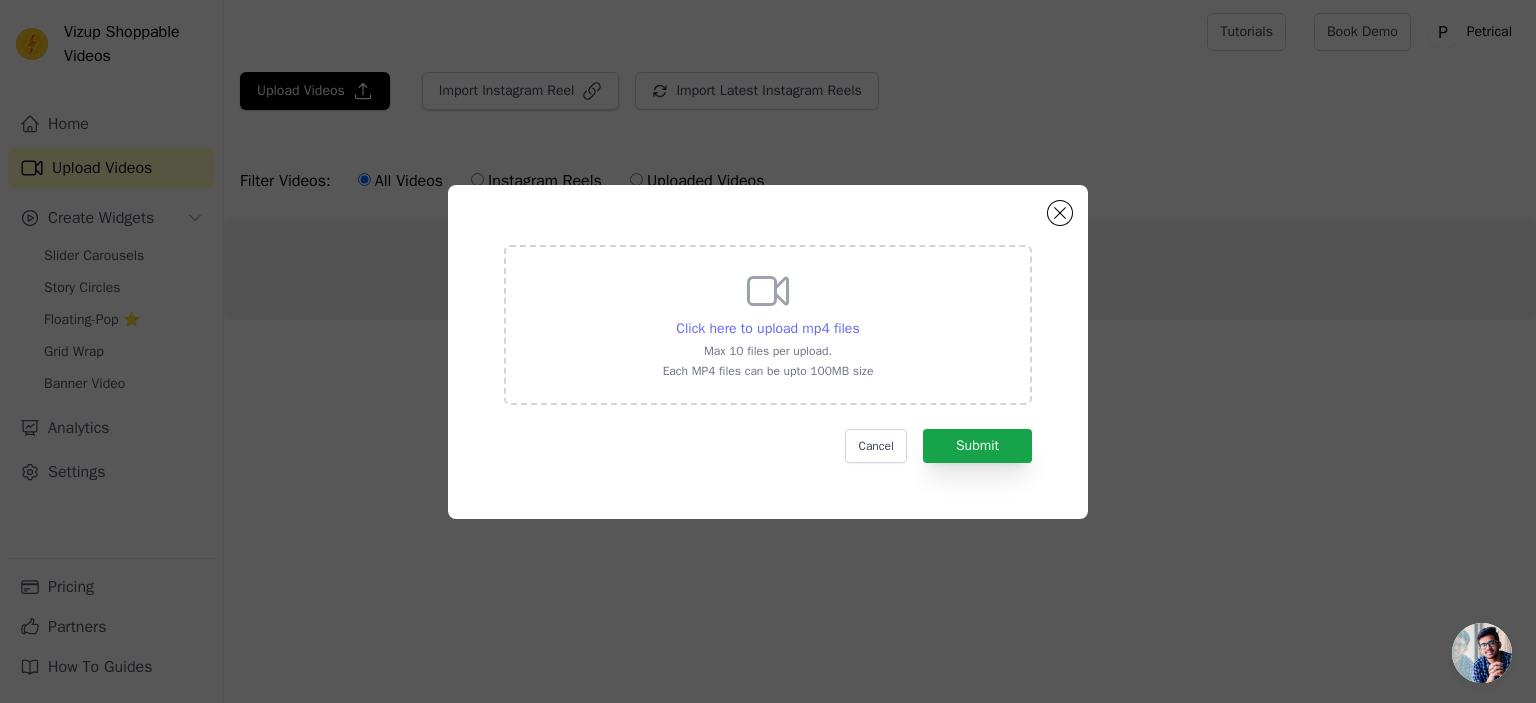 click on "Click here to upload mp4 files" at bounding box center (767, 328) 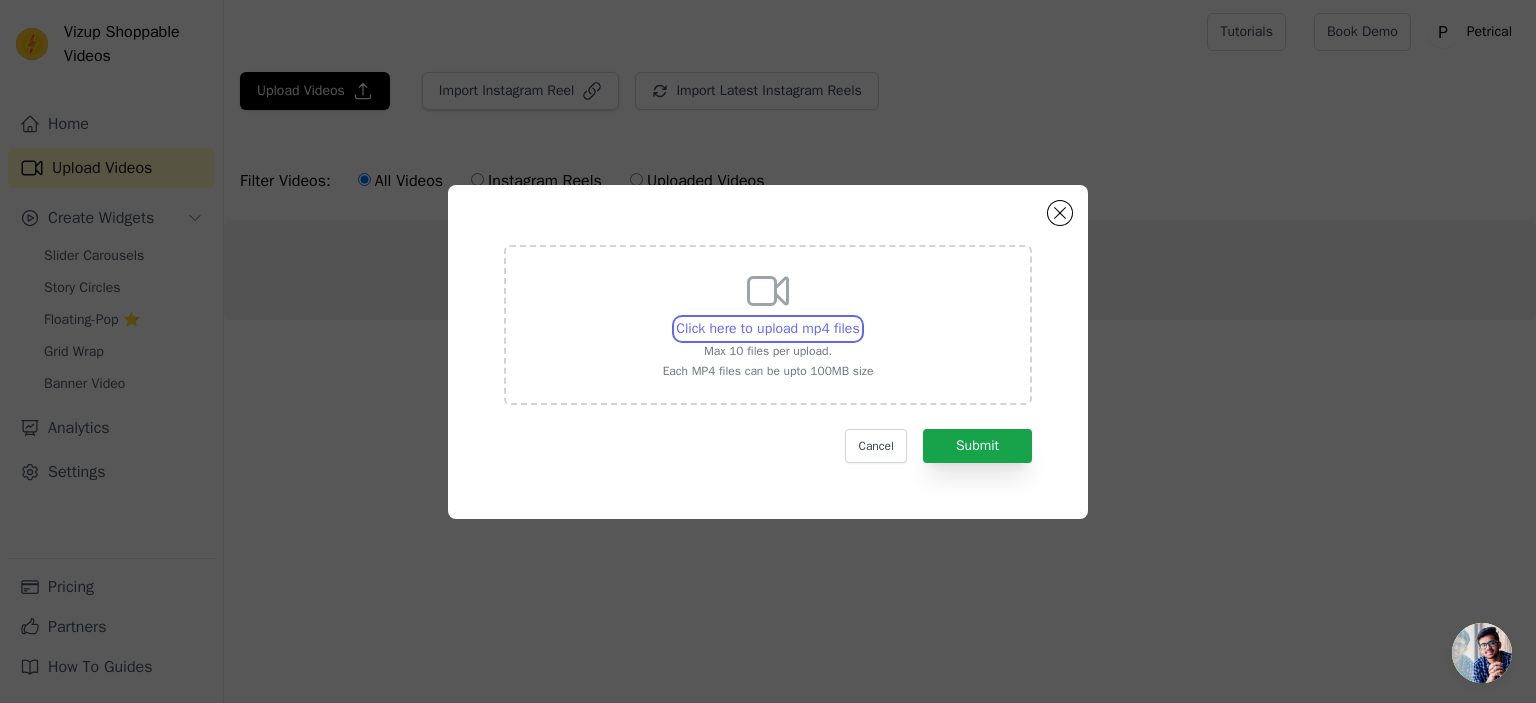 type on "C:\fakepath\2.mp4" 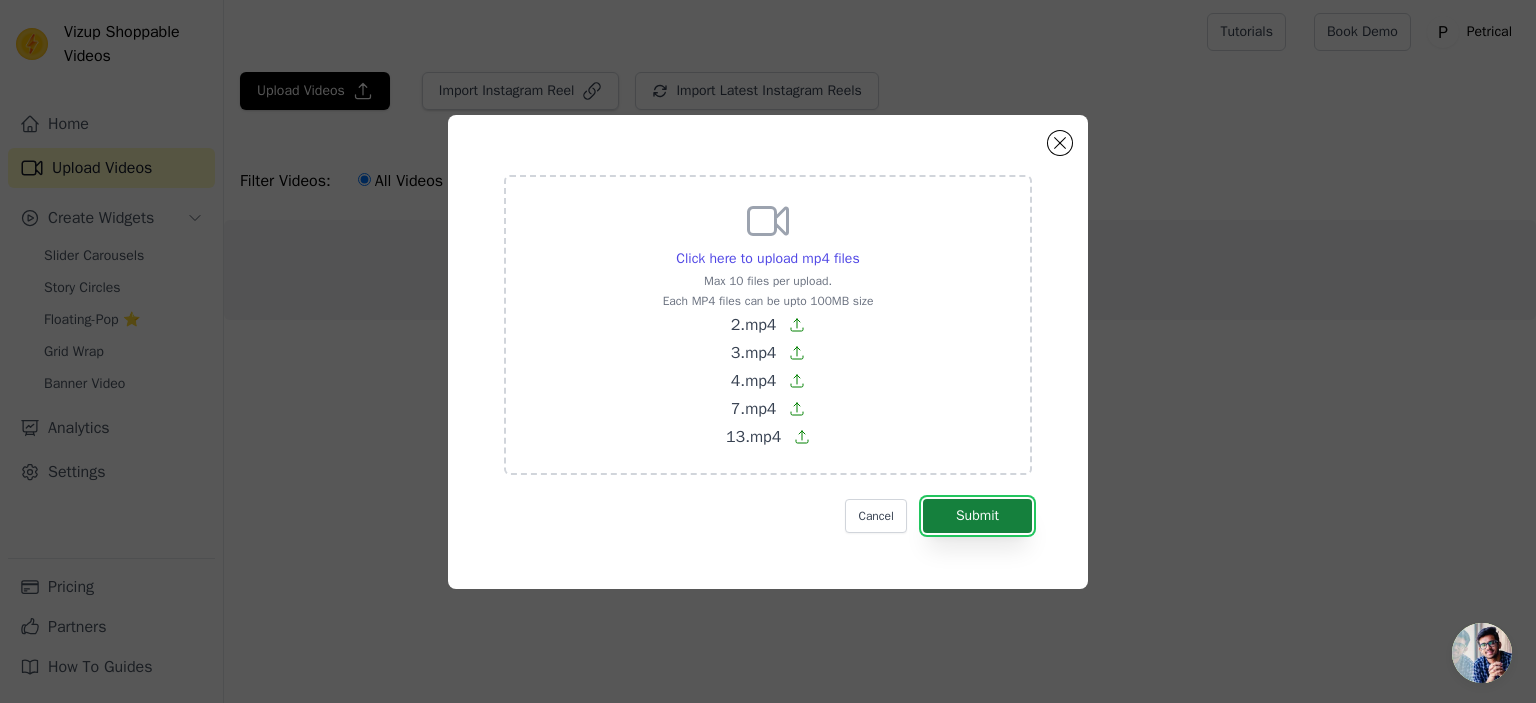 click on "Submit" at bounding box center (977, 516) 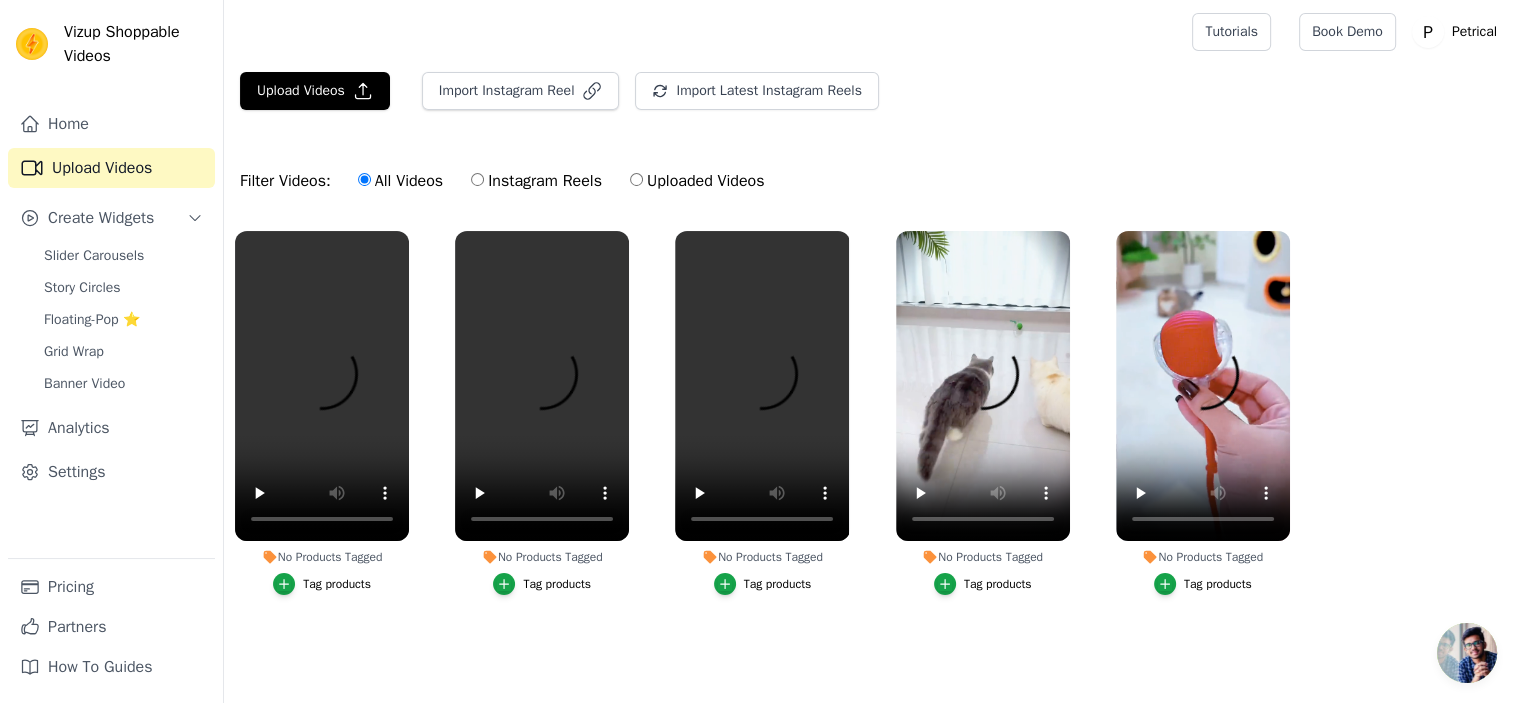 scroll, scrollTop: 56, scrollLeft: 0, axis: vertical 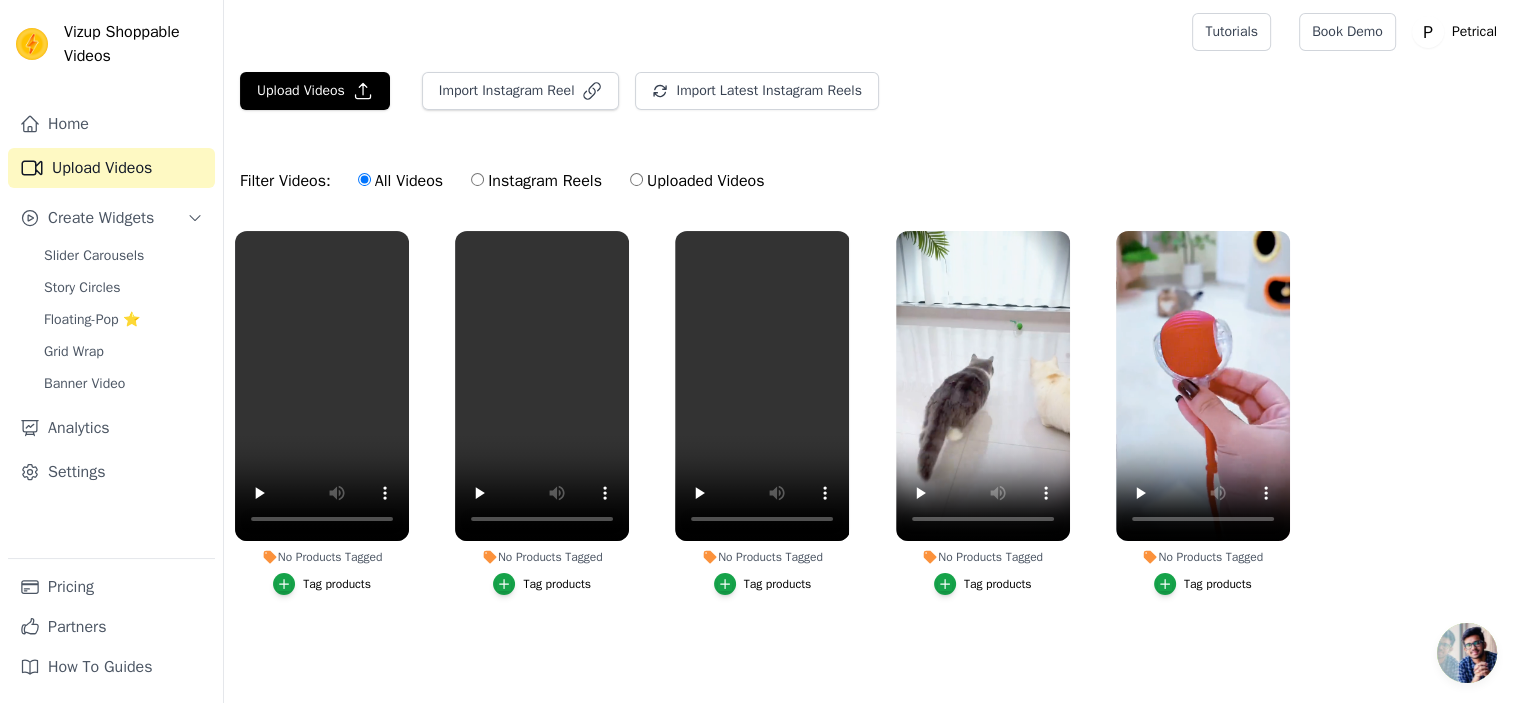 click on "Tag products" at bounding box center [1218, 584] 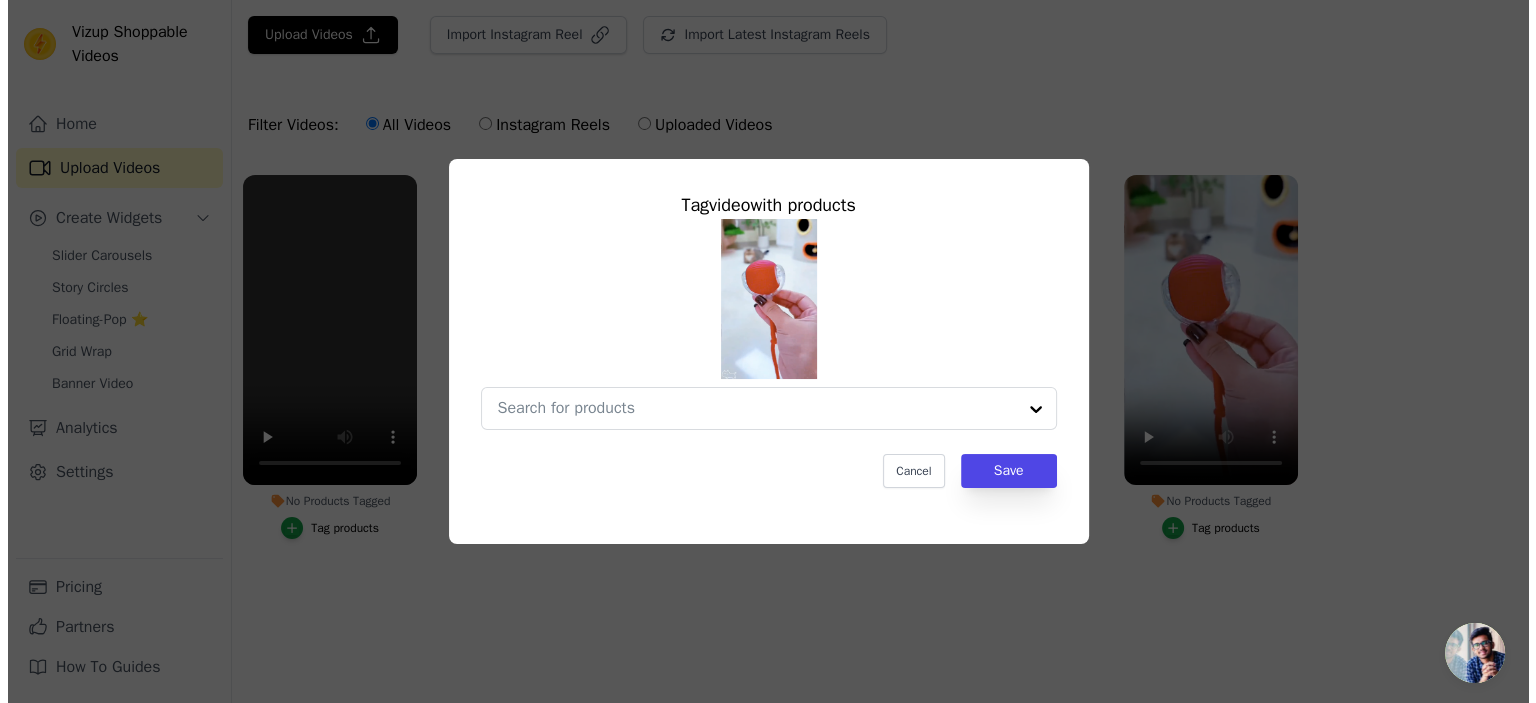 scroll, scrollTop: 0, scrollLeft: 0, axis: both 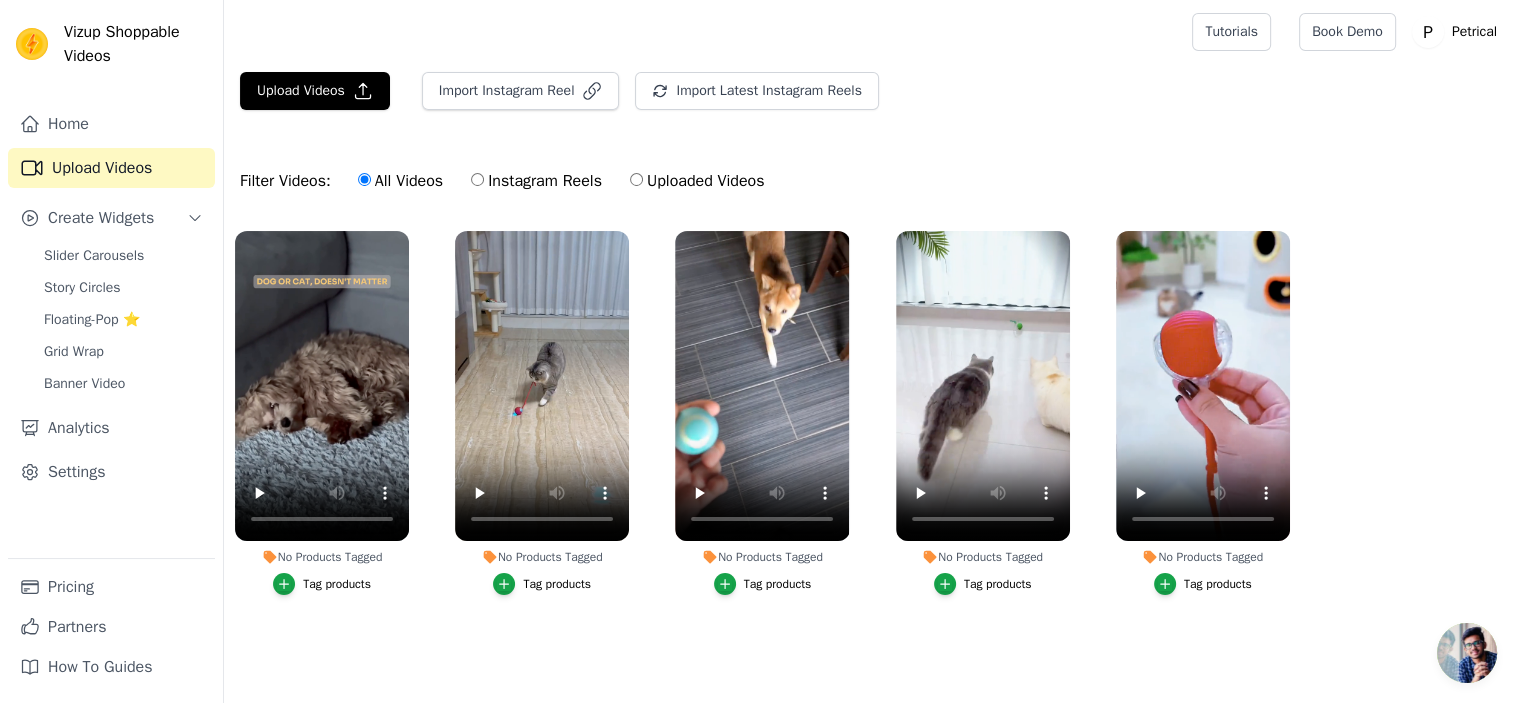 click on "Tag products" at bounding box center [1218, 584] 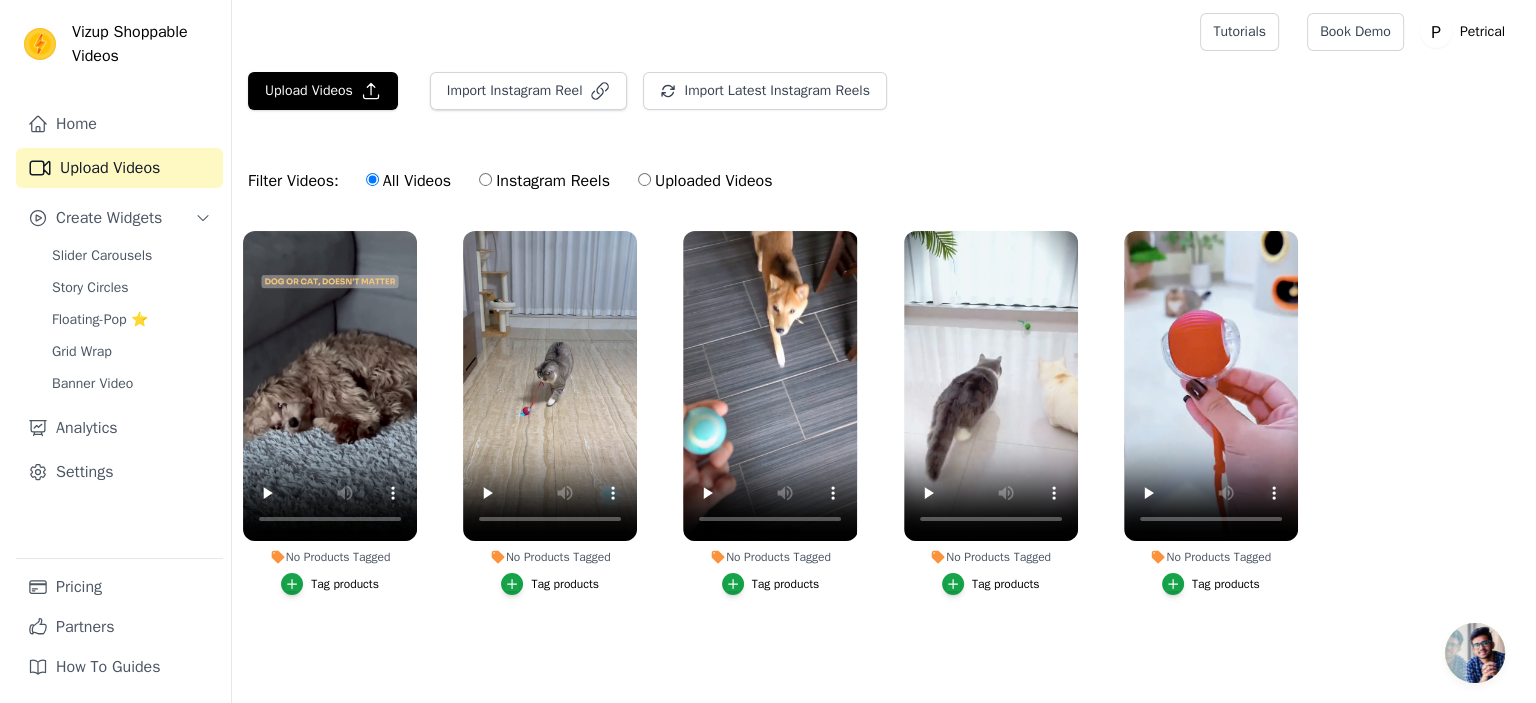 scroll, scrollTop: 0, scrollLeft: 0, axis: both 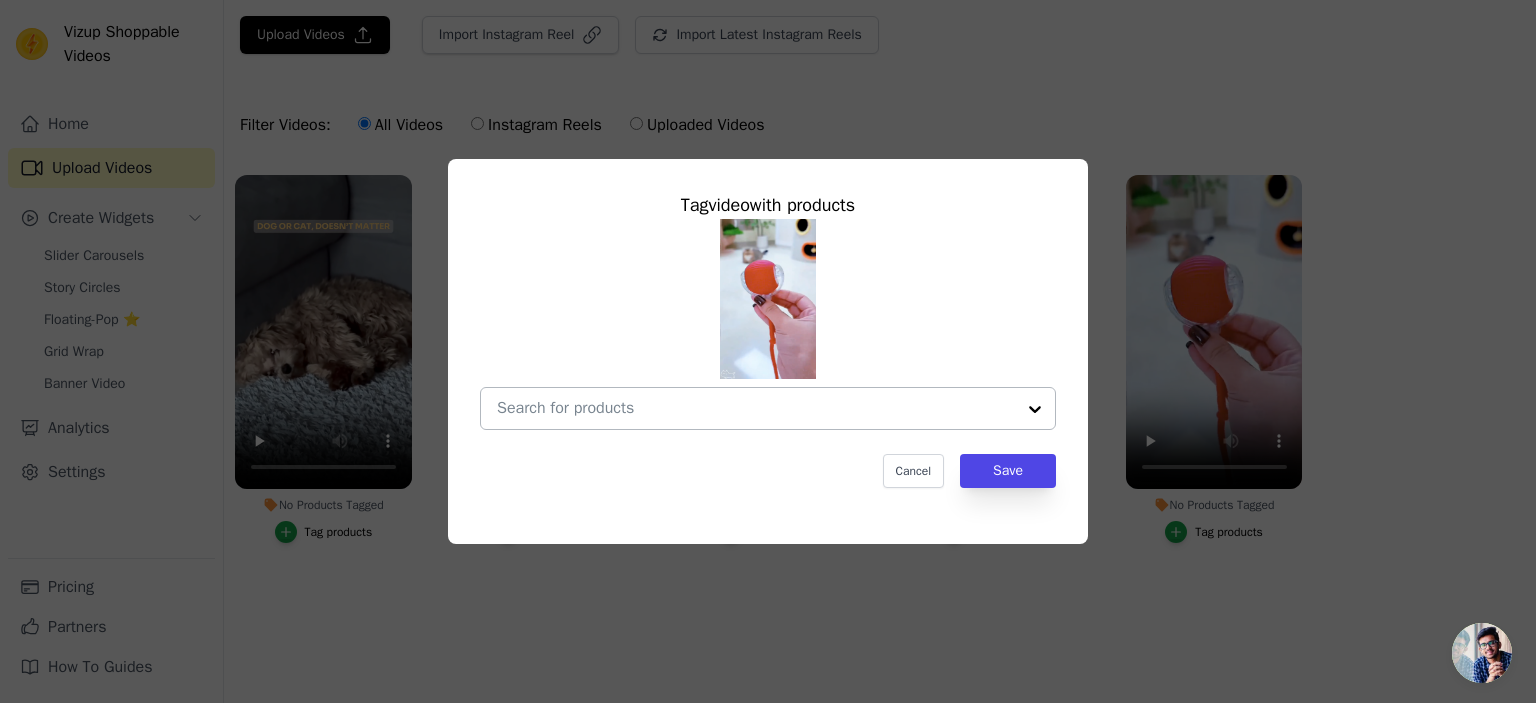 click at bounding box center (1035, 408) 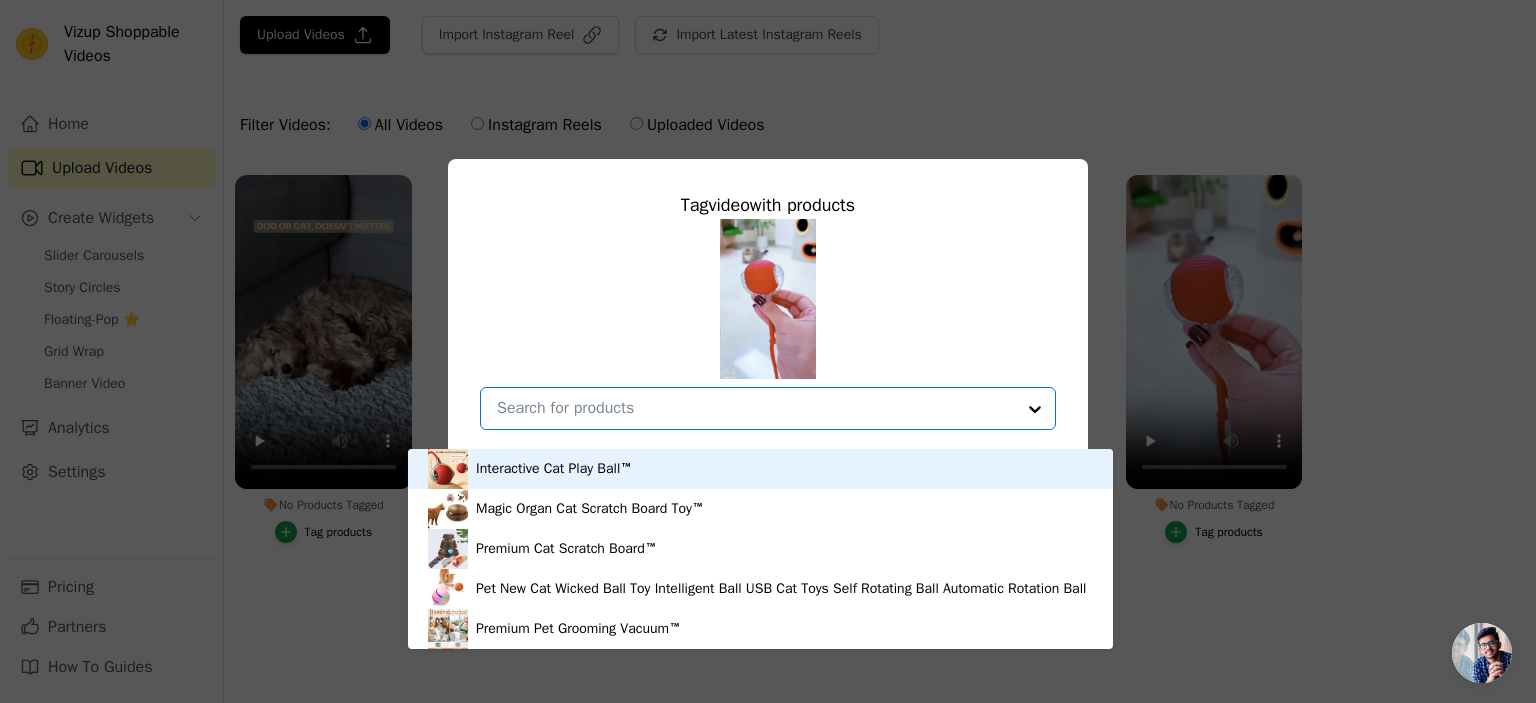 click on "Interactive Cat Play Ball™     Magic Organ Cat Scratch Board Toy™     Premium Cat Scratch Board™     Pet New Cat Wicked Ball Toy Intelligent Ball USB Cat Toys Self Rotating Ball Automatic Rotation Ball     Premium Pet Grooming Vacuum™       Option undefined, selected.   You are currently focused on option Interactive Cat Play Ball™. There are 5 results available." at bounding box center (768, 324) 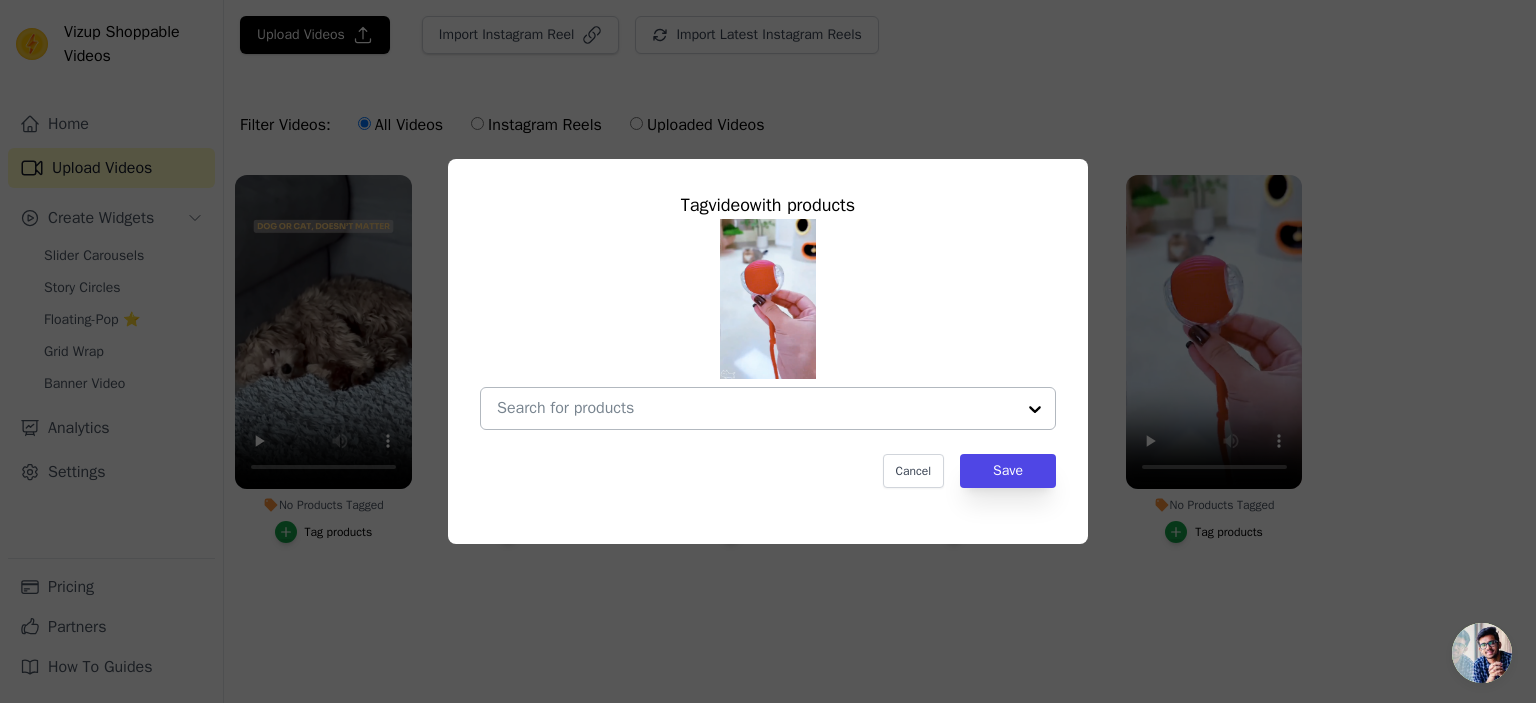 click on "No Products Tagged     Tag  video  with products                         Cancel   Save     Tag products" at bounding box center [756, 408] 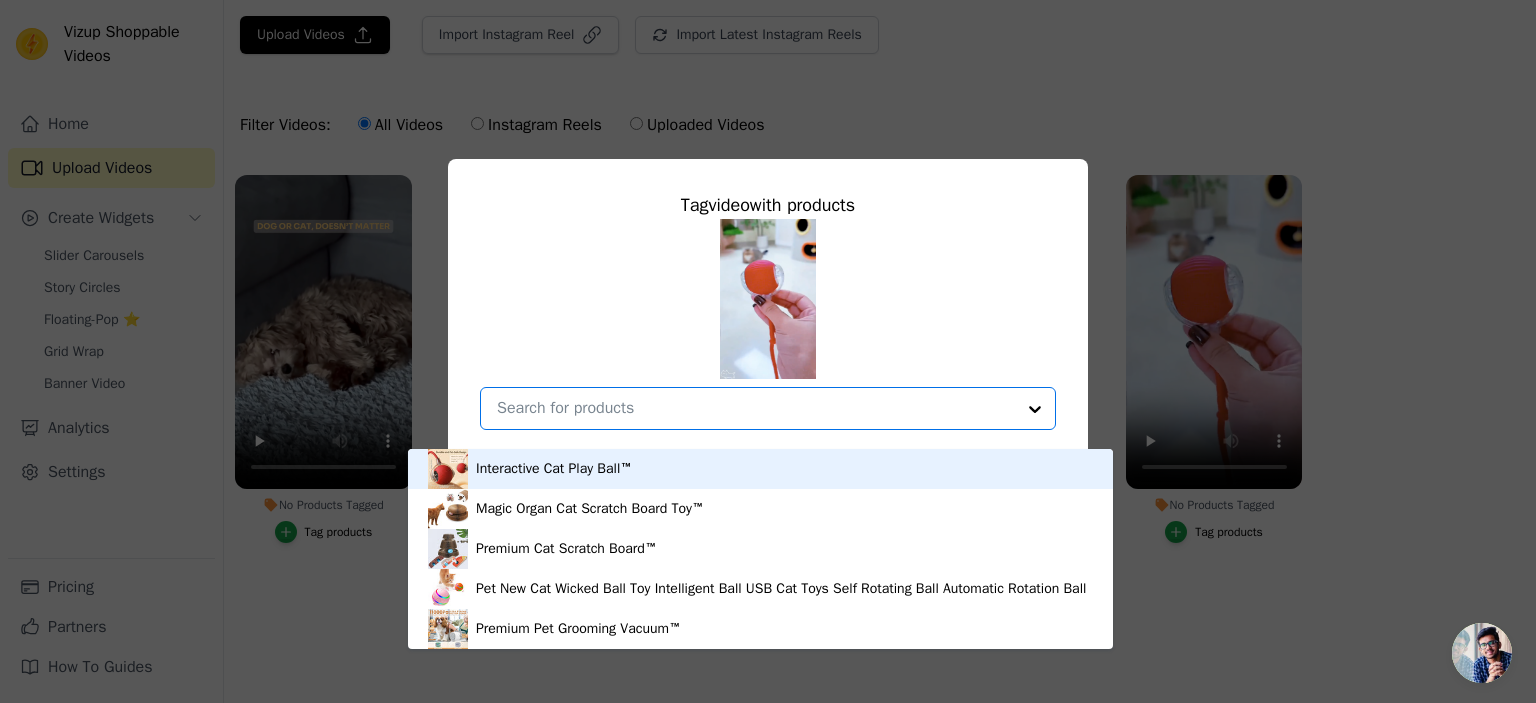 click on "Interactive Cat Play Ball™" at bounding box center [554, 469] 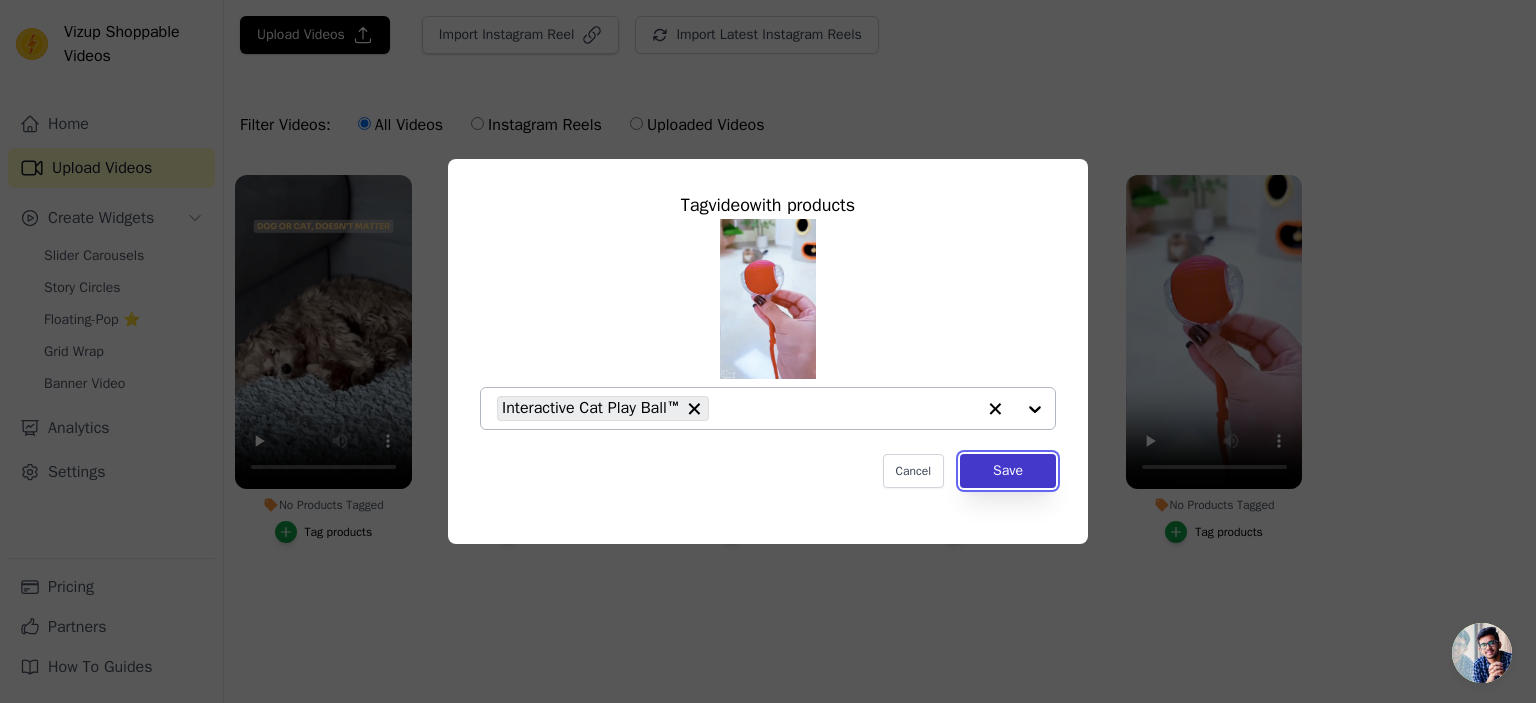 click on "Save" at bounding box center (1008, 471) 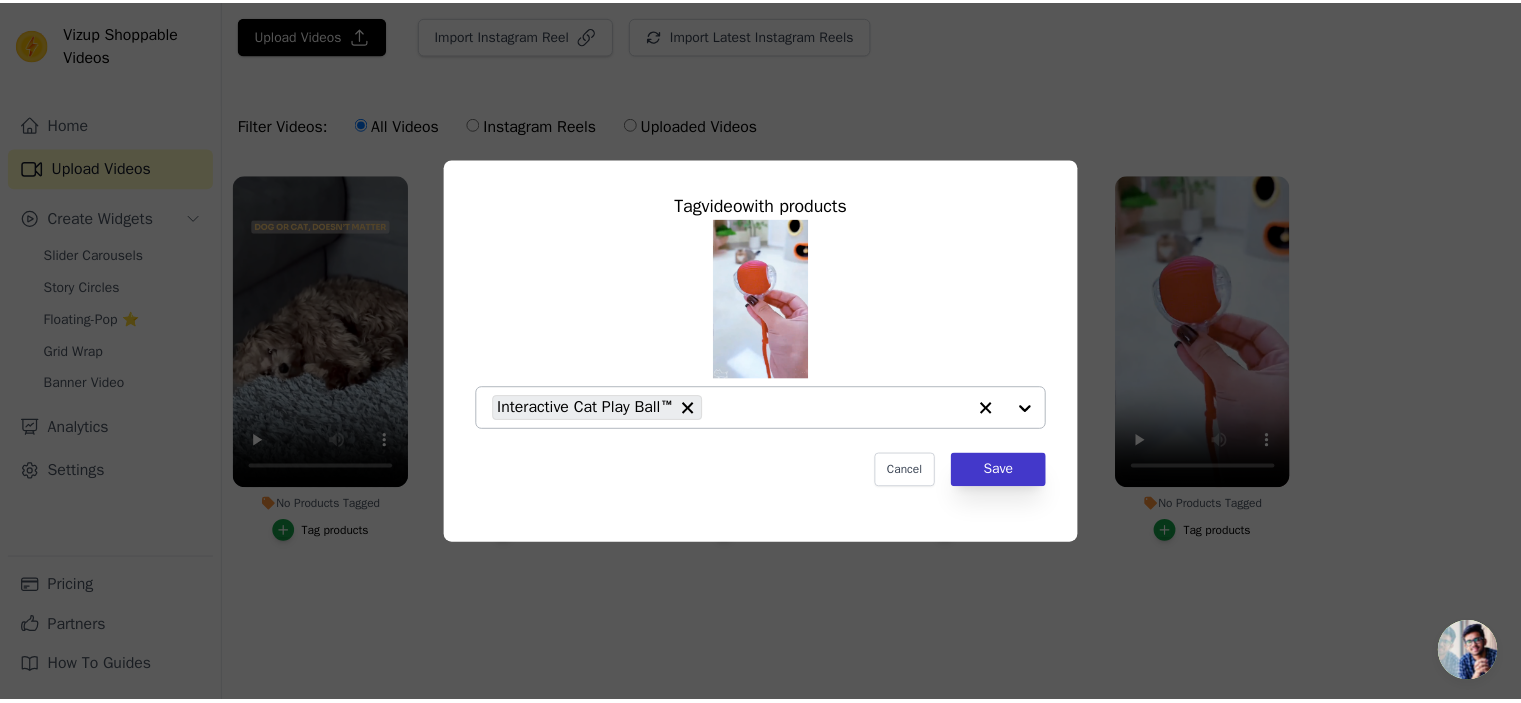 scroll, scrollTop: 56, scrollLeft: 0, axis: vertical 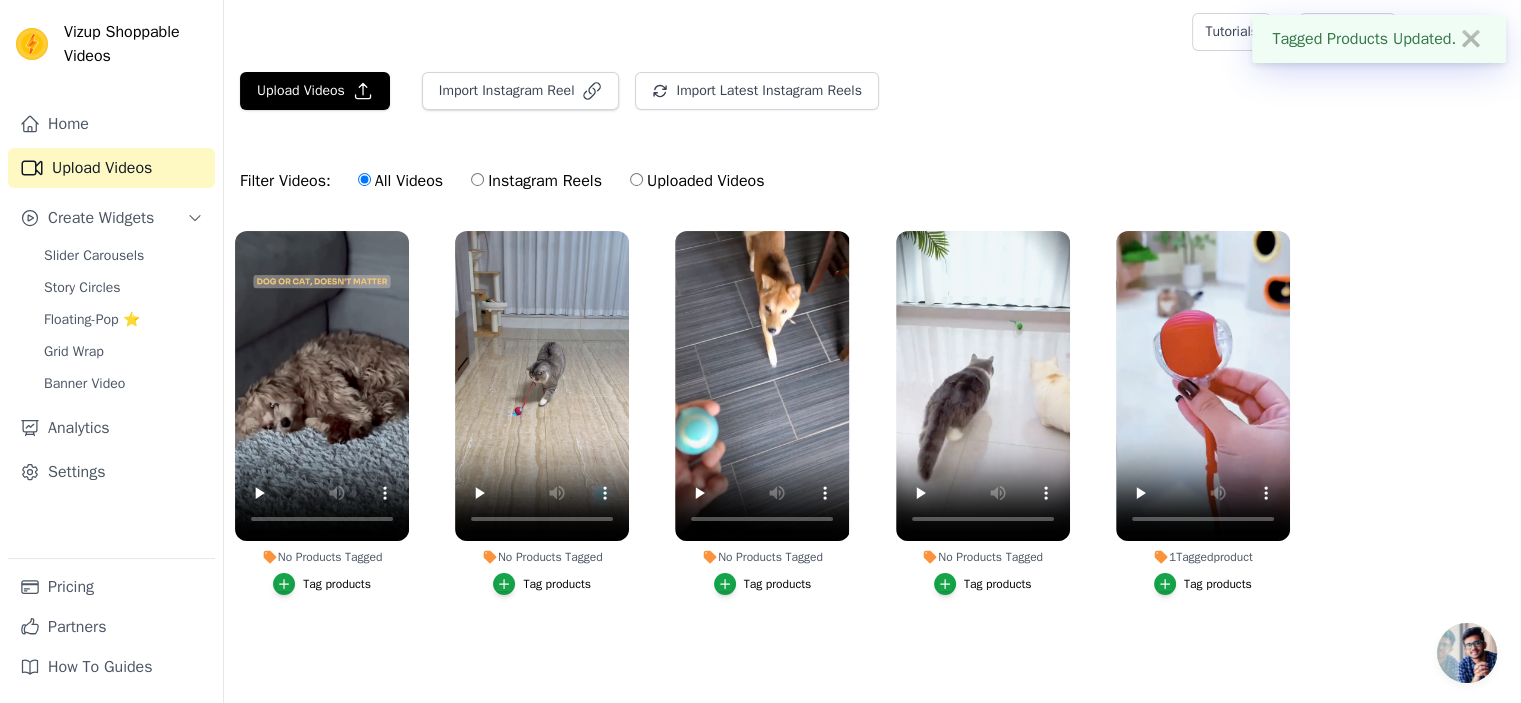 click on "Tag products" at bounding box center (778, 584) 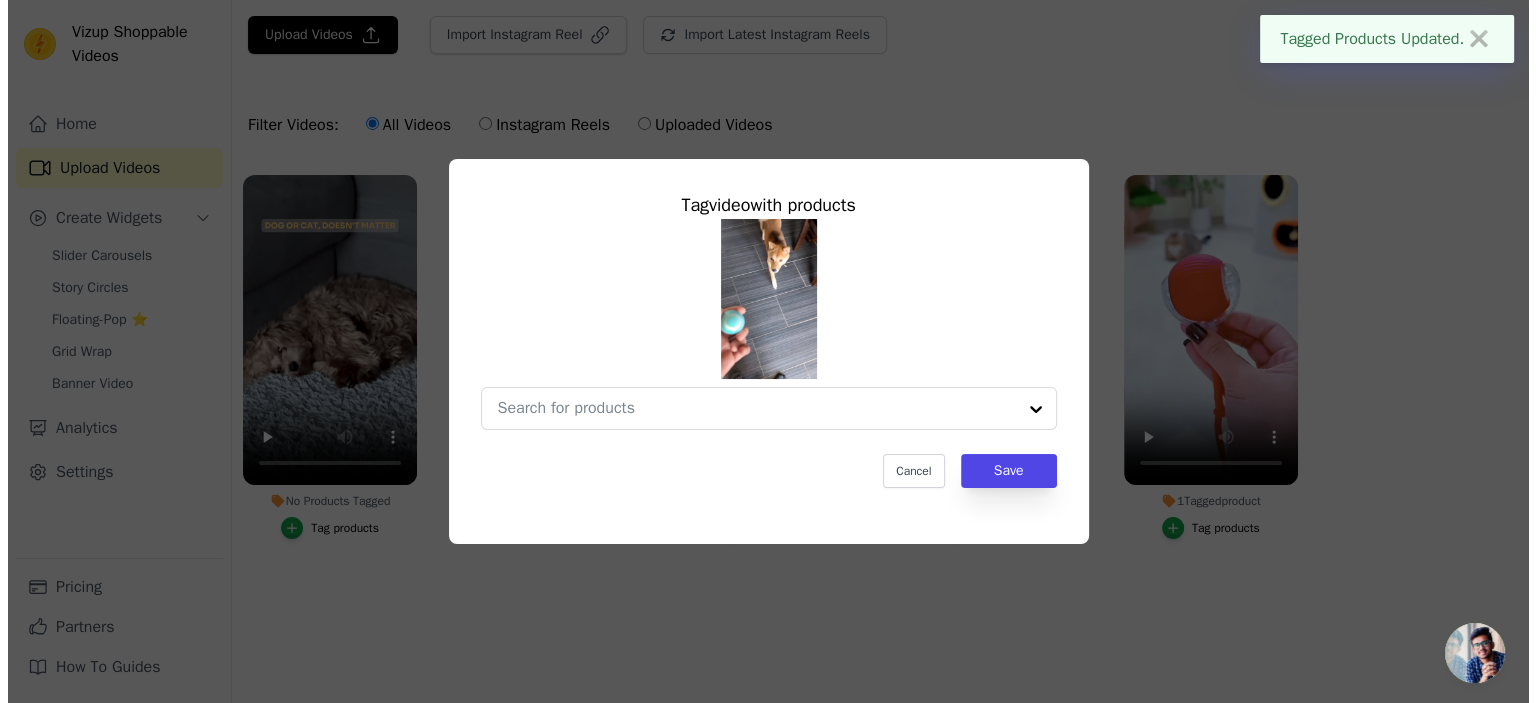 scroll, scrollTop: 0, scrollLeft: 0, axis: both 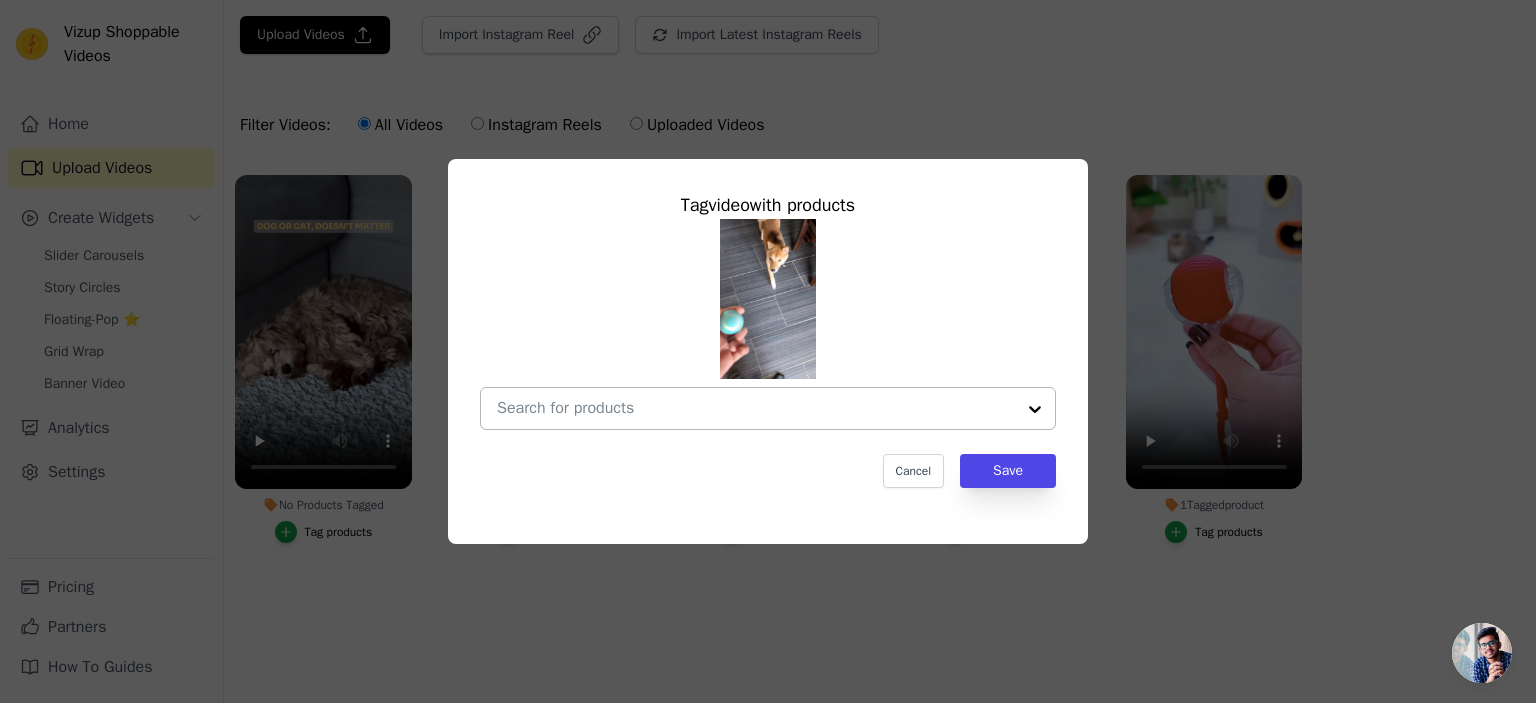 click at bounding box center (1035, 408) 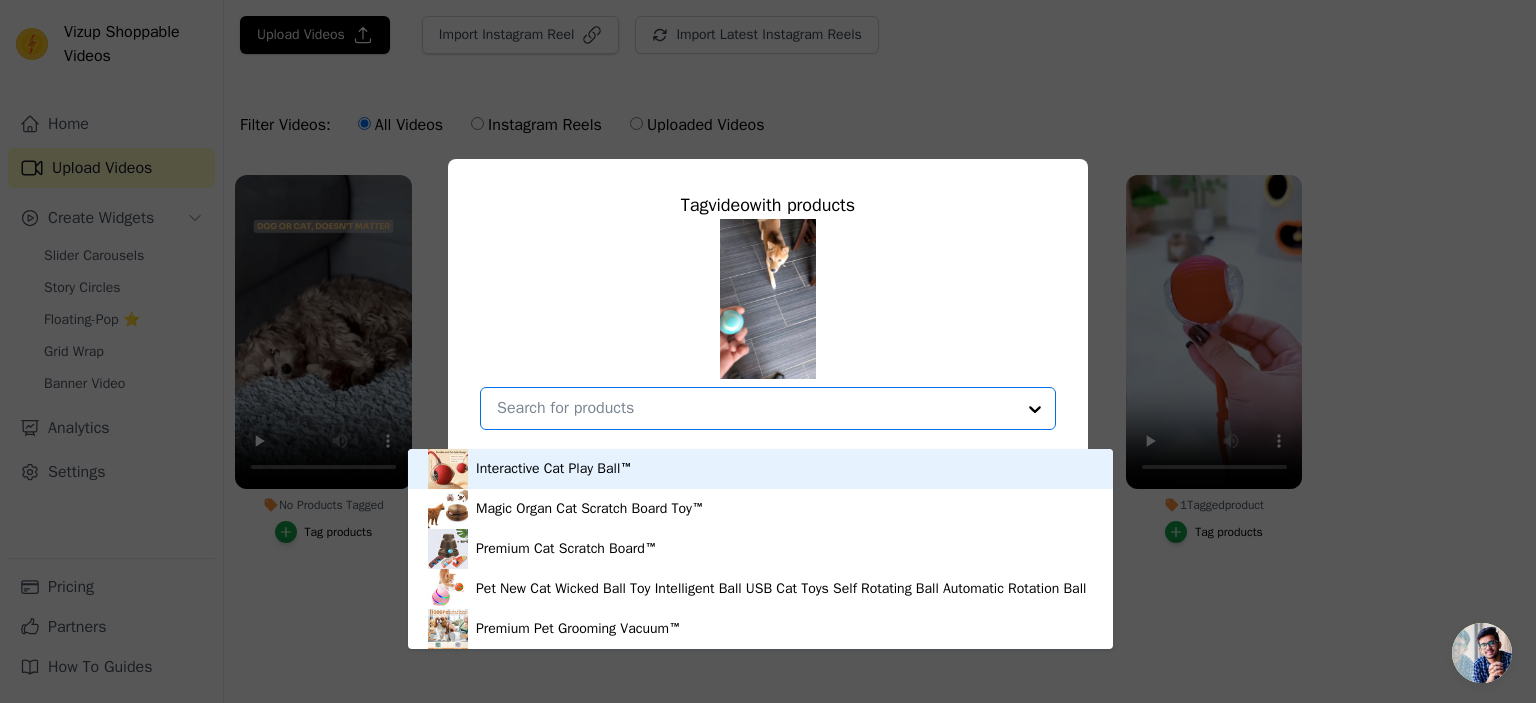 click on "Interactive Cat Play Ball™" at bounding box center [760, 469] 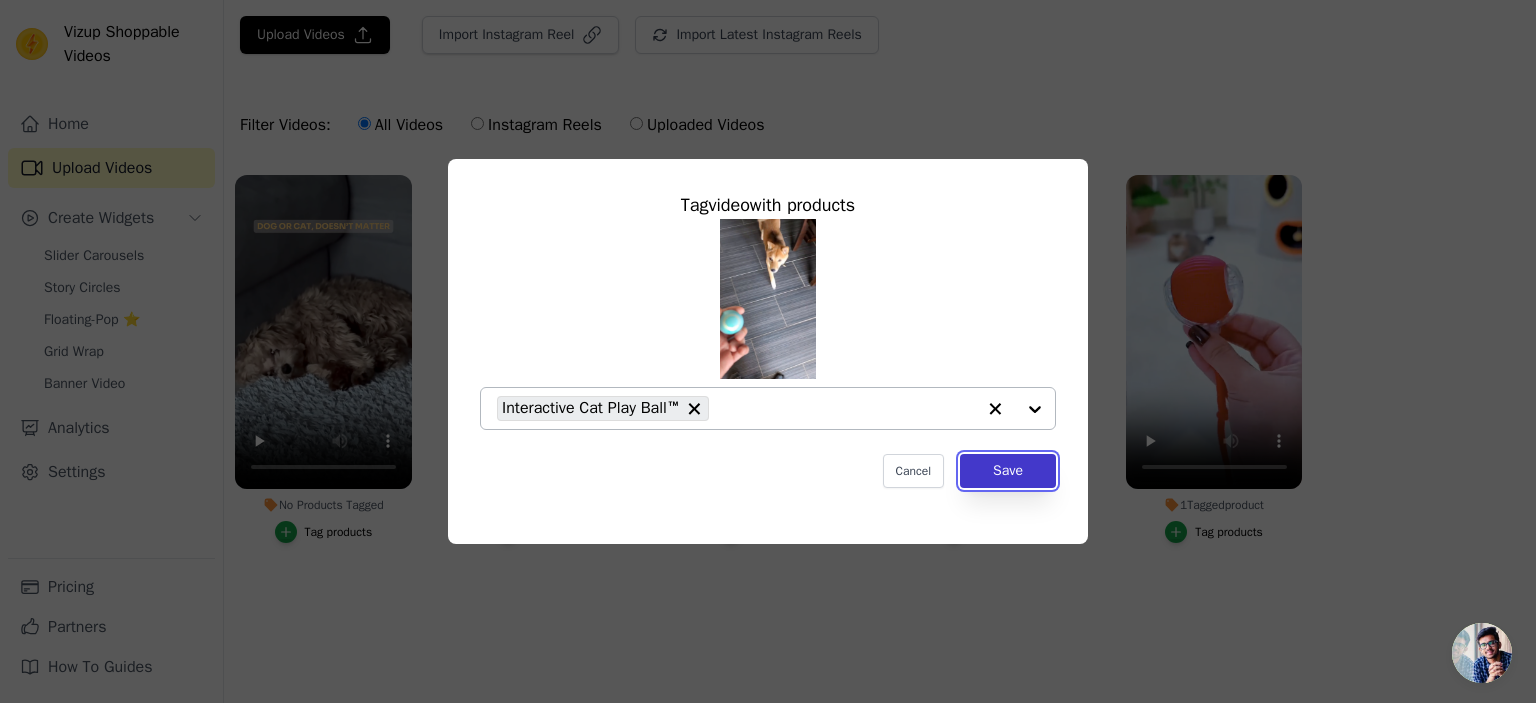 click on "Save" at bounding box center [1008, 471] 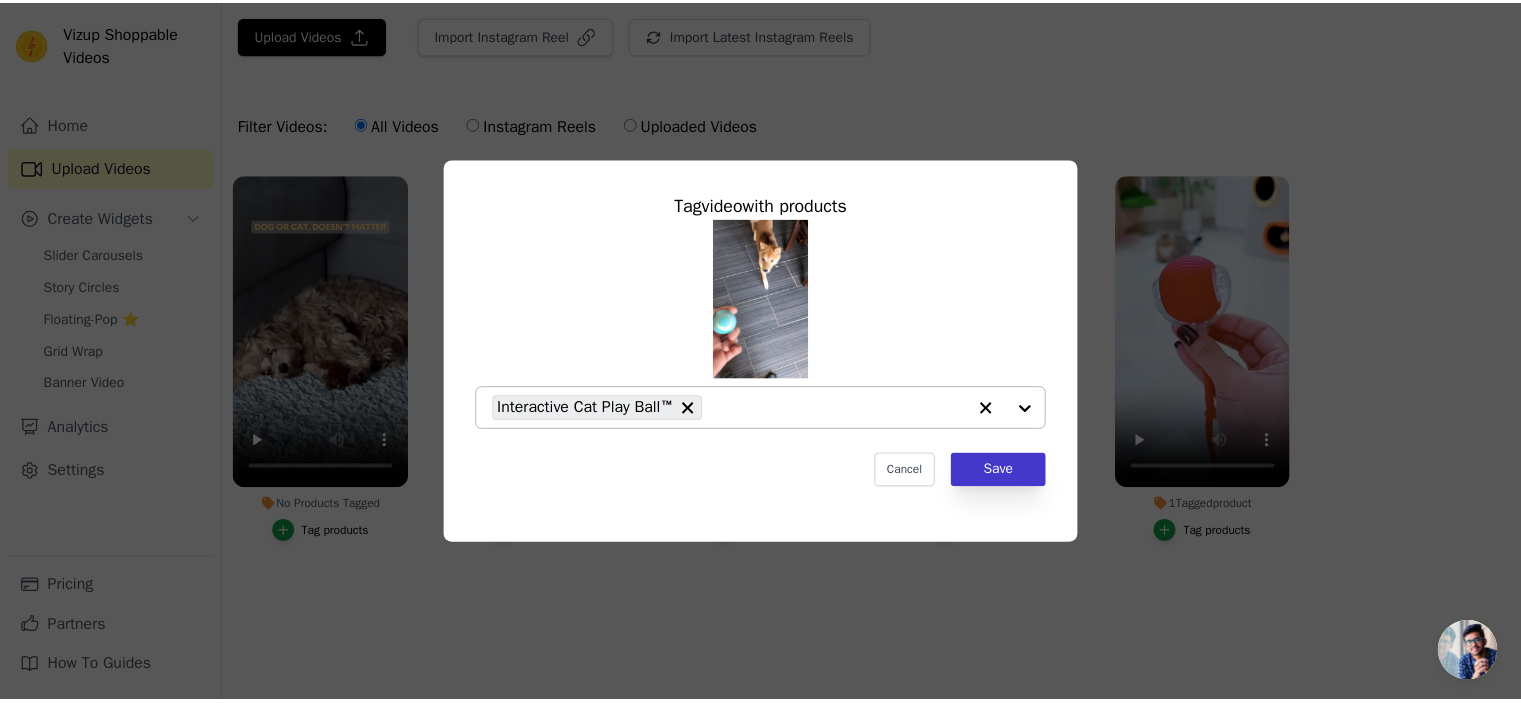 scroll, scrollTop: 56, scrollLeft: 0, axis: vertical 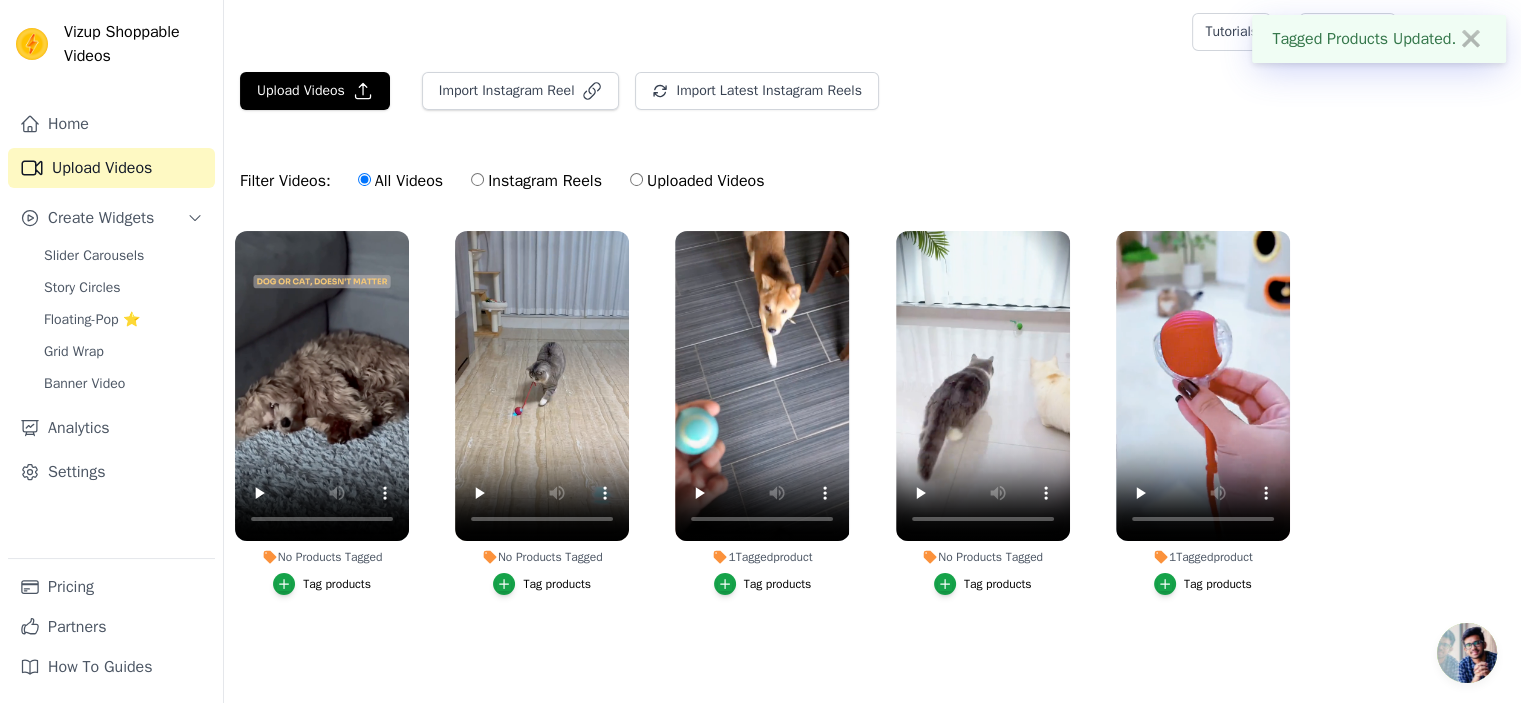click on "Tag products" at bounding box center (998, 584) 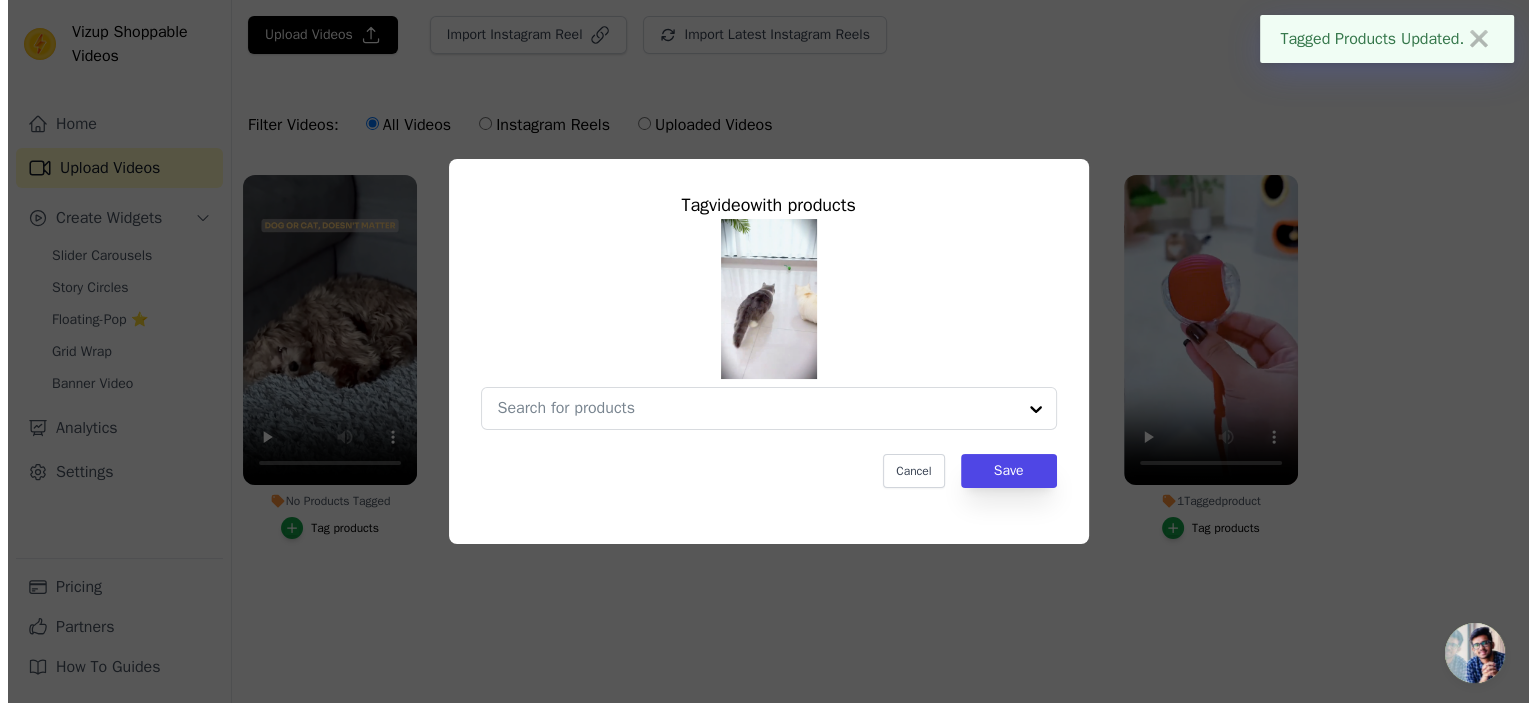 scroll, scrollTop: 0, scrollLeft: 0, axis: both 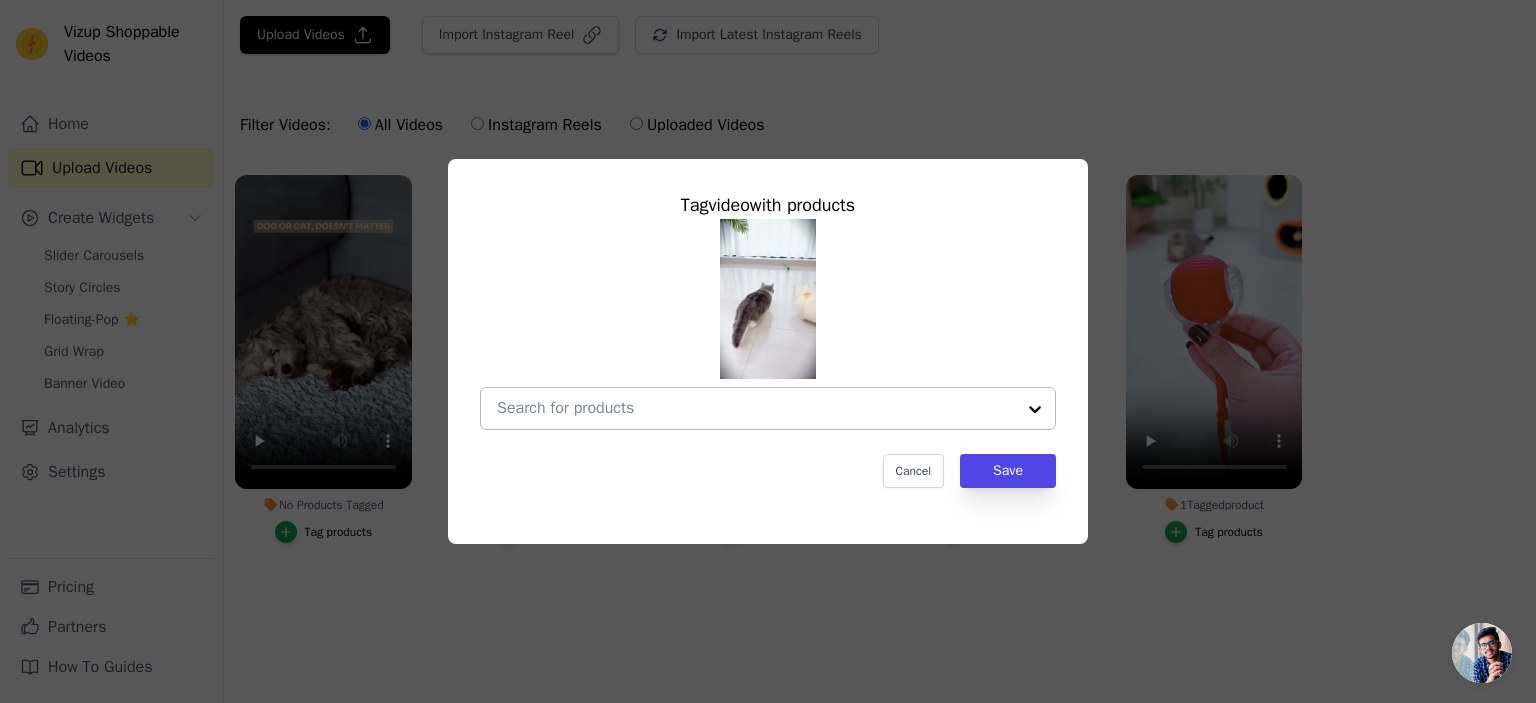 click on "No Products Tagged     Tag  video  with products                         Cancel   Save     Tag products" at bounding box center (756, 408) 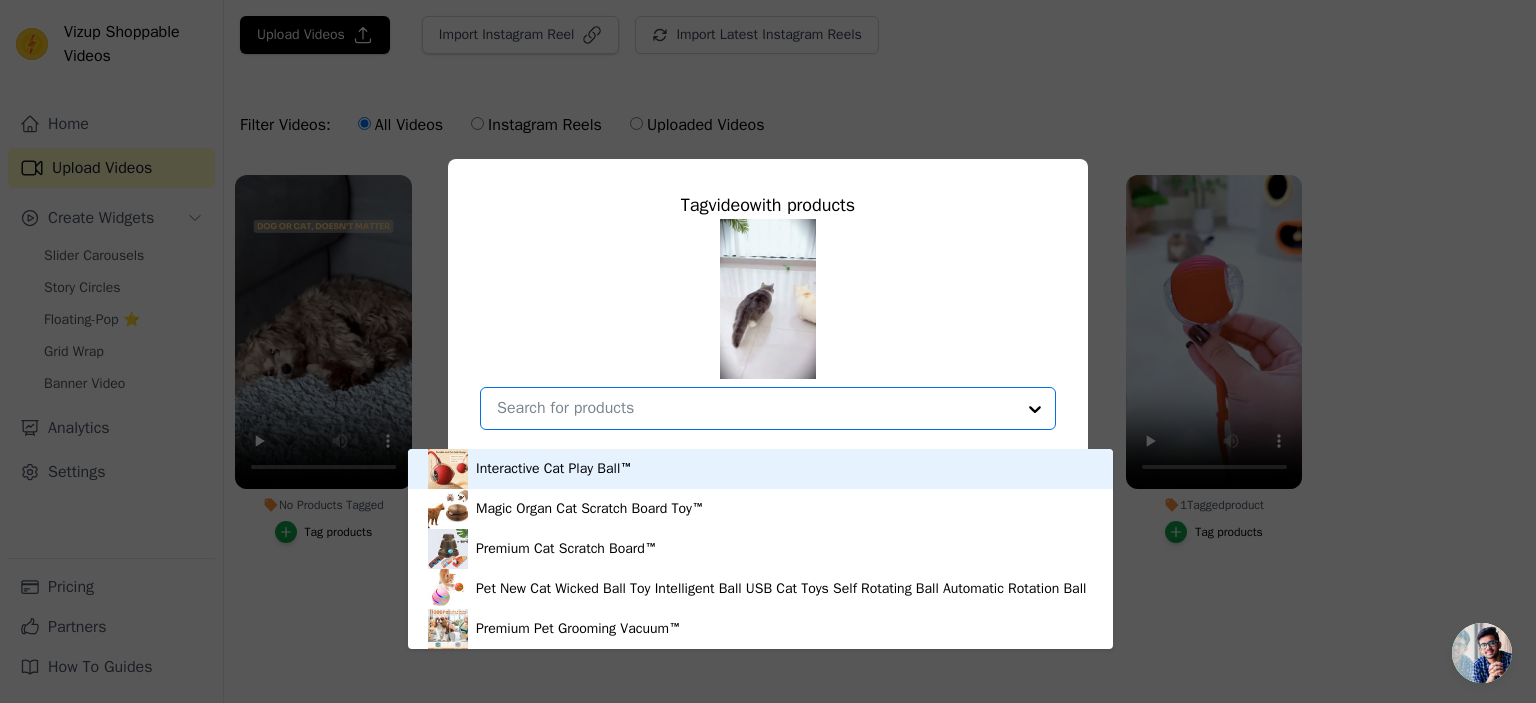 click on "Interactive Cat Play Ball™" at bounding box center [760, 469] 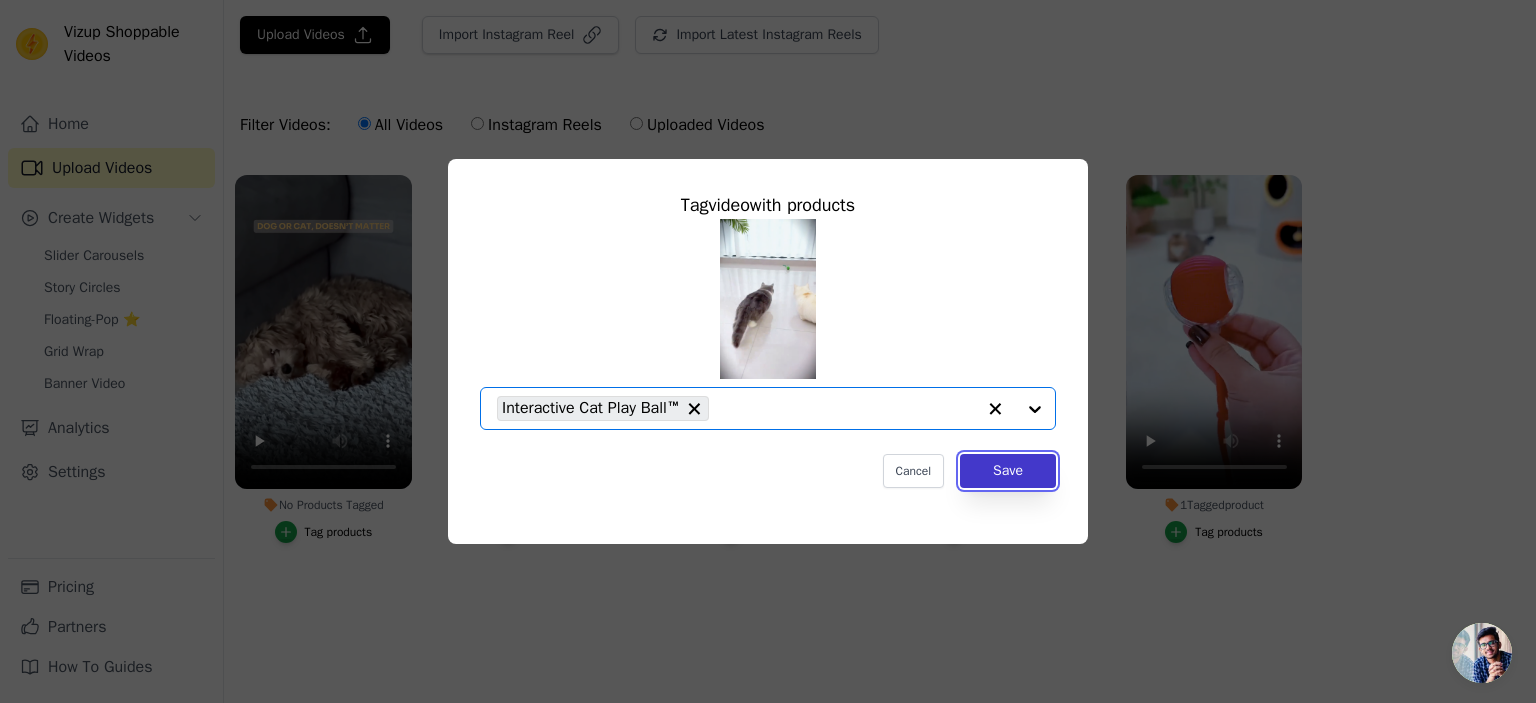 click on "Save" at bounding box center [1008, 471] 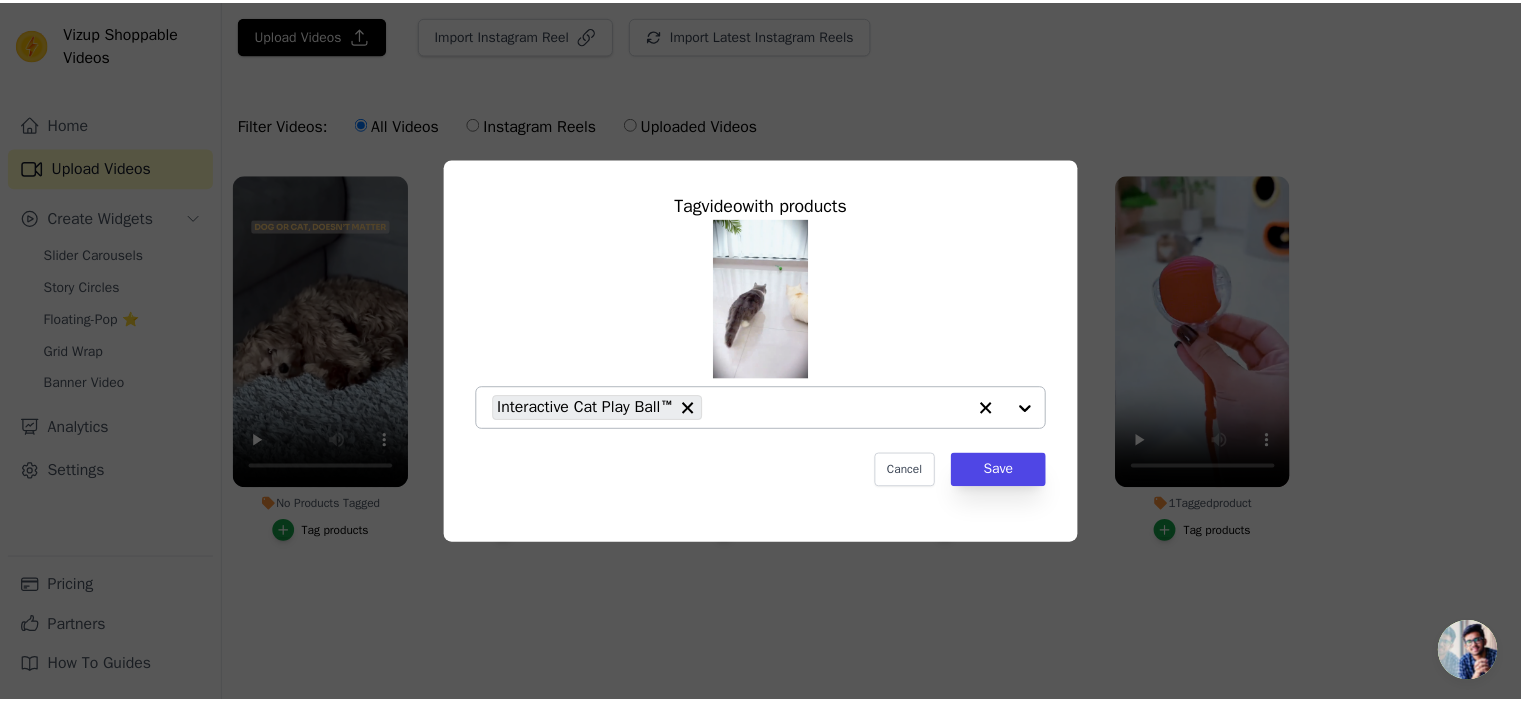 scroll, scrollTop: 56, scrollLeft: 0, axis: vertical 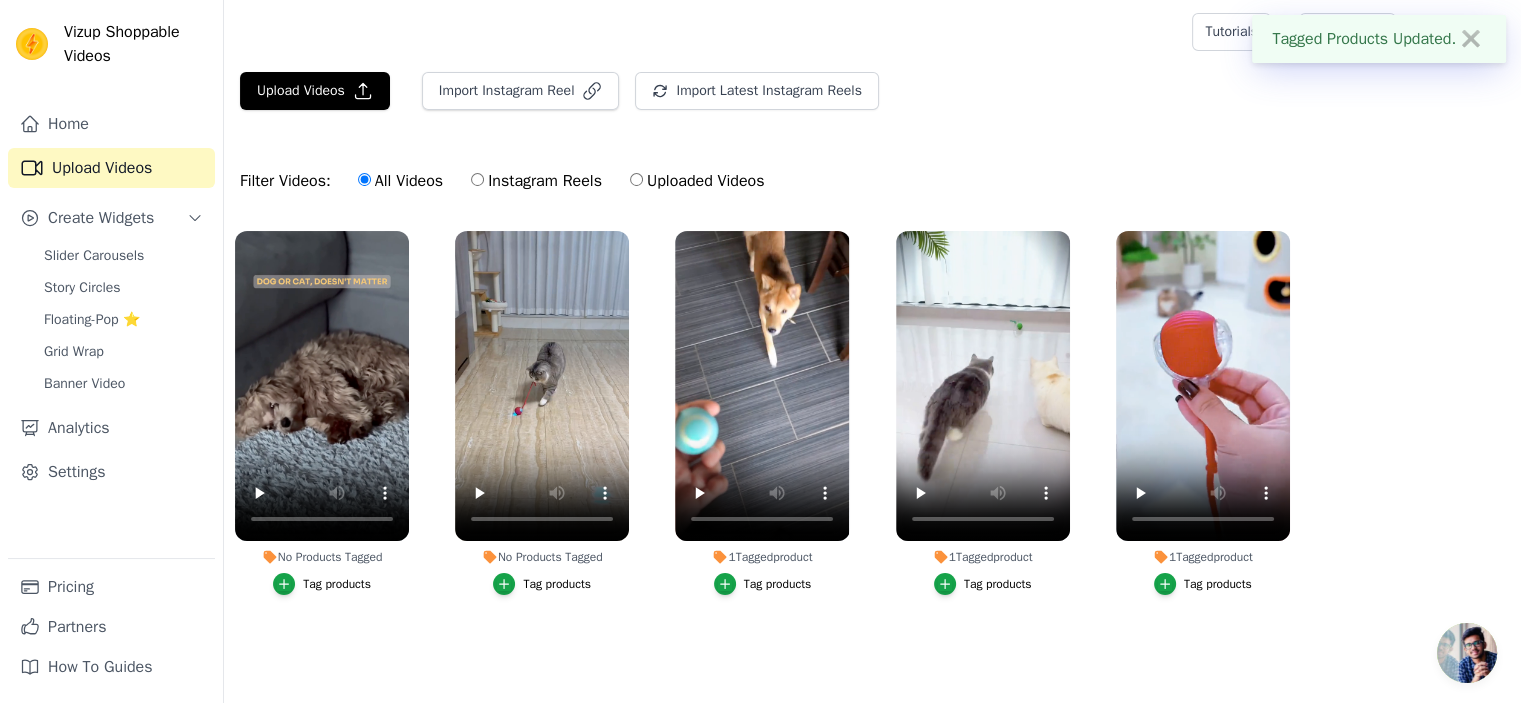 click on "Tag products" at bounding box center (557, 584) 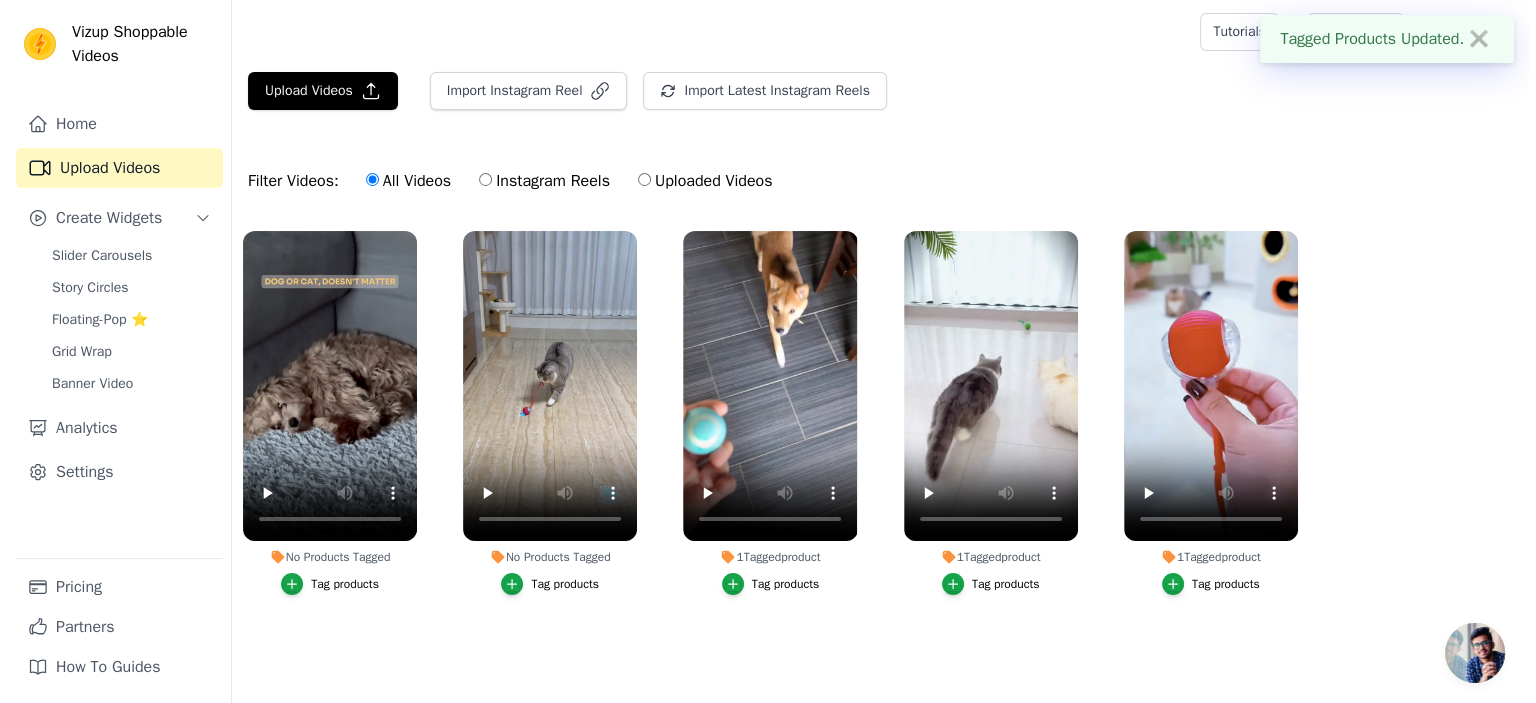 scroll, scrollTop: 0, scrollLeft: 0, axis: both 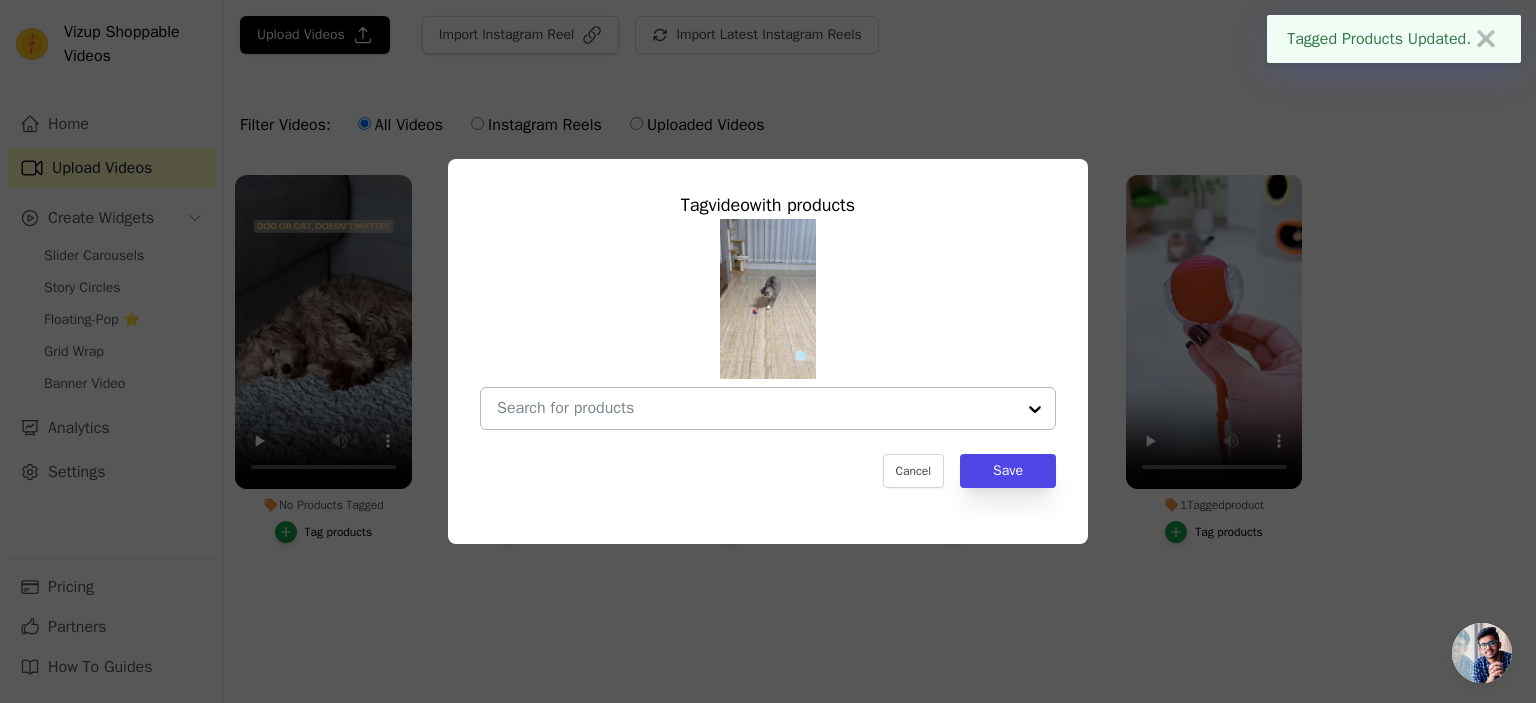 click on "No Products Tagged     Tag  video  with products                         Cancel   Save     Tag products" at bounding box center [756, 408] 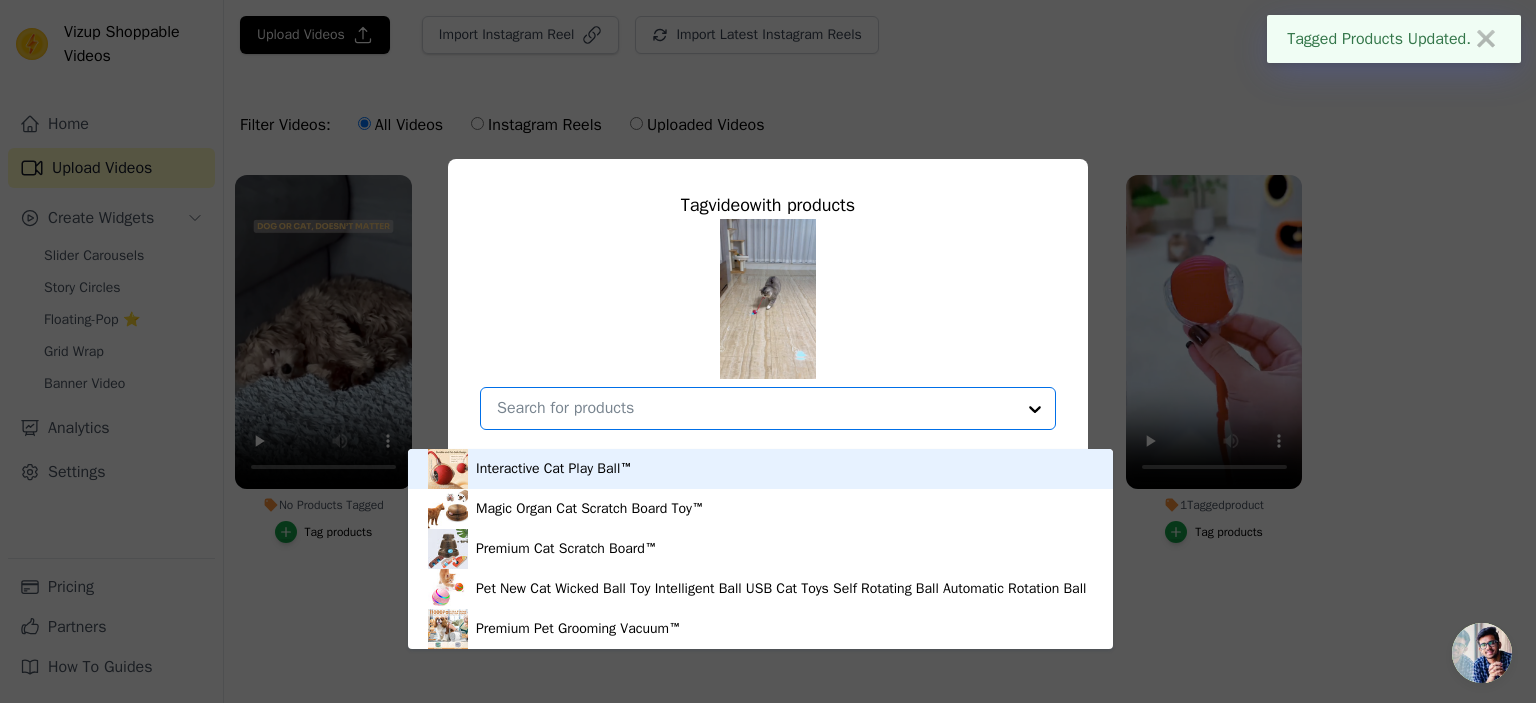 click on "Interactive Cat Play Ball™" at bounding box center (760, 469) 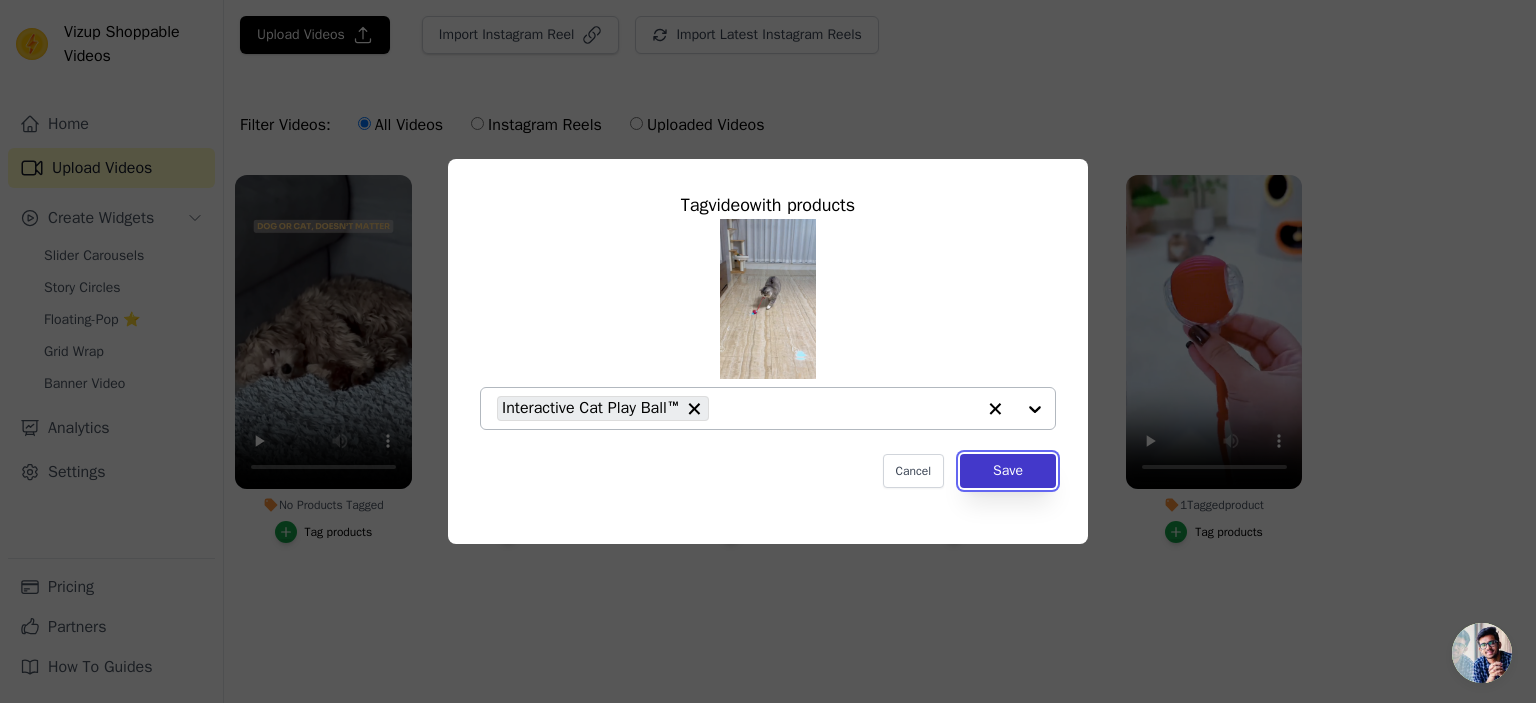 click on "Save" at bounding box center [1008, 471] 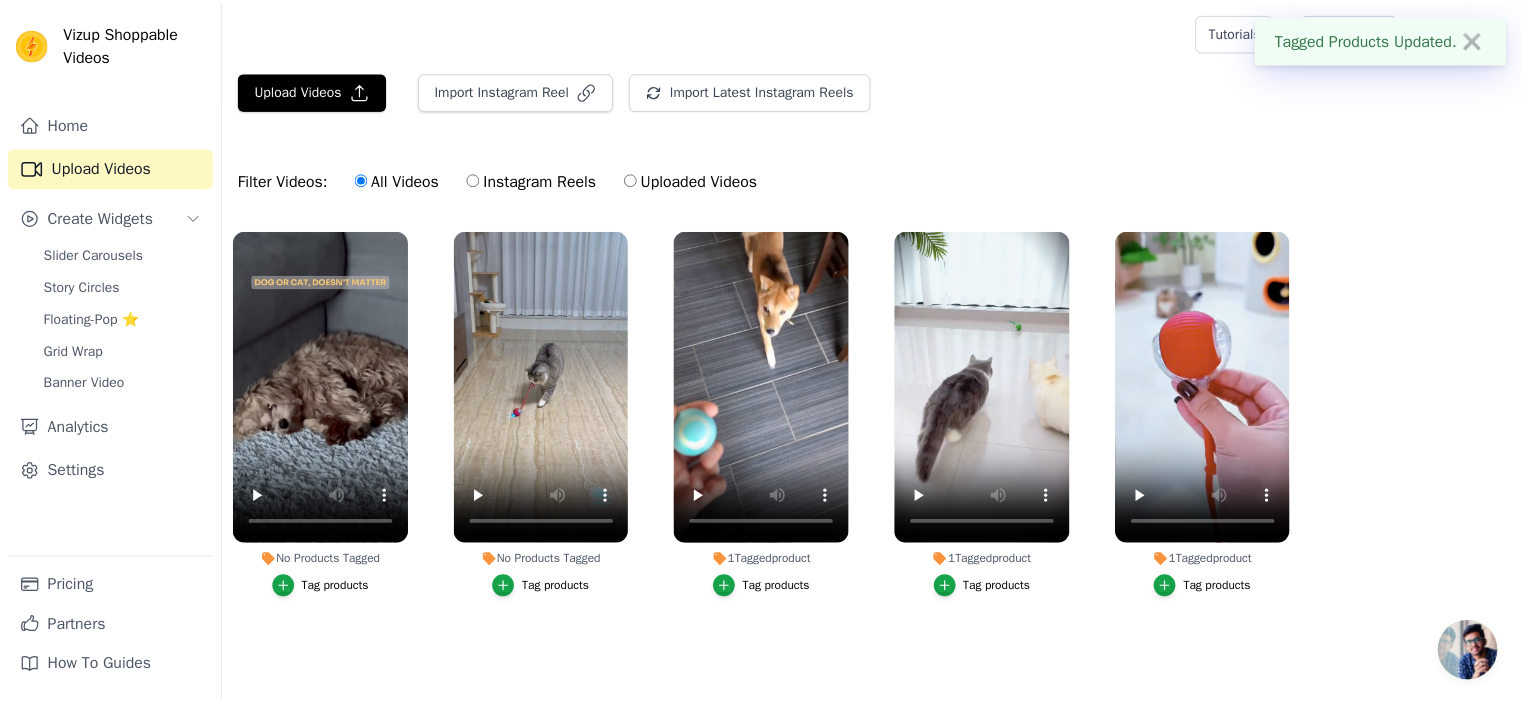 scroll, scrollTop: 56, scrollLeft: 0, axis: vertical 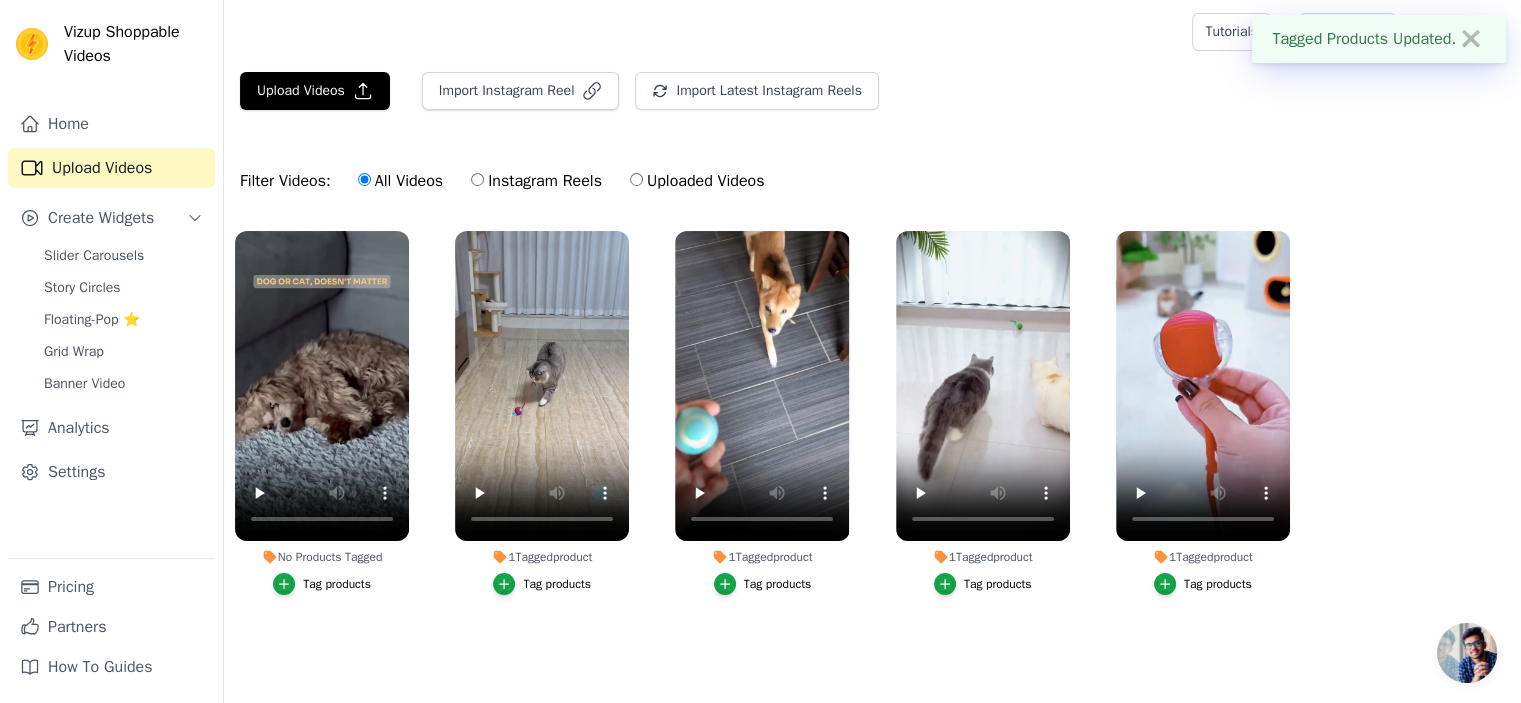 click on "Tag products" at bounding box center (337, 584) 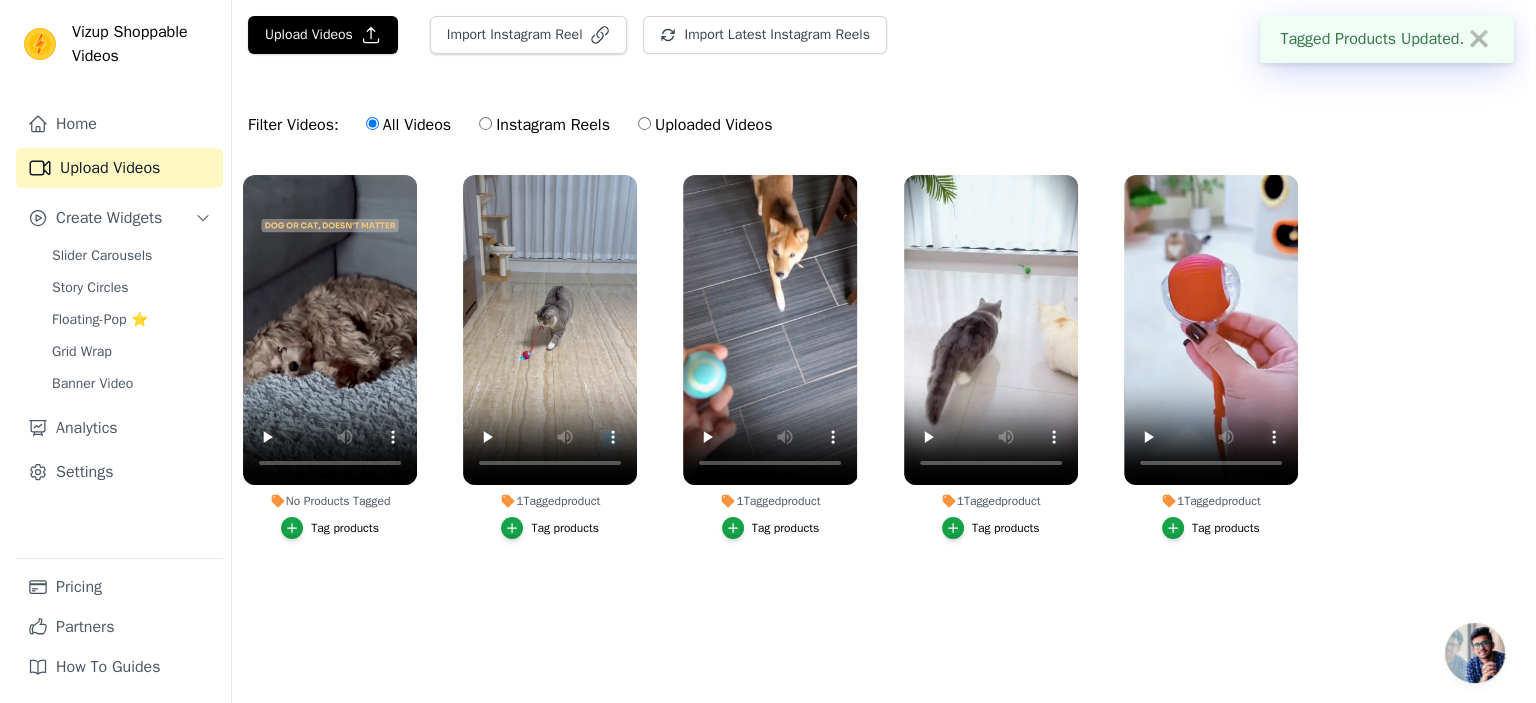 scroll, scrollTop: 0, scrollLeft: 0, axis: both 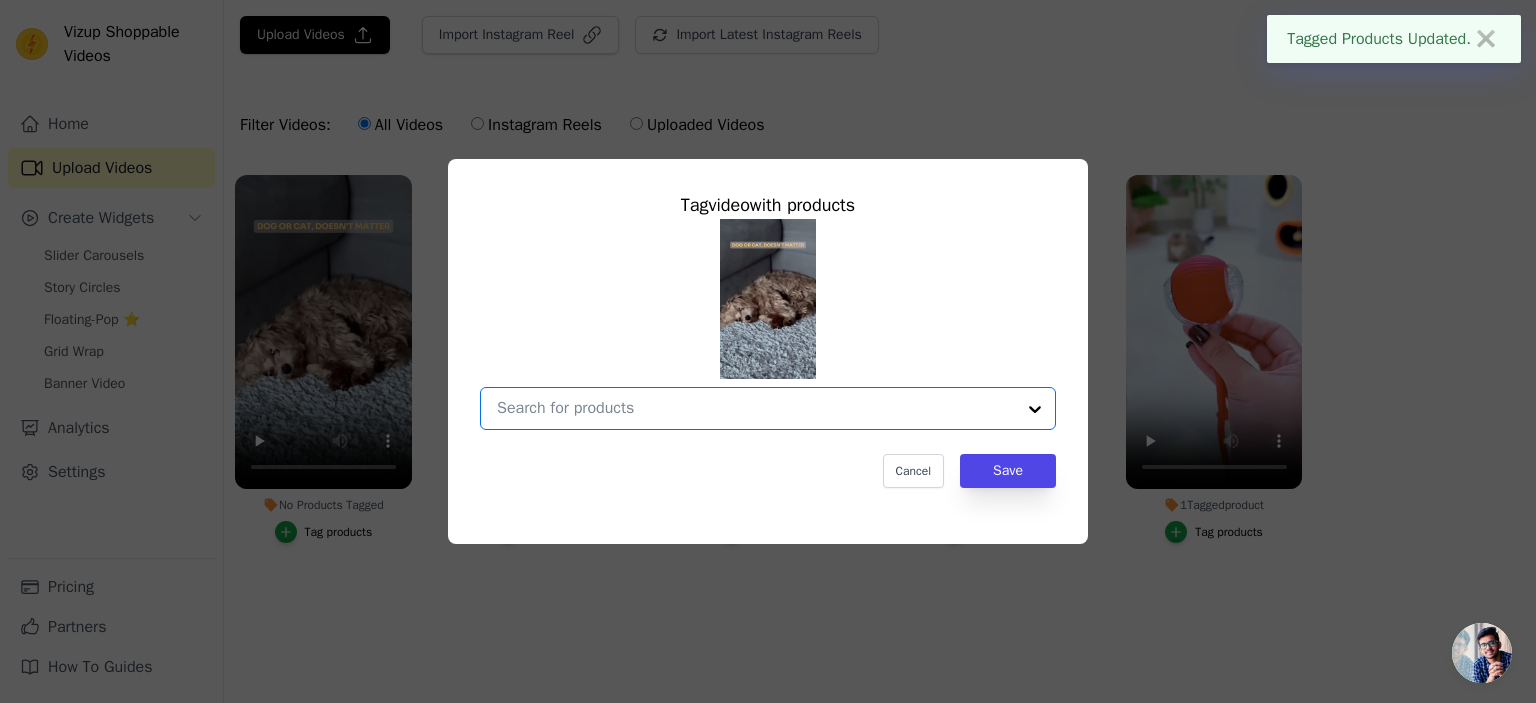 click on "No Products Tagged     Tag  video  with products       Option undefined, selected.   Select is focused, type to refine list, press down to open the menu.                   Cancel   Save     Tag products" at bounding box center [756, 408] 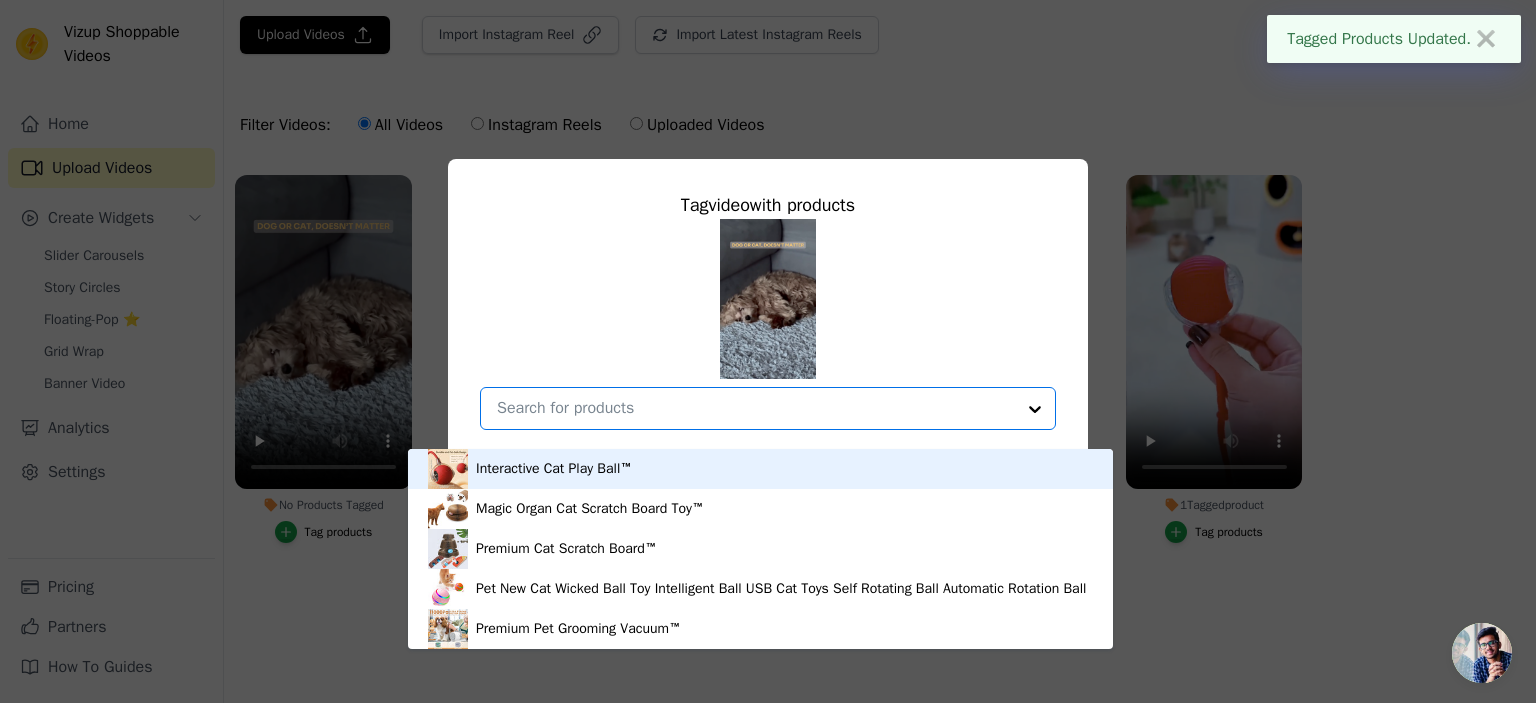 click on "Interactive Cat Play Ball™" at bounding box center [760, 469] 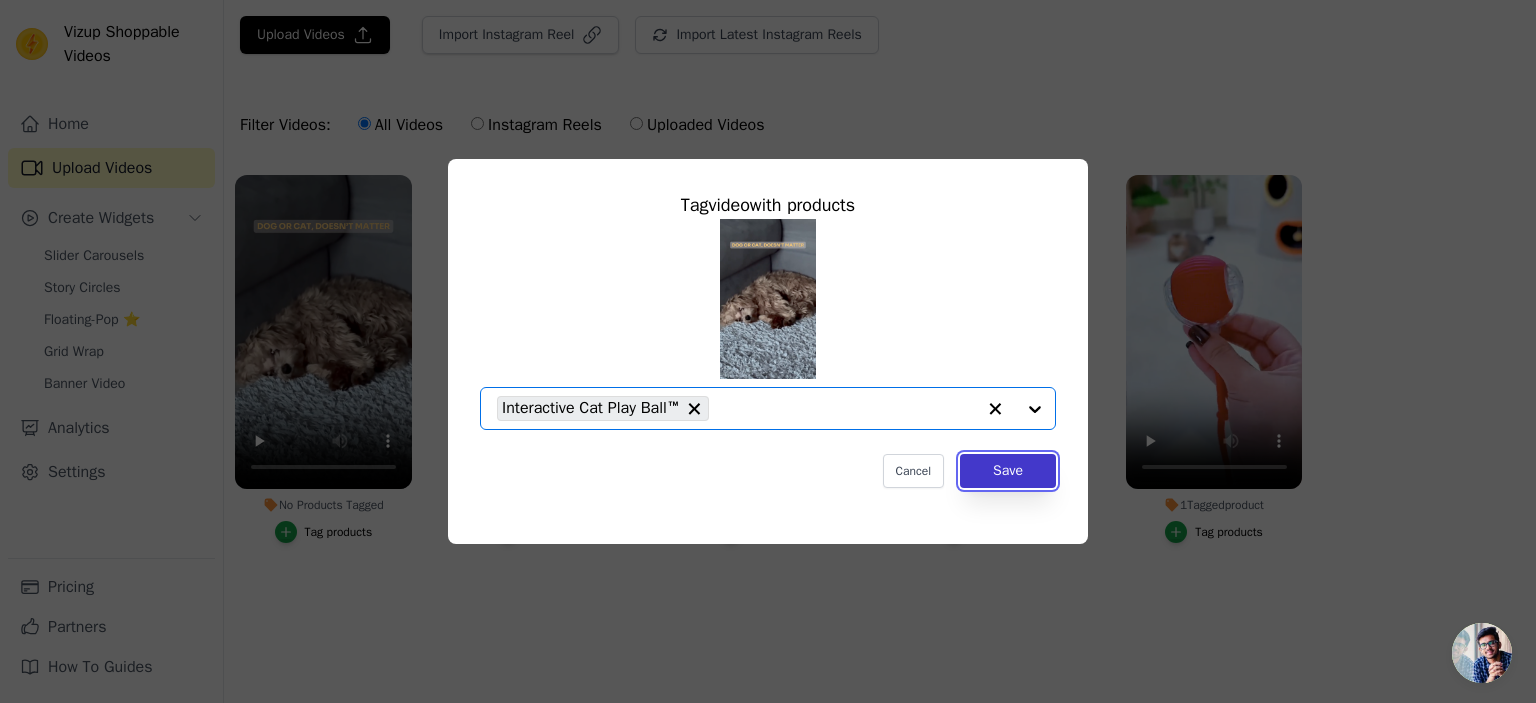 click on "Save" at bounding box center (1008, 471) 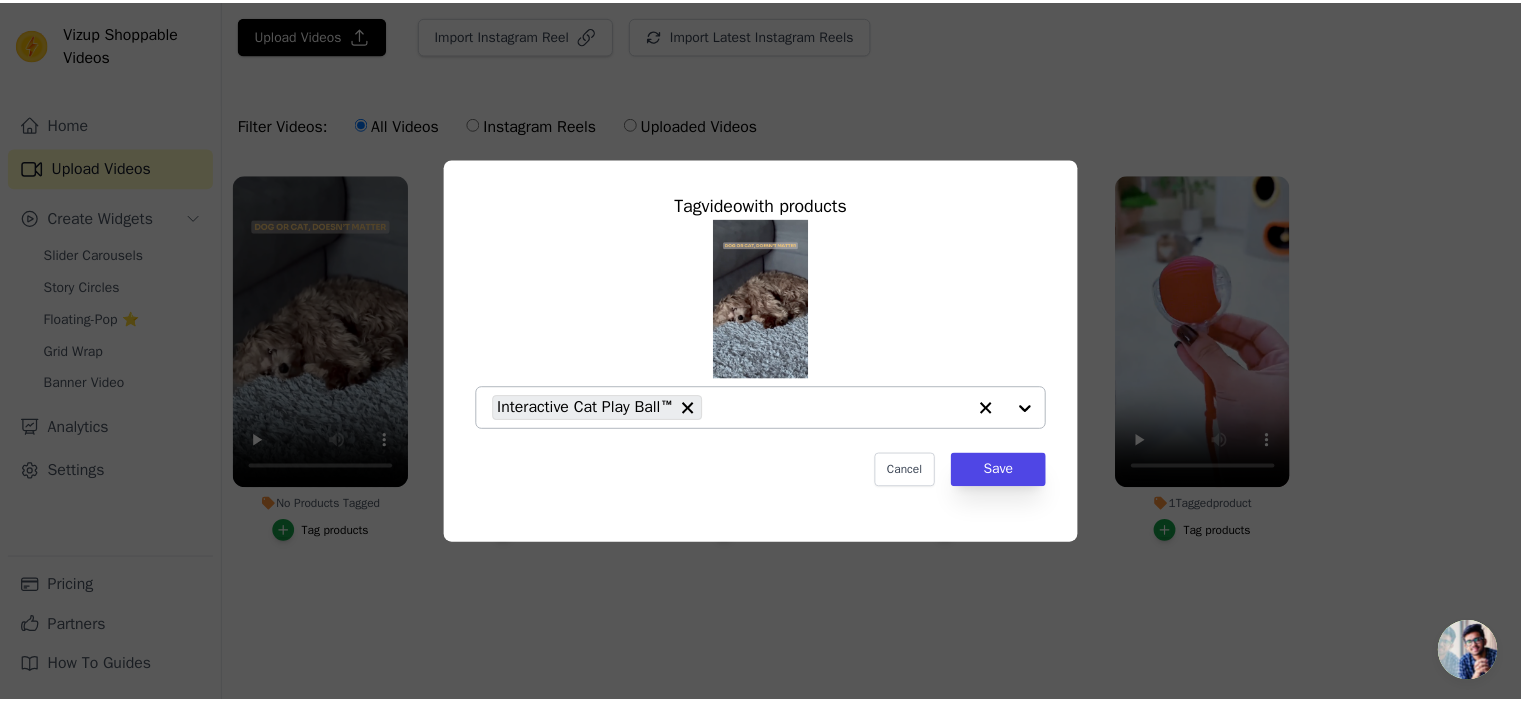 scroll, scrollTop: 56, scrollLeft: 0, axis: vertical 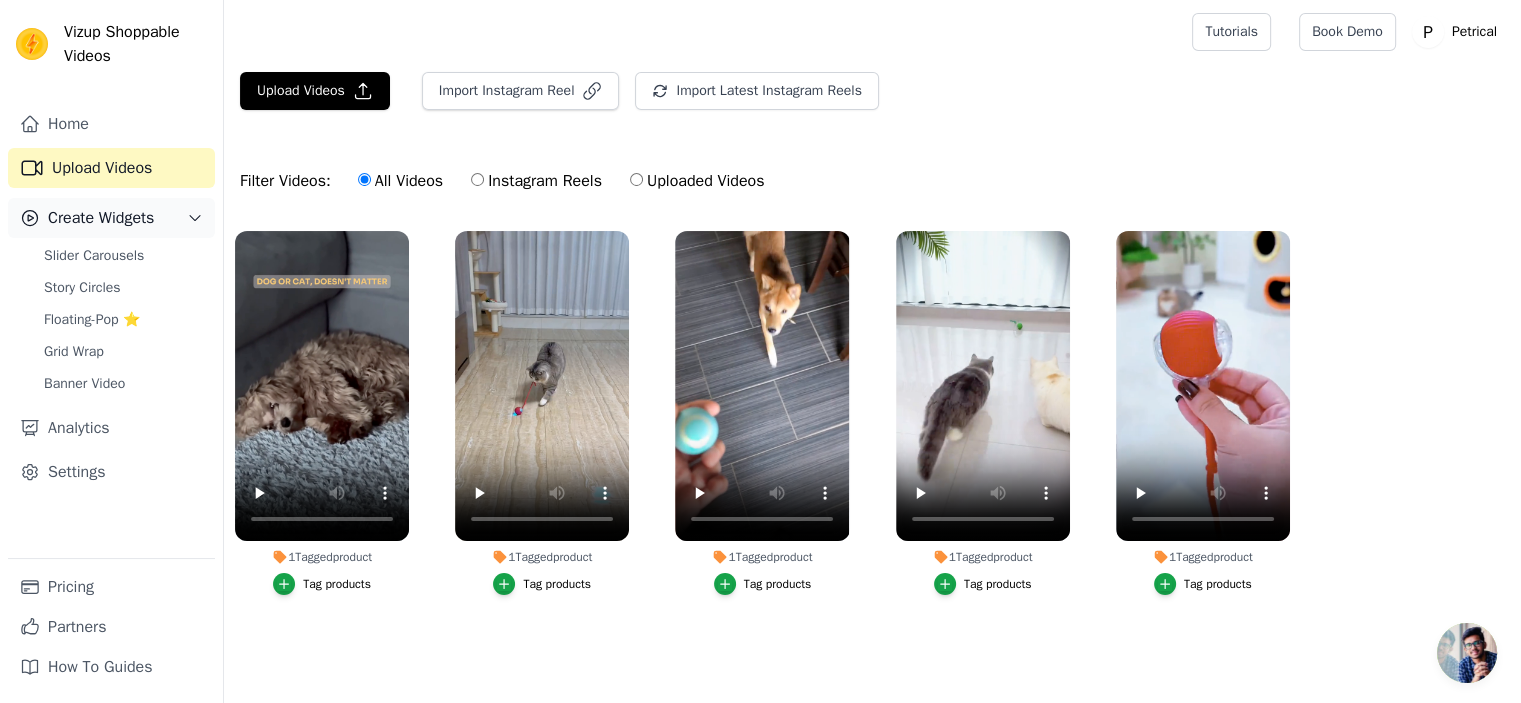 click 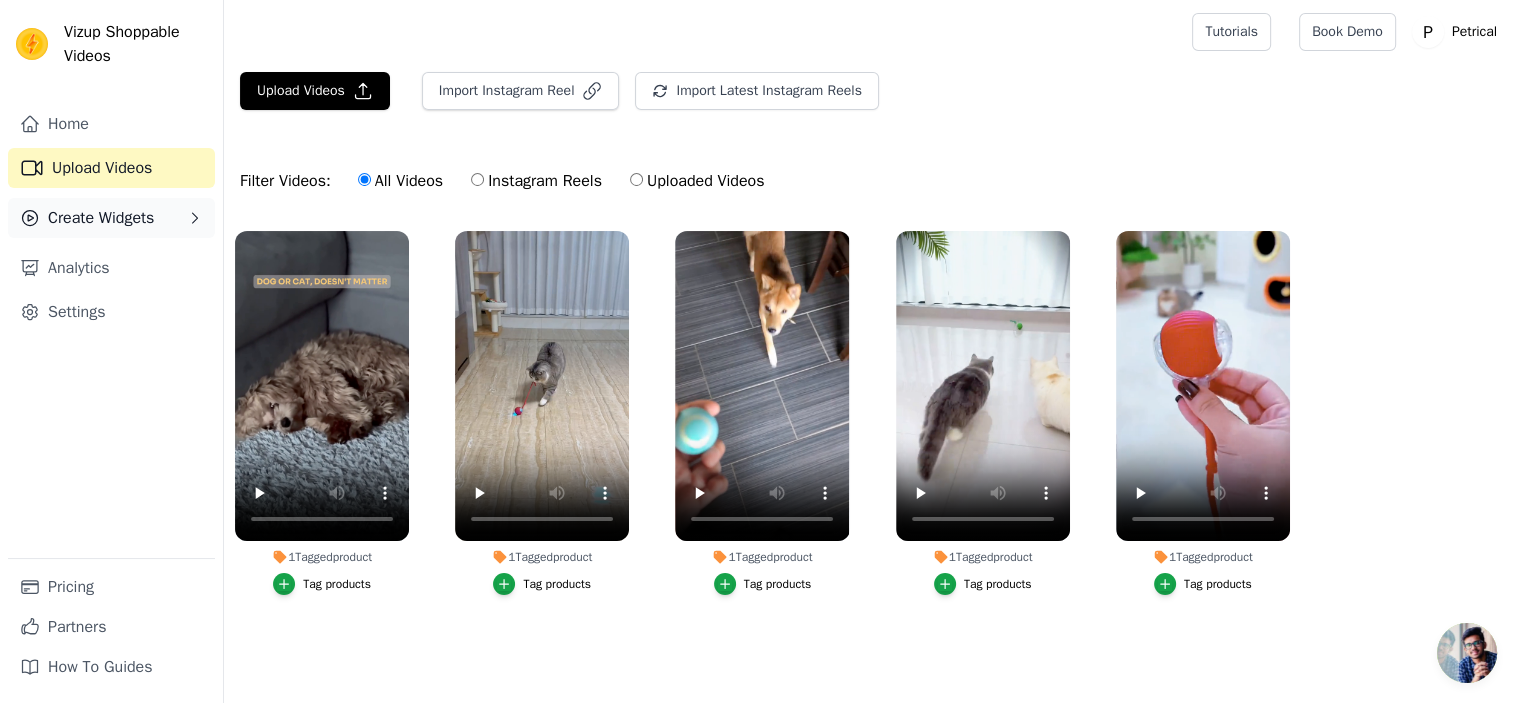 click on "Create Widgets" at bounding box center (111, 218) 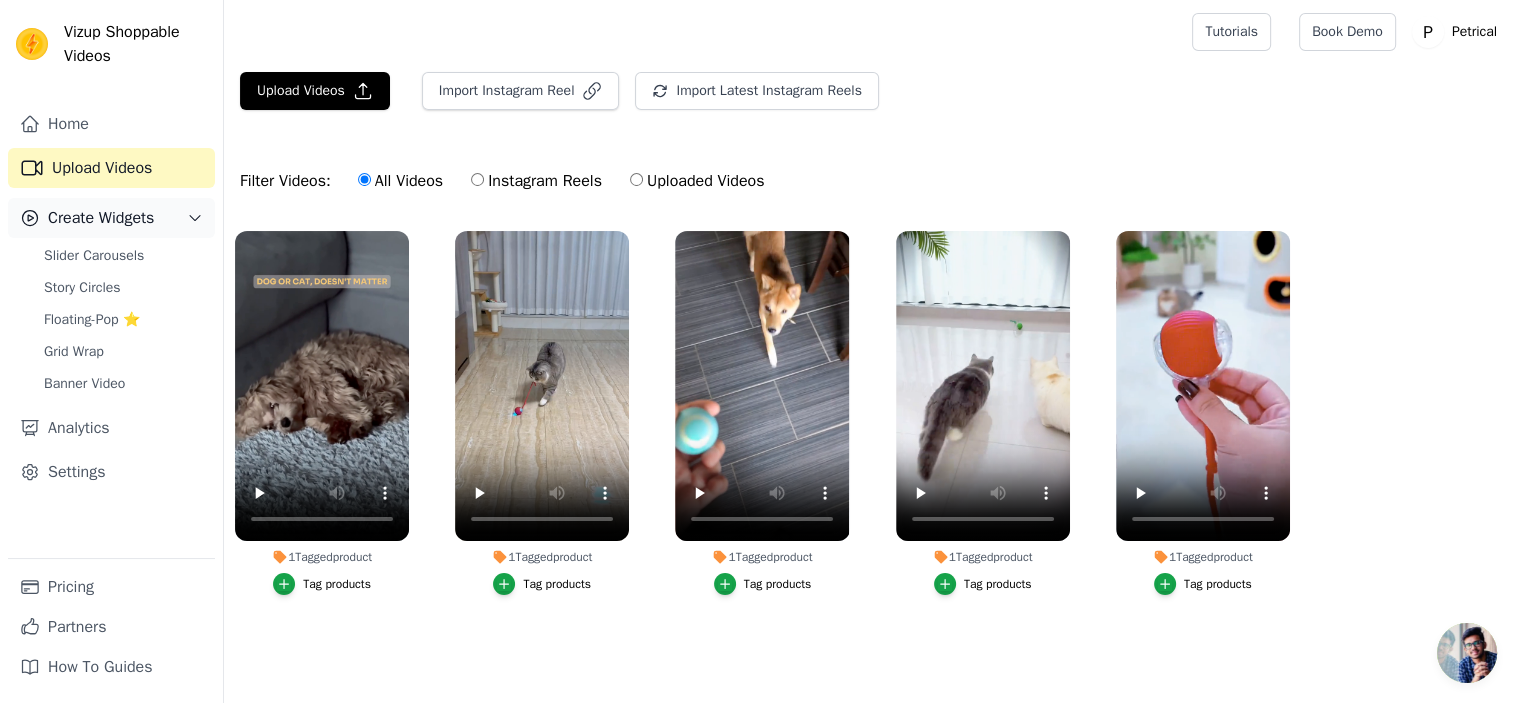 scroll, scrollTop: 92, scrollLeft: 0, axis: vertical 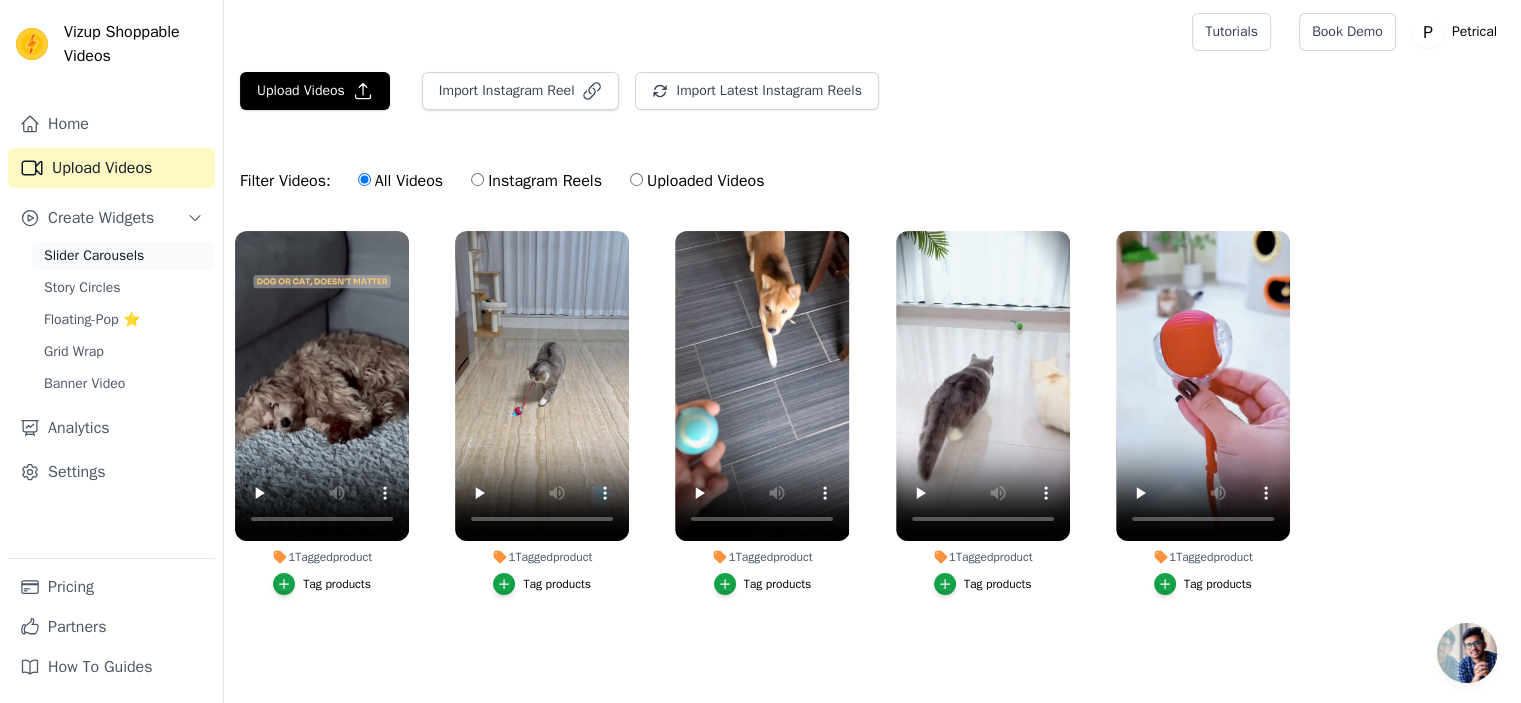 click on "Slider Carousels" at bounding box center (94, 256) 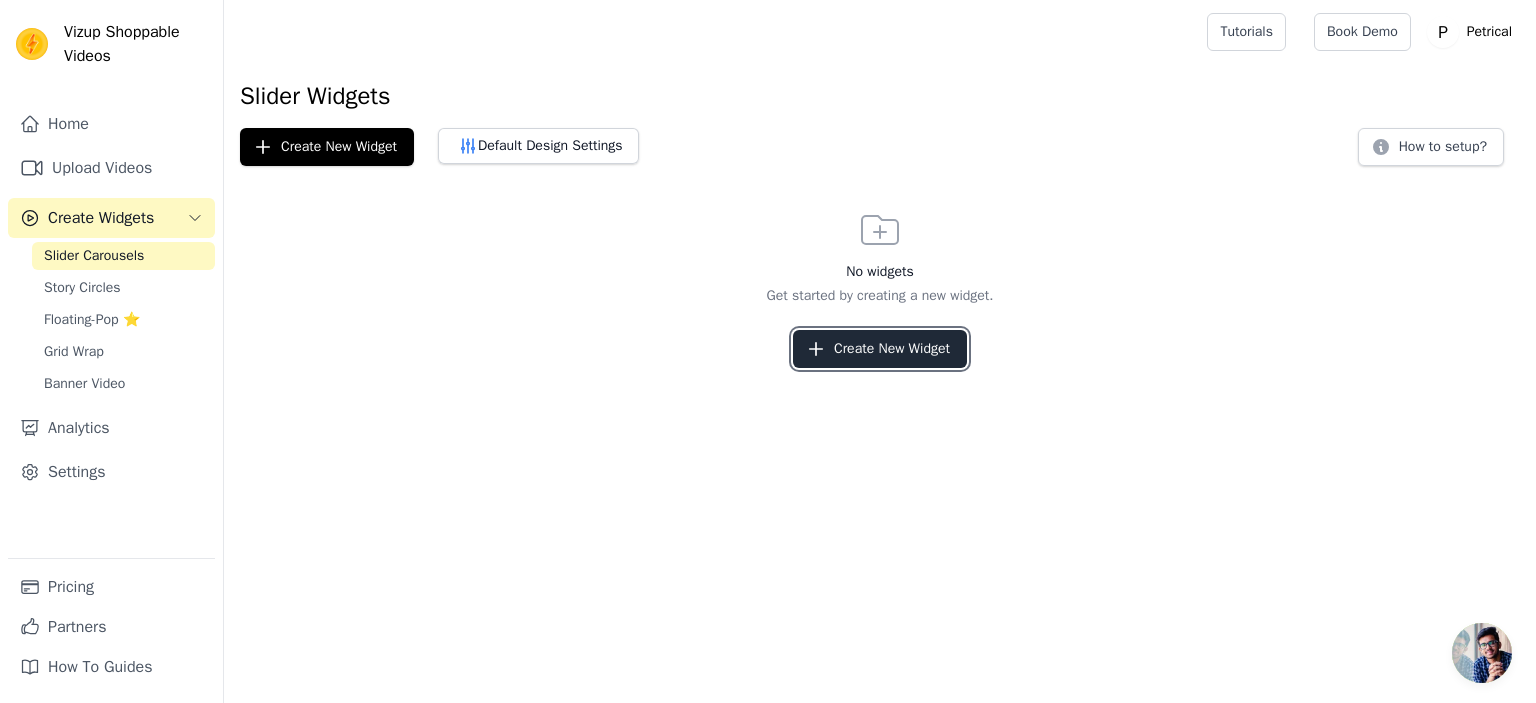 click on "Create New Widget" at bounding box center [880, 349] 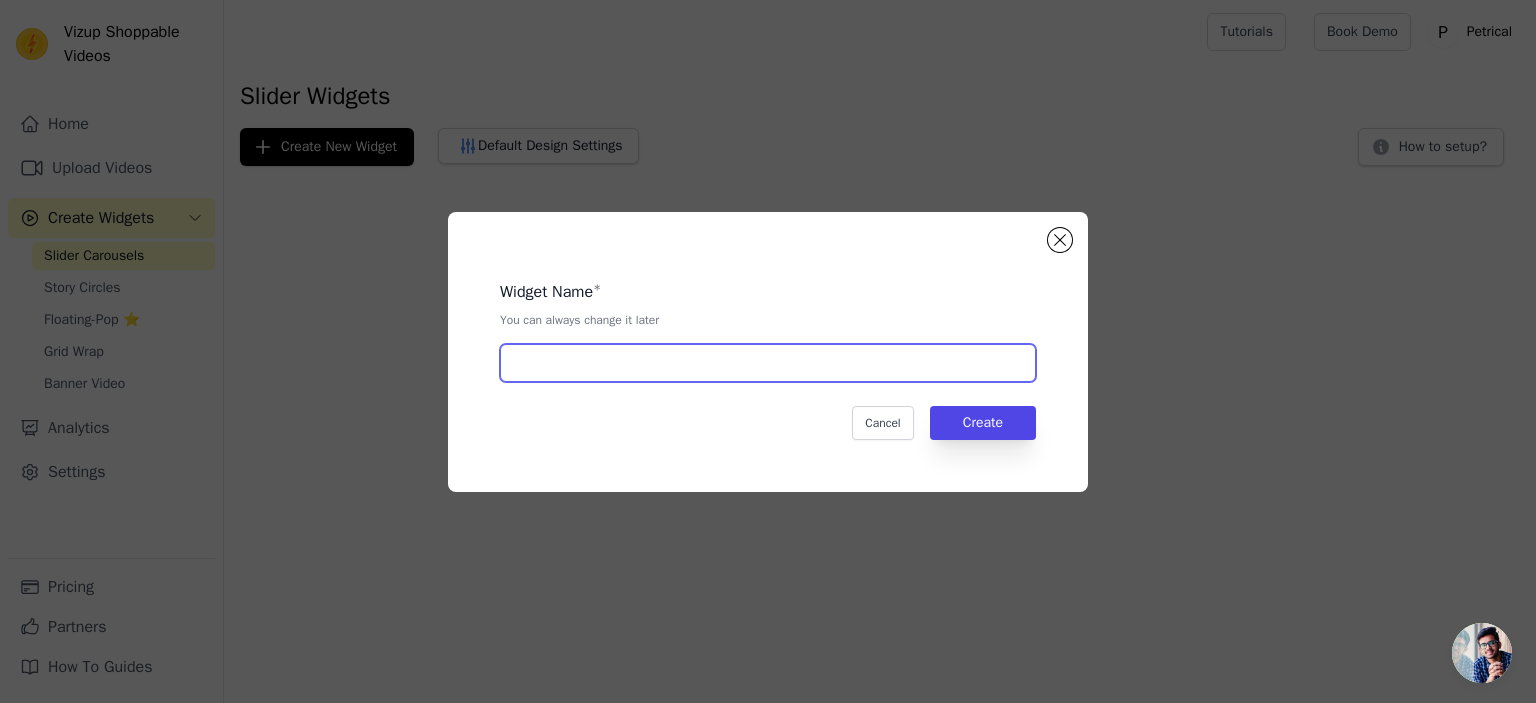 click at bounding box center [768, 363] 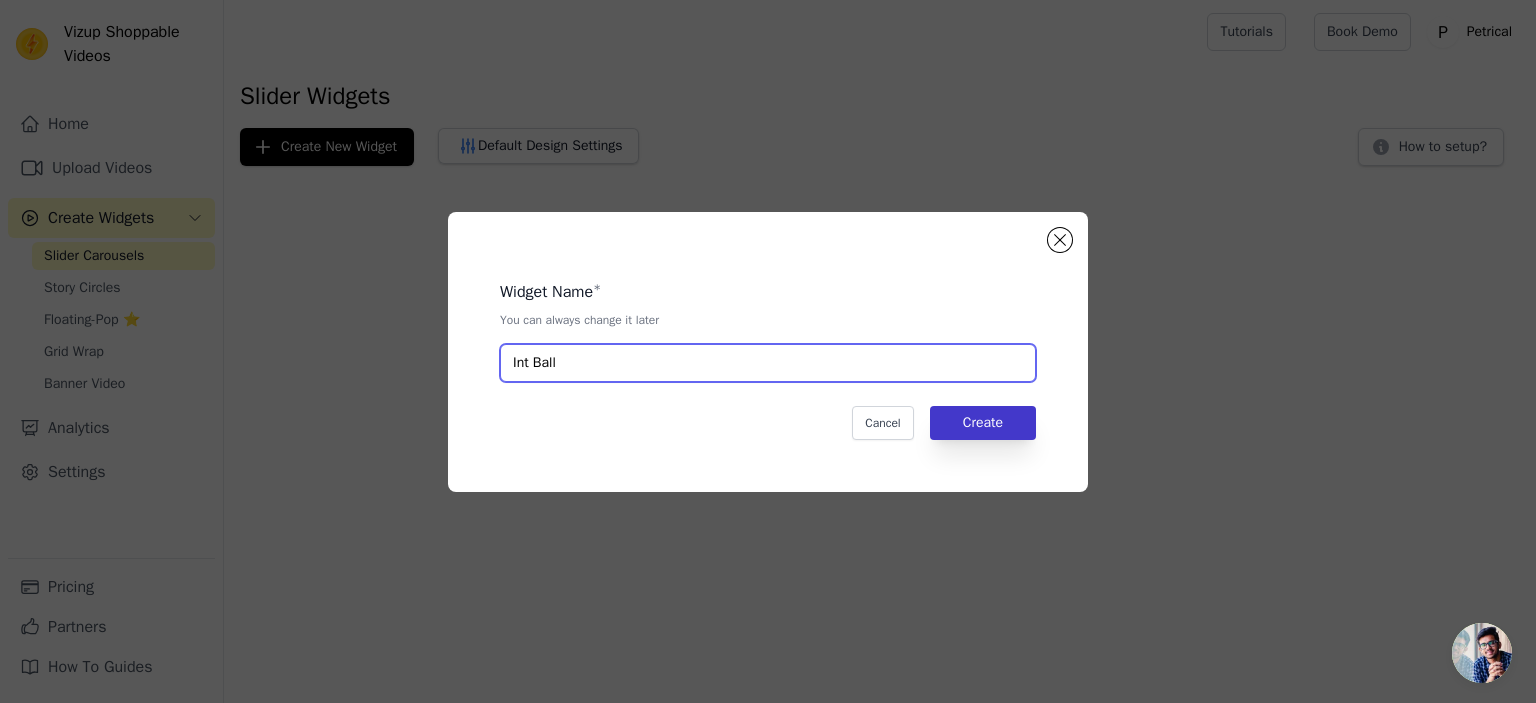 type on "Int Ball" 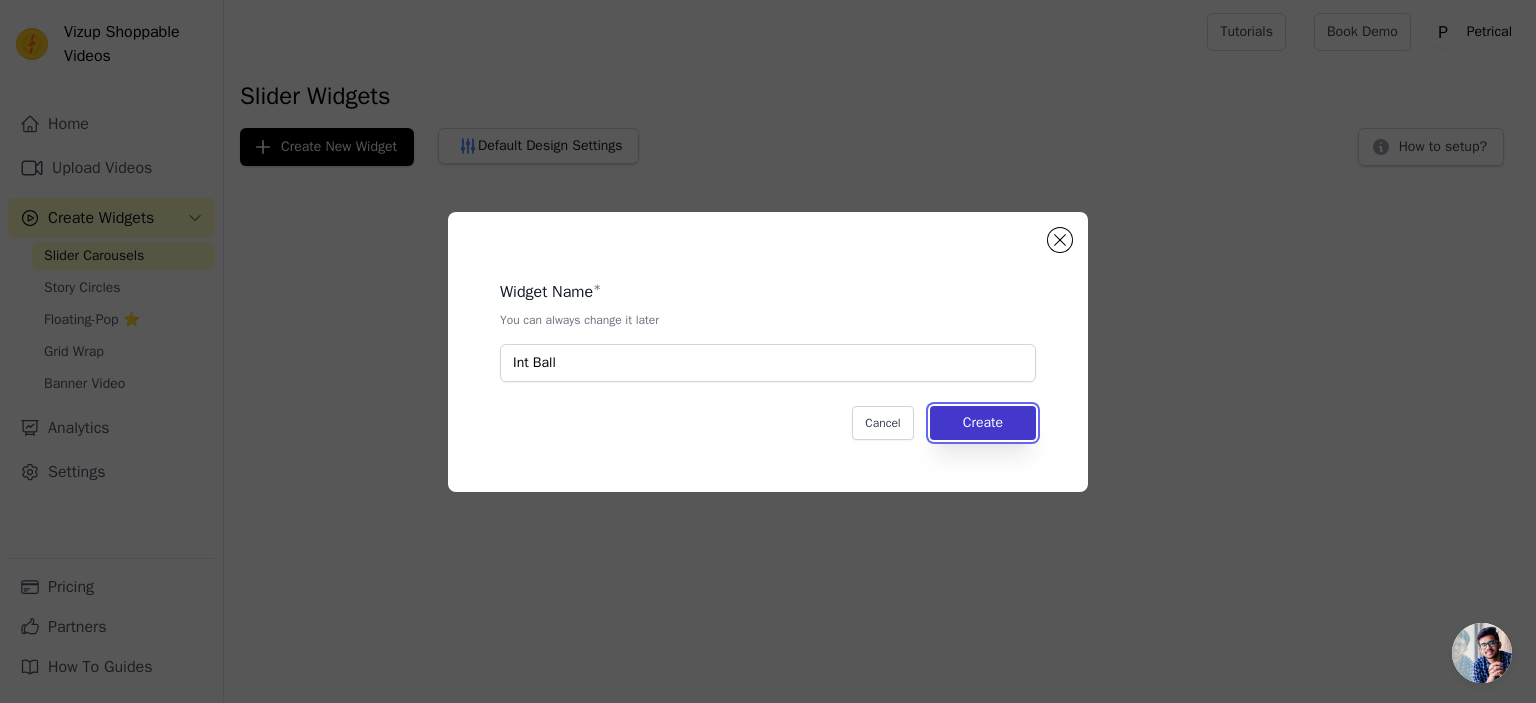 click on "Create" at bounding box center (983, 423) 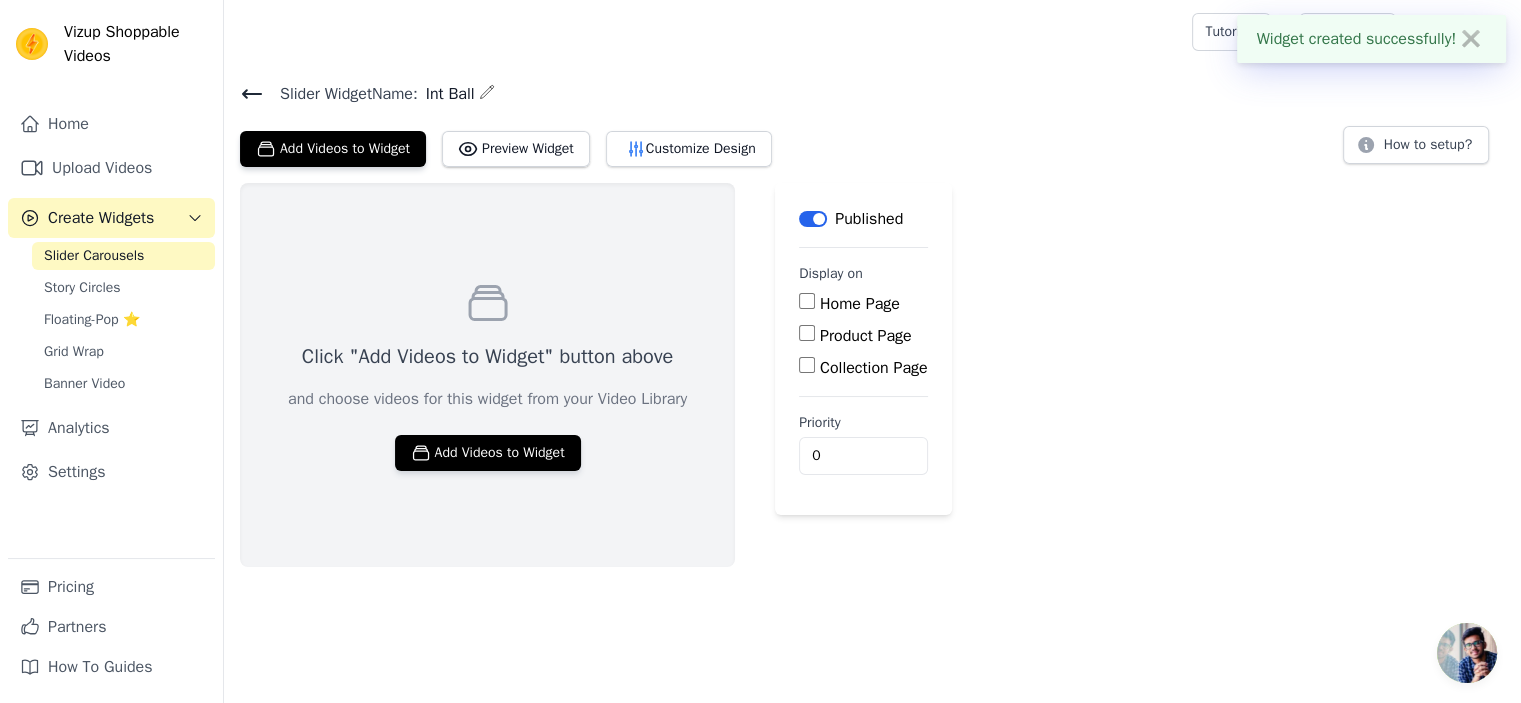 click on "Home Page" at bounding box center (807, 301) 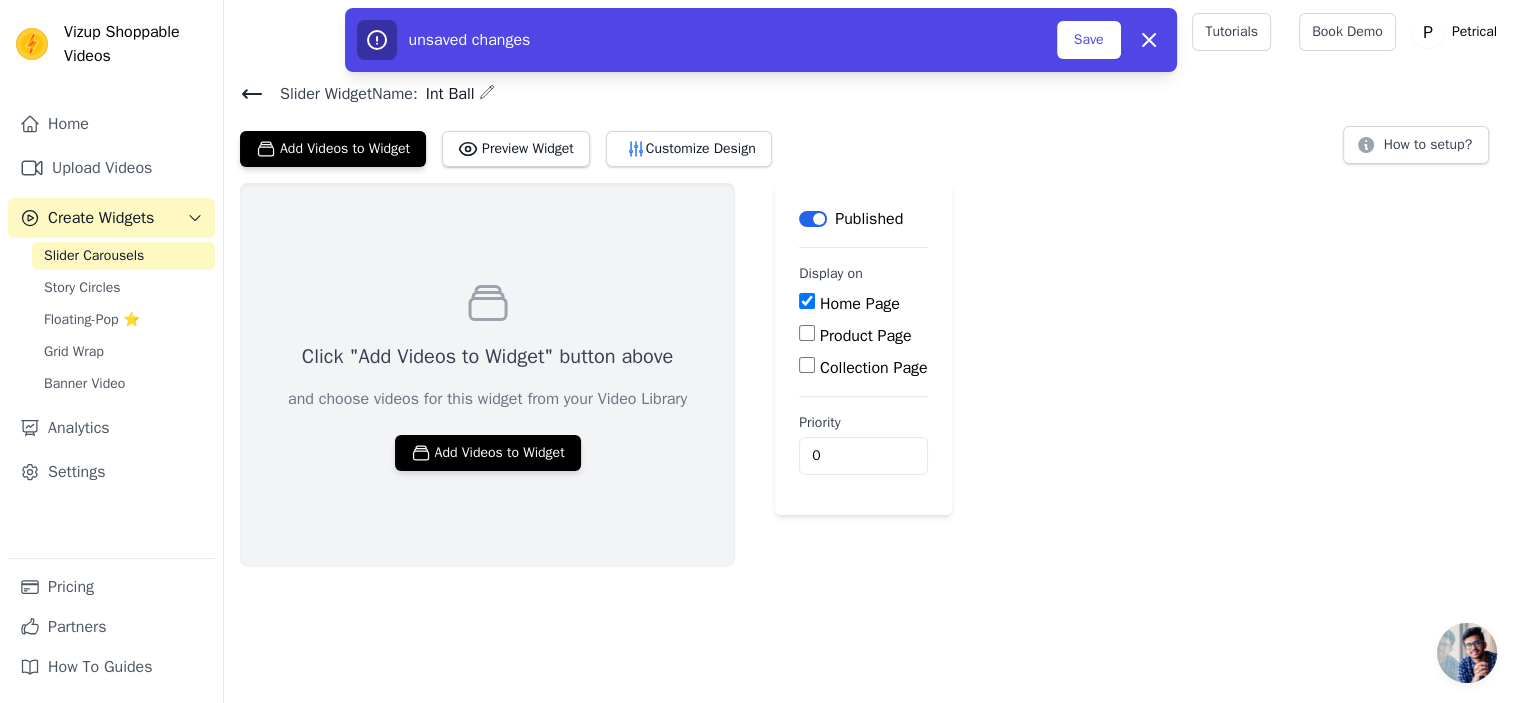 click on "Home Page" at bounding box center [807, 301] 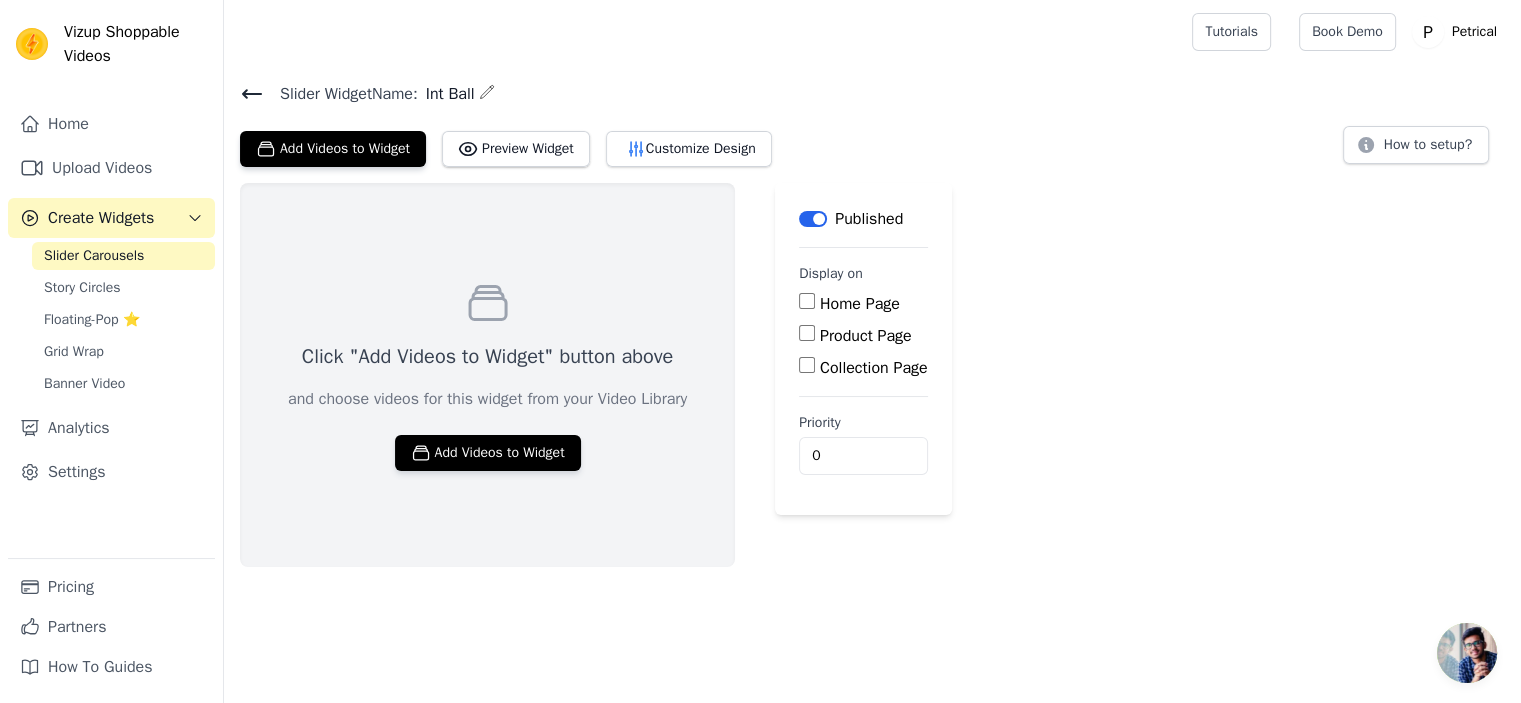 click on "Product Page" at bounding box center (807, 333) 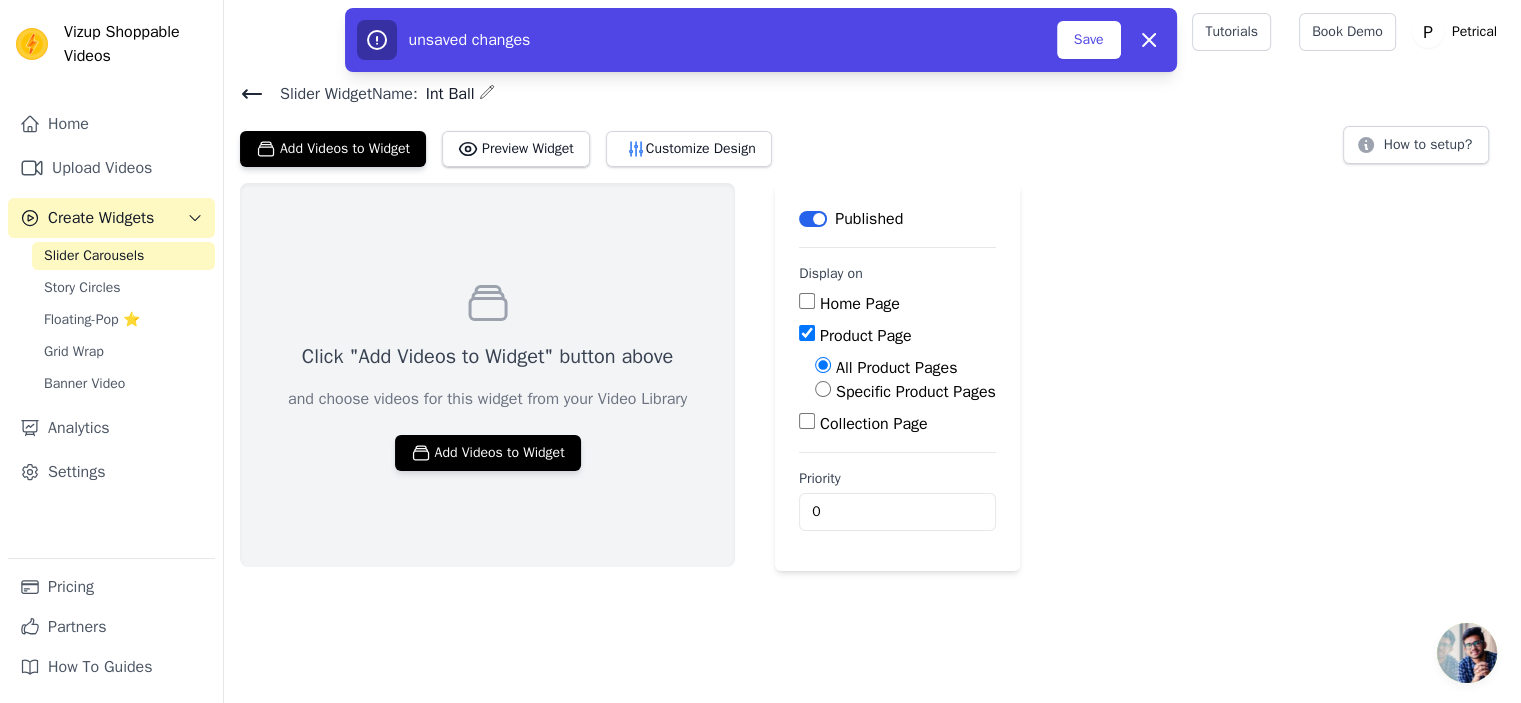 click on "Specific Product Pages" at bounding box center (823, 389) 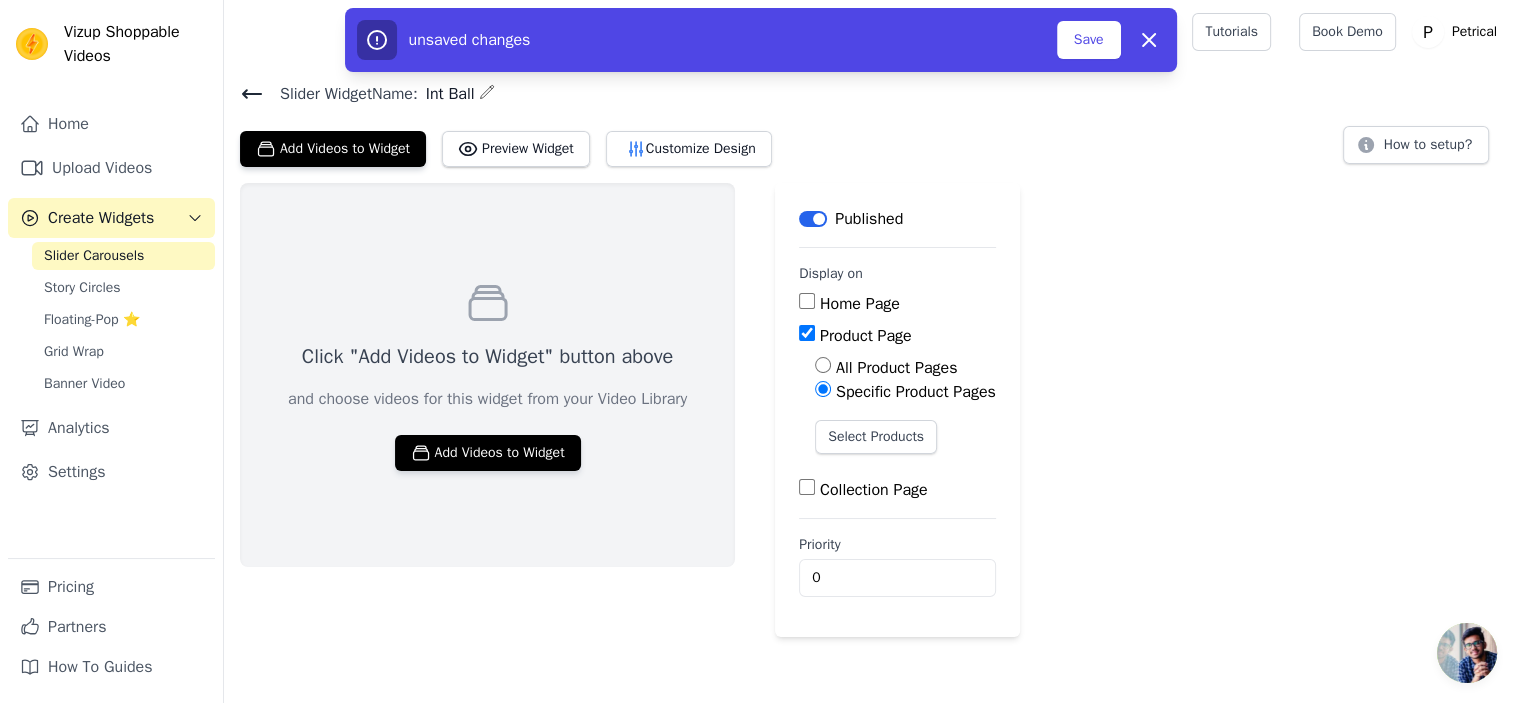 scroll, scrollTop: 88, scrollLeft: 0, axis: vertical 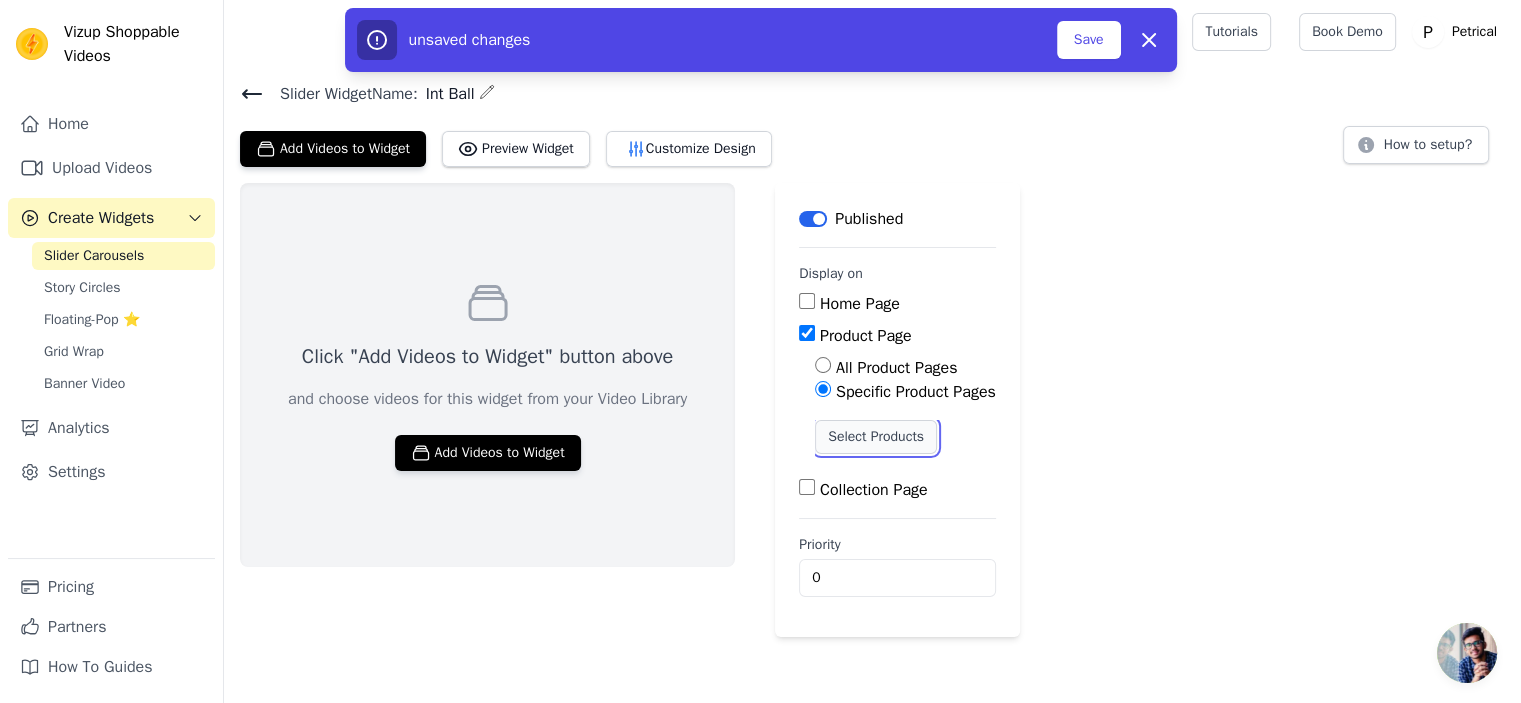click on "Select Products" at bounding box center [876, 437] 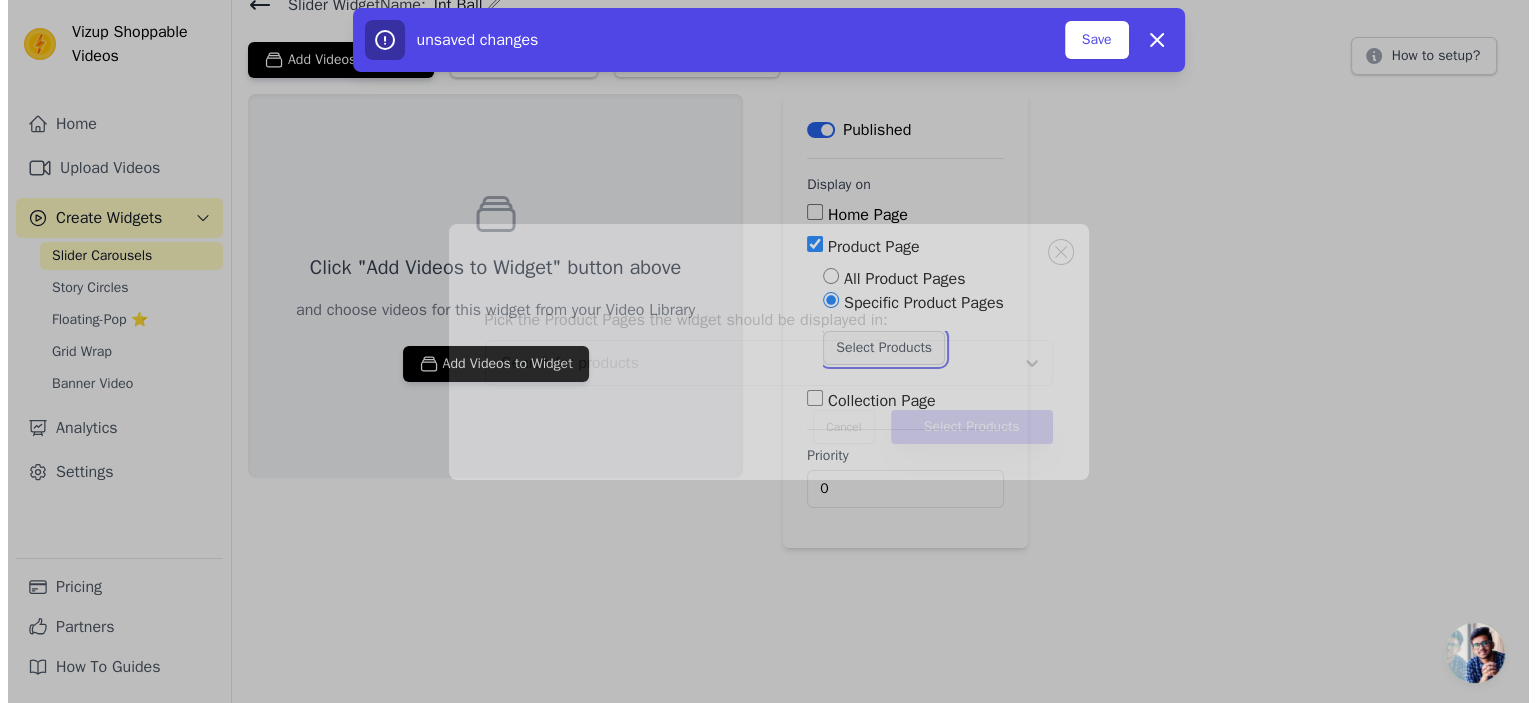 scroll, scrollTop: 0, scrollLeft: 0, axis: both 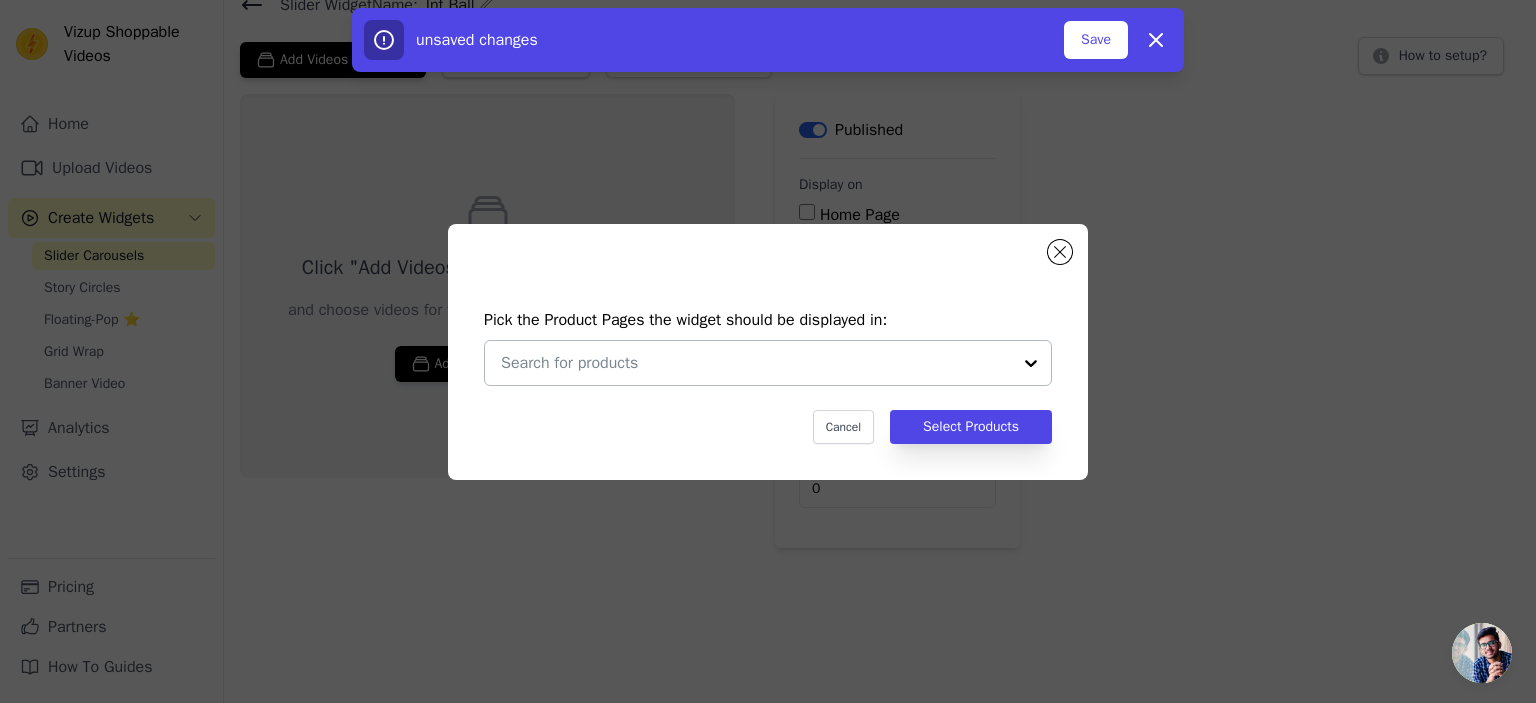 click at bounding box center (756, 363) 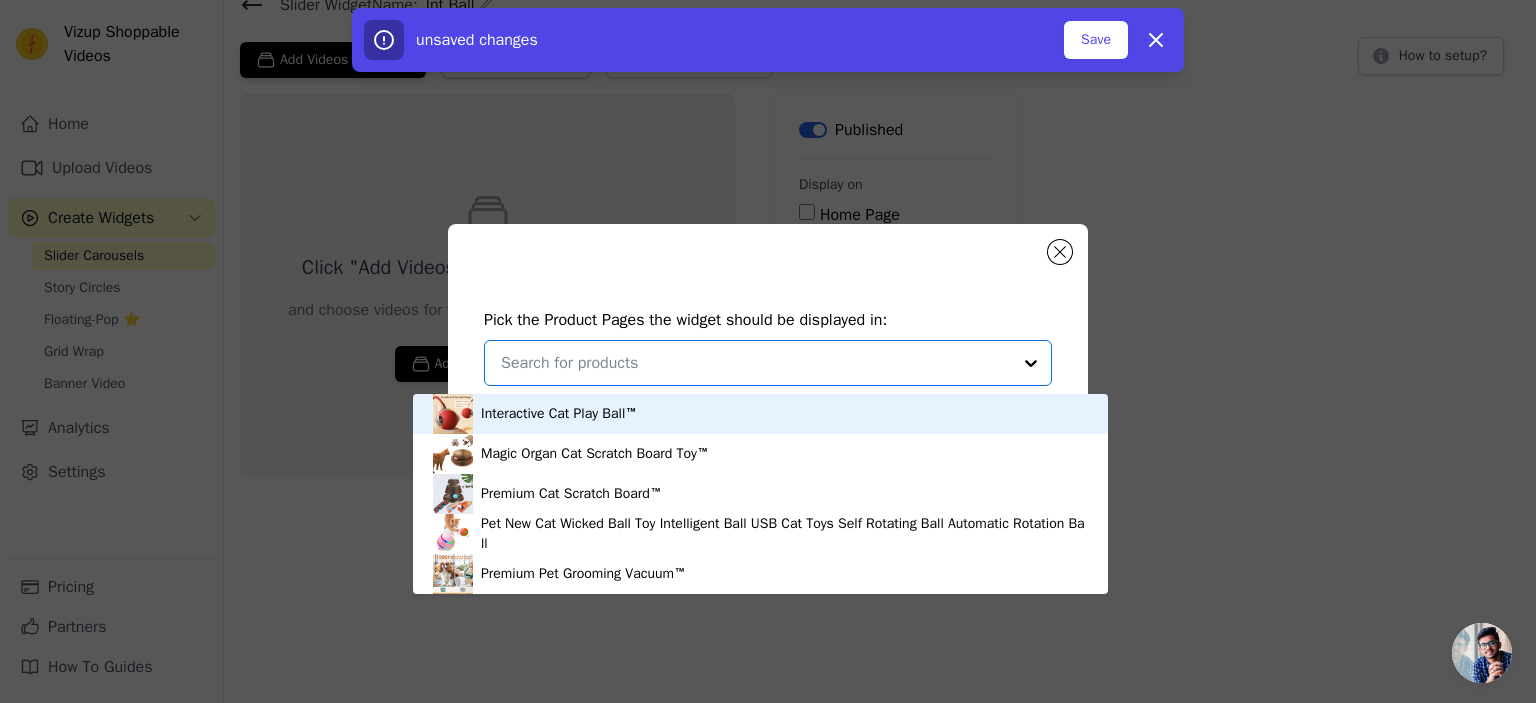 click on "Interactive Cat Play Ball™" at bounding box center (760, 414) 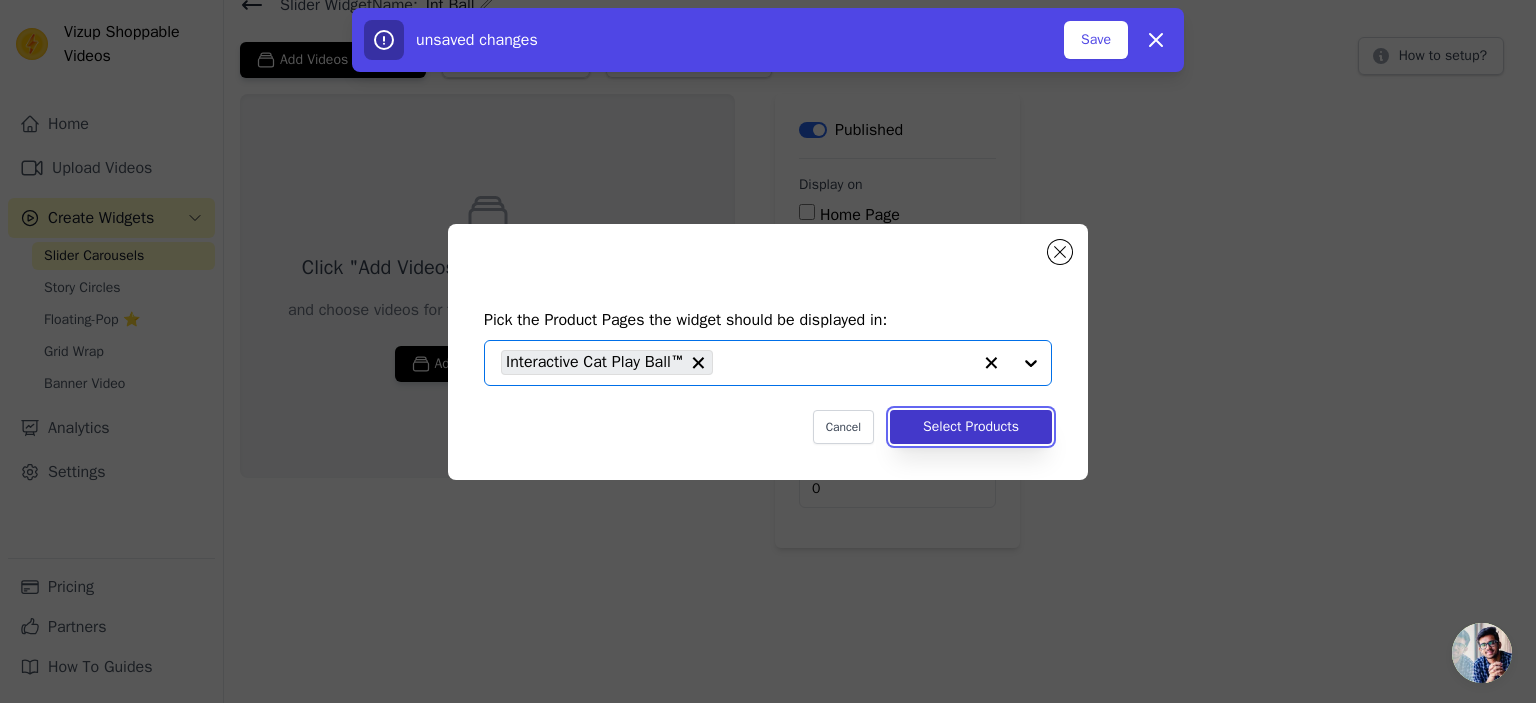 click on "Select Products" at bounding box center [971, 427] 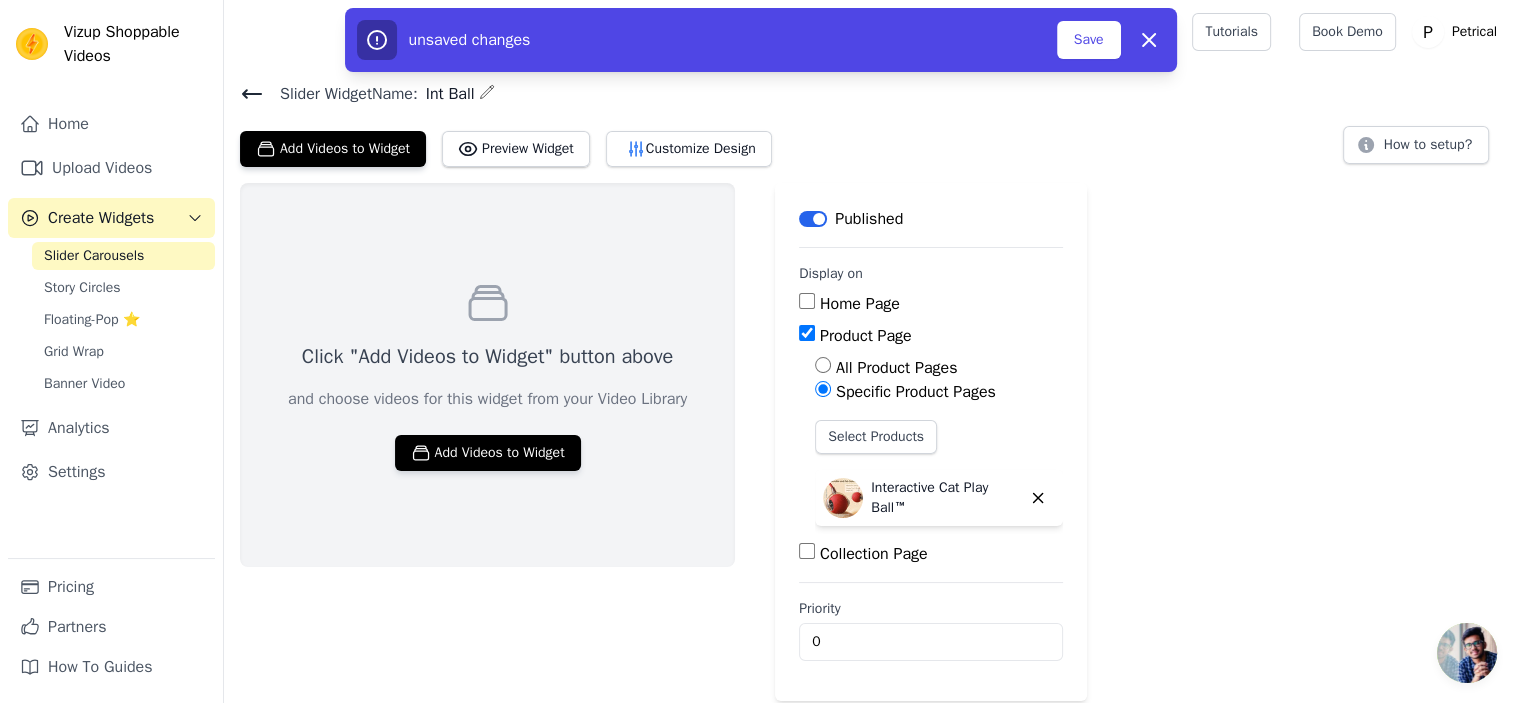 scroll, scrollTop: 168, scrollLeft: 0, axis: vertical 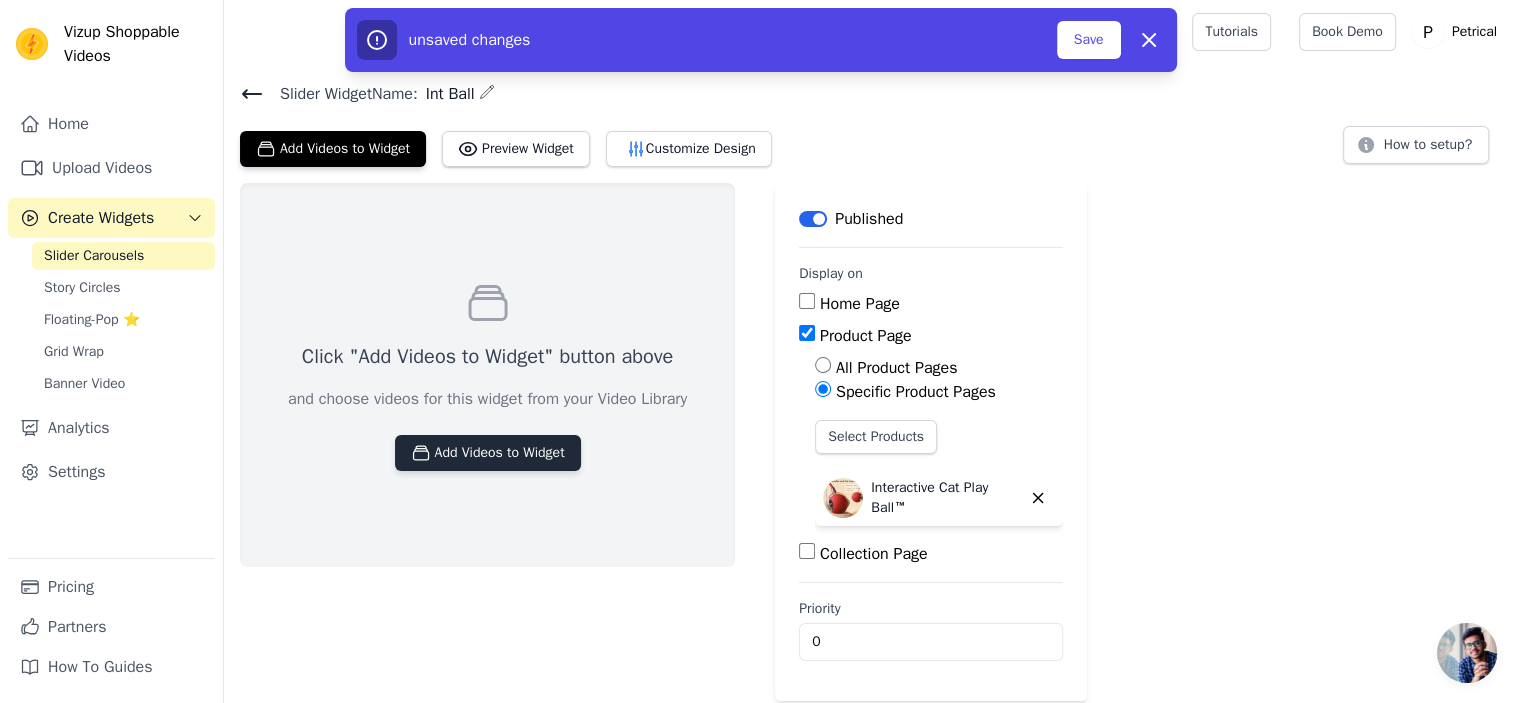 click on "Add Videos to Widget" at bounding box center [488, 453] 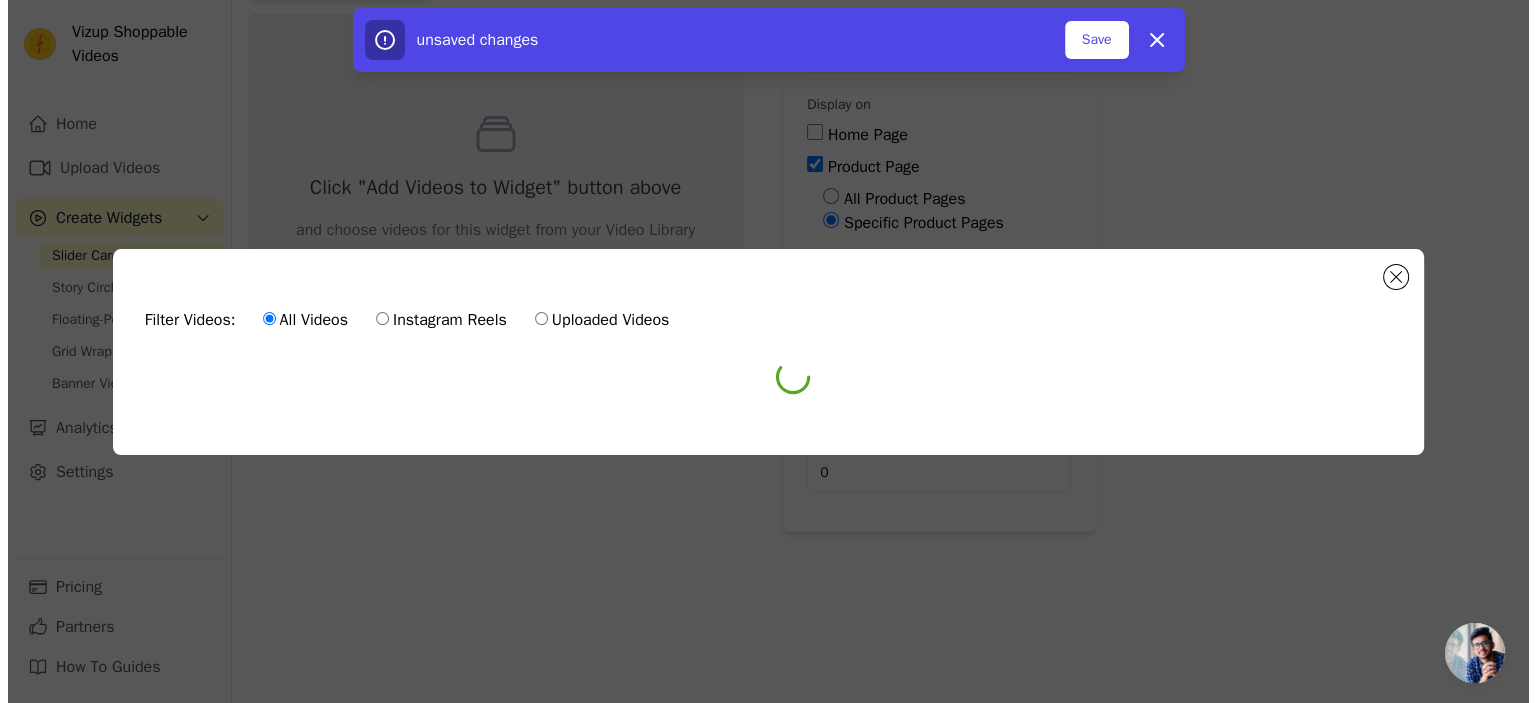 scroll, scrollTop: 0, scrollLeft: 0, axis: both 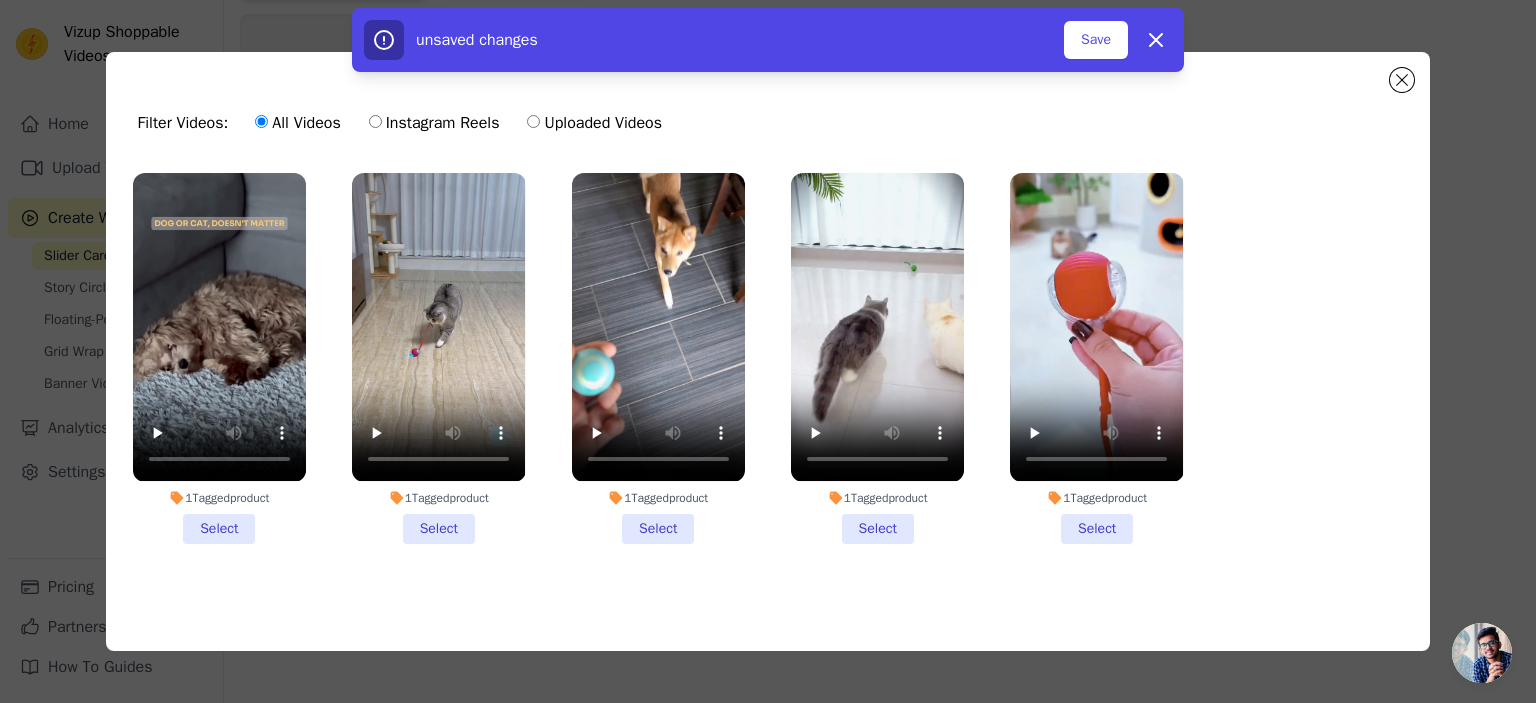 click on "1  Tagged  product     Select" at bounding box center [219, 358] 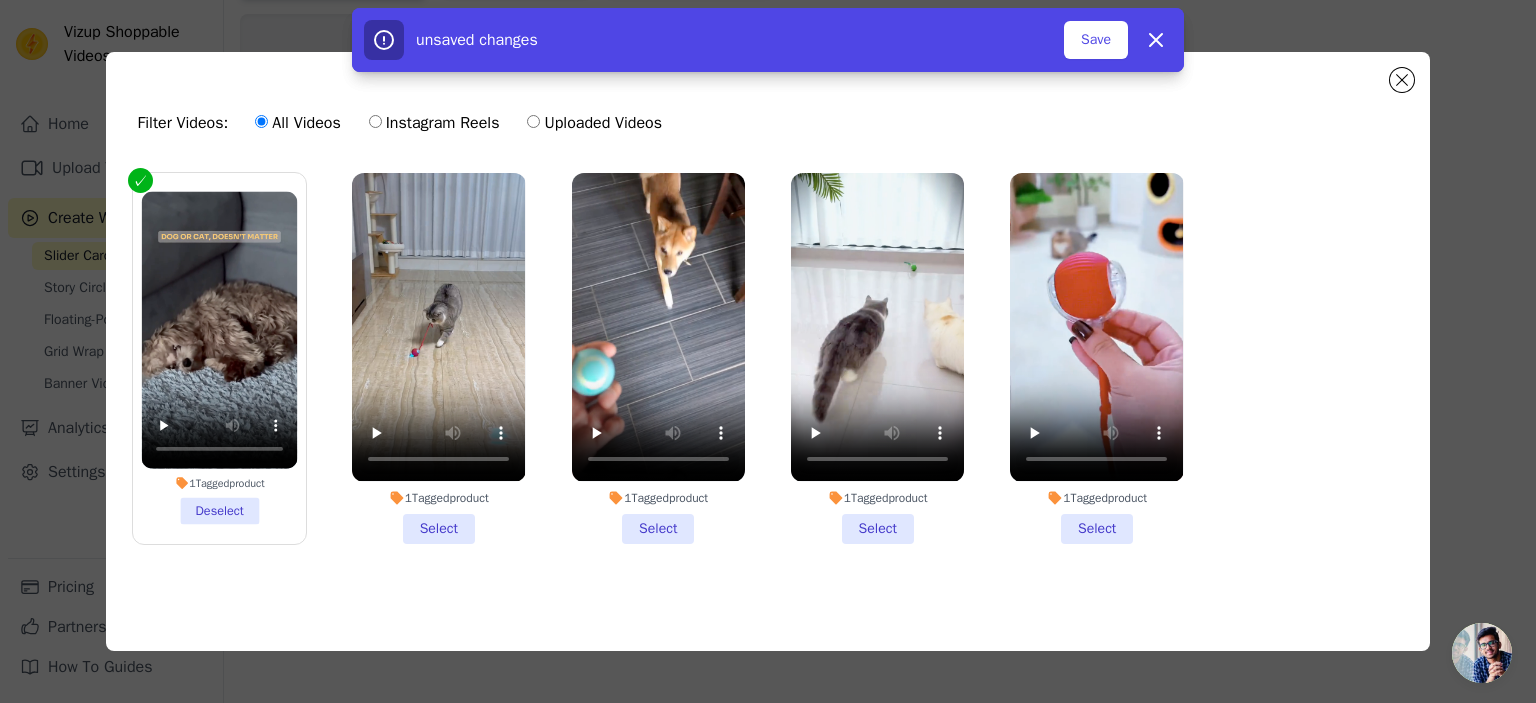 click on "1  Tagged  product     Select" at bounding box center (438, 358) 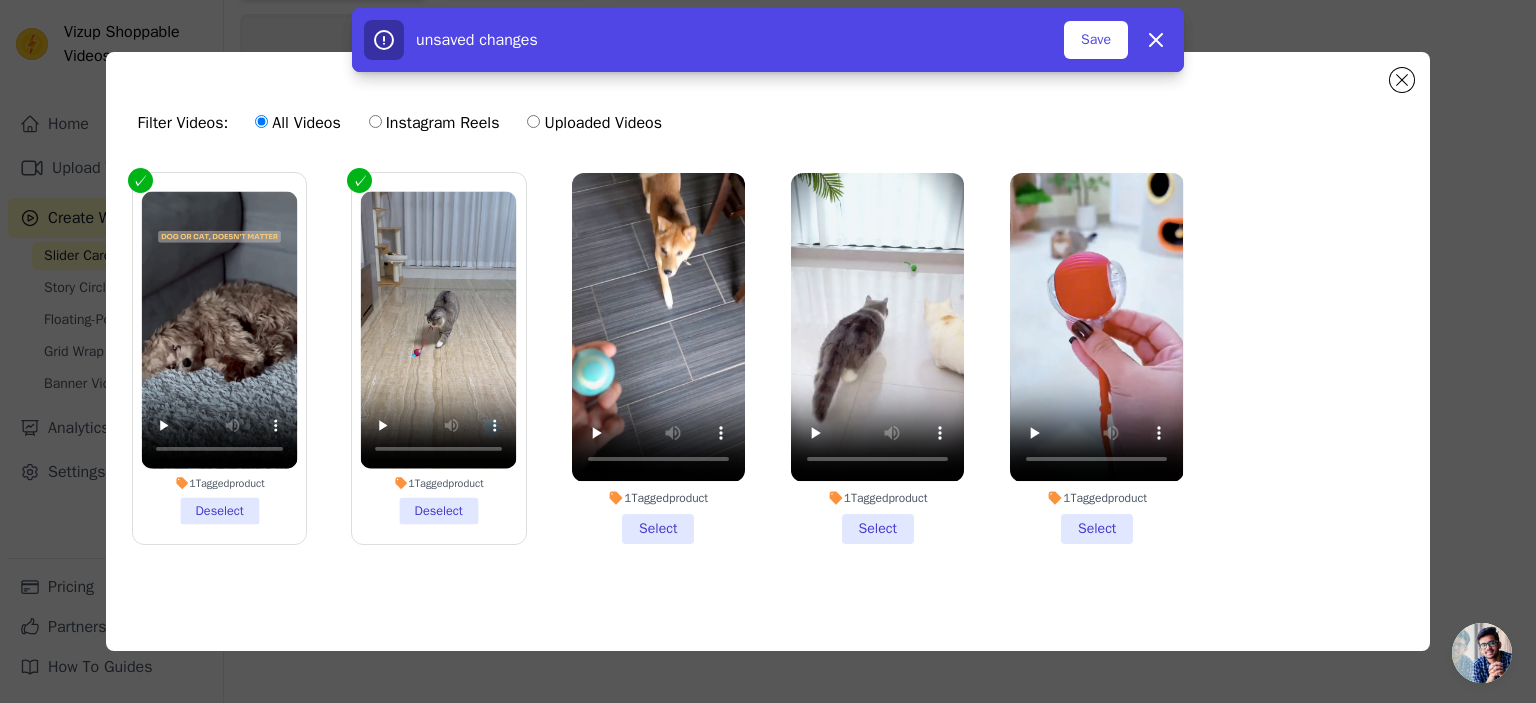 click on "1  Tagged  product     Select" at bounding box center (658, 358) 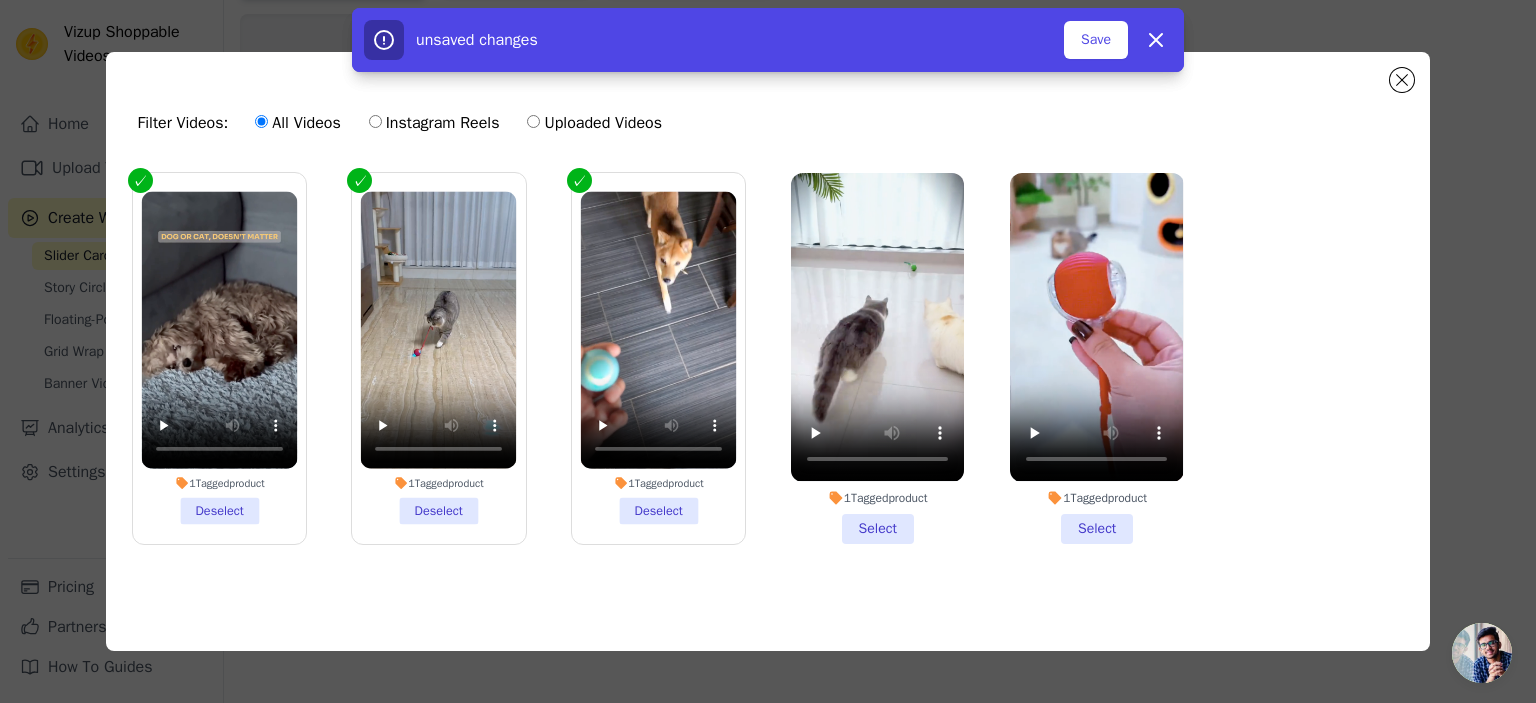 click on "1  Tagged  product     Select" at bounding box center (877, 358) 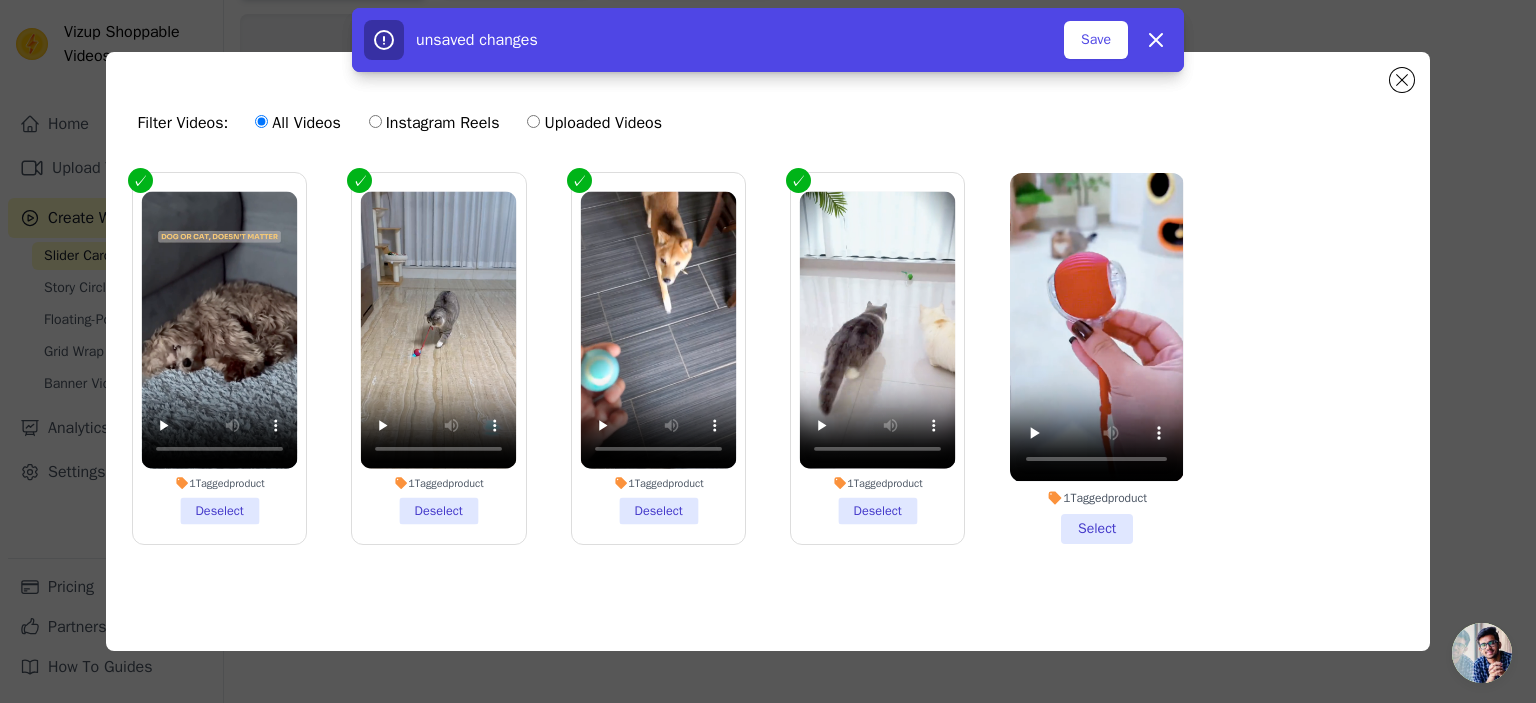 click on "1  Tagged  product     Select" at bounding box center (1096, 358) 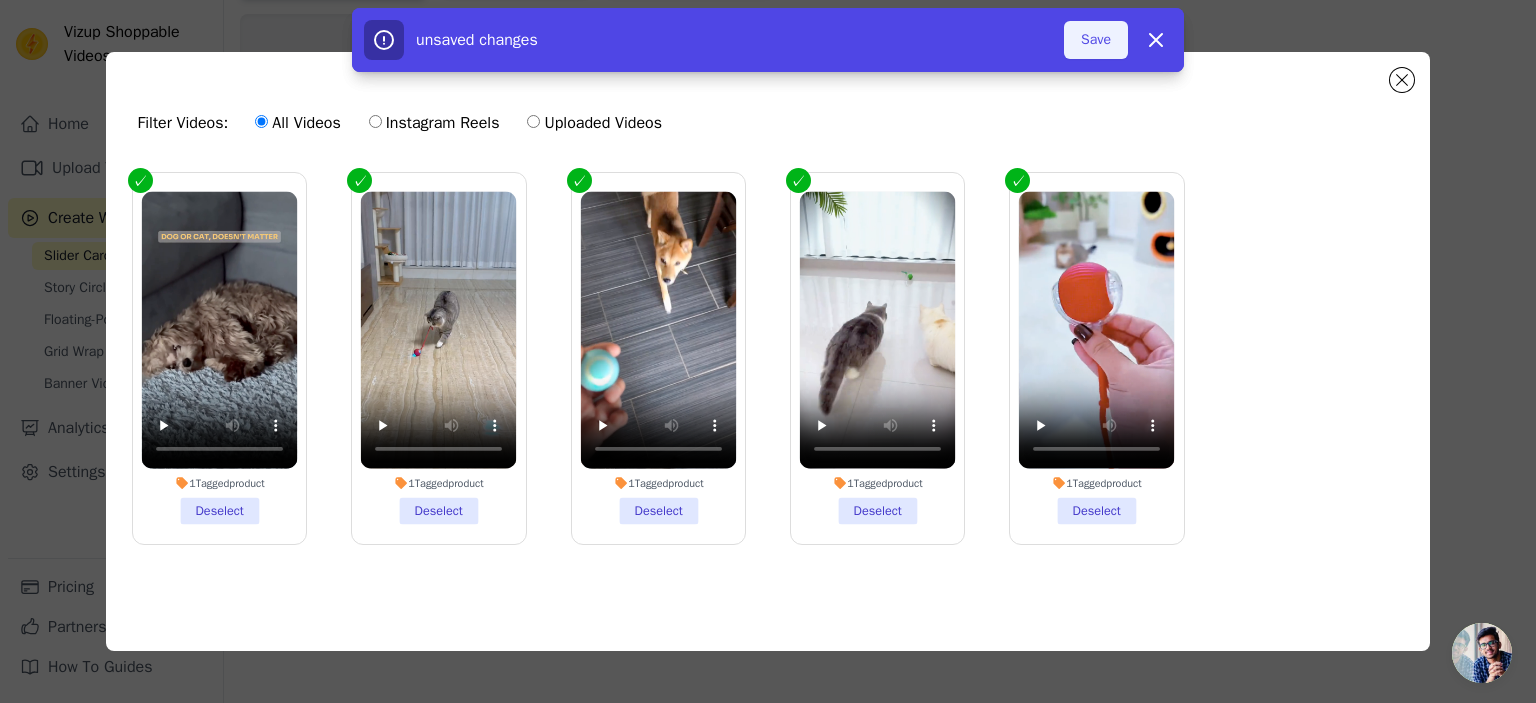 click on "Save" at bounding box center (1096, 40) 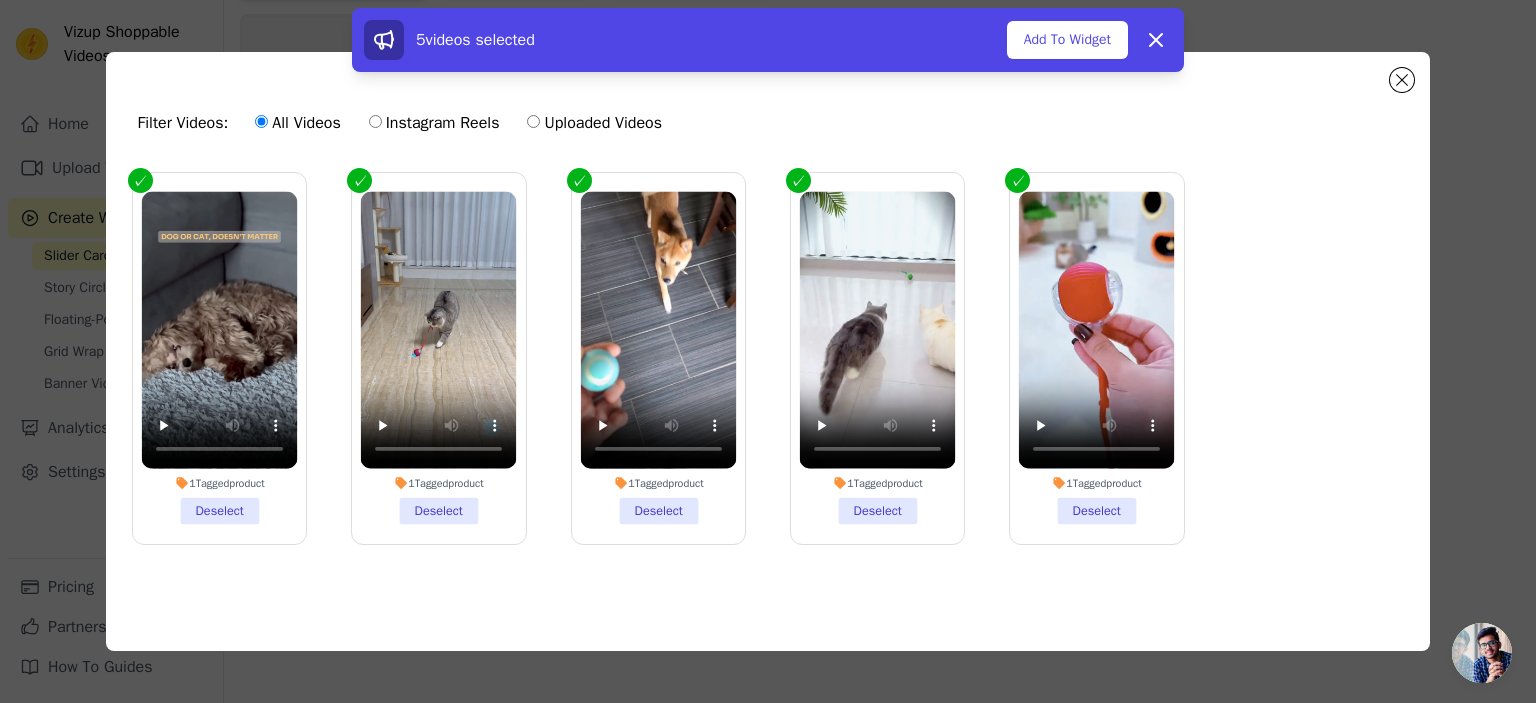 click on "5  videos selected     Add To Widget   Dismiss" at bounding box center [768, 44] 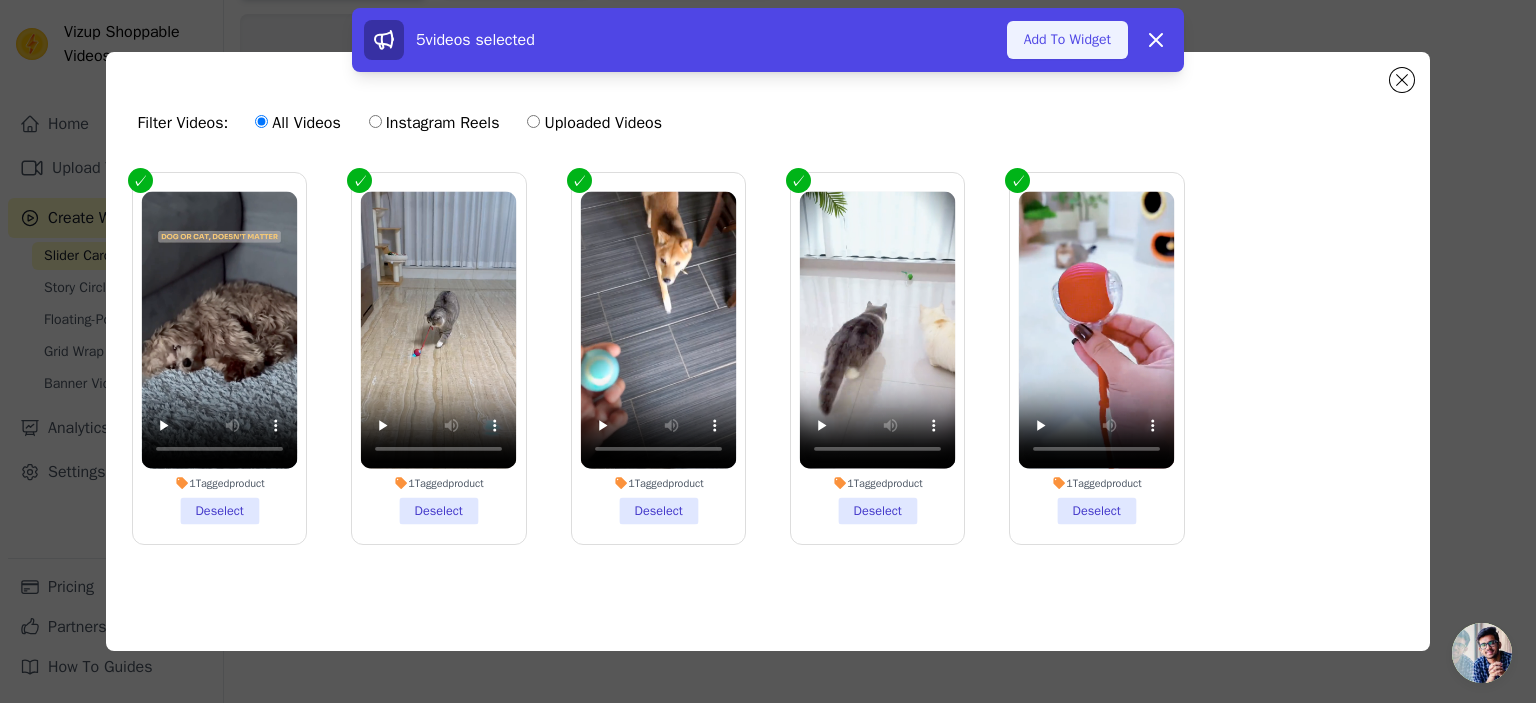 click on "Add To Widget" at bounding box center [1067, 40] 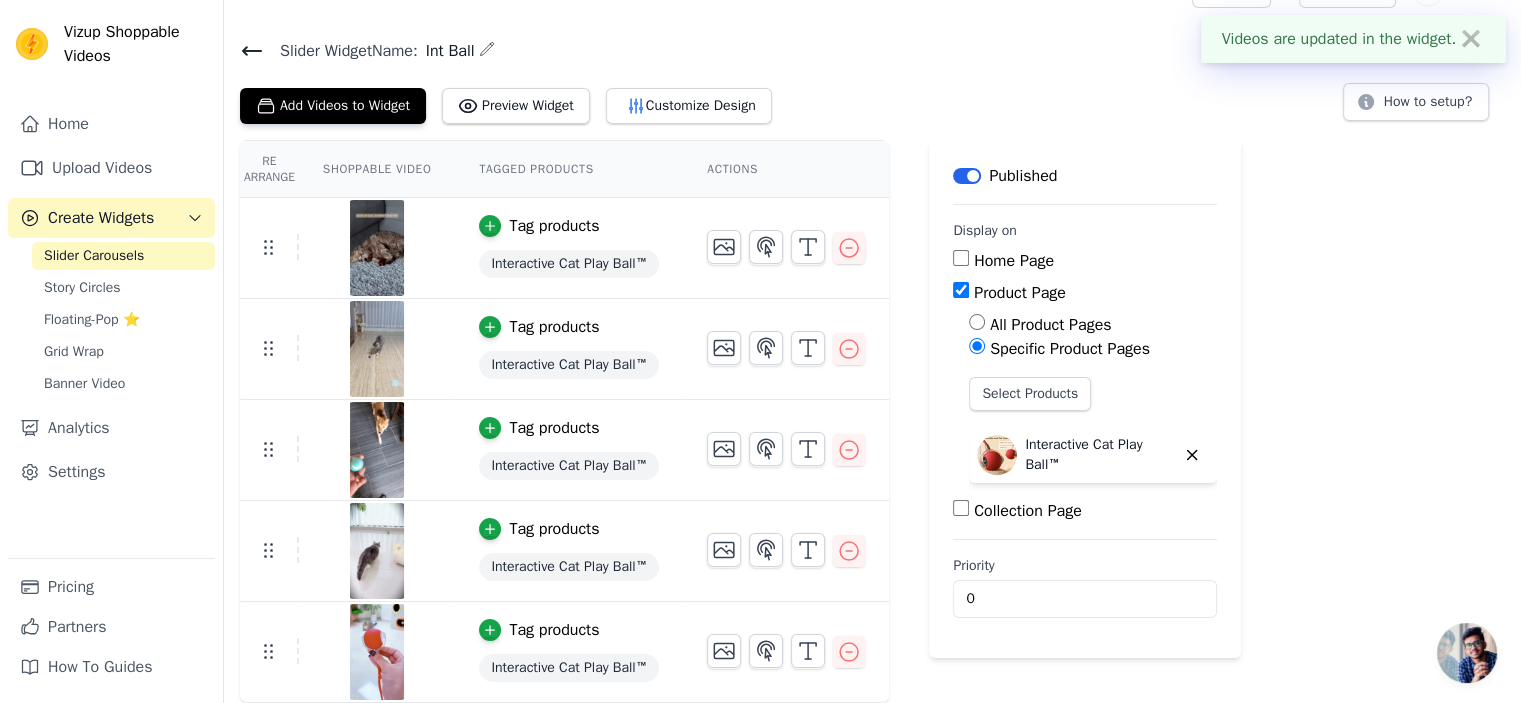 scroll, scrollTop: 224, scrollLeft: 0, axis: vertical 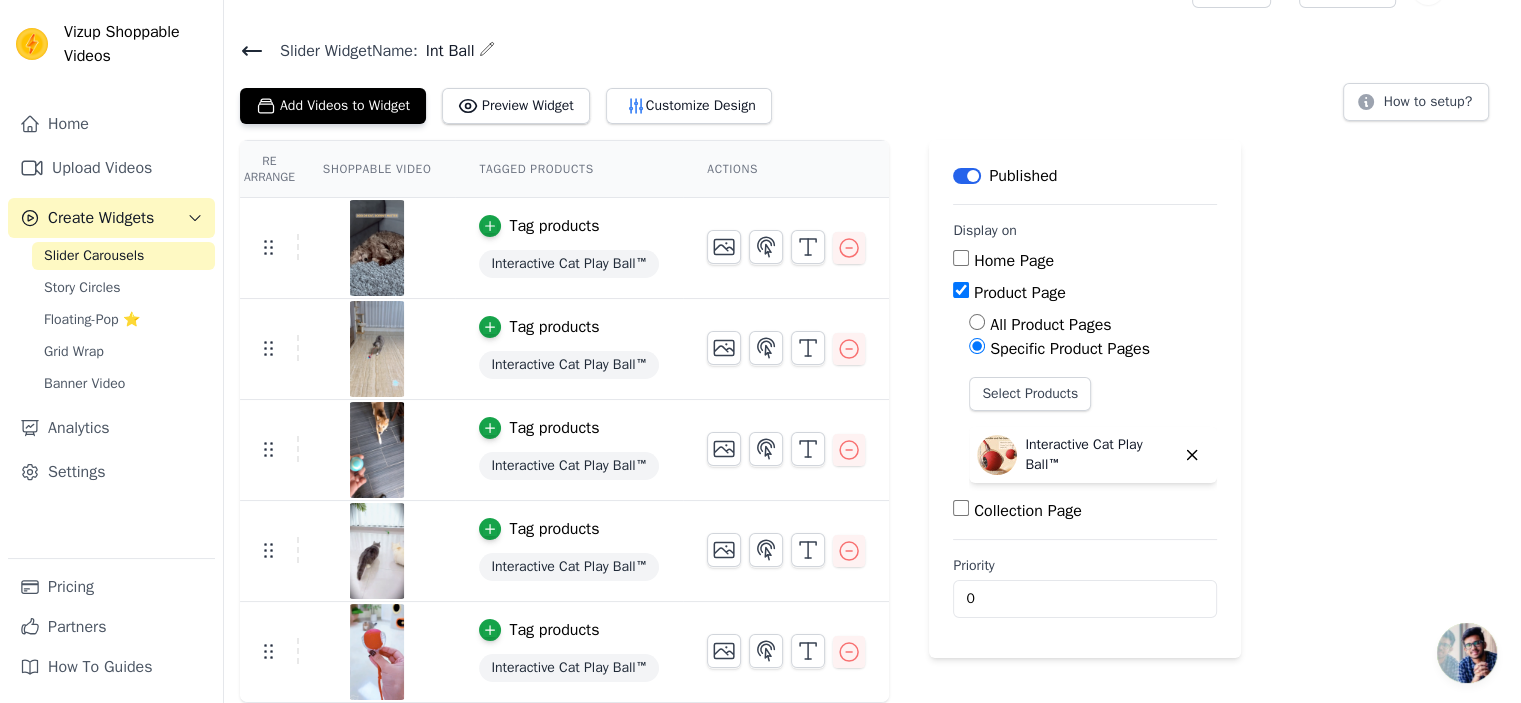 click on "Home Page" at bounding box center [961, 258] 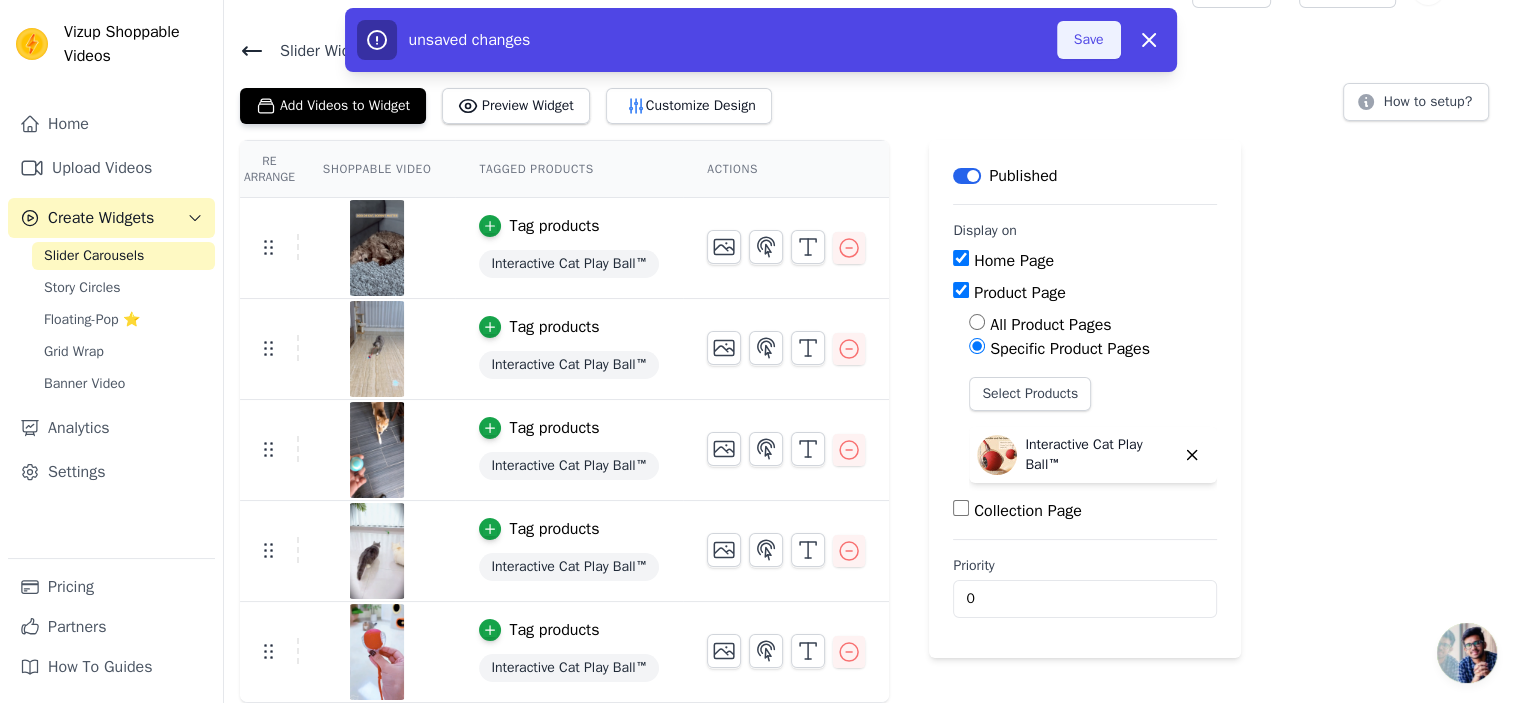 click on "Save" at bounding box center [1089, 40] 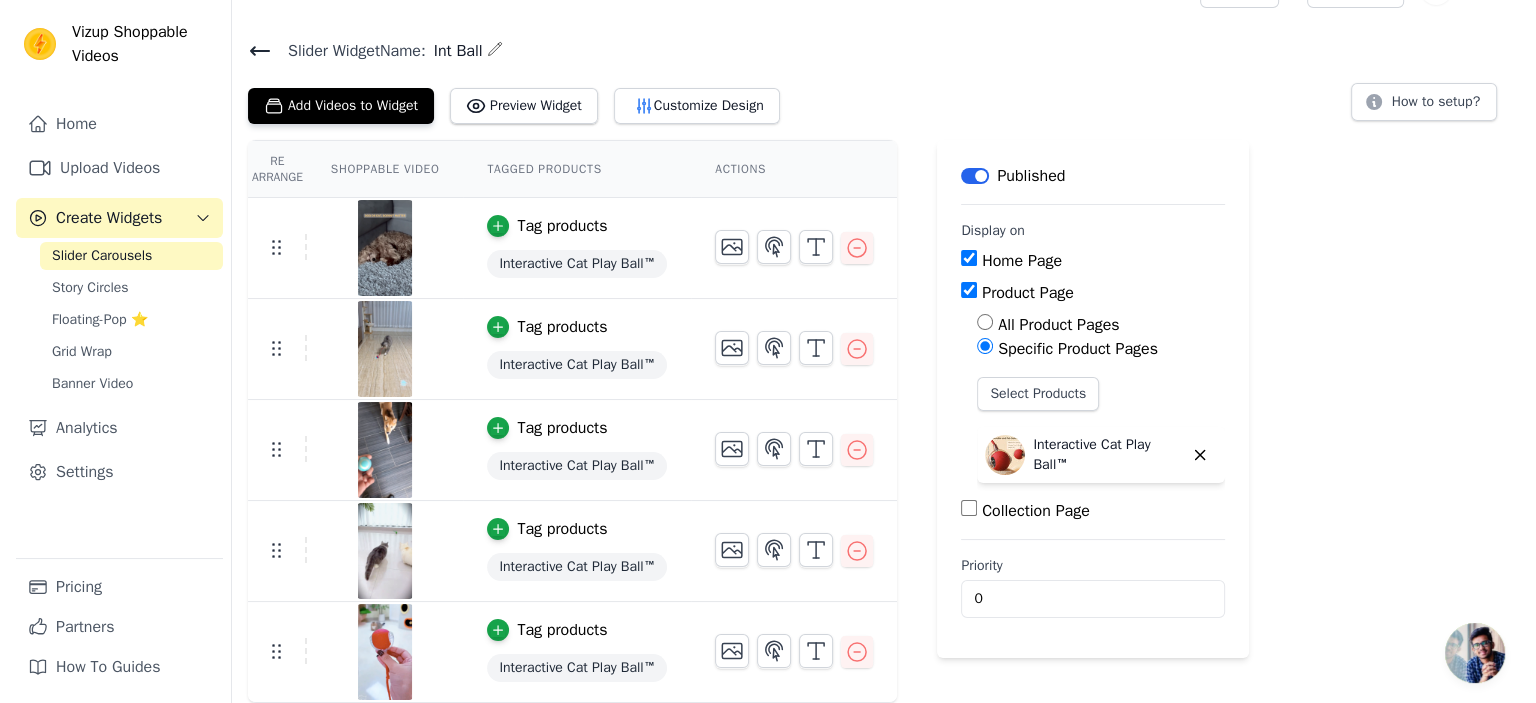 scroll, scrollTop: 0, scrollLeft: 0, axis: both 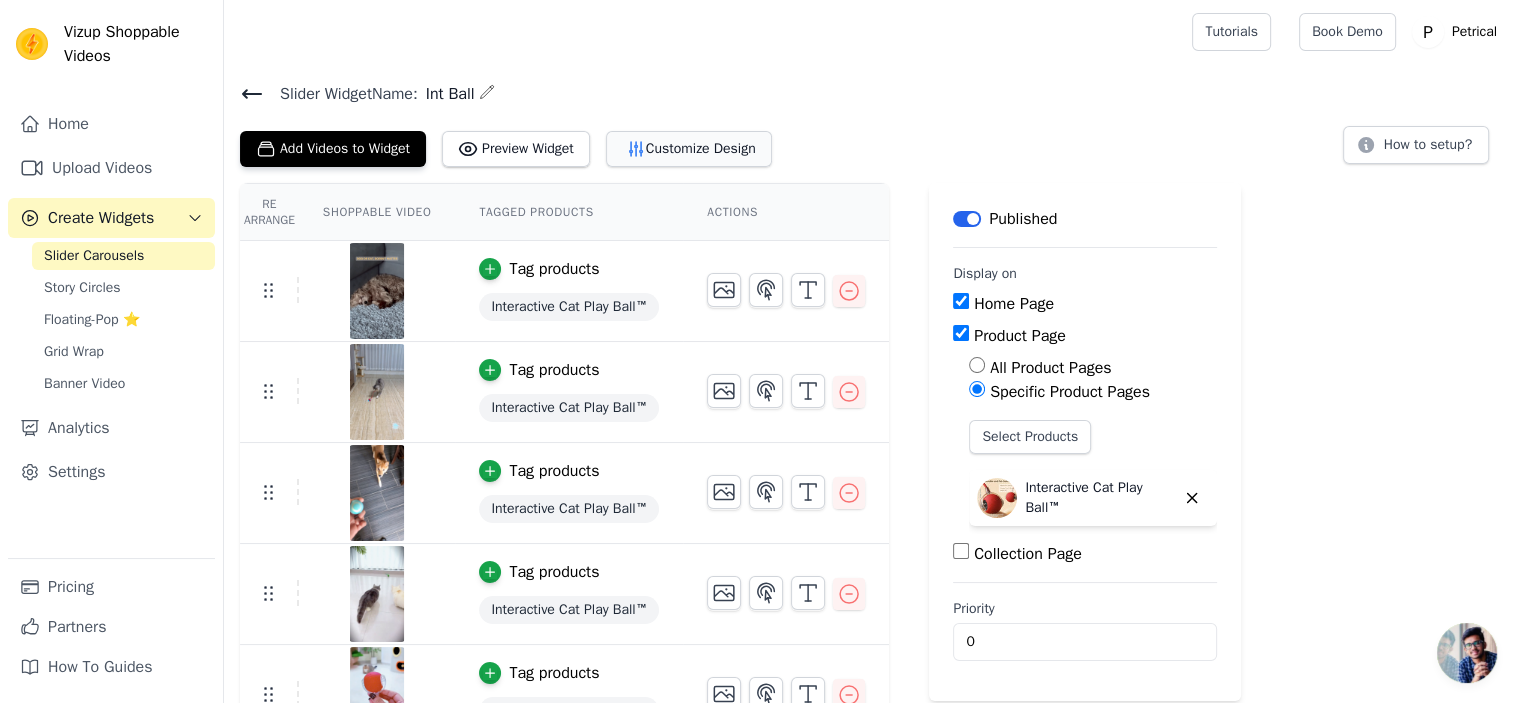 click on "Customize Design" at bounding box center [689, 149] 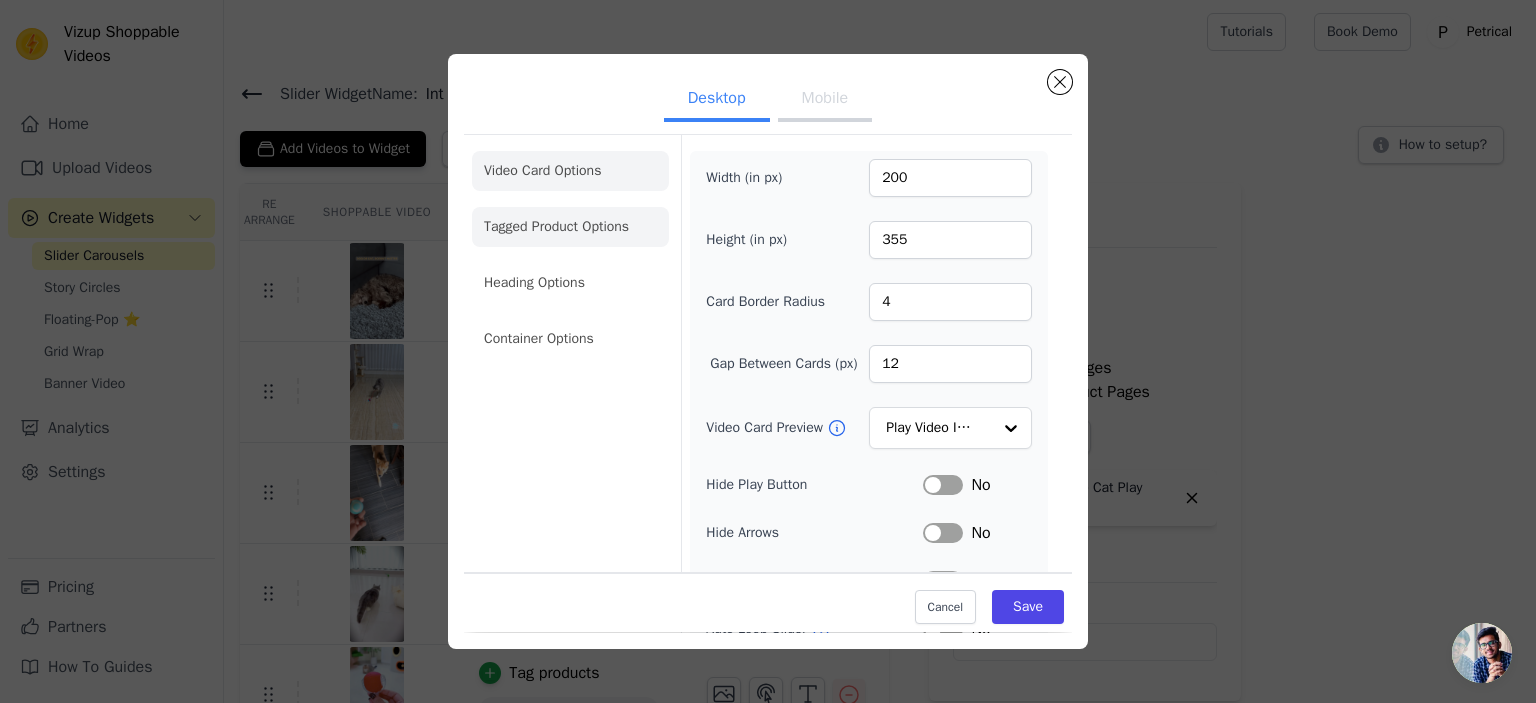 click on "Tagged Product Options" 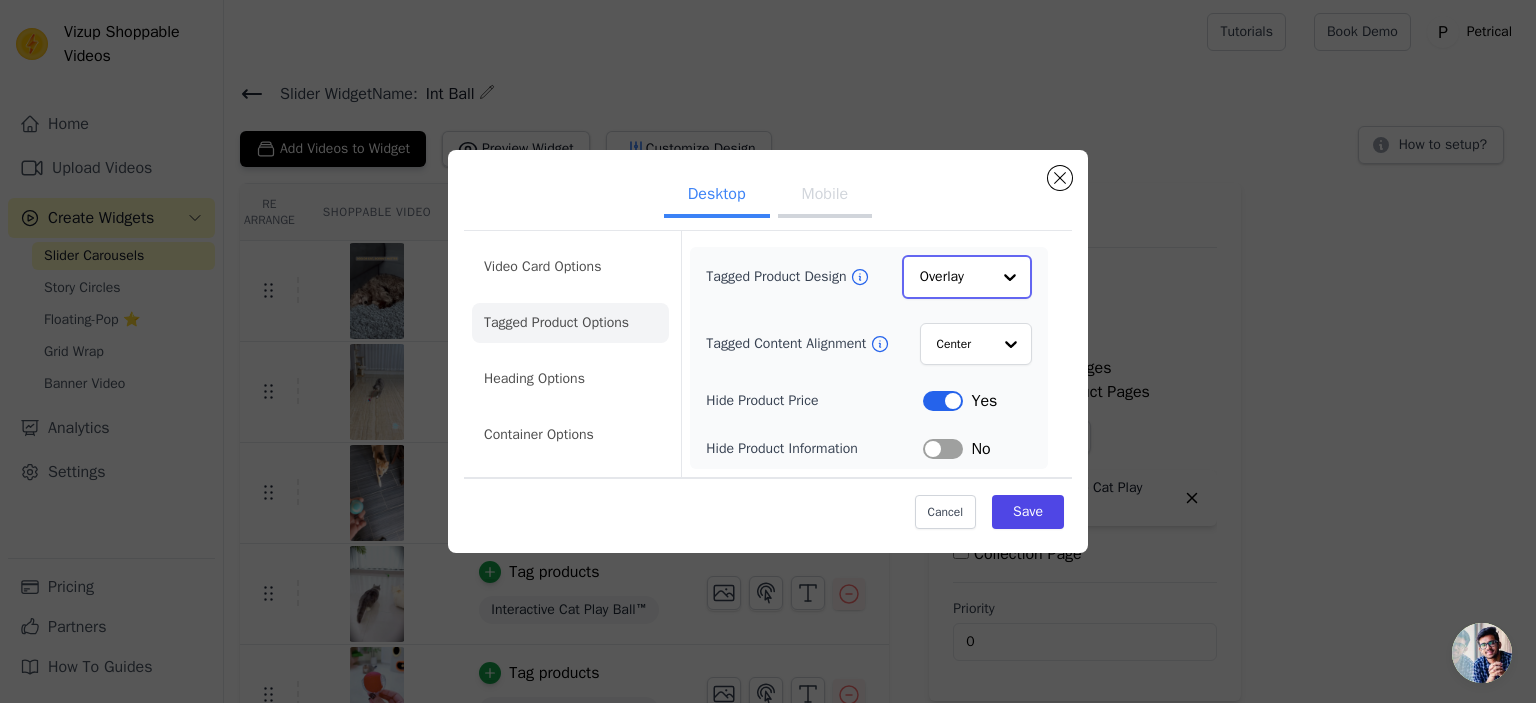 click on "Tagged Product Design" 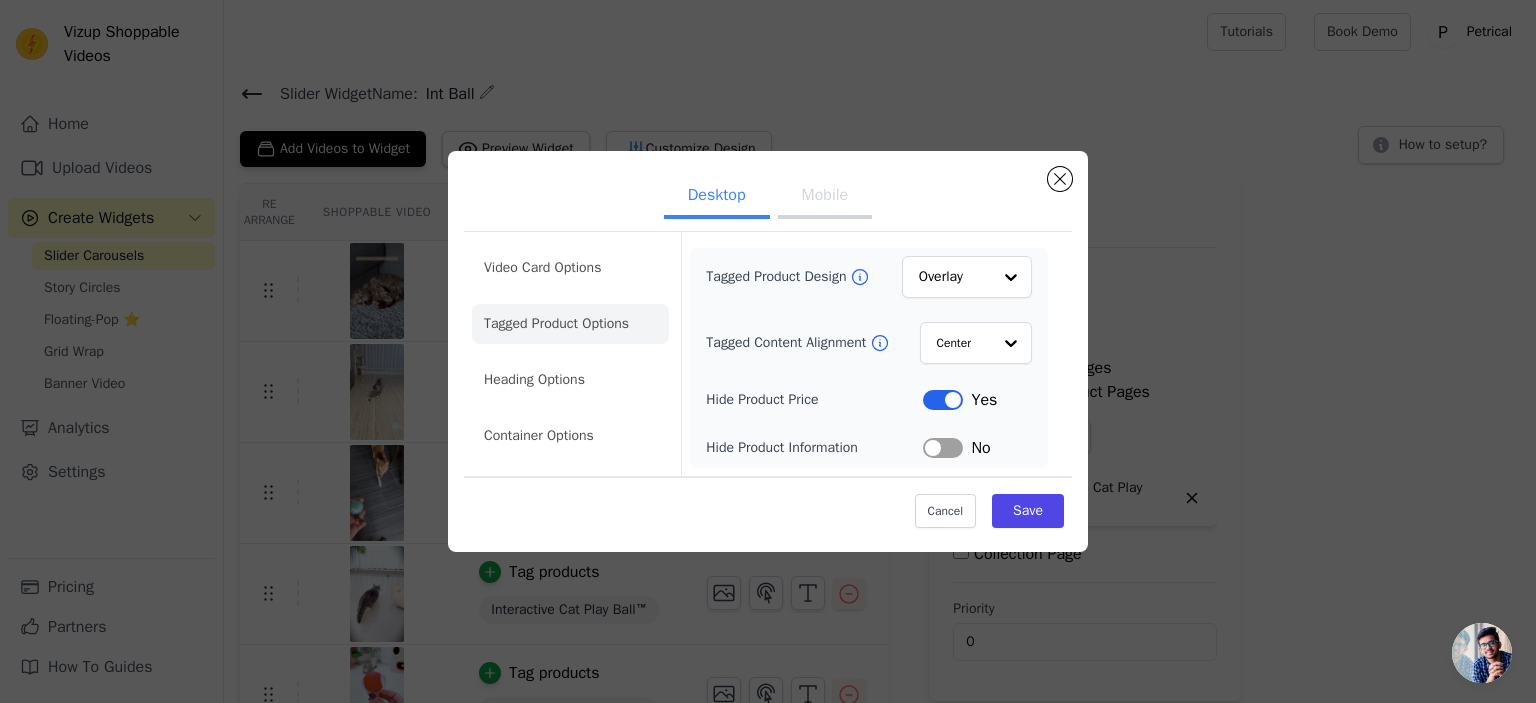 click on "Desktop Mobile" at bounding box center (768, 197) 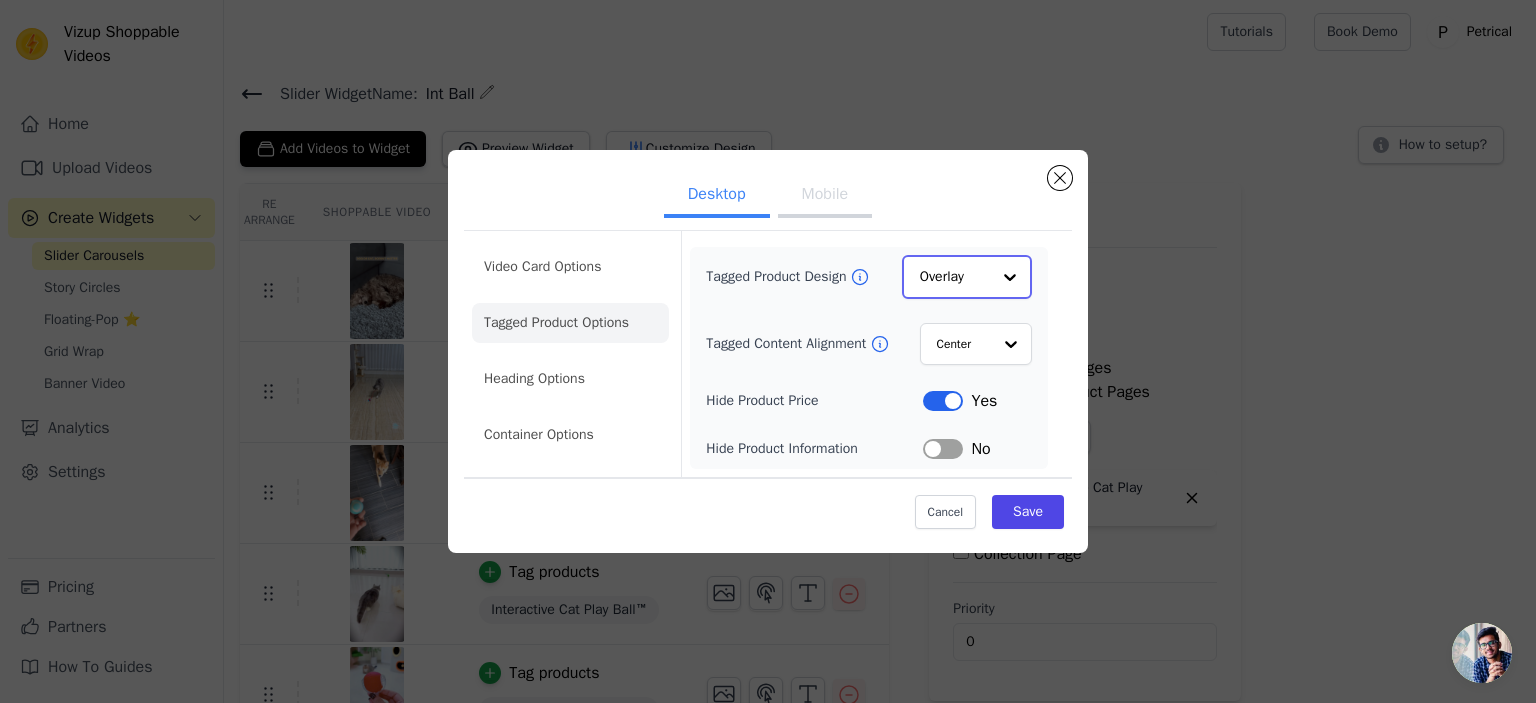 click on "Tagged Product Design" 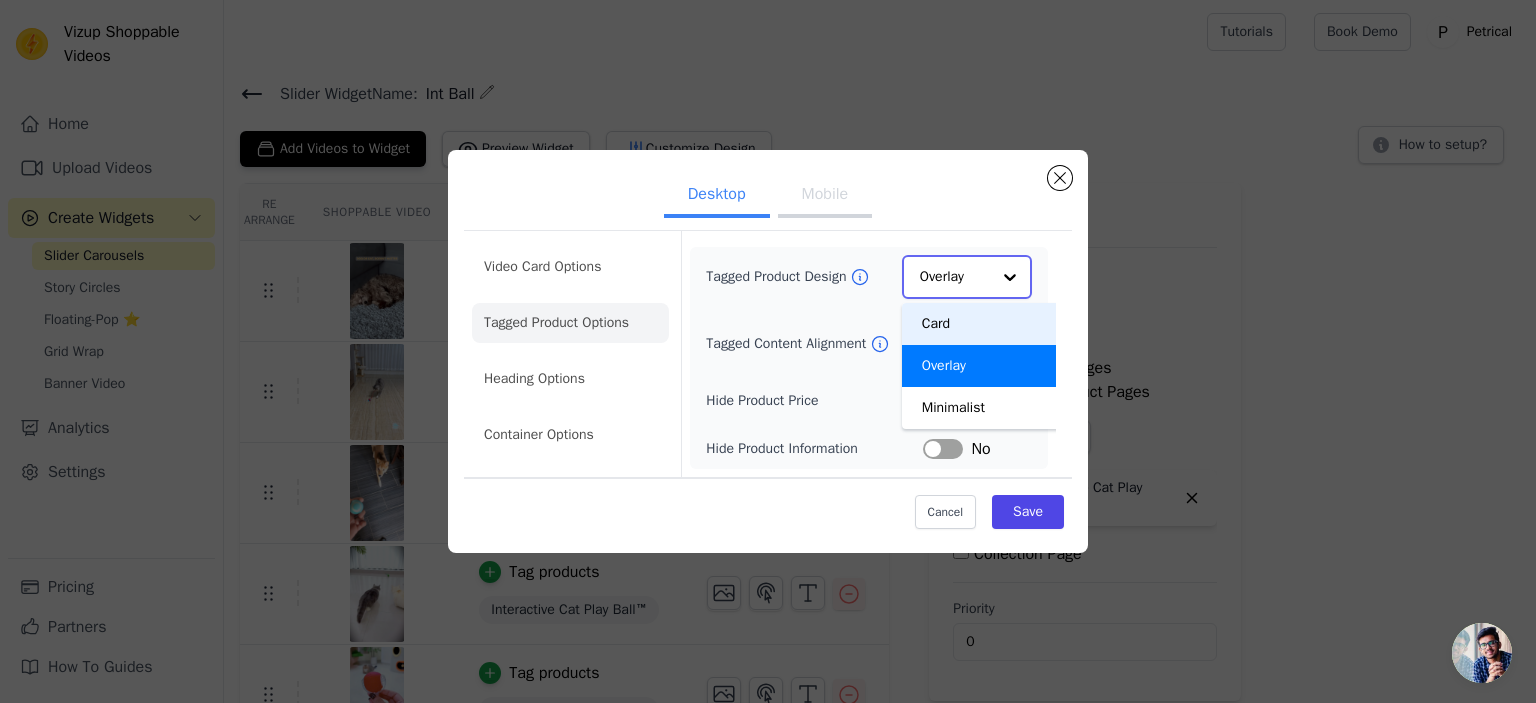 click on "Card" at bounding box center (983, 324) 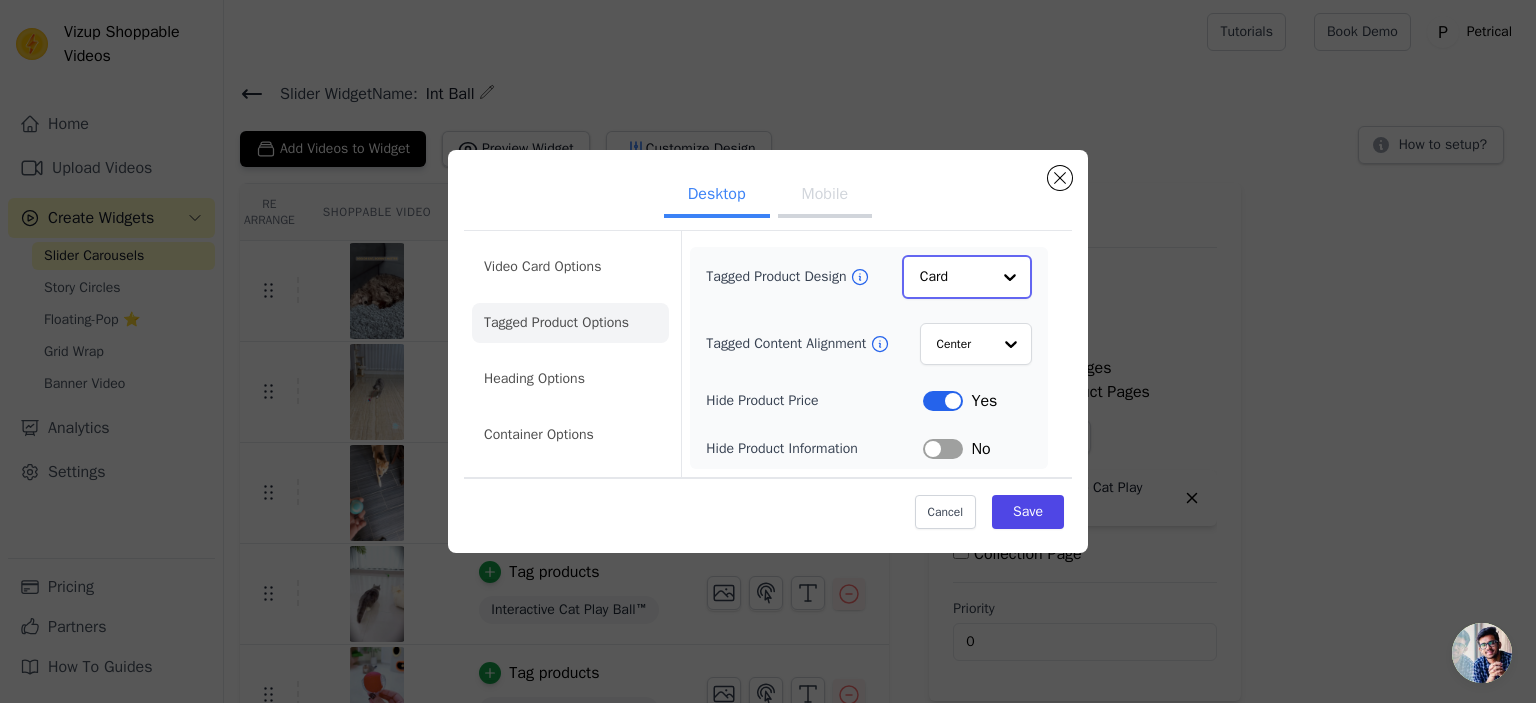 click on "Tagged Product Design" 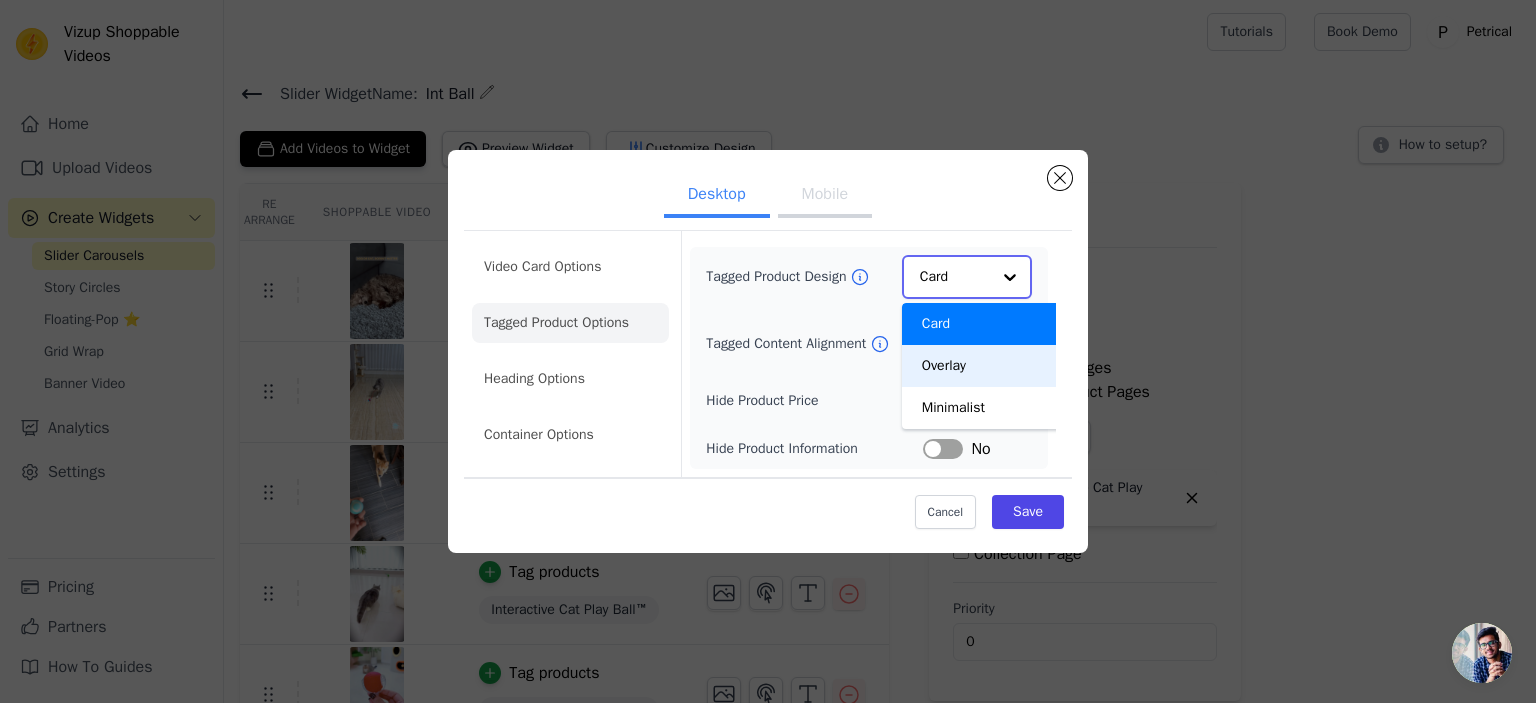 click on "Overlay" at bounding box center [983, 366] 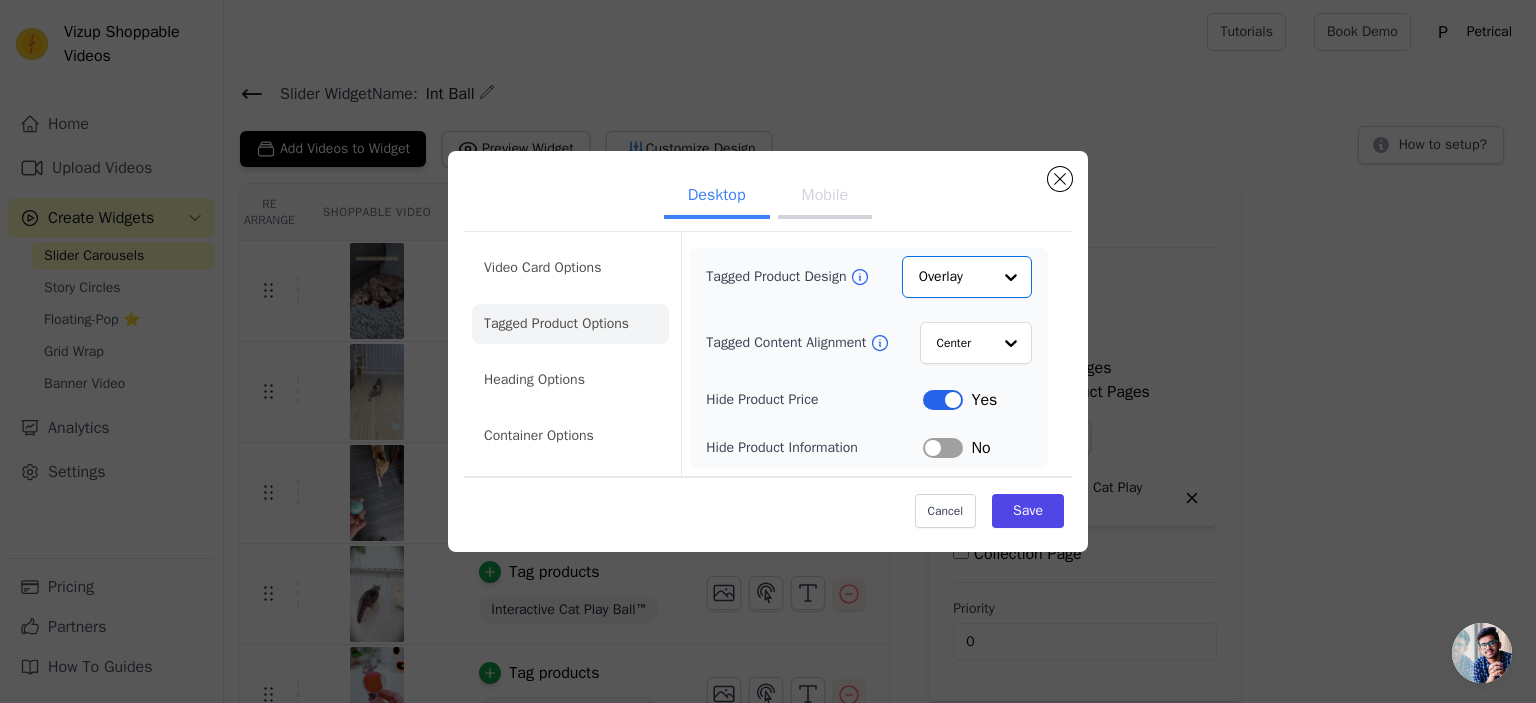 click on "Mobile" at bounding box center (825, 197) 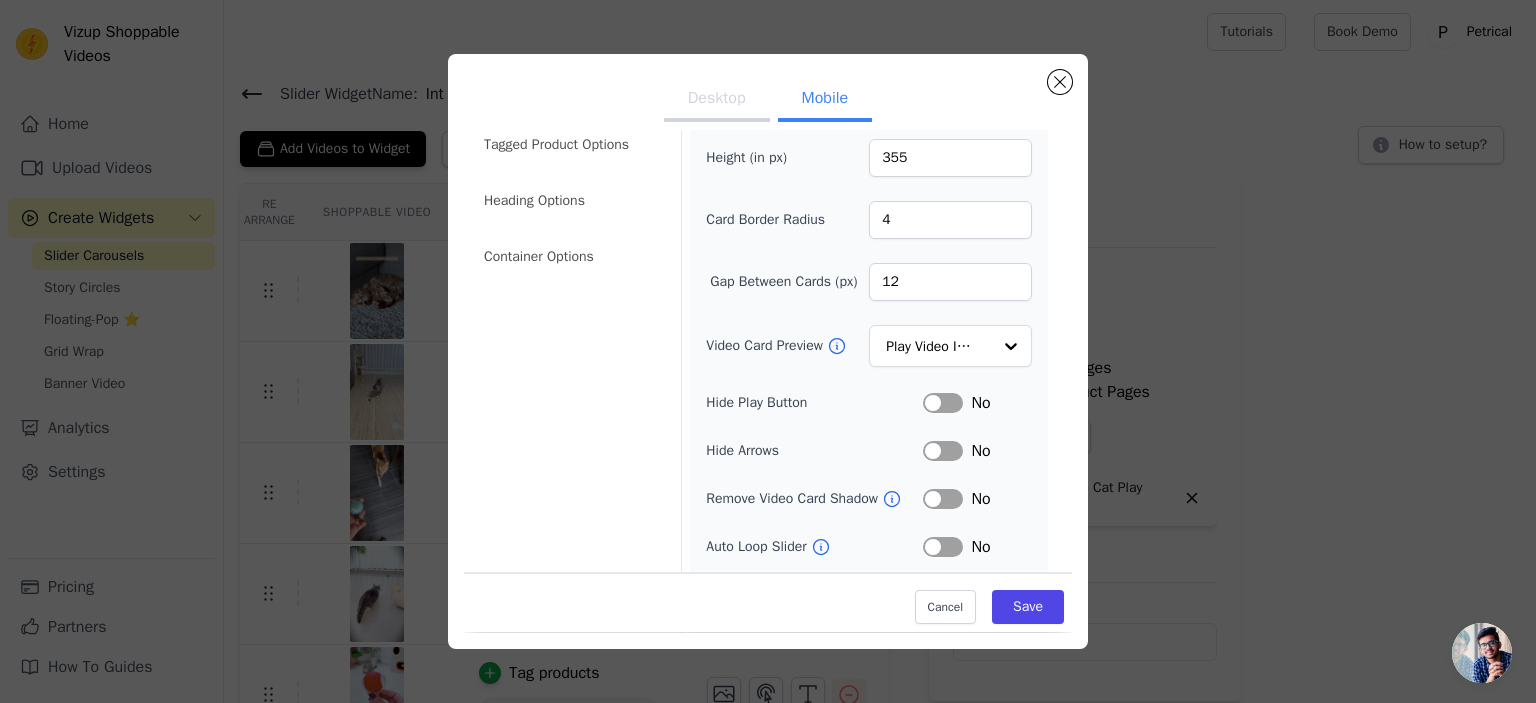 scroll, scrollTop: 300, scrollLeft: 0, axis: vertical 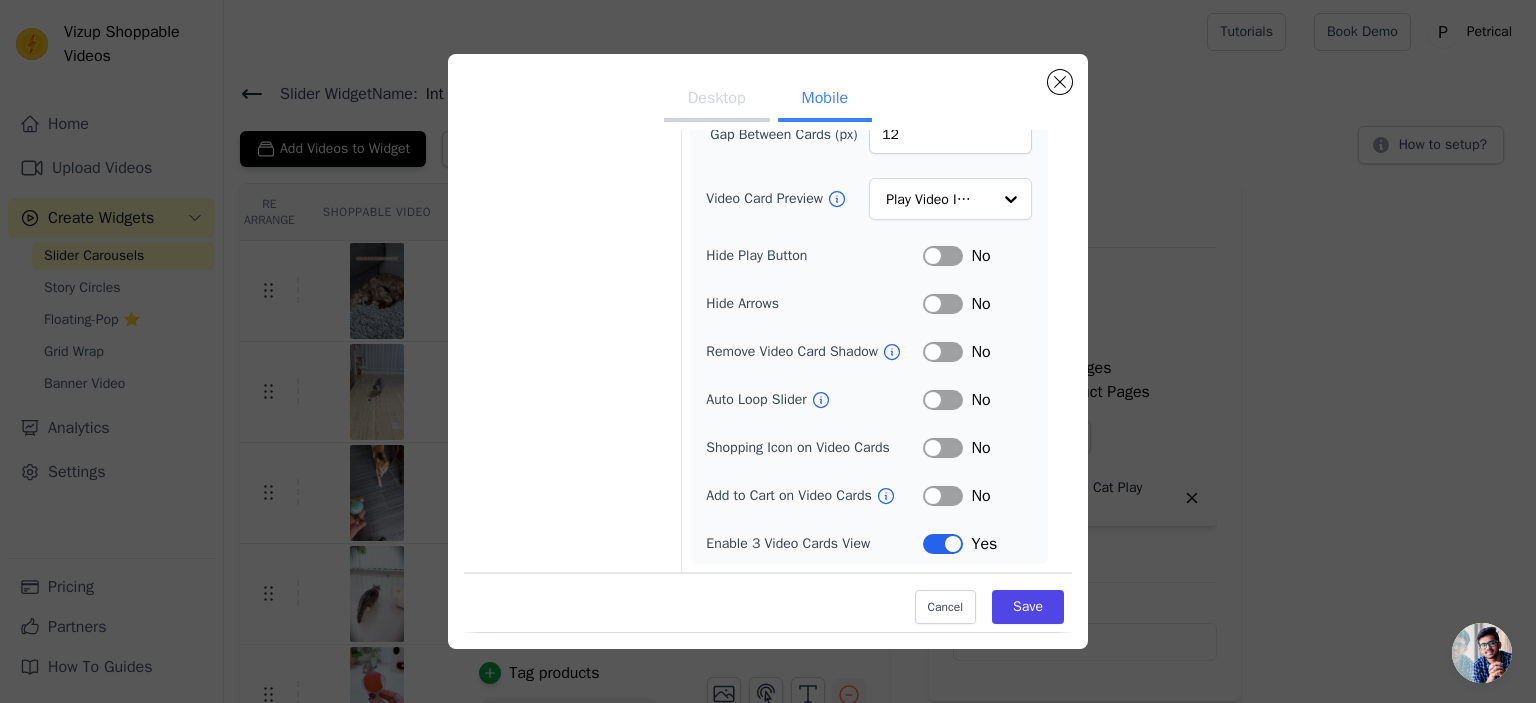 click on "Label" at bounding box center (943, 400) 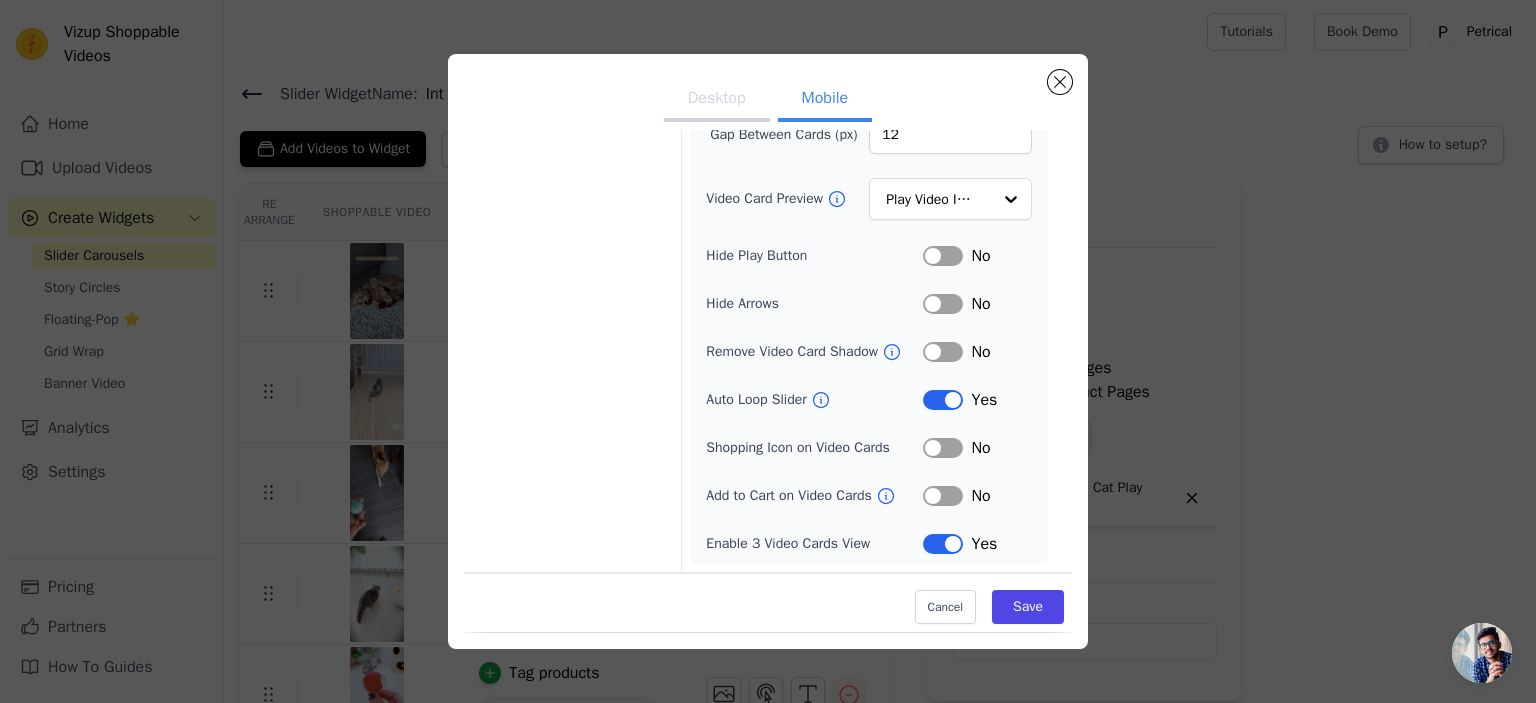 click 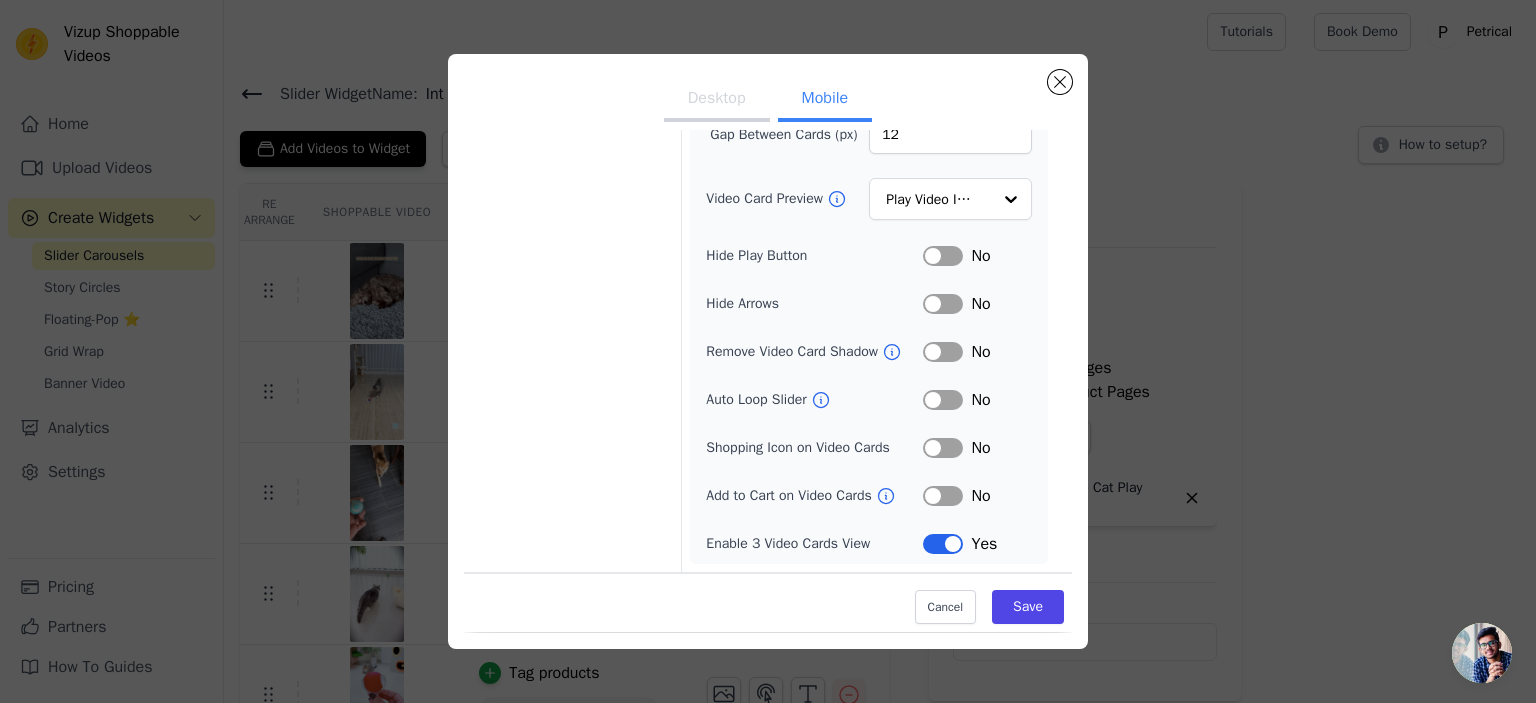 scroll, scrollTop: 408, scrollLeft: 0, axis: vertical 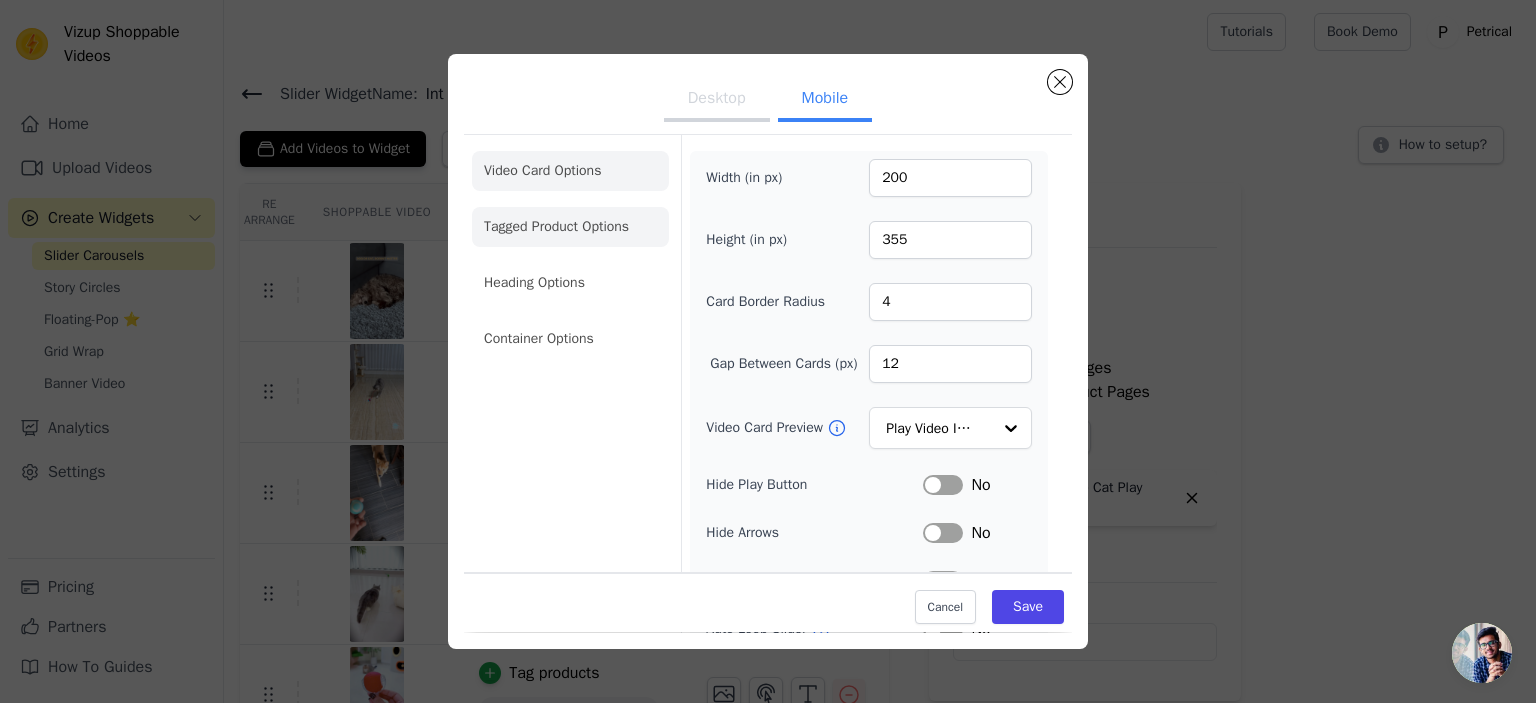 click on "Tagged Product Options" 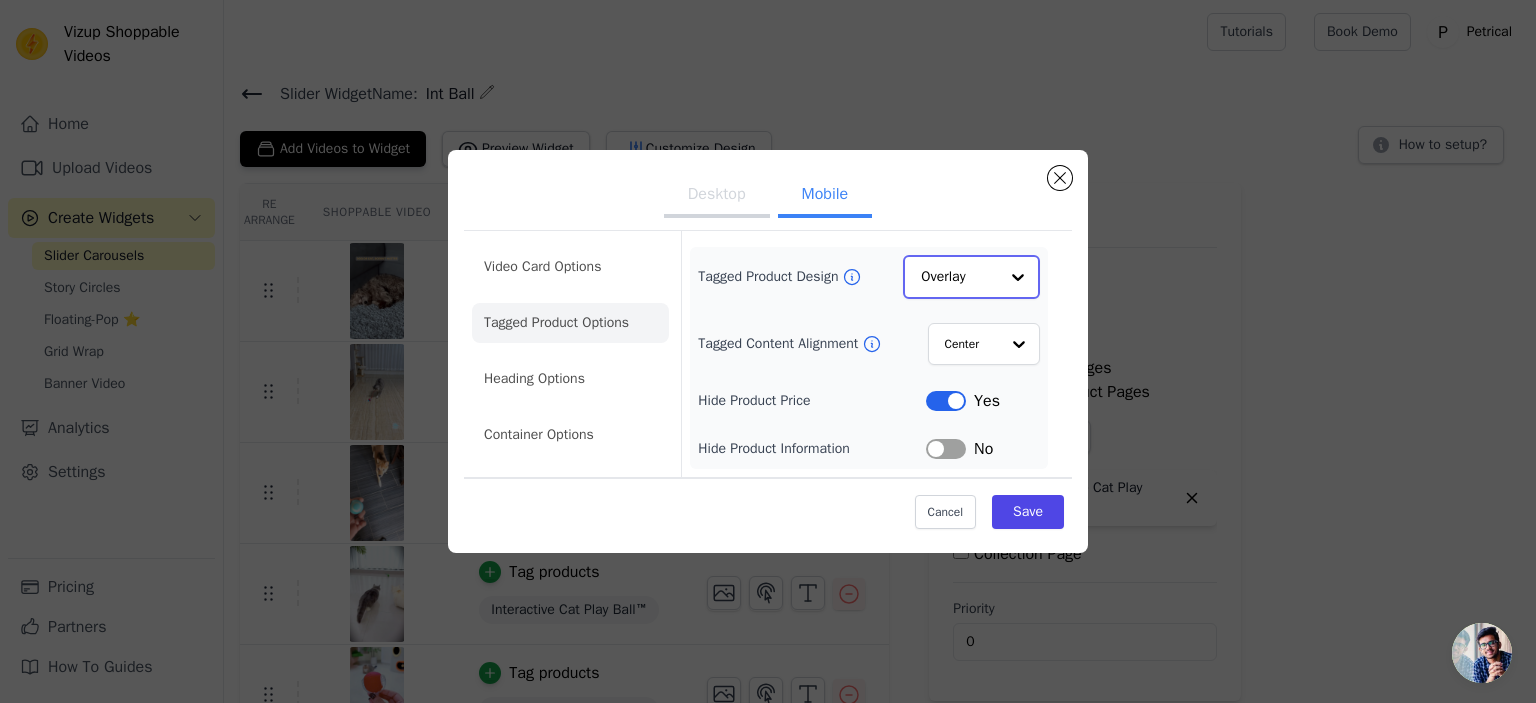 click on "Tagged Product Design" 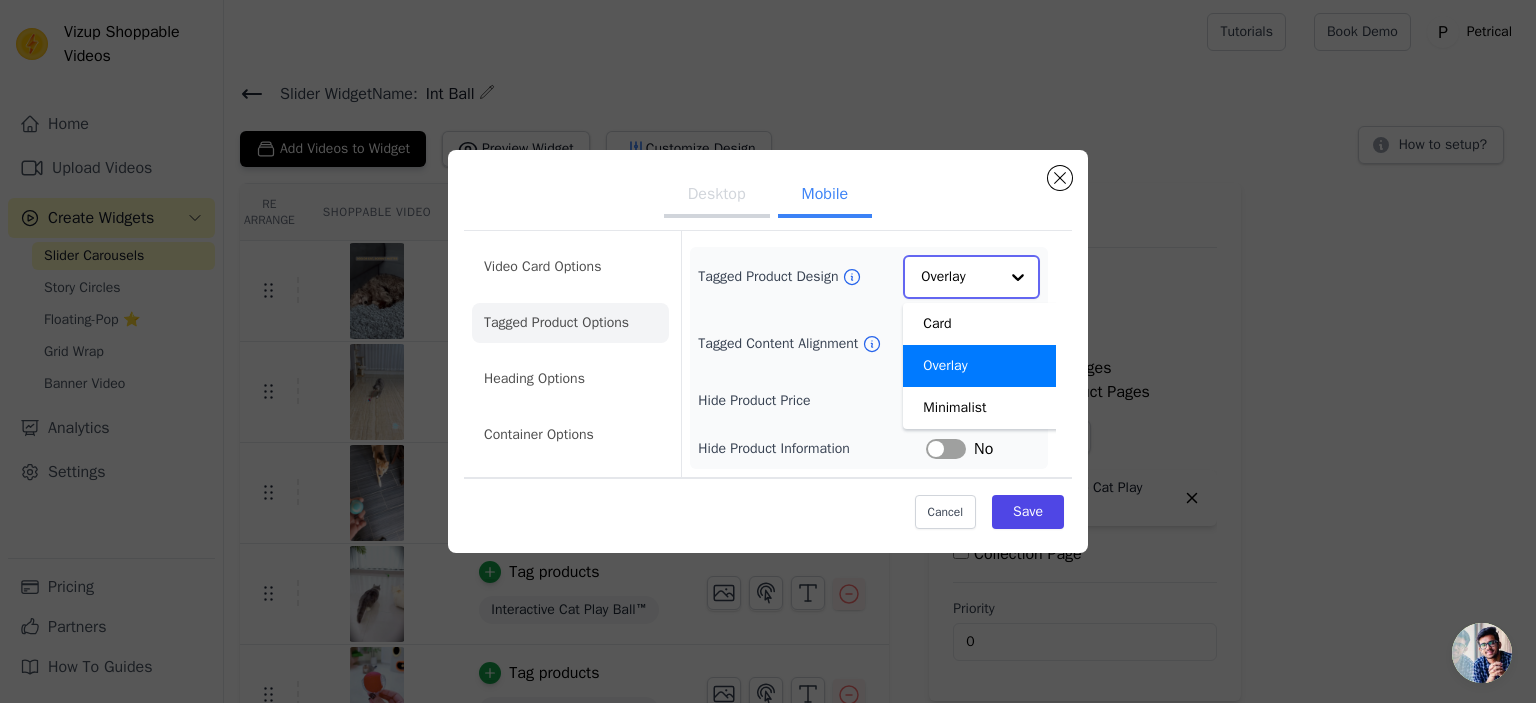 click on "Tagged Product Design" 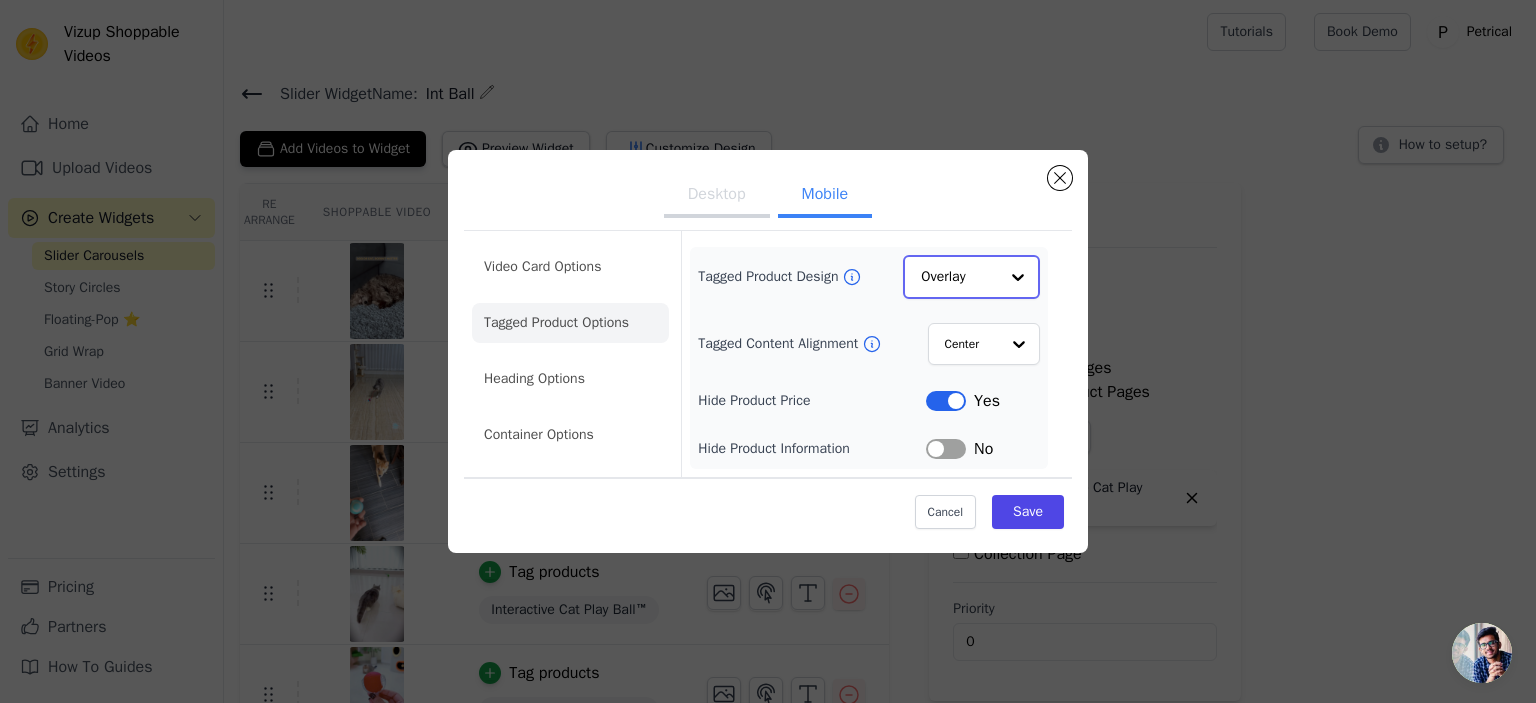 click on "Tagged Product Design" 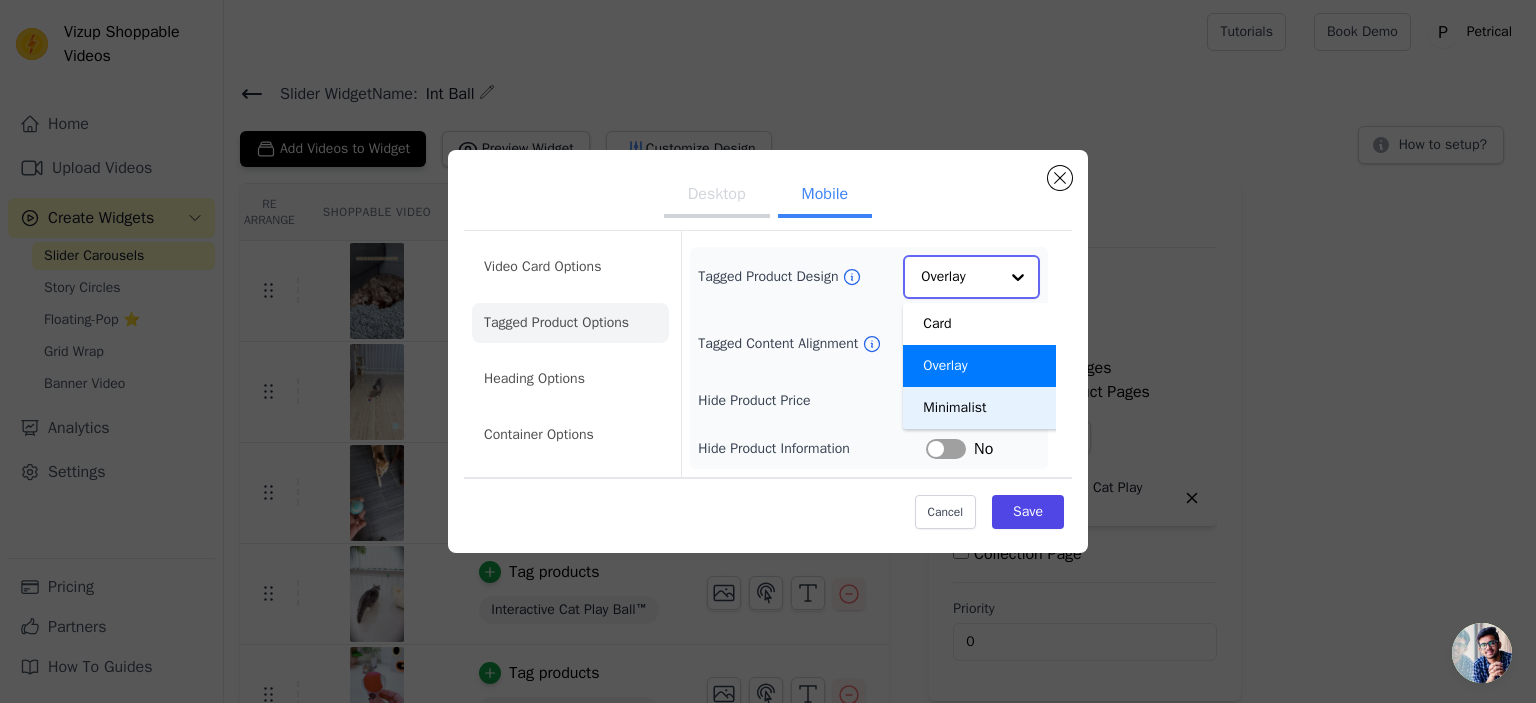 click on "Minimalist" at bounding box center (988, 408) 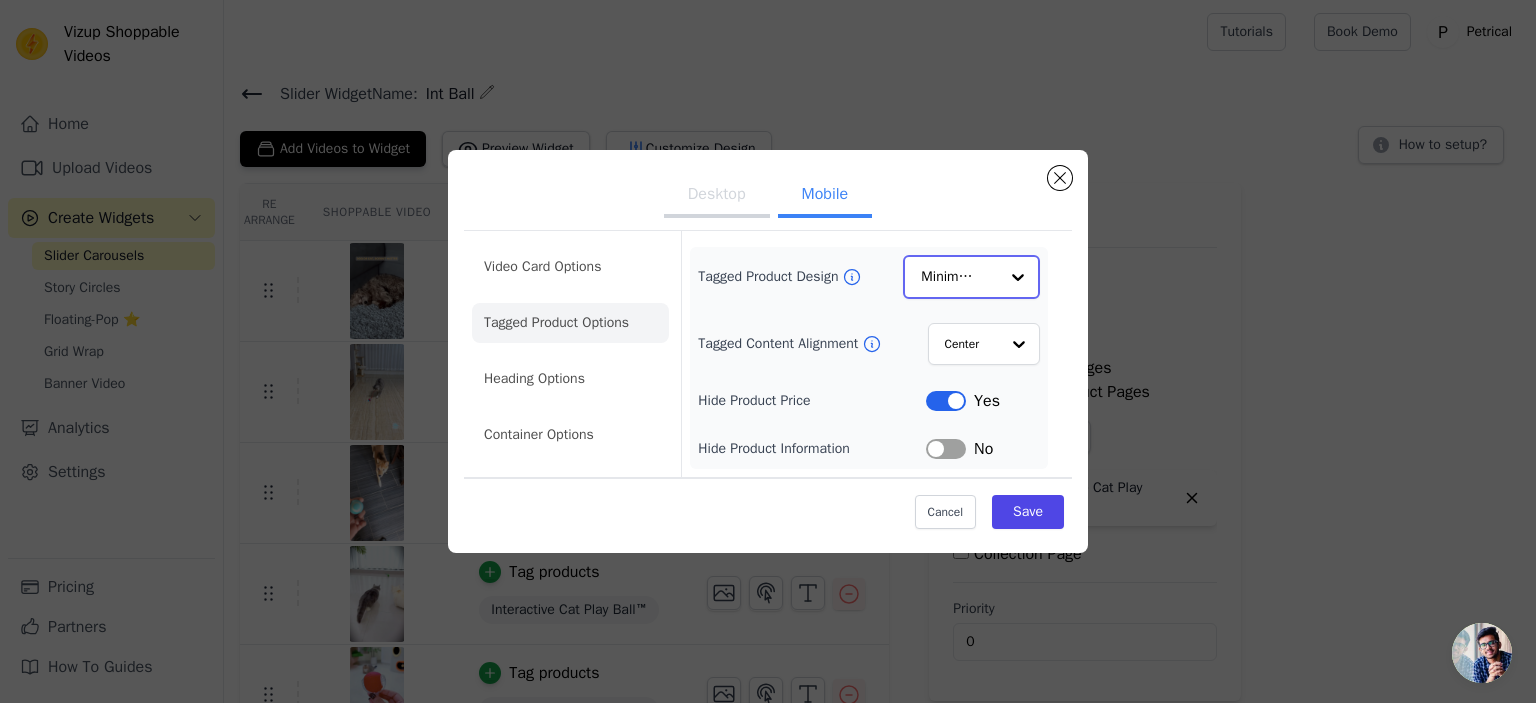 click on "Tagged Product Design" 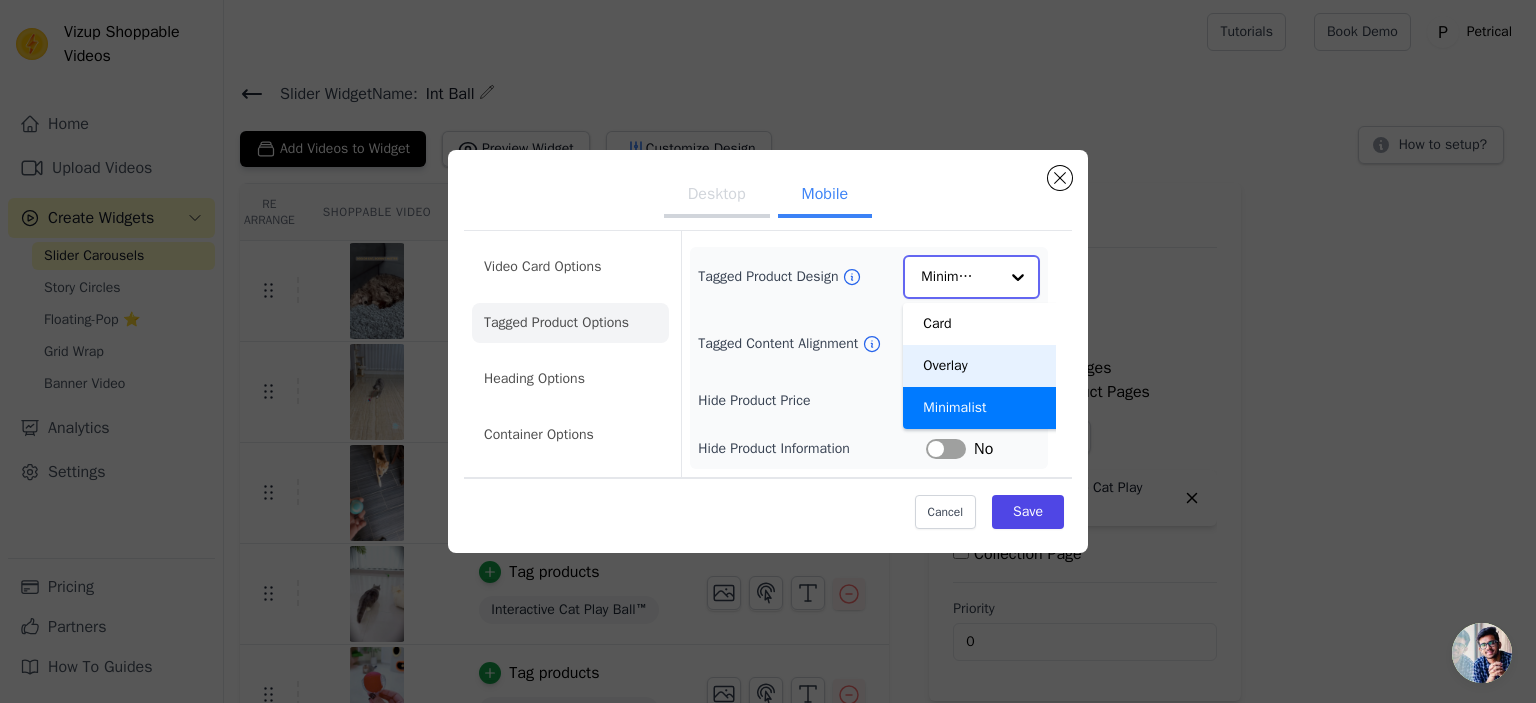 click on "Overlay" at bounding box center [988, 366] 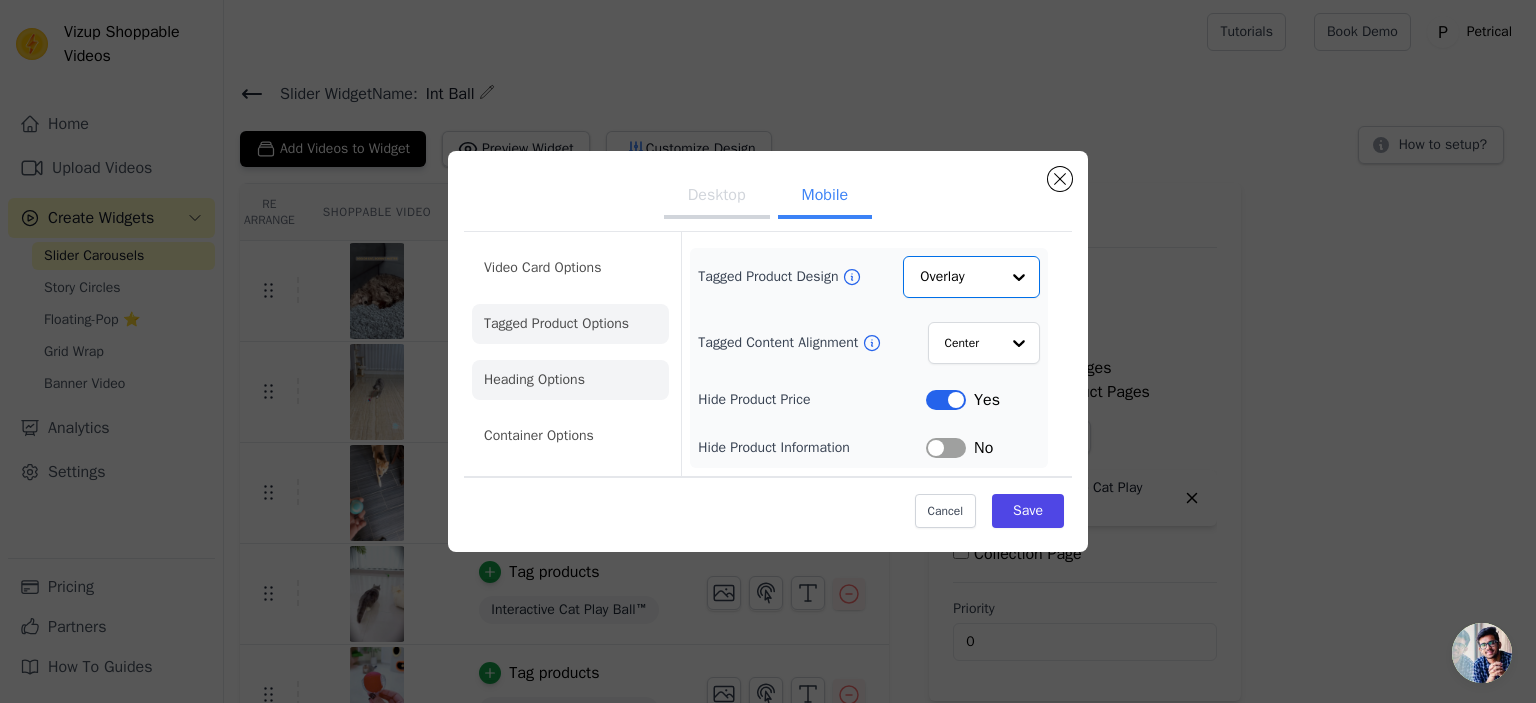 click on "Heading Options" 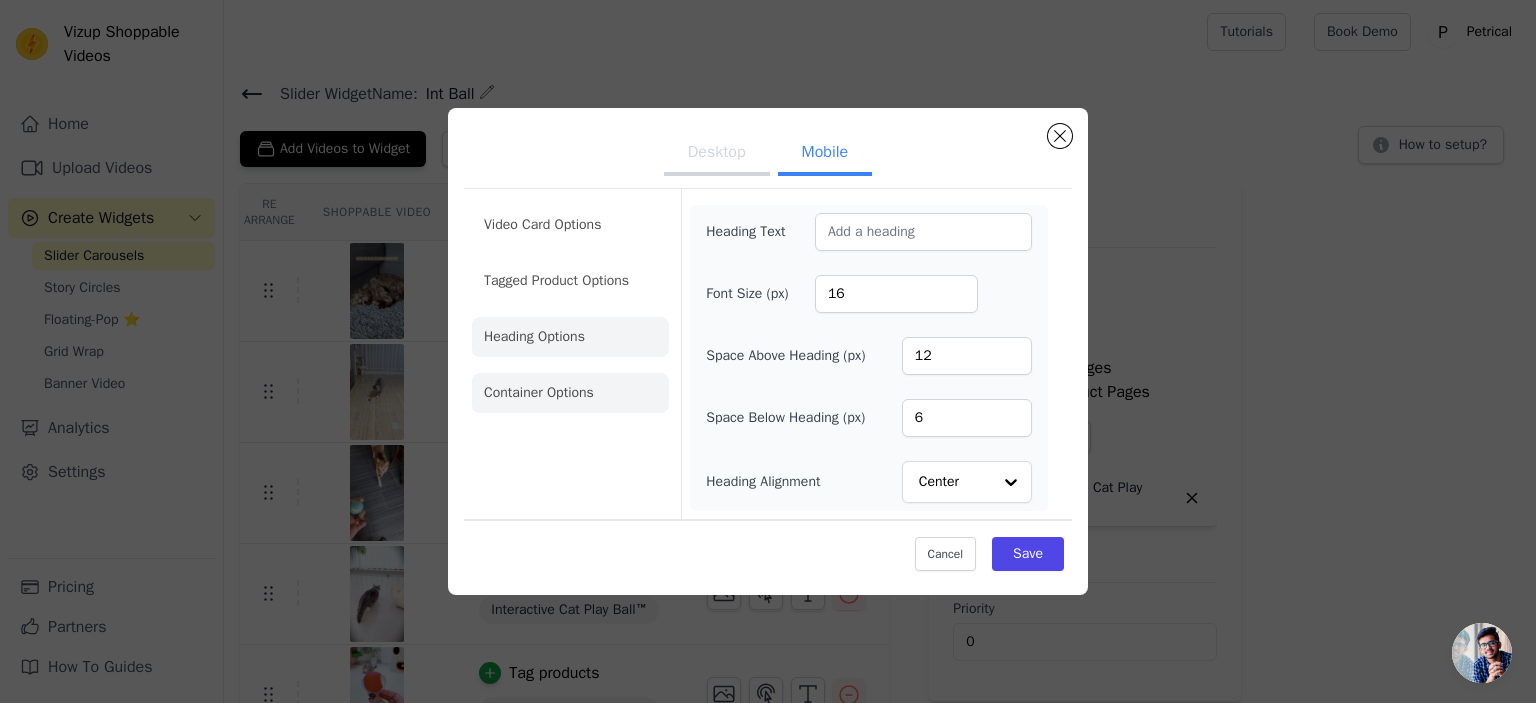 click on "Container Options" 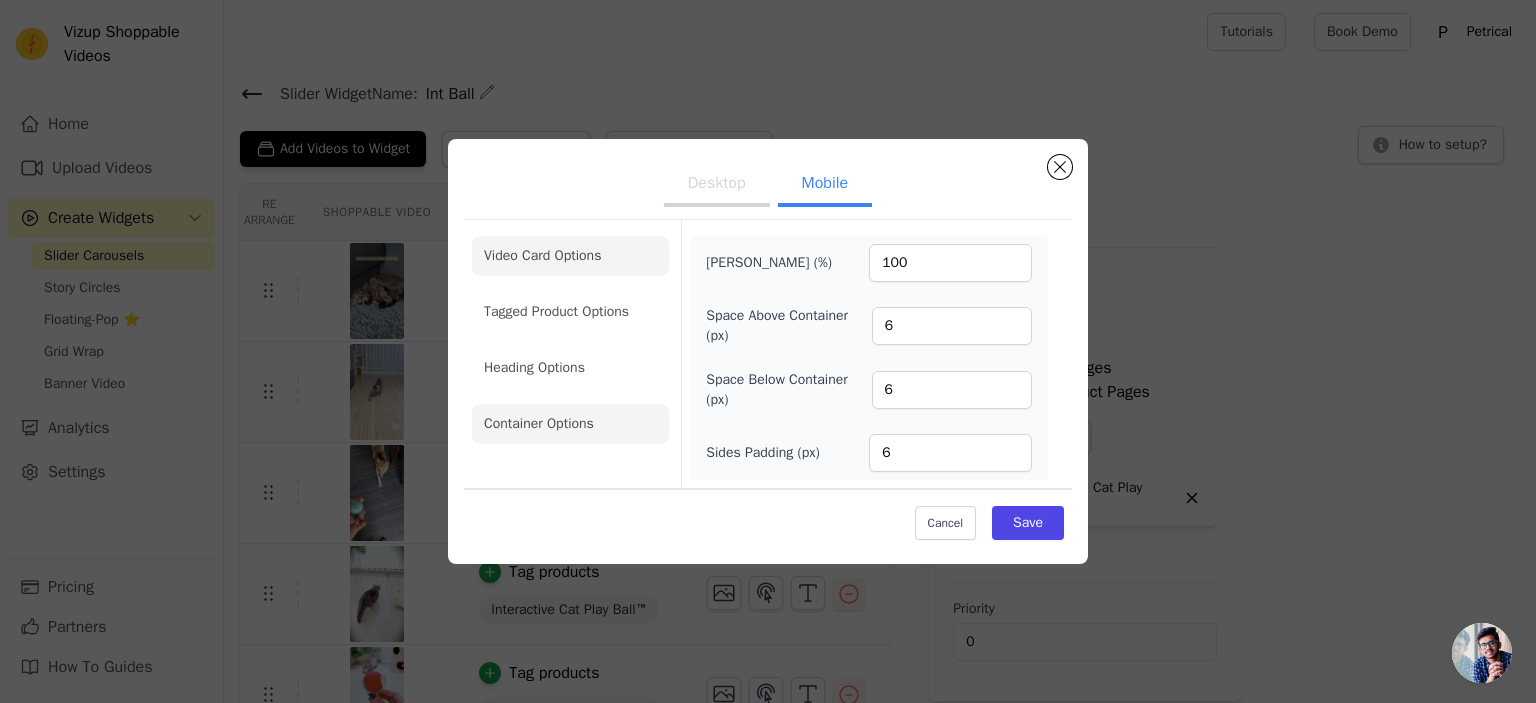 click on "Video Card Options" 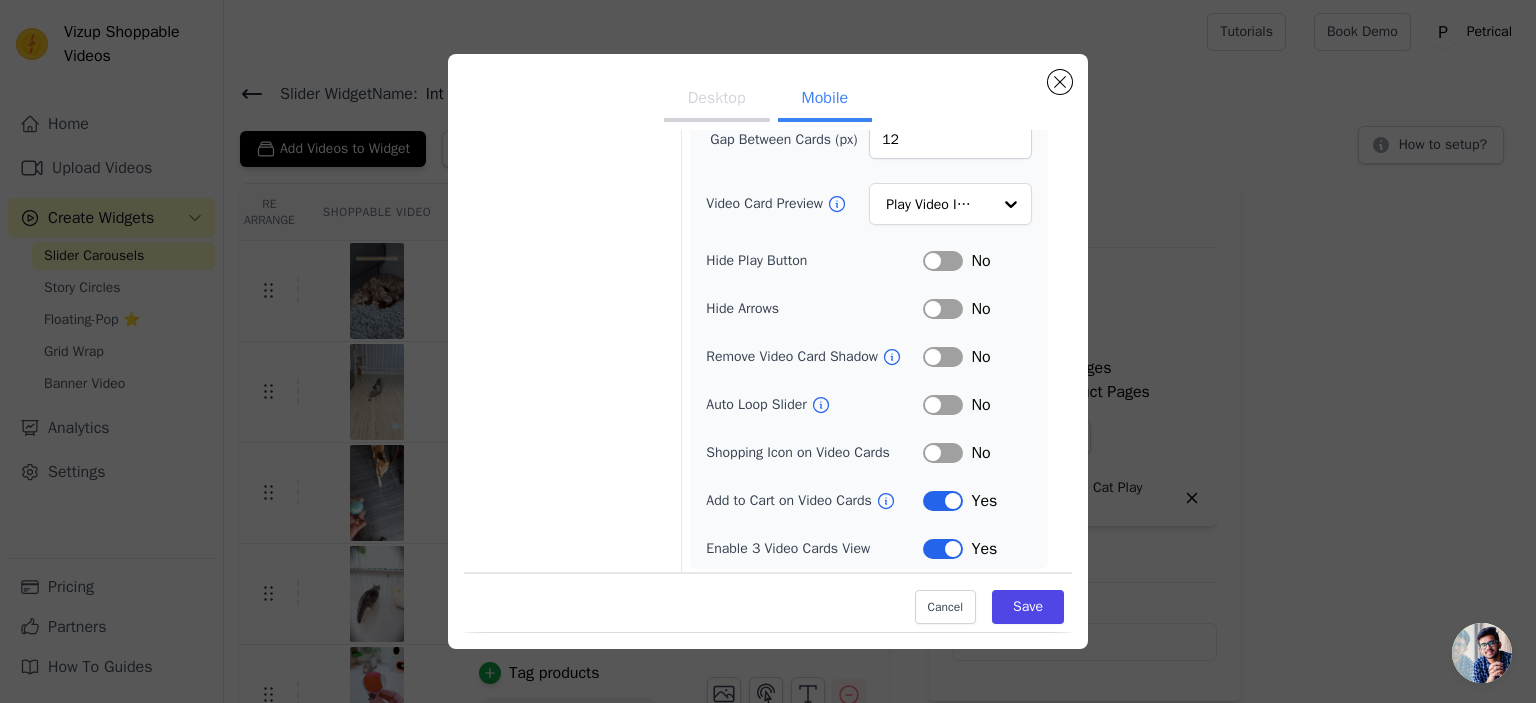 scroll, scrollTop: 408, scrollLeft: 0, axis: vertical 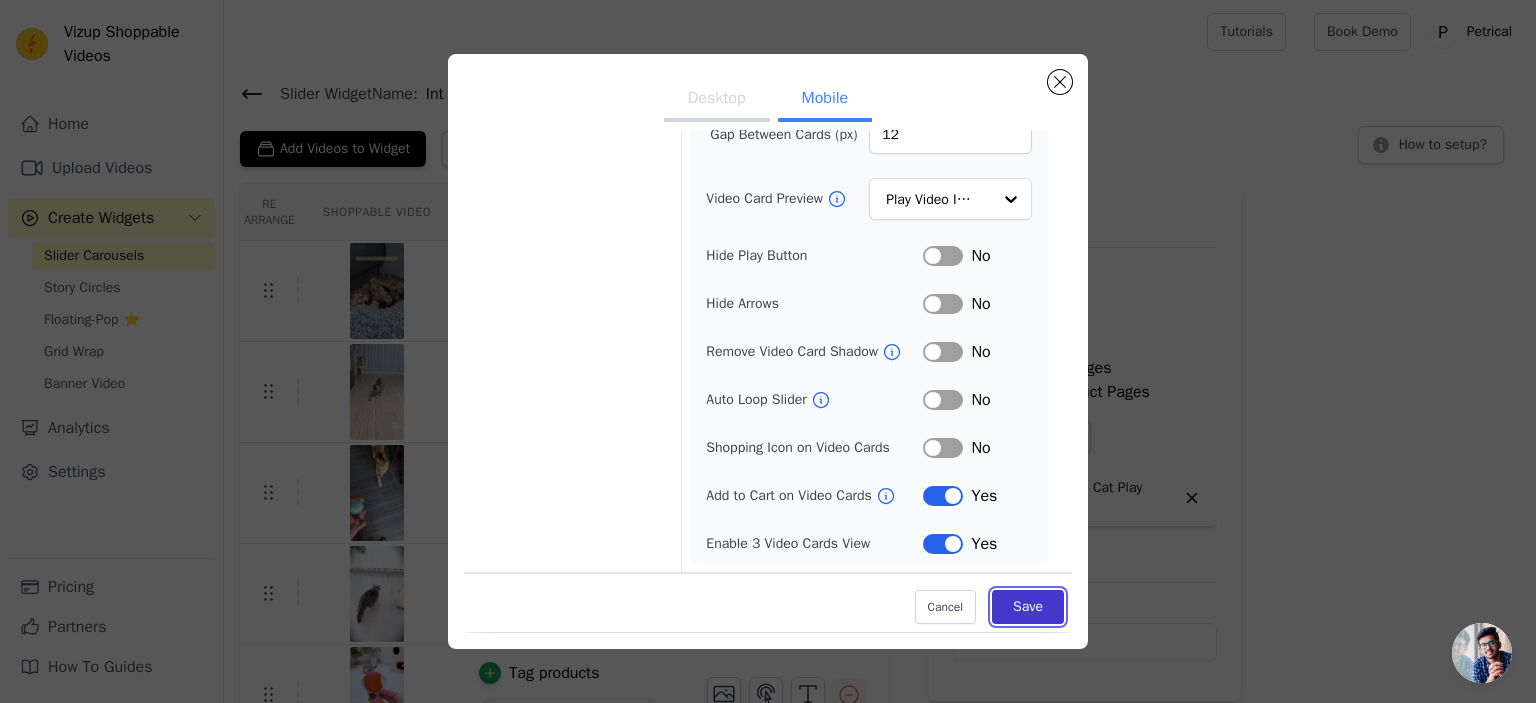 click on "Save" at bounding box center [1028, 607] 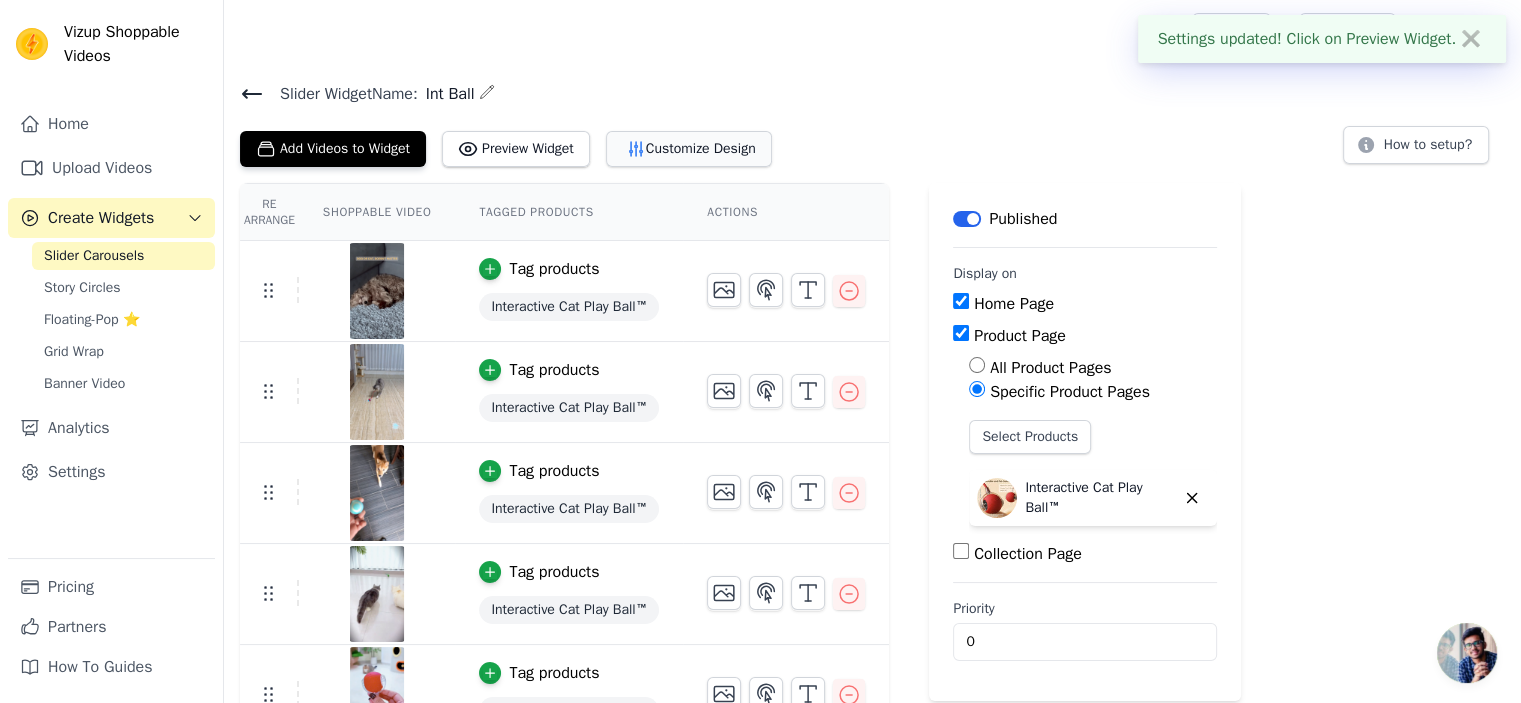 click on "Customize Design" at bounding box center (689, 149) 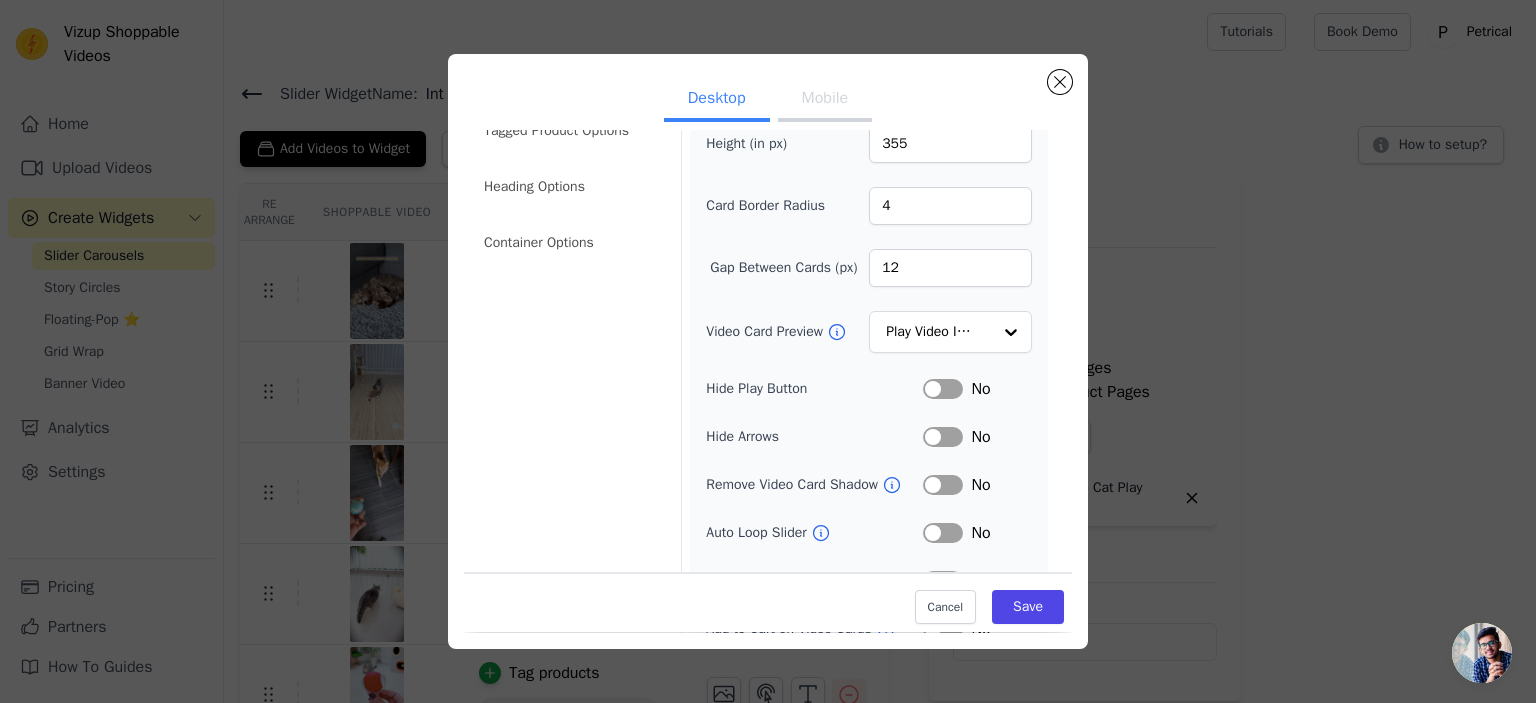 scroll, scrollTop: 48, scrollLeft: 0, axis: vertical 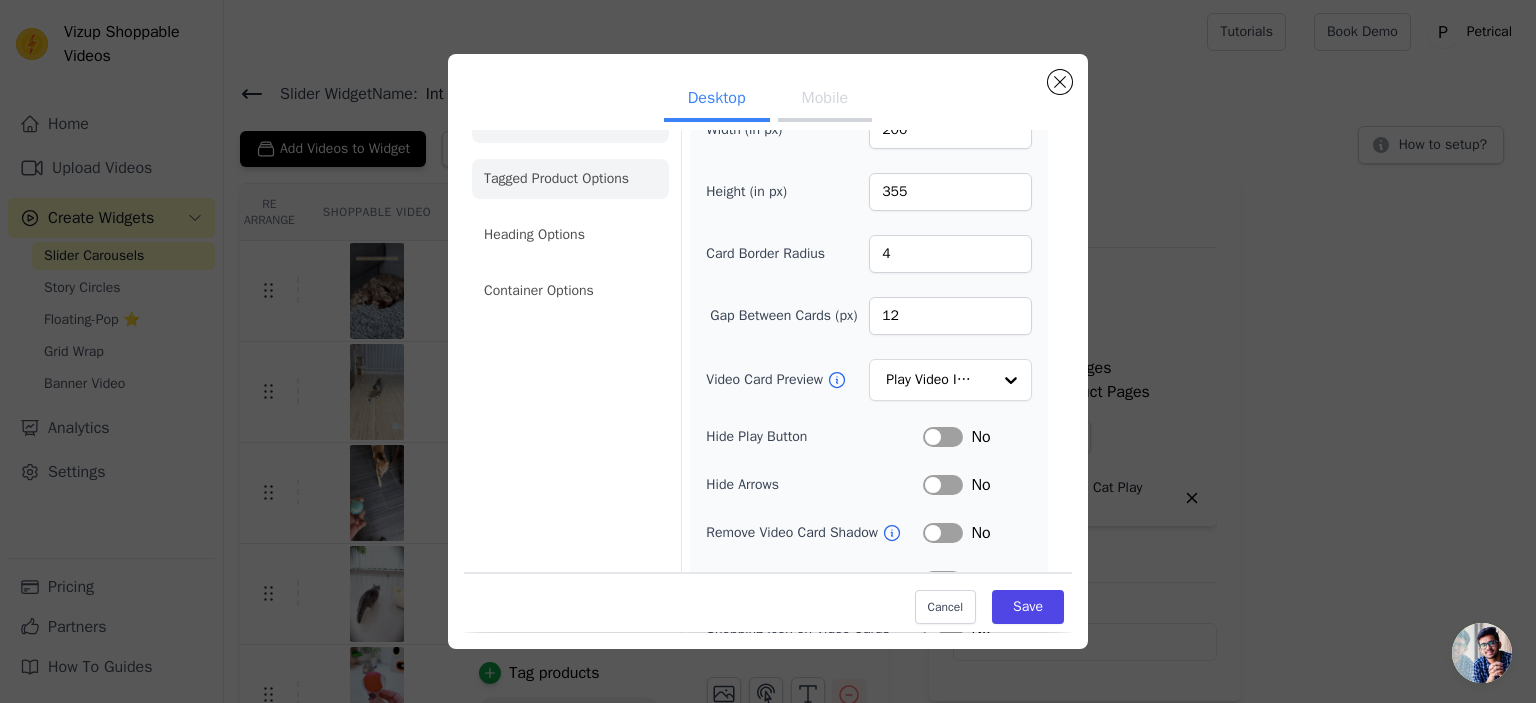 click on "Tagged Product Options" 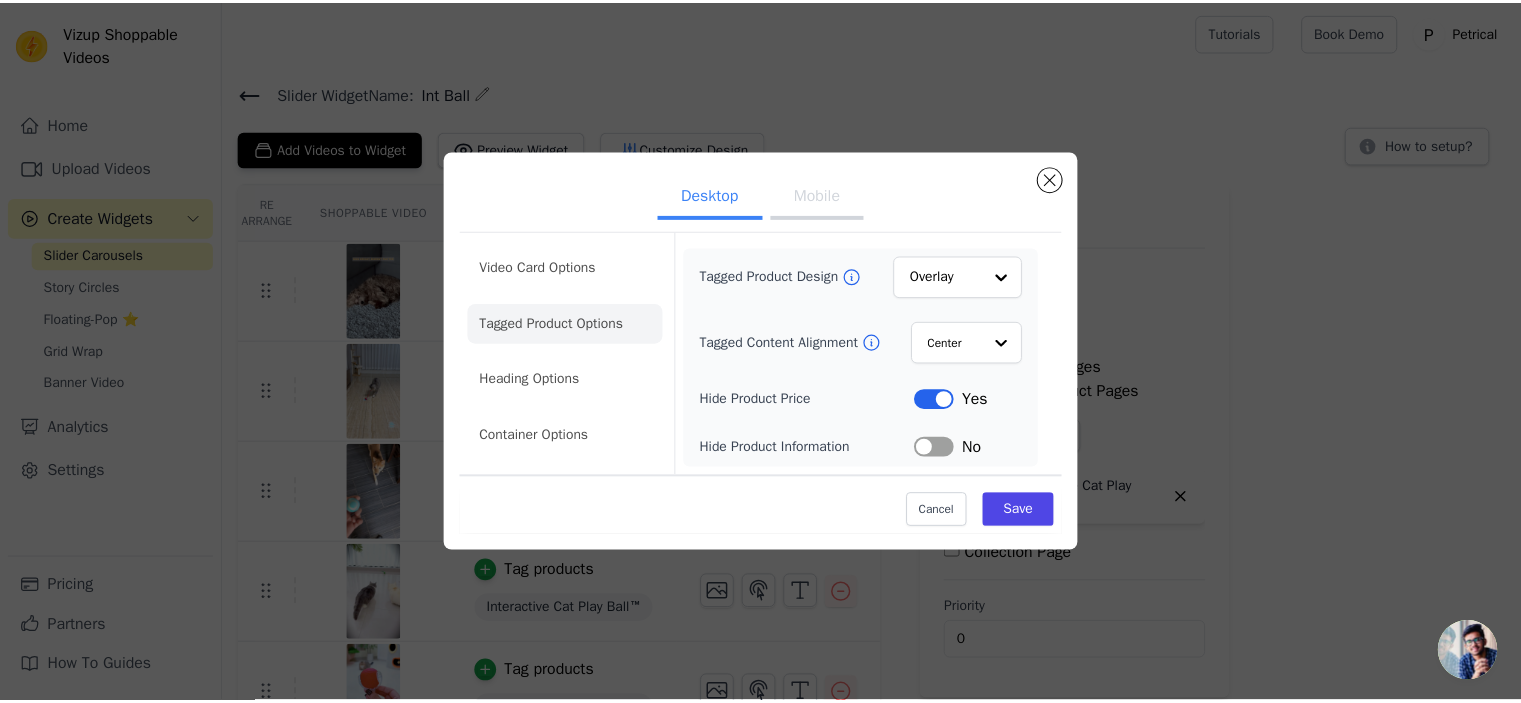 scroll, scrollTop: 0, scrollLeft: 0, axis: both 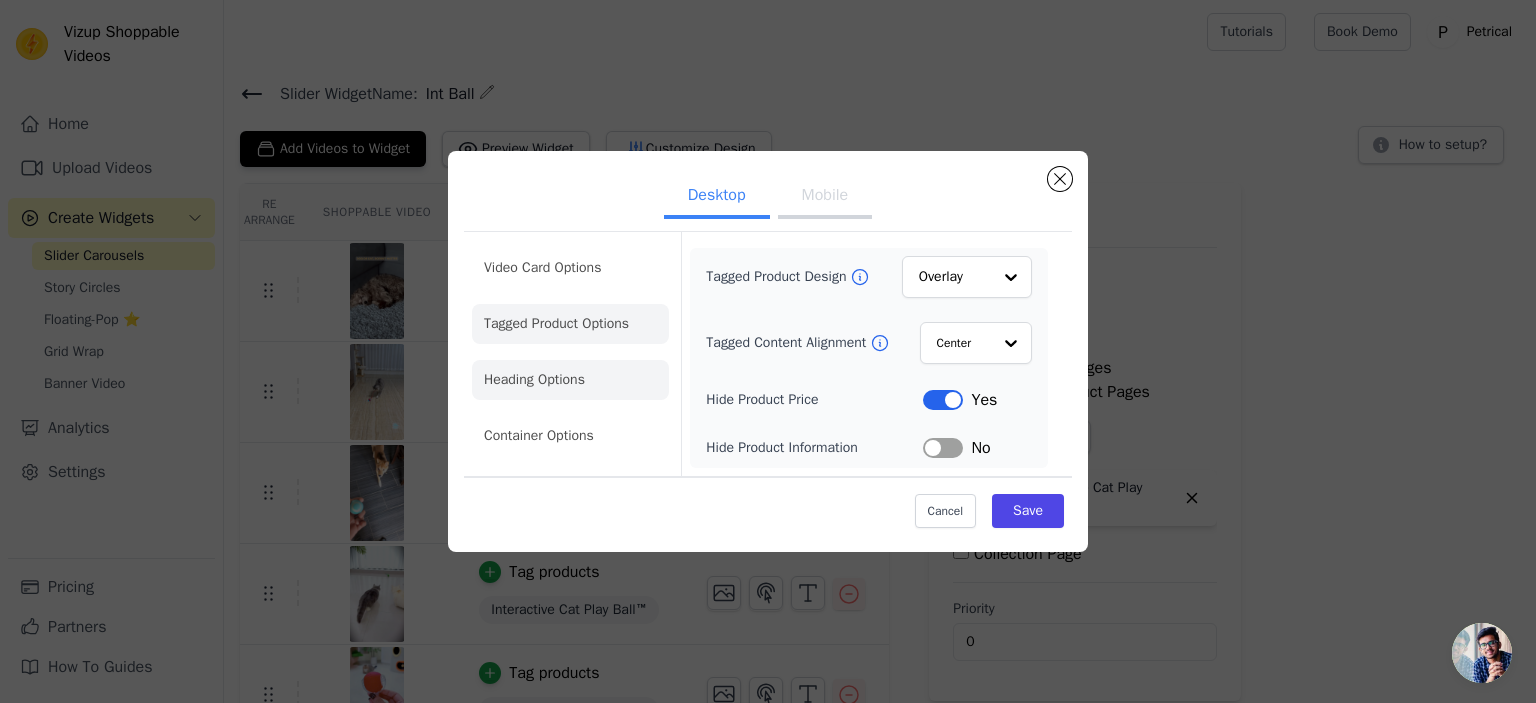 click on "Heading Options" 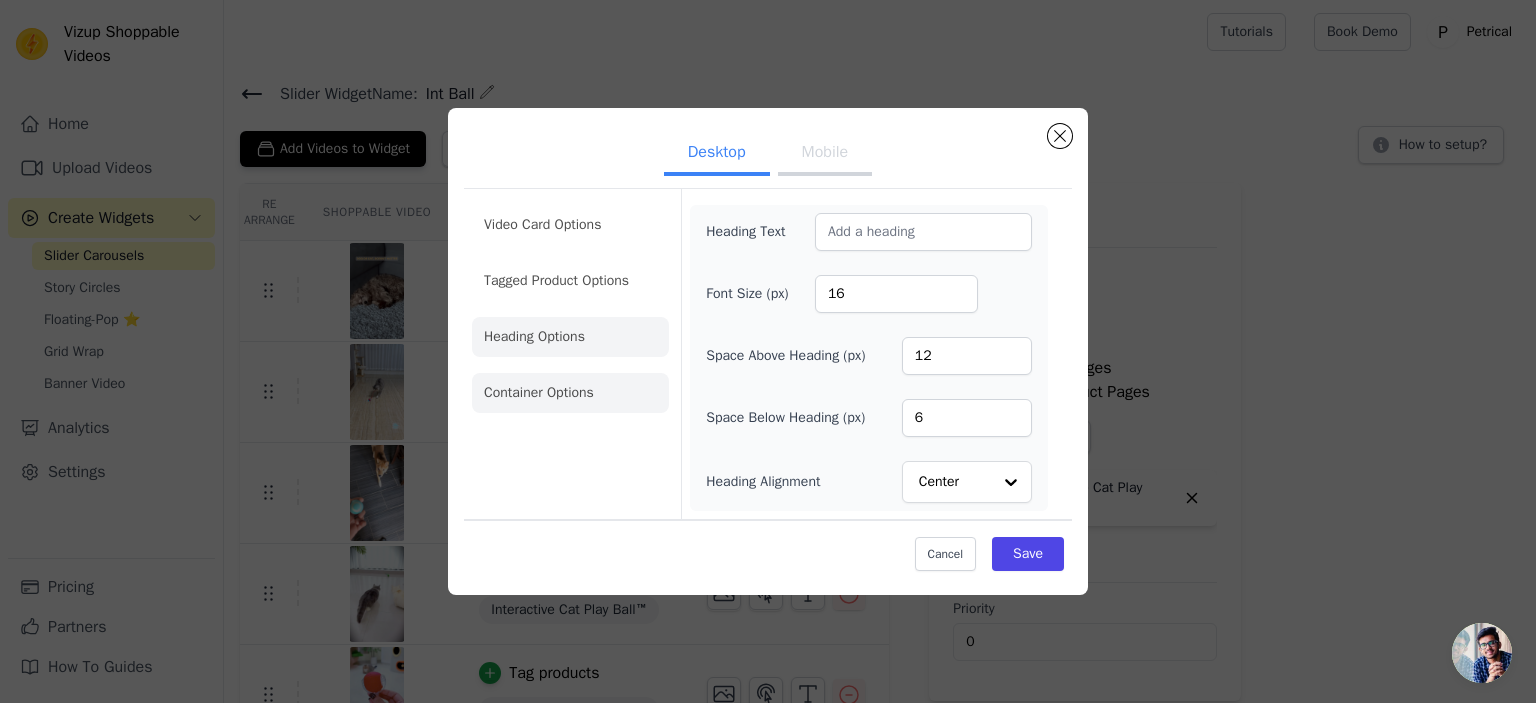 click on "Container Options" 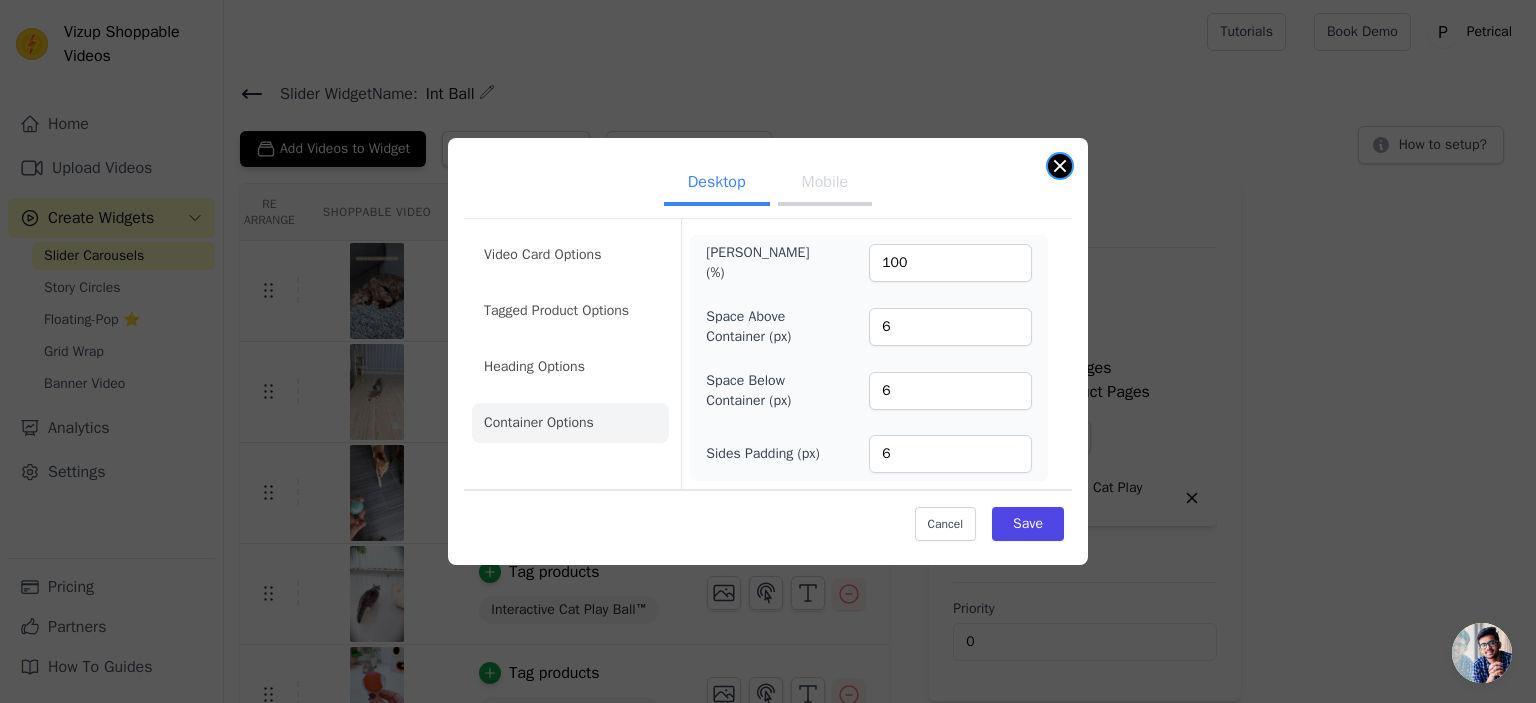 click at bounding box center (1060, 166) 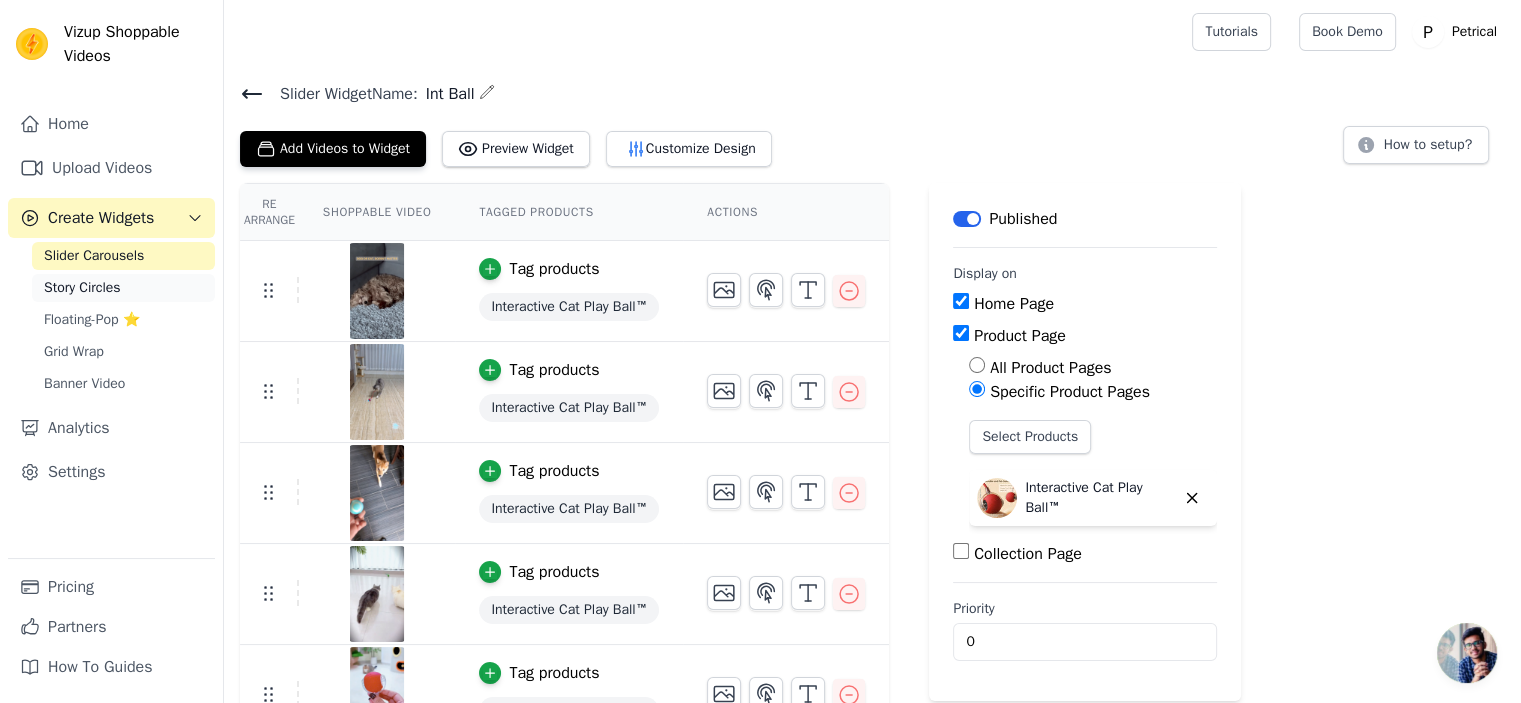 click on "Story Circles" at bounding box center [82, 288] 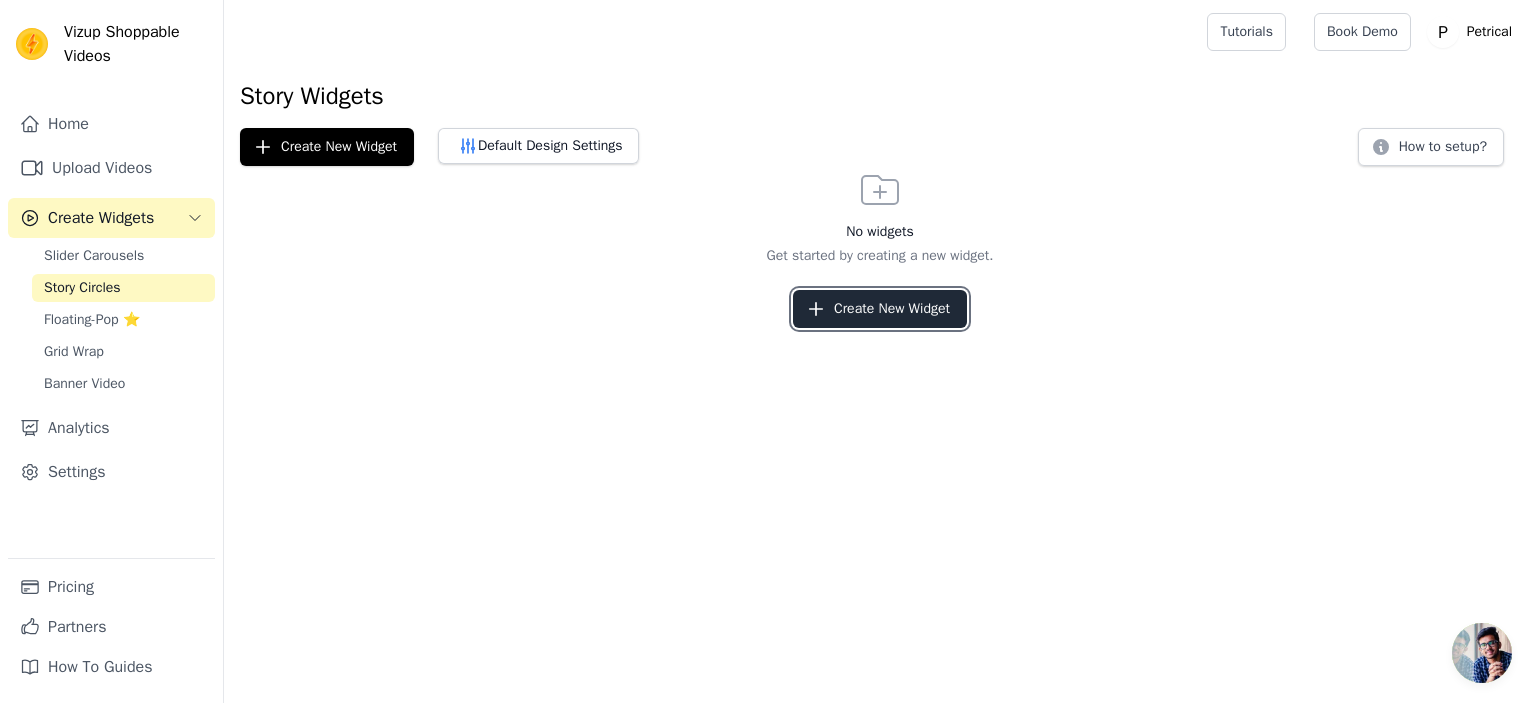 click on "Create New Widget" at bounding box center (880, 309) 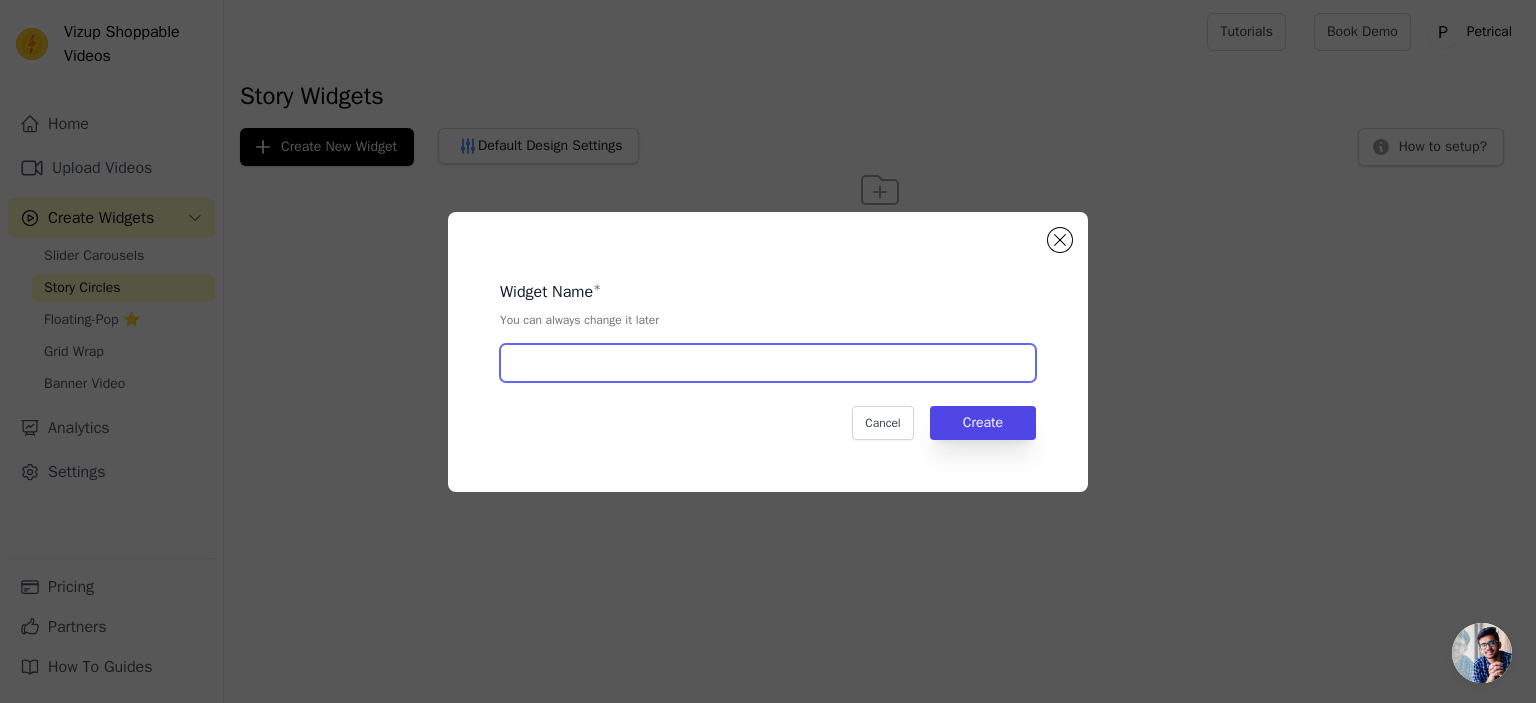 click at bounding box center (768, 363) 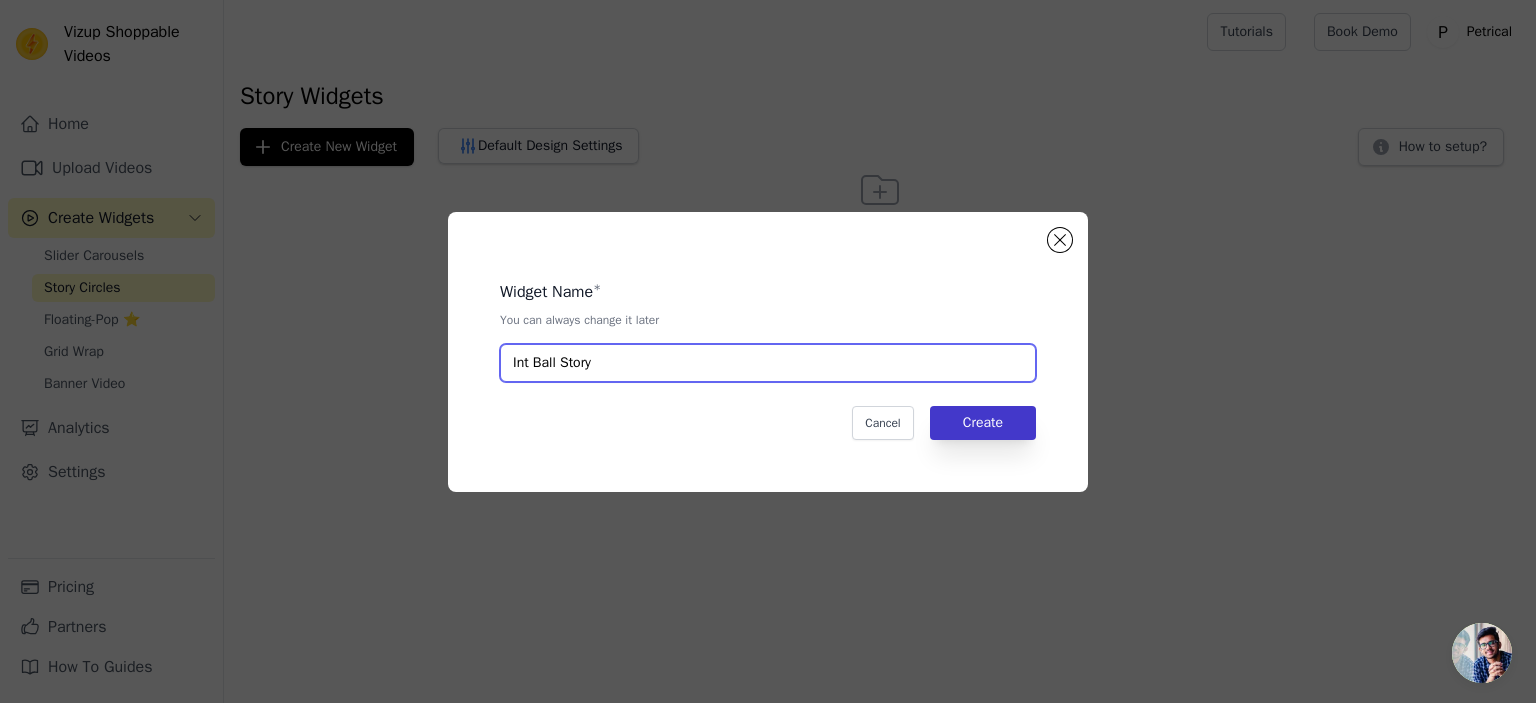 type on "Int Ball Story" 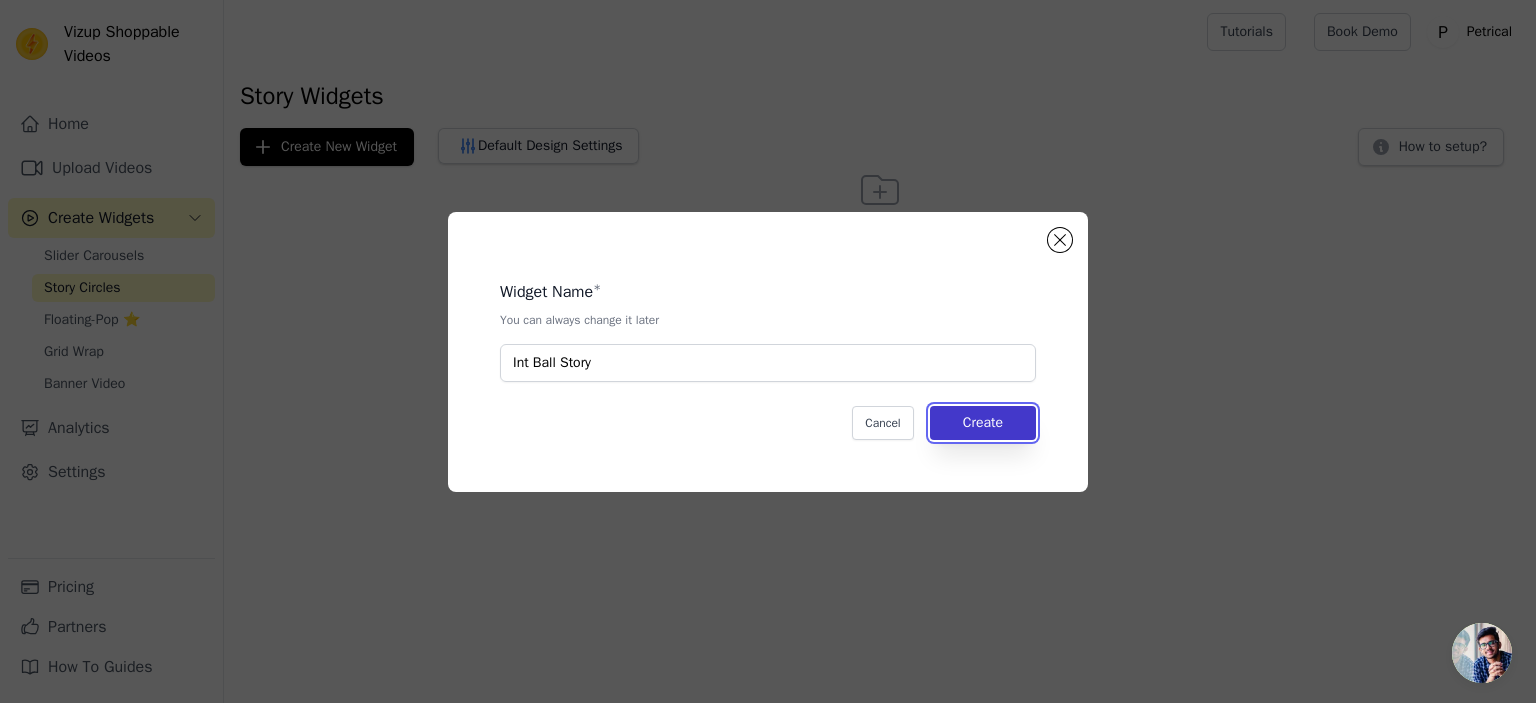 click on "Create" at bounding box center (983, 423) 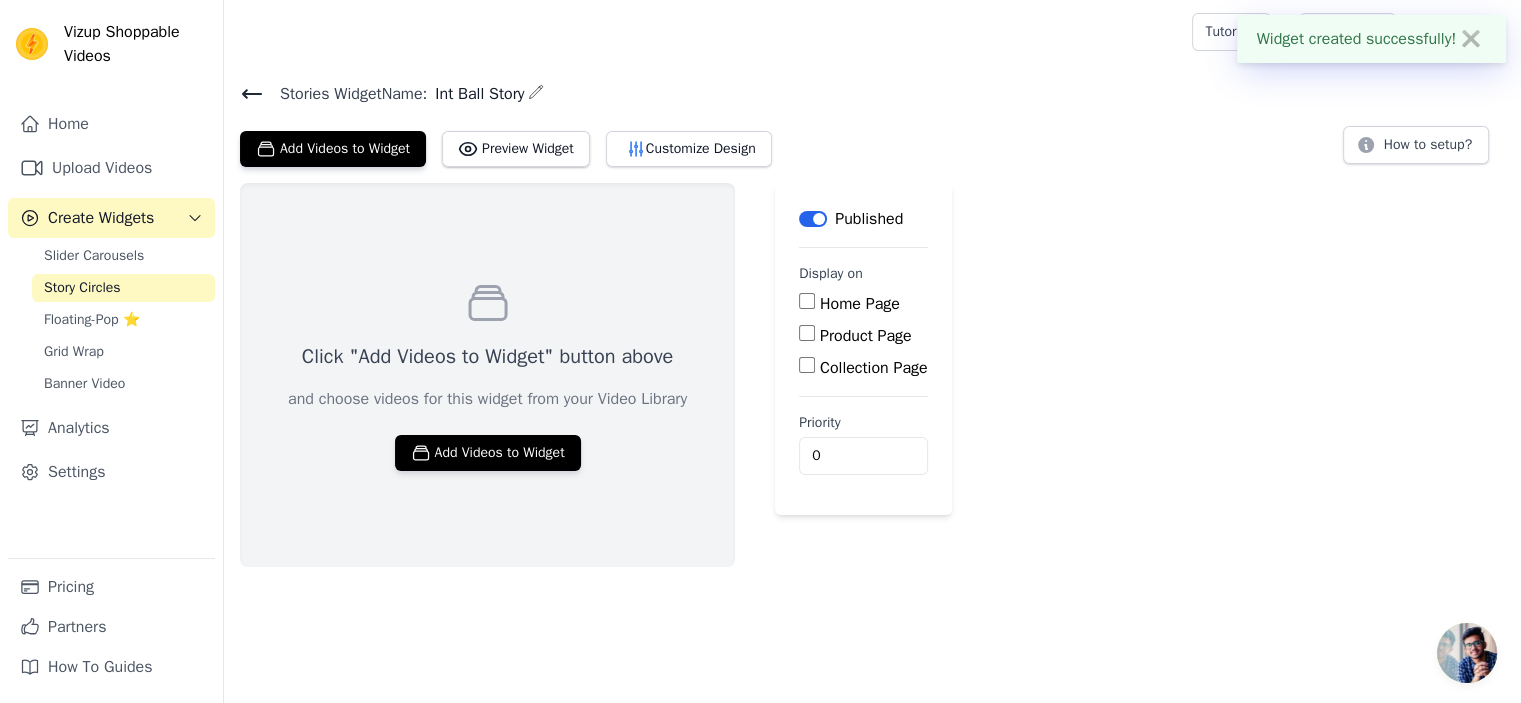 scroll, scrollTop: 4, scrollLeft: 0, axis: vertical 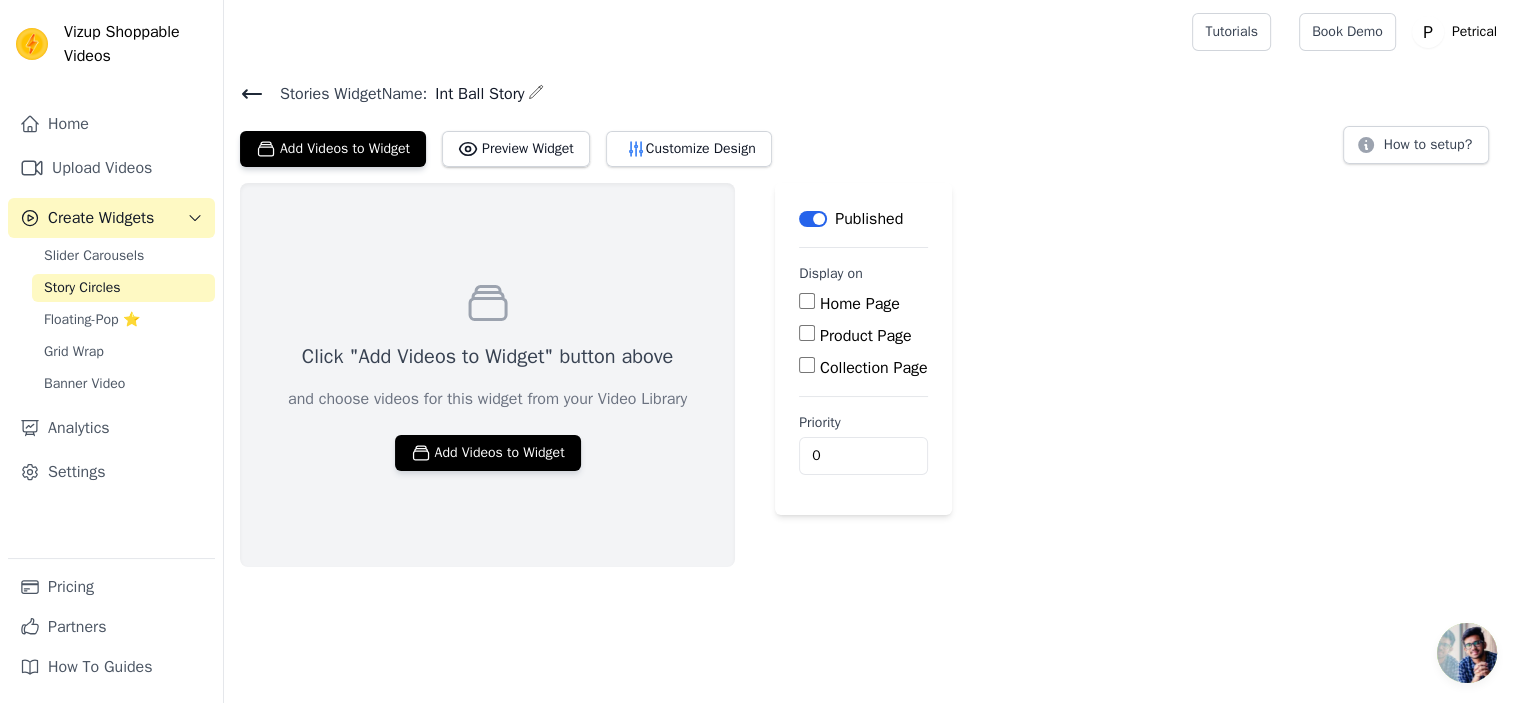 click on "Home Page" at bounding box center [807, 301] 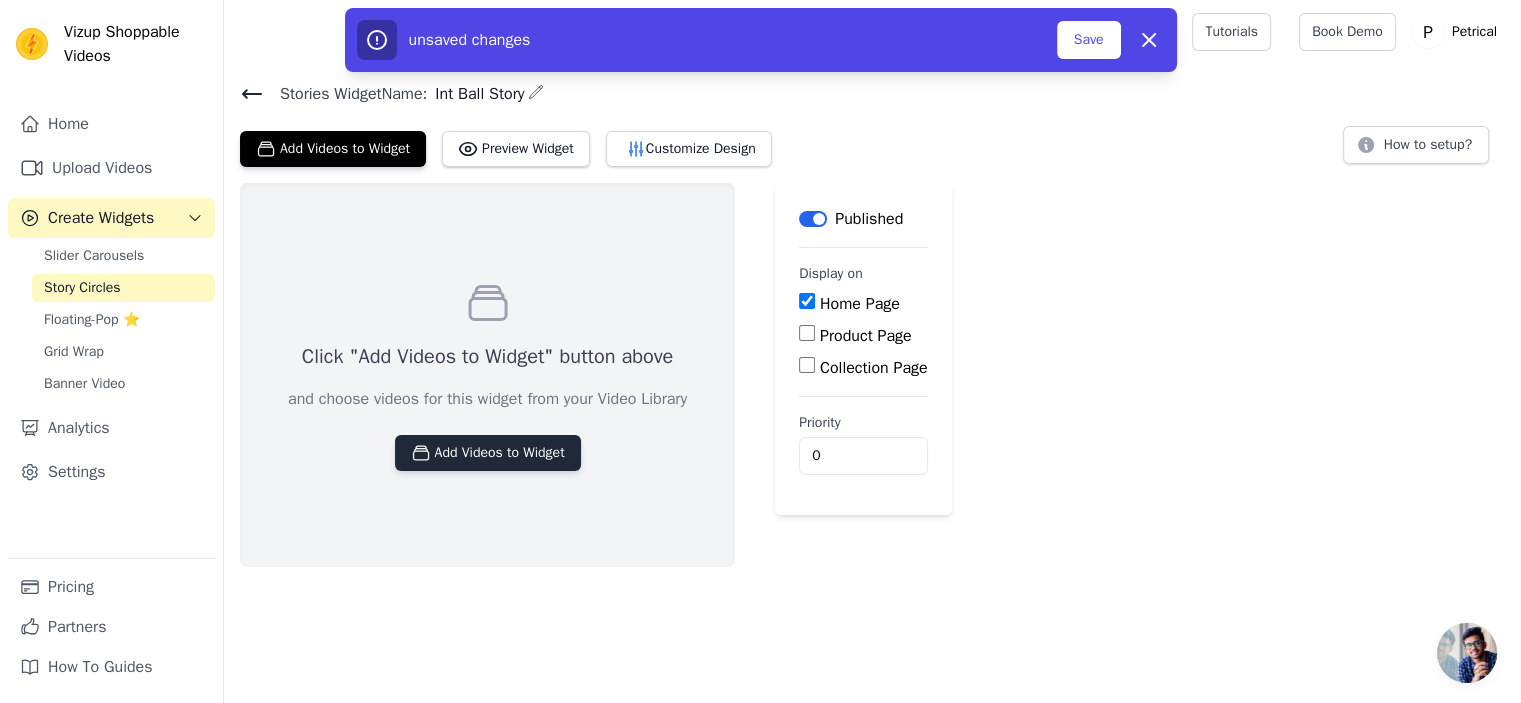 click on "Add Videos to Widget" at bounding box center [488, 453] 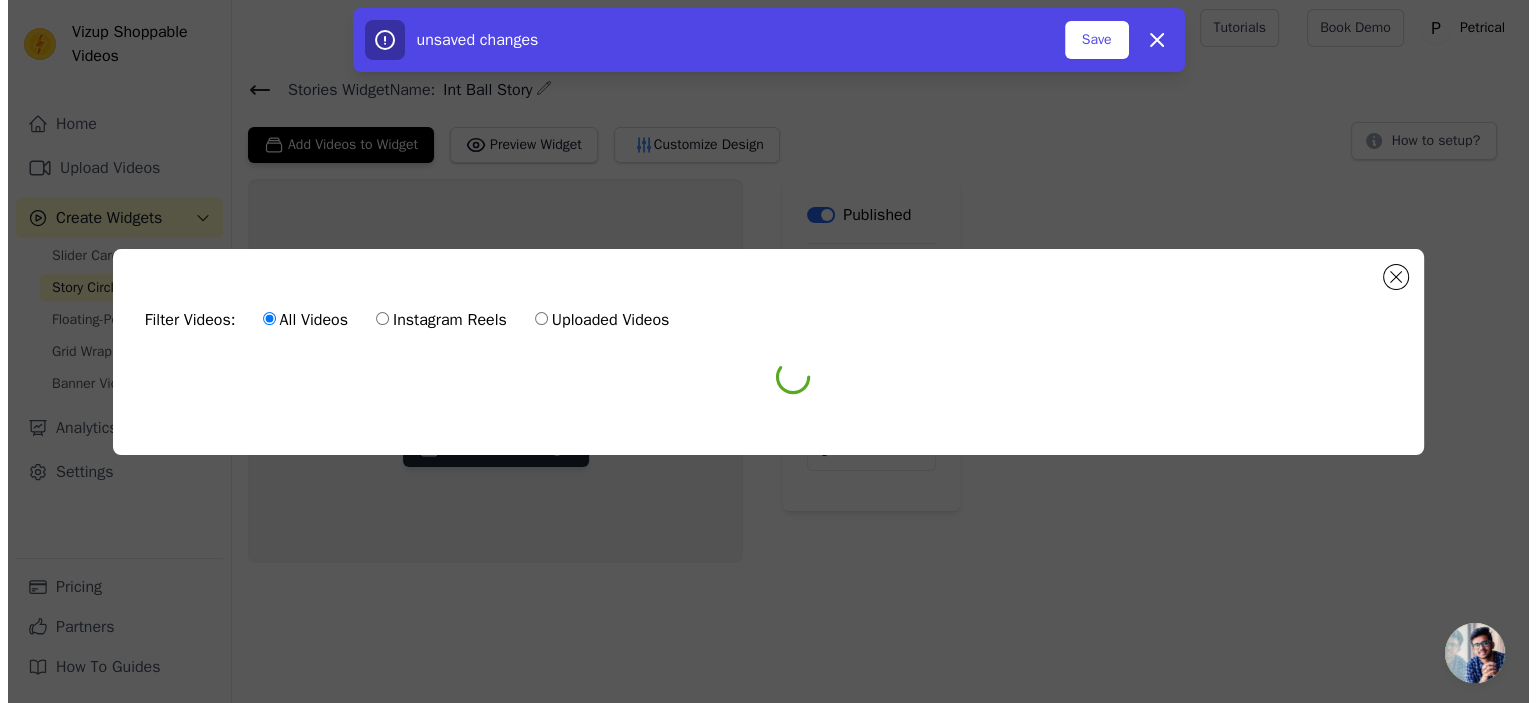 scroll, scrollTop: 0, scrollLeft: 0, axis: both 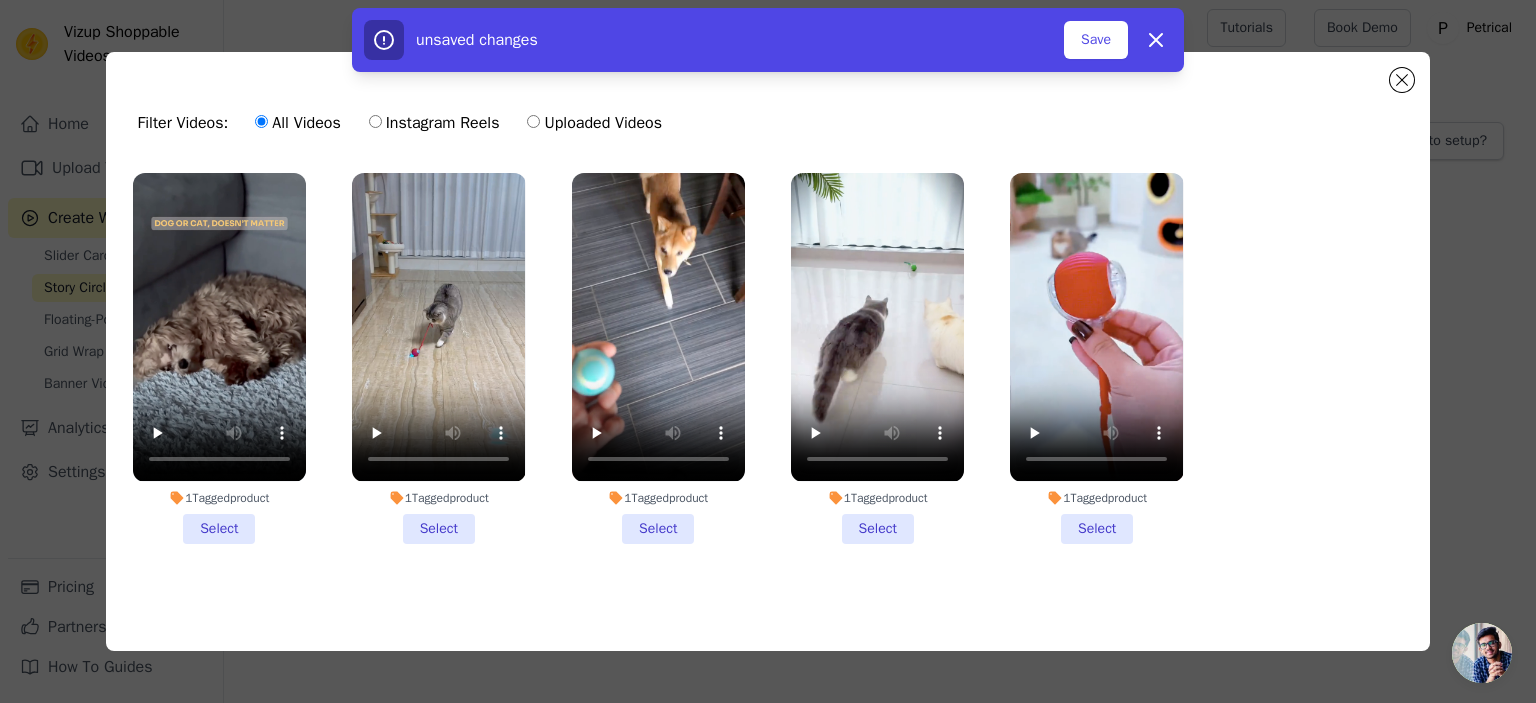 click on "1  Tagged  product     Select" at bounding box center (219, 358) 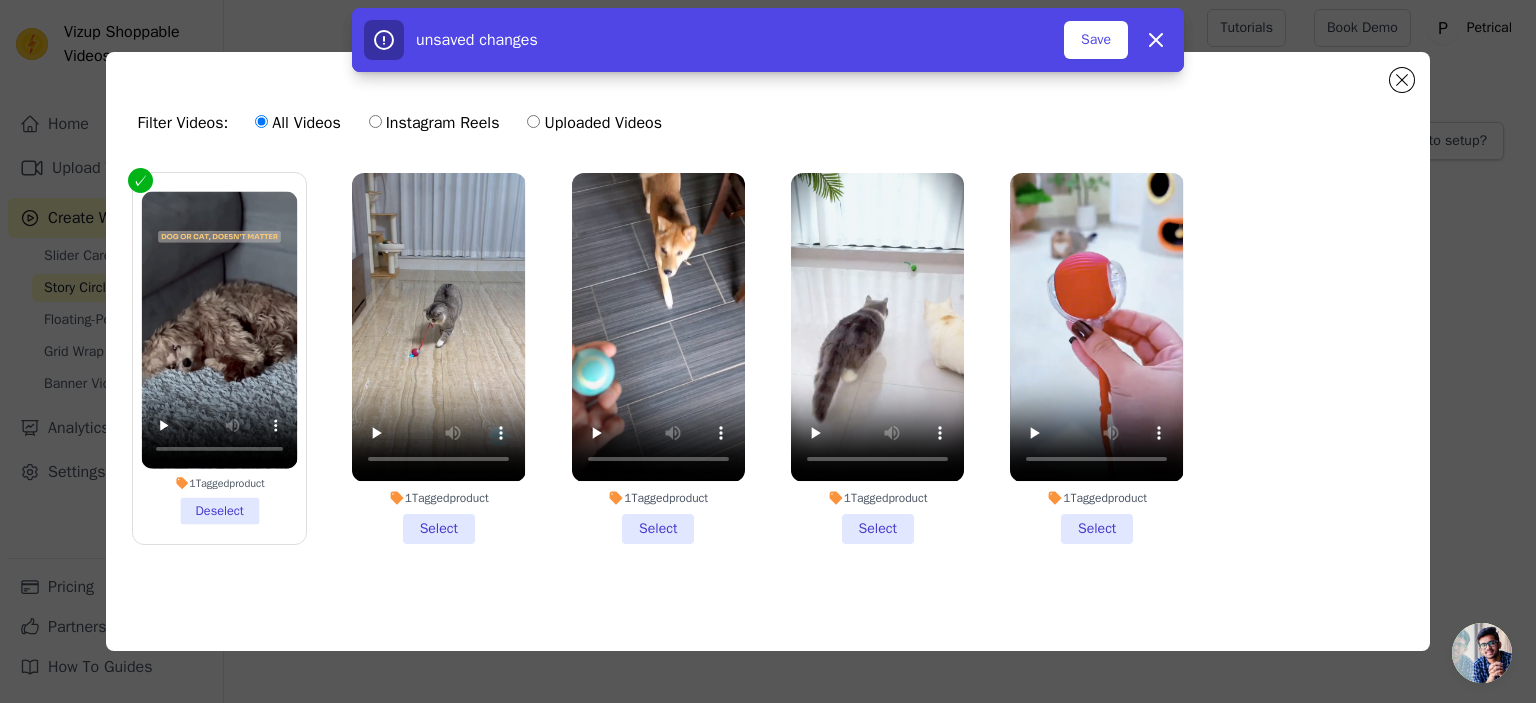 click on "1  Tagged  product     Select" at bounding box center [438, 358] 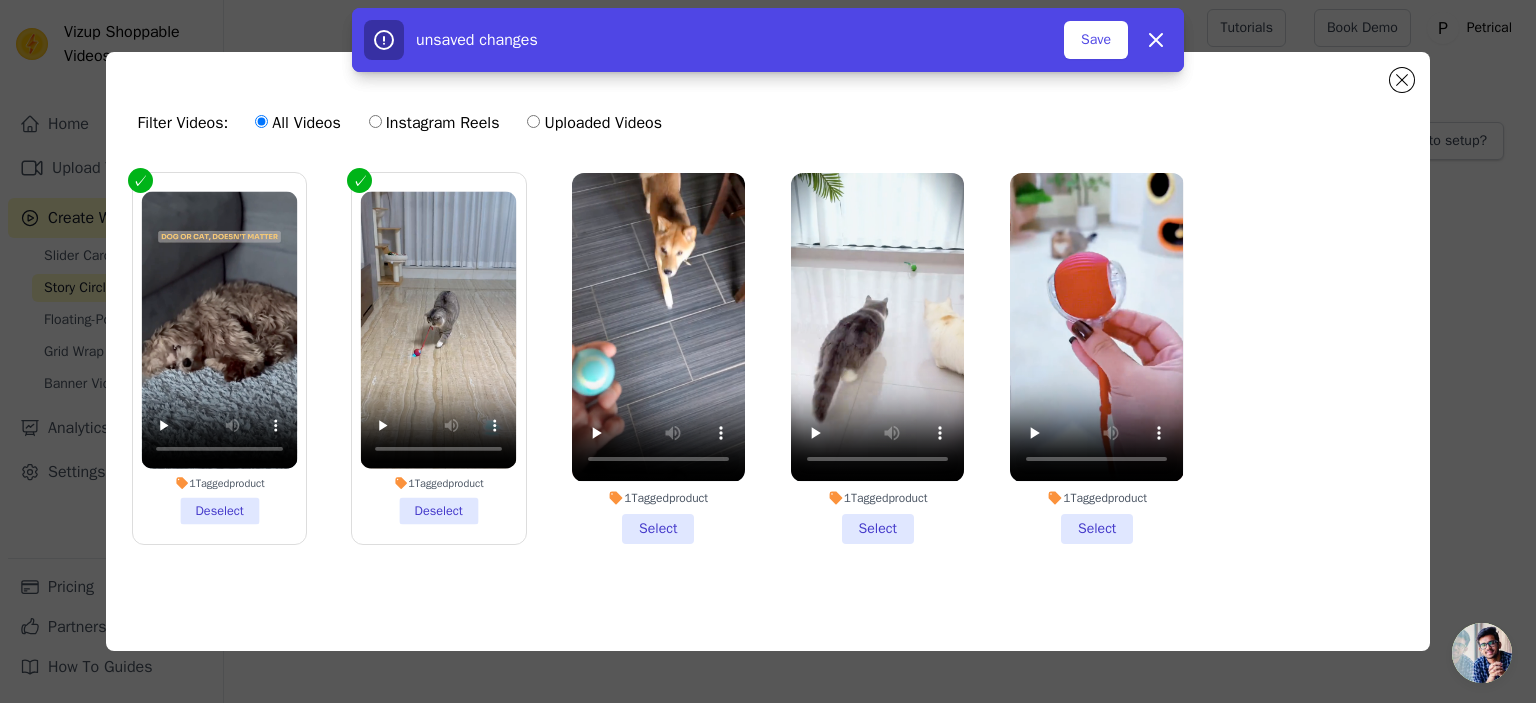 click on "1  Tagged  product     Select" at bounding box center (658, 358) 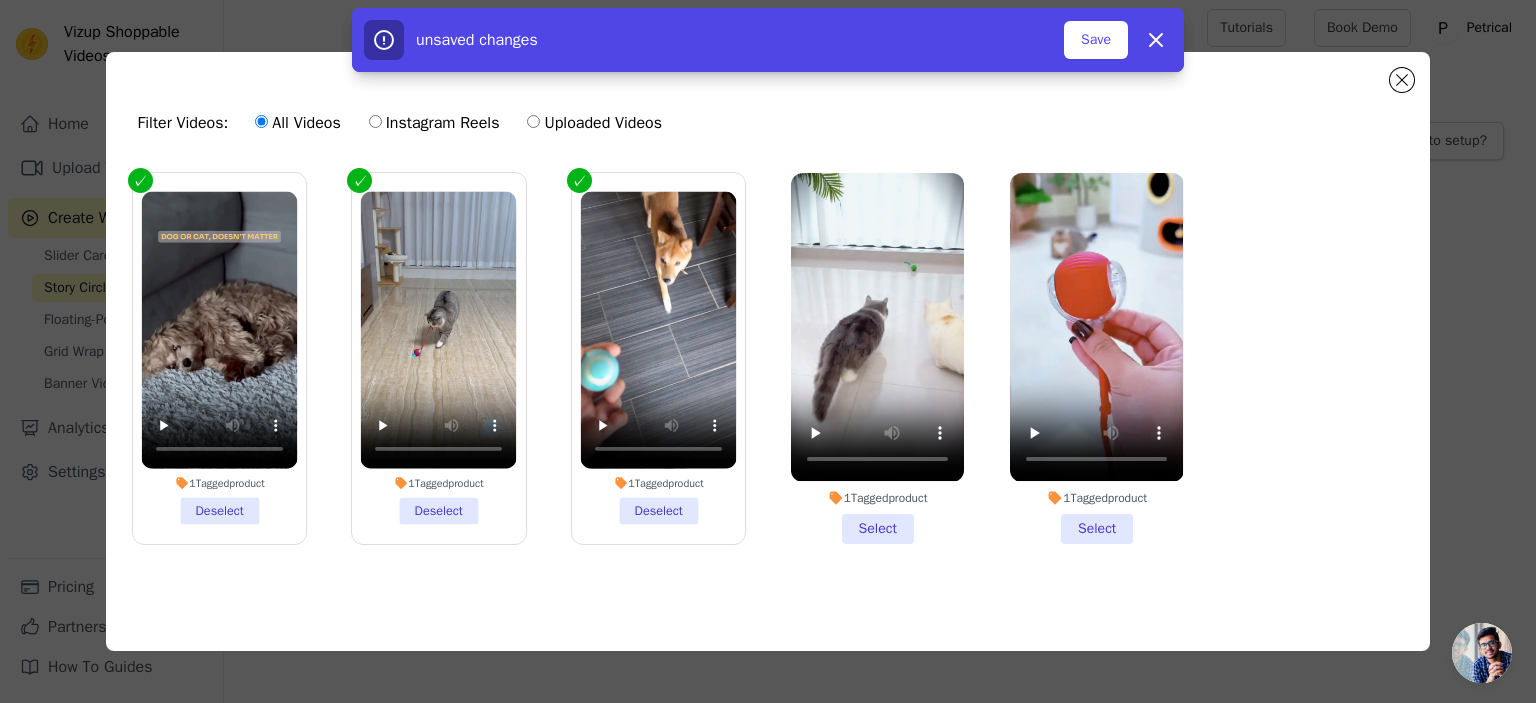 drag, startPoint x: 849, startPoint y: 538, endPoint x: 862, endPoint y: 536, distance: 13.152946 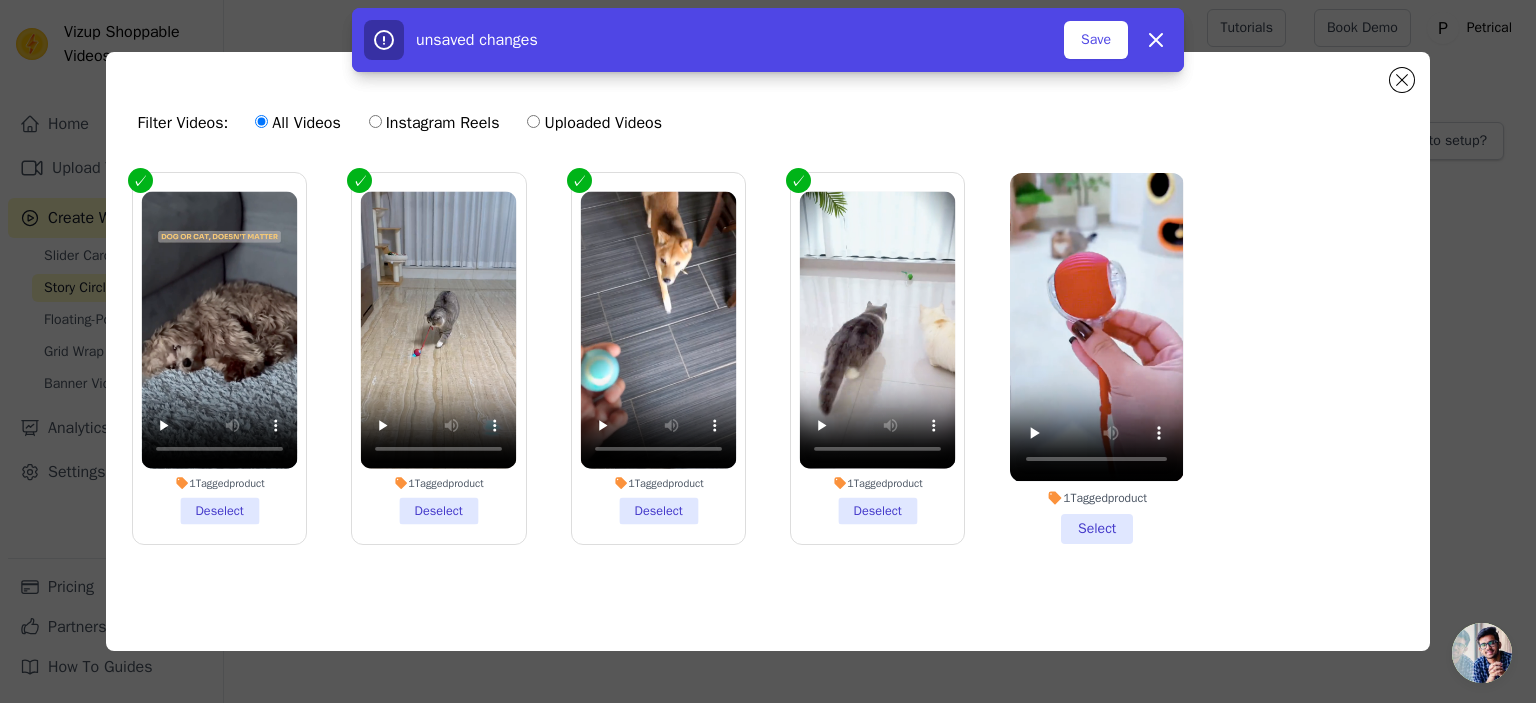 click on "1  Tagged  product     Select" at bounding box center (1096, 358) 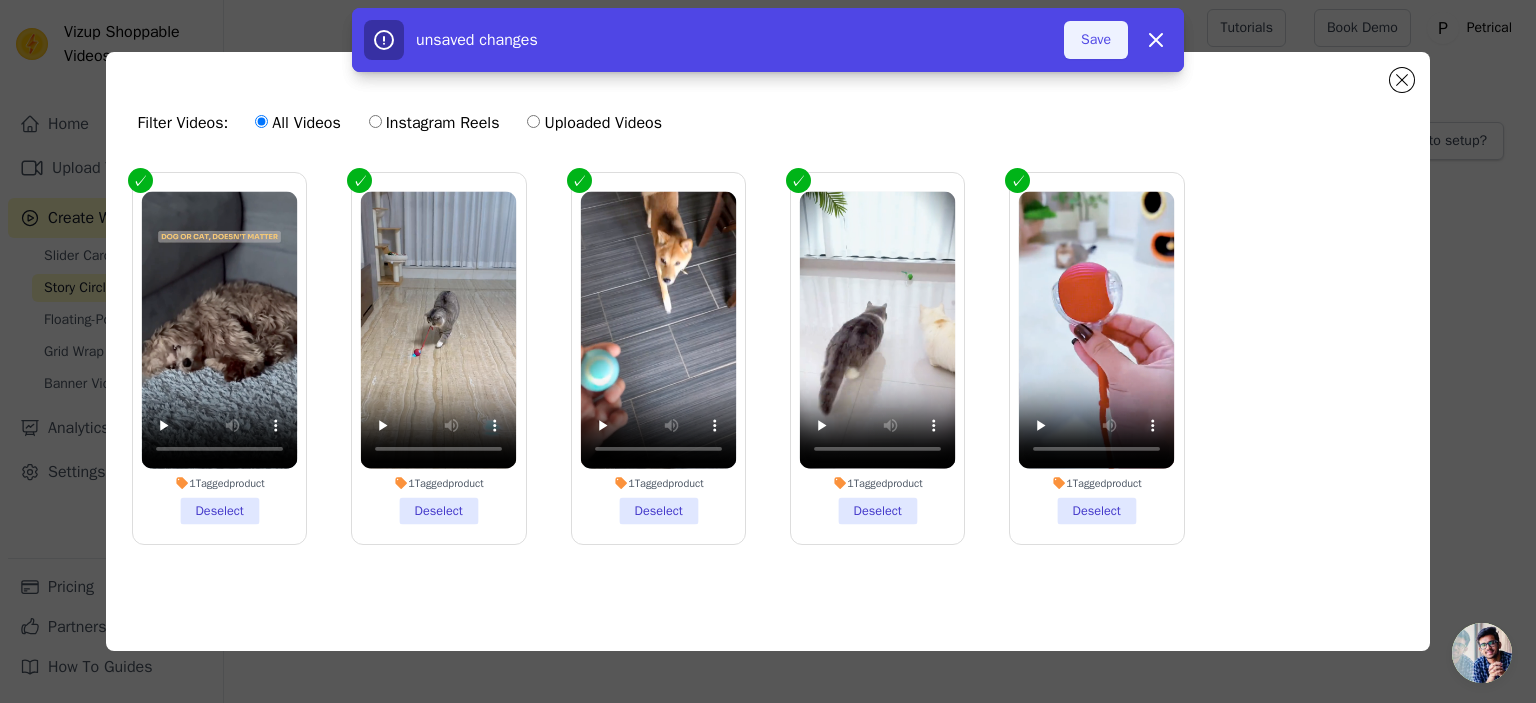 click on "Save" at bounding box center (1096, 40) 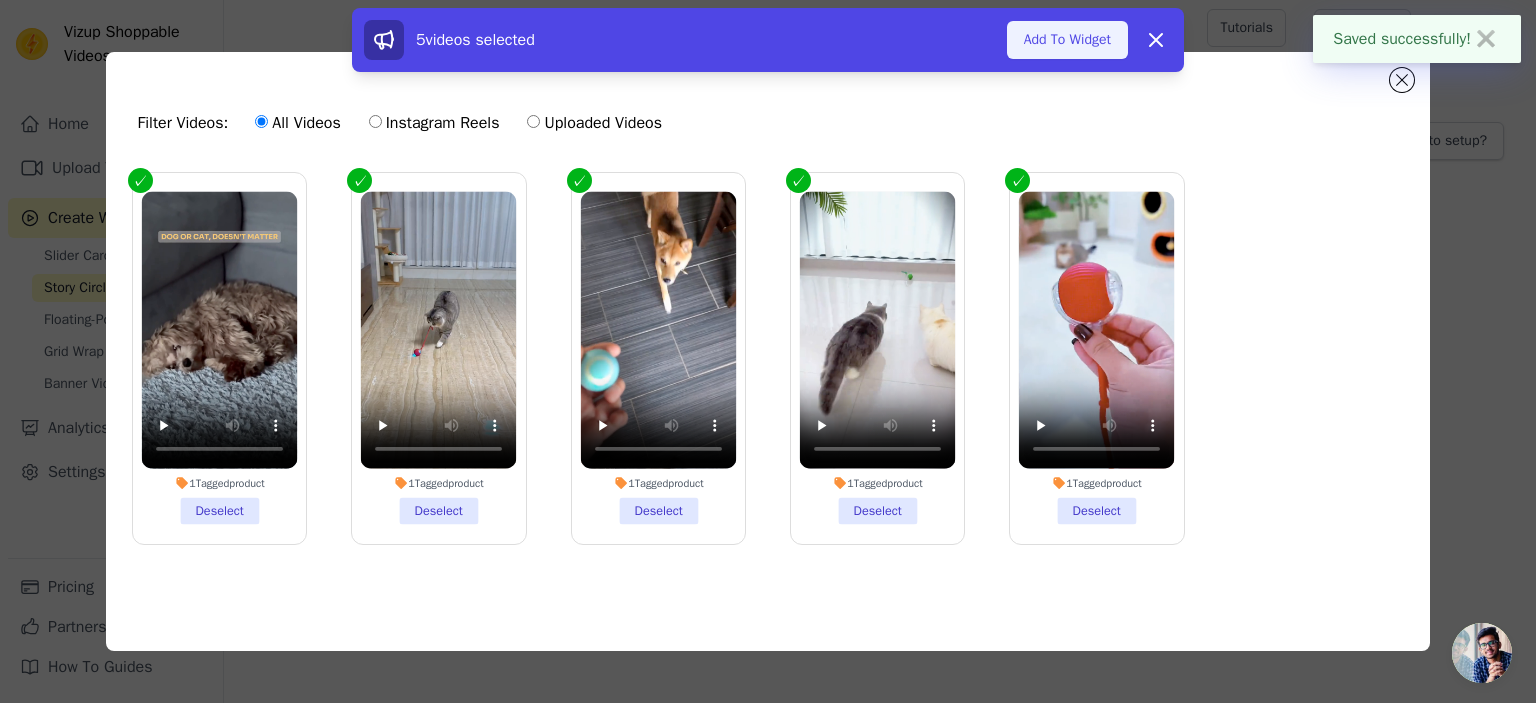 click on "Add To Widget" at bounding box center [1067, 40] 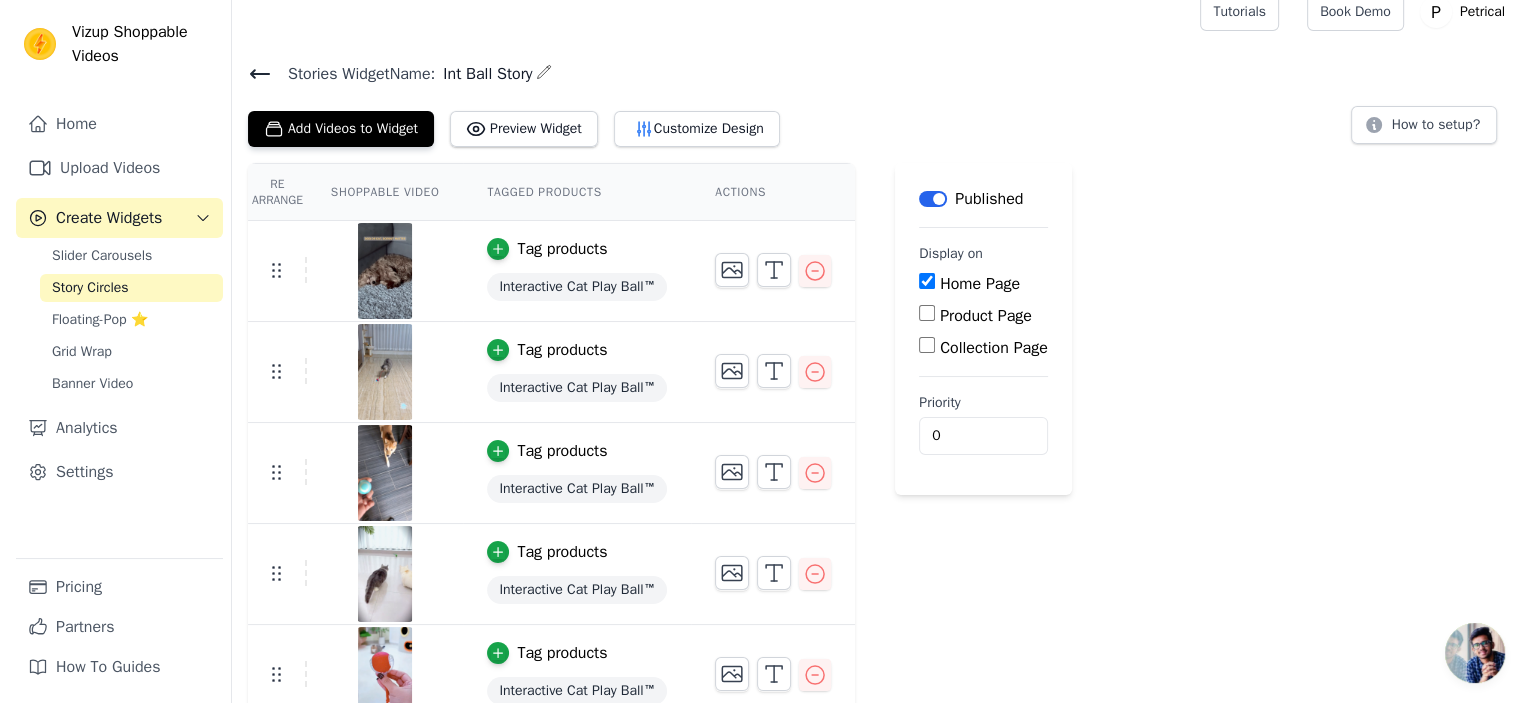 scroll, scrollTop: 0, scrollLeft: 0, axis: both 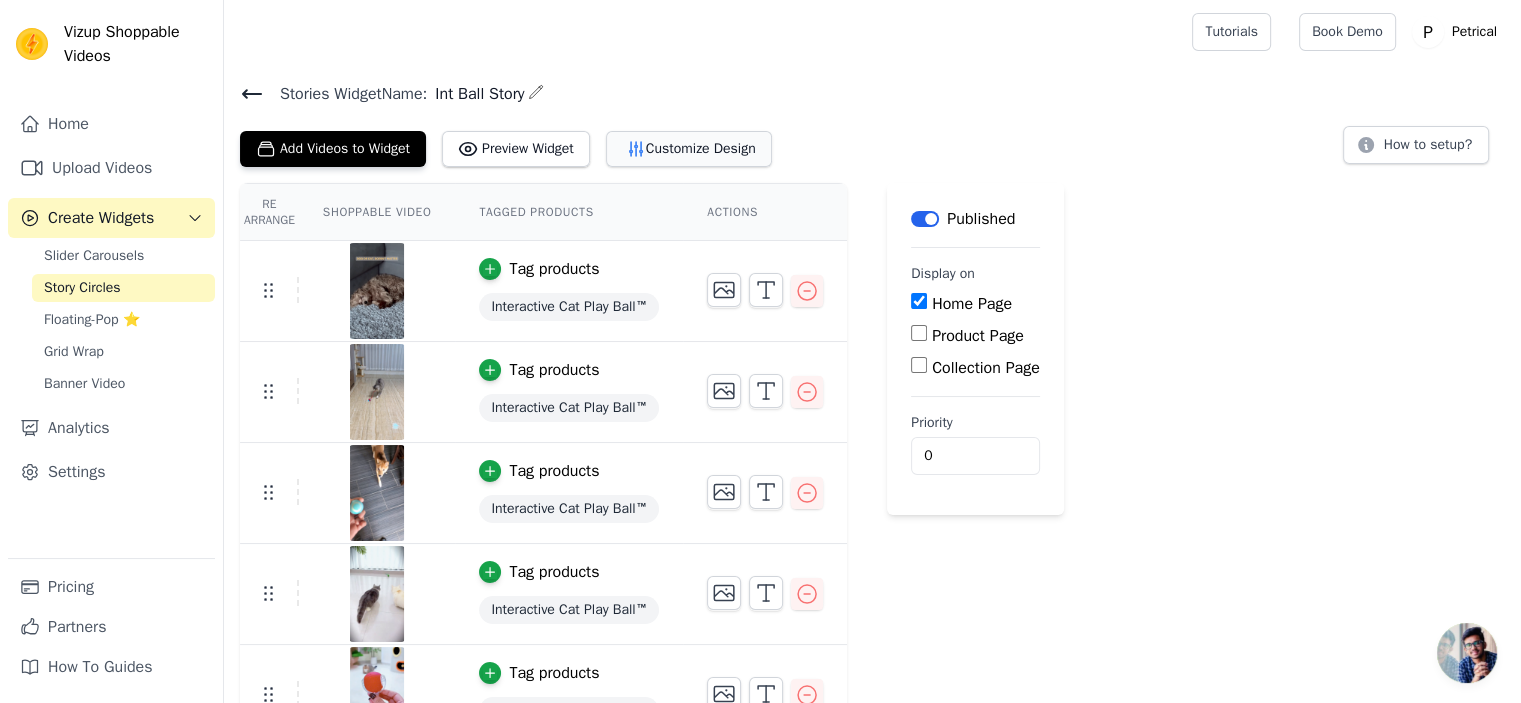 click on "Customize Design" at bounding box center (689, 149) 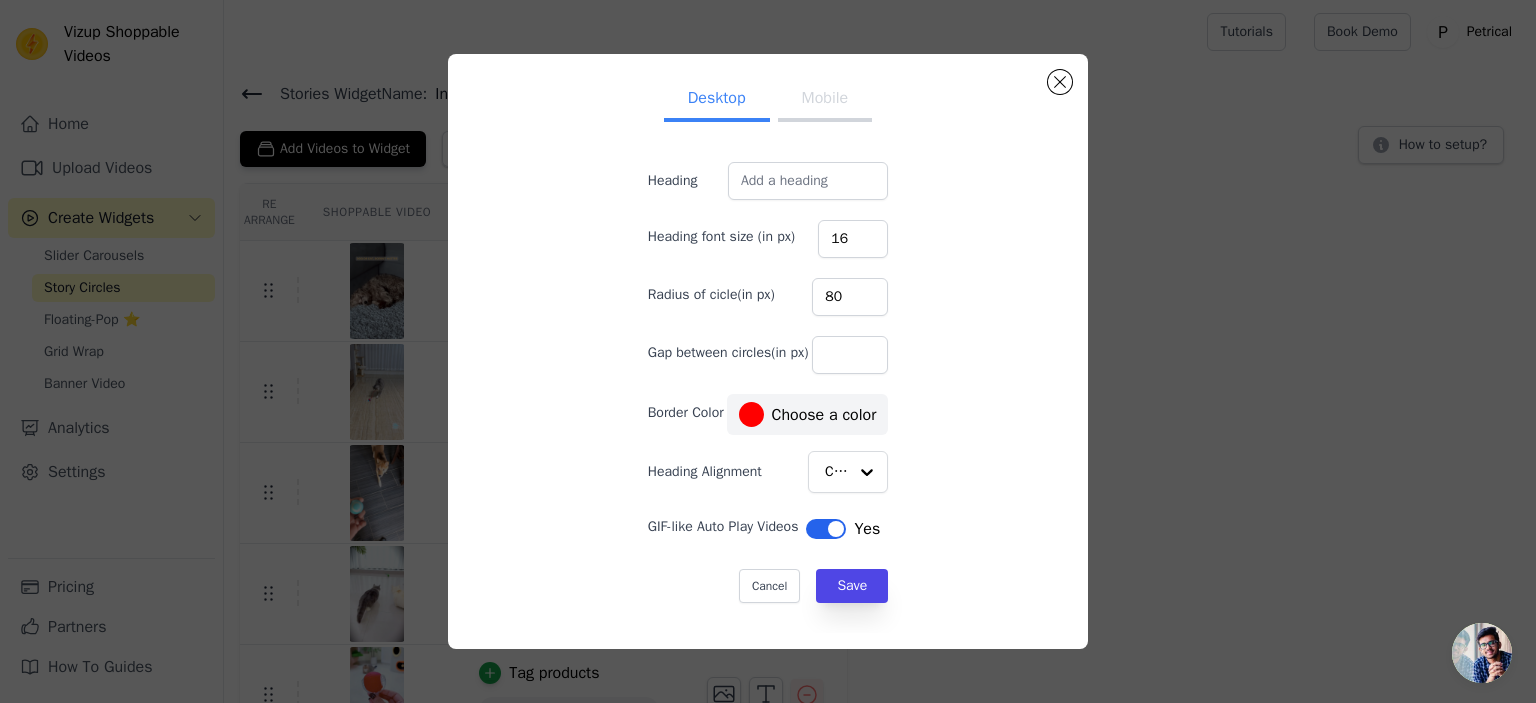 scroll, scrollTop: 0, scrollLeft: 0, axis: both 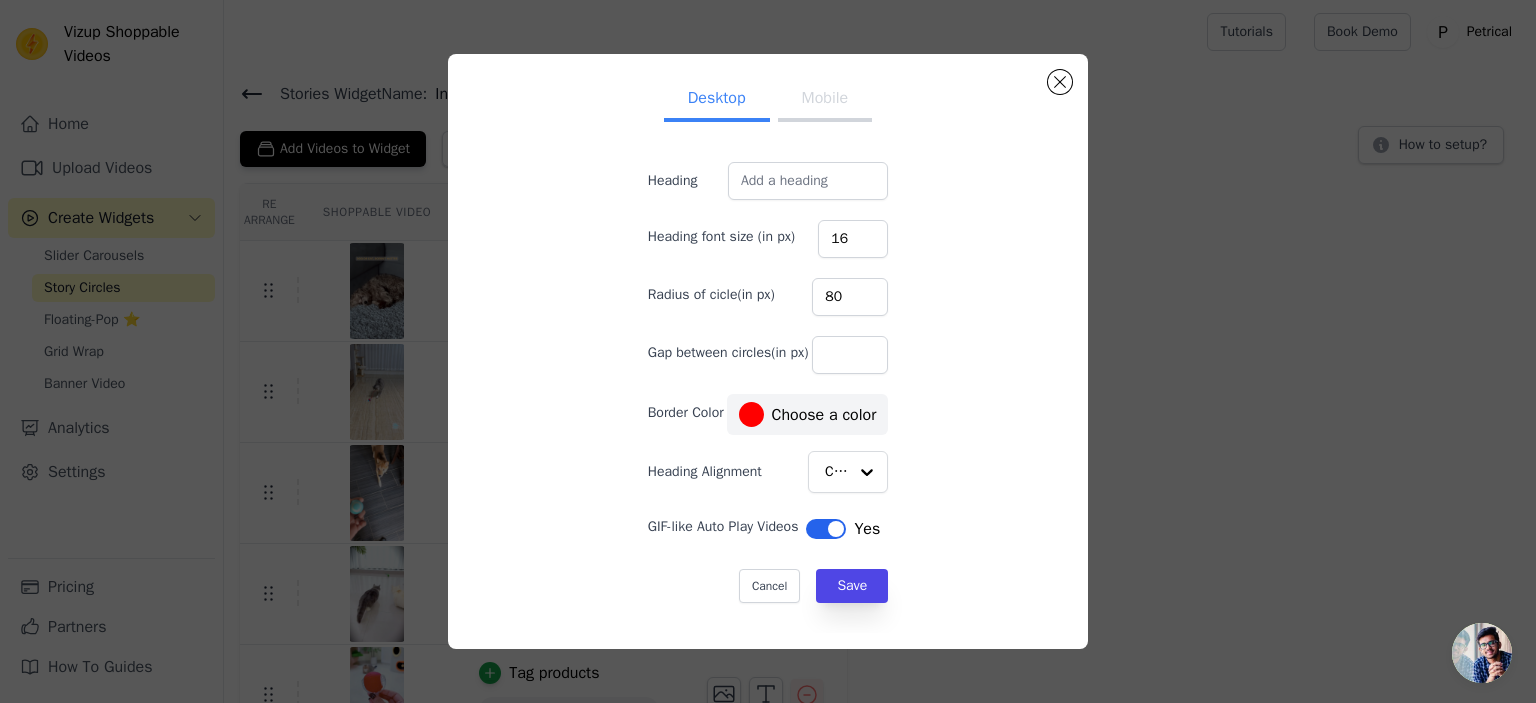 click on "Mobile" at bounding box center [825, 100] 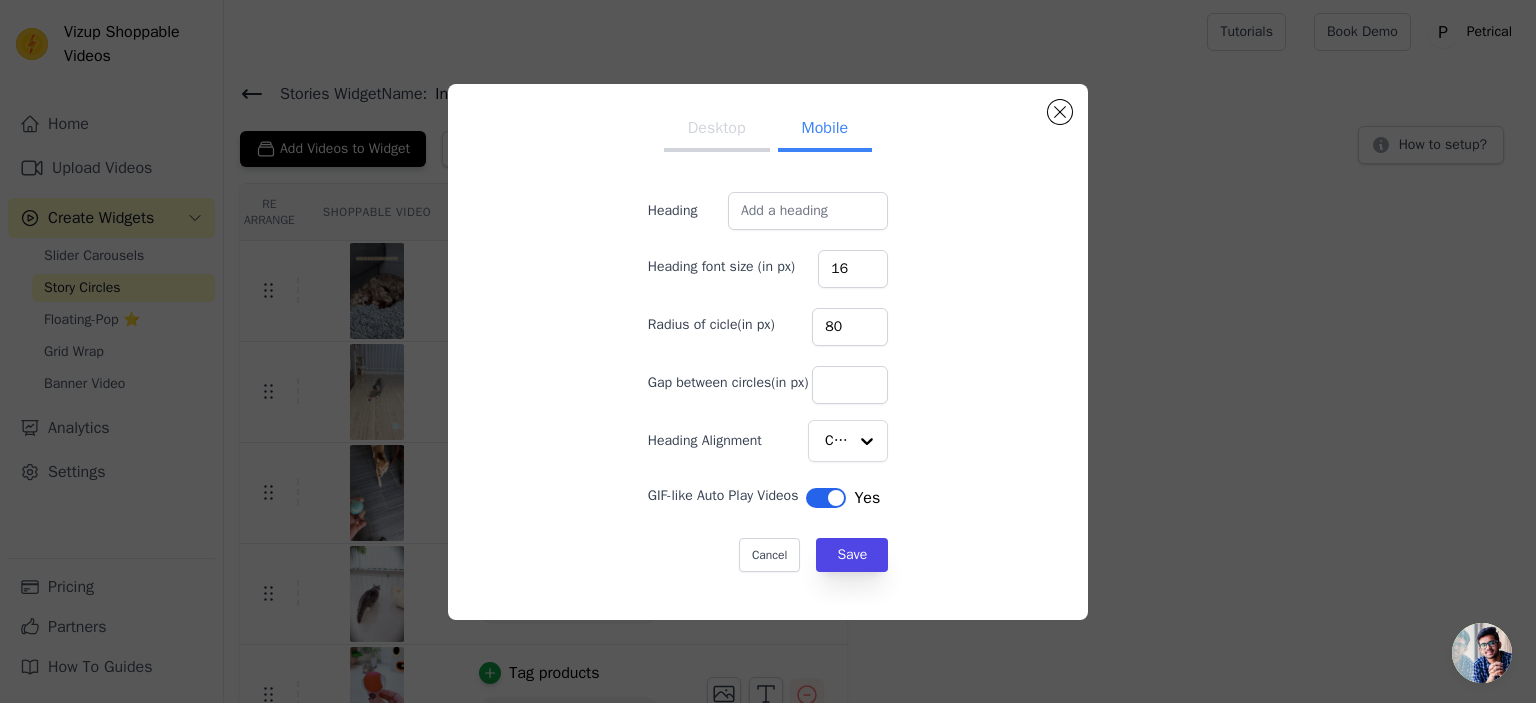 scroll, scrollTop: 0, scrollLeft: 0, axis: both 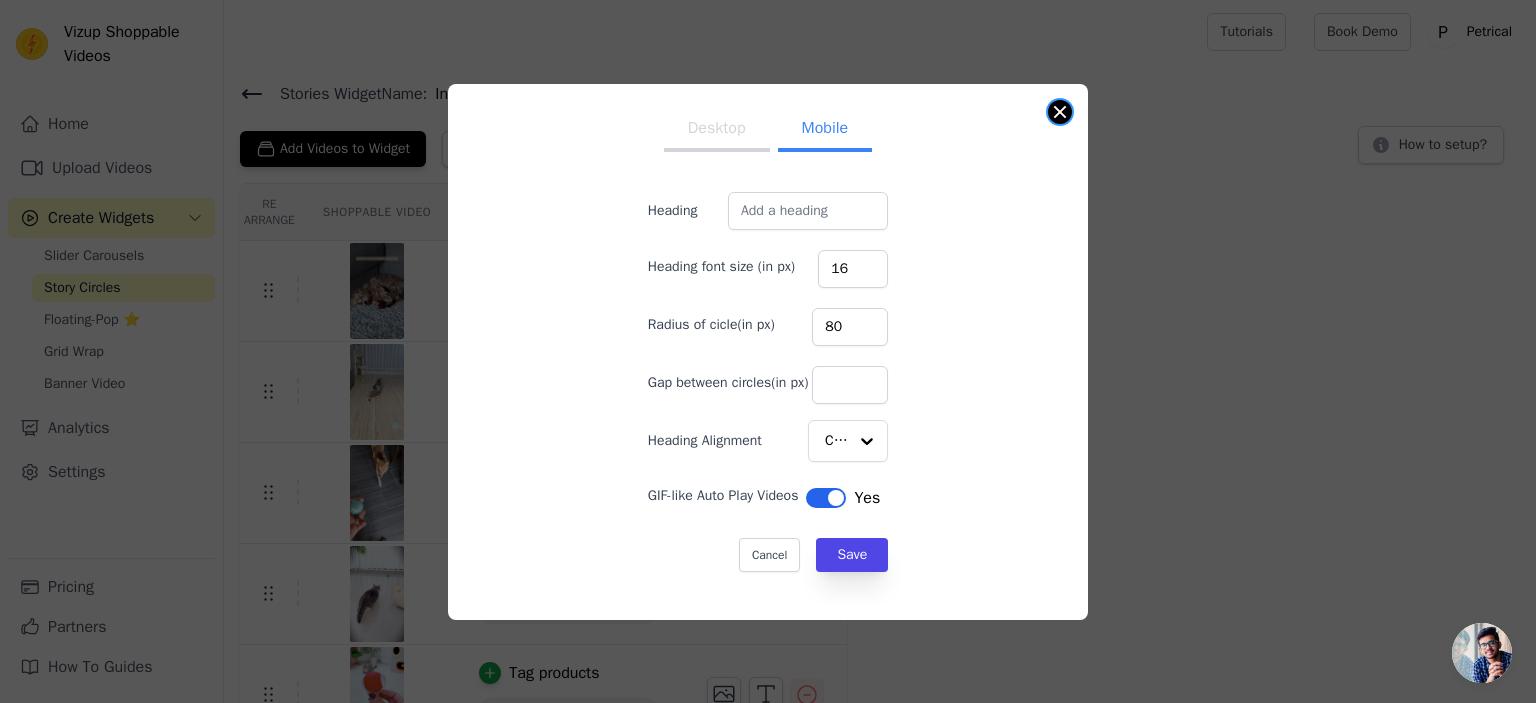 click at bounding box center [1060, 112] 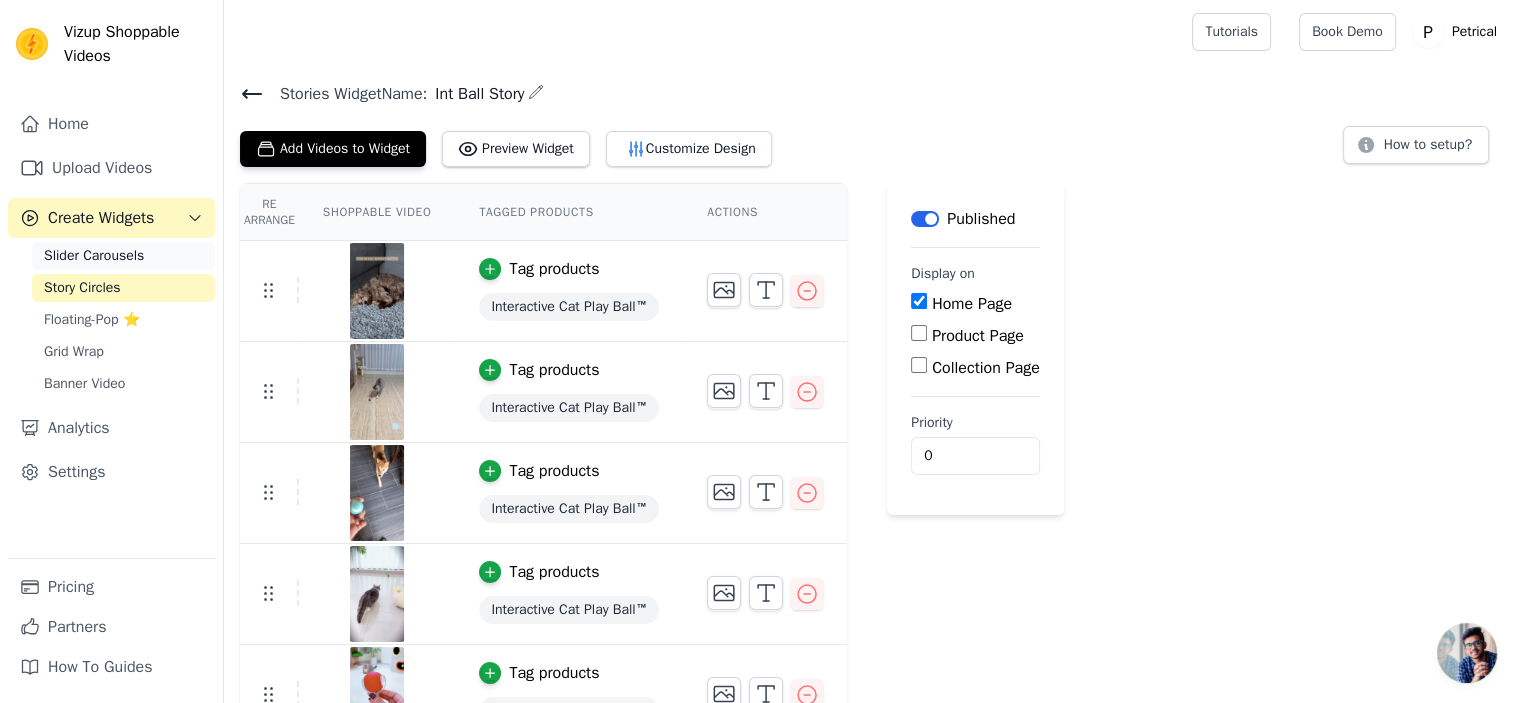 click on "Slider Carousels" at bounding box center [94, 256] 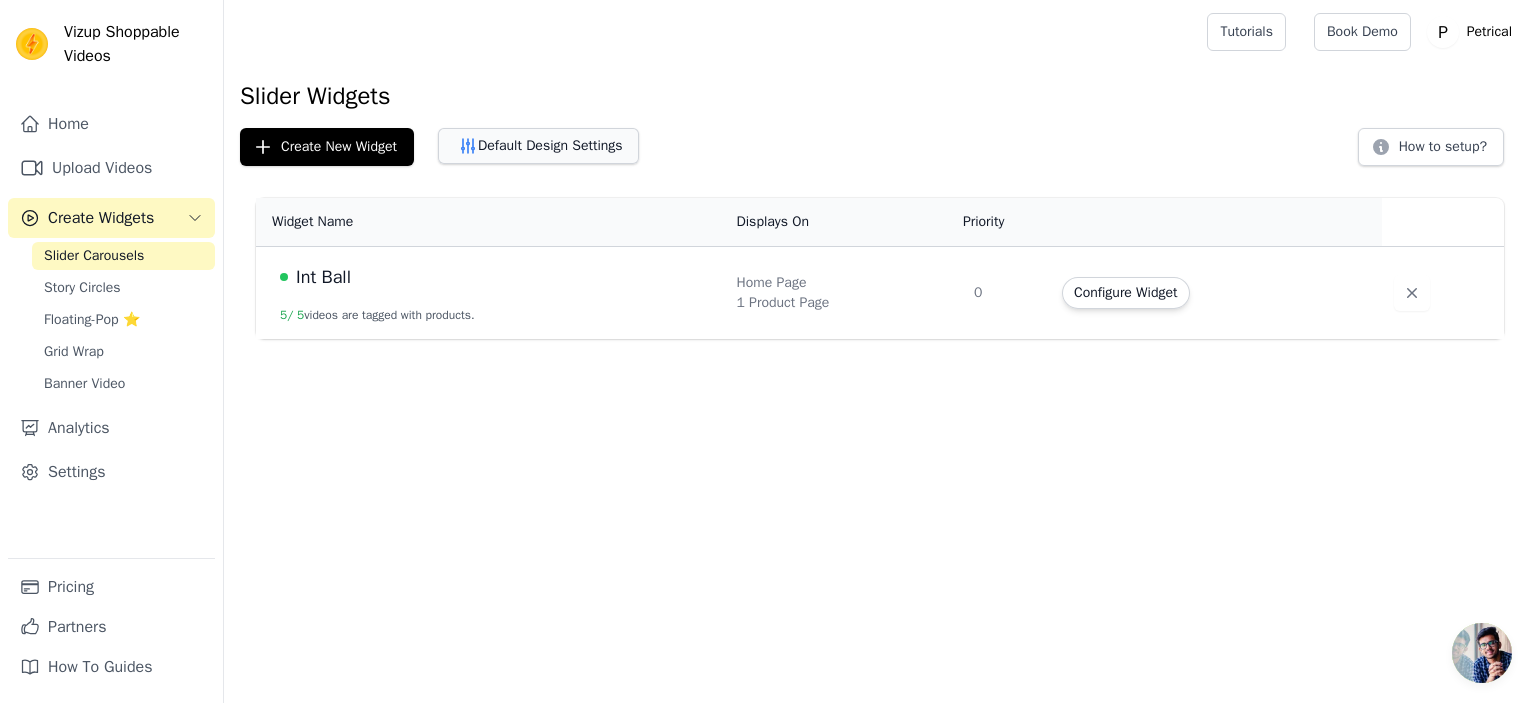 click on "Default Design Settings" at bounding box center (538, 146) 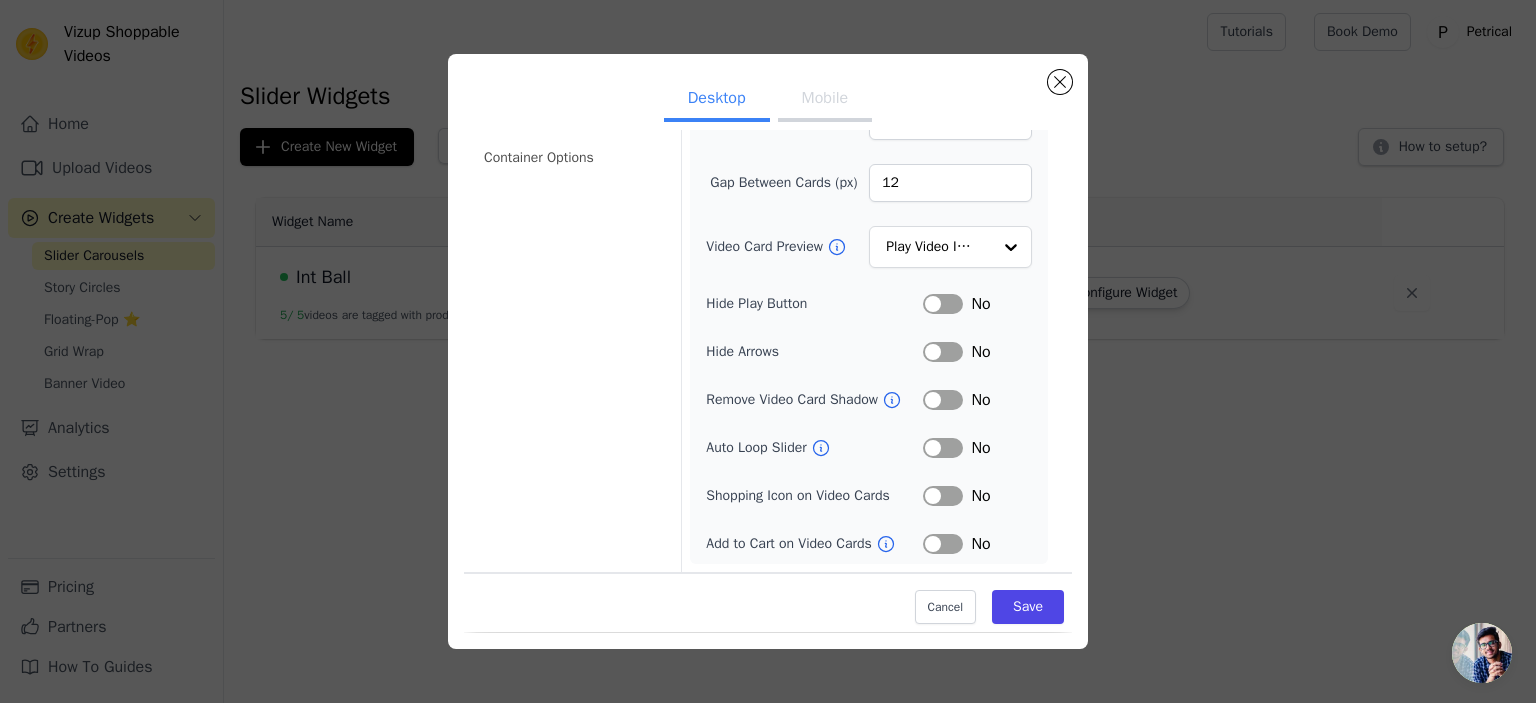 scroll, scrollTop: 399, scrollLeft: 0, axis: vertical 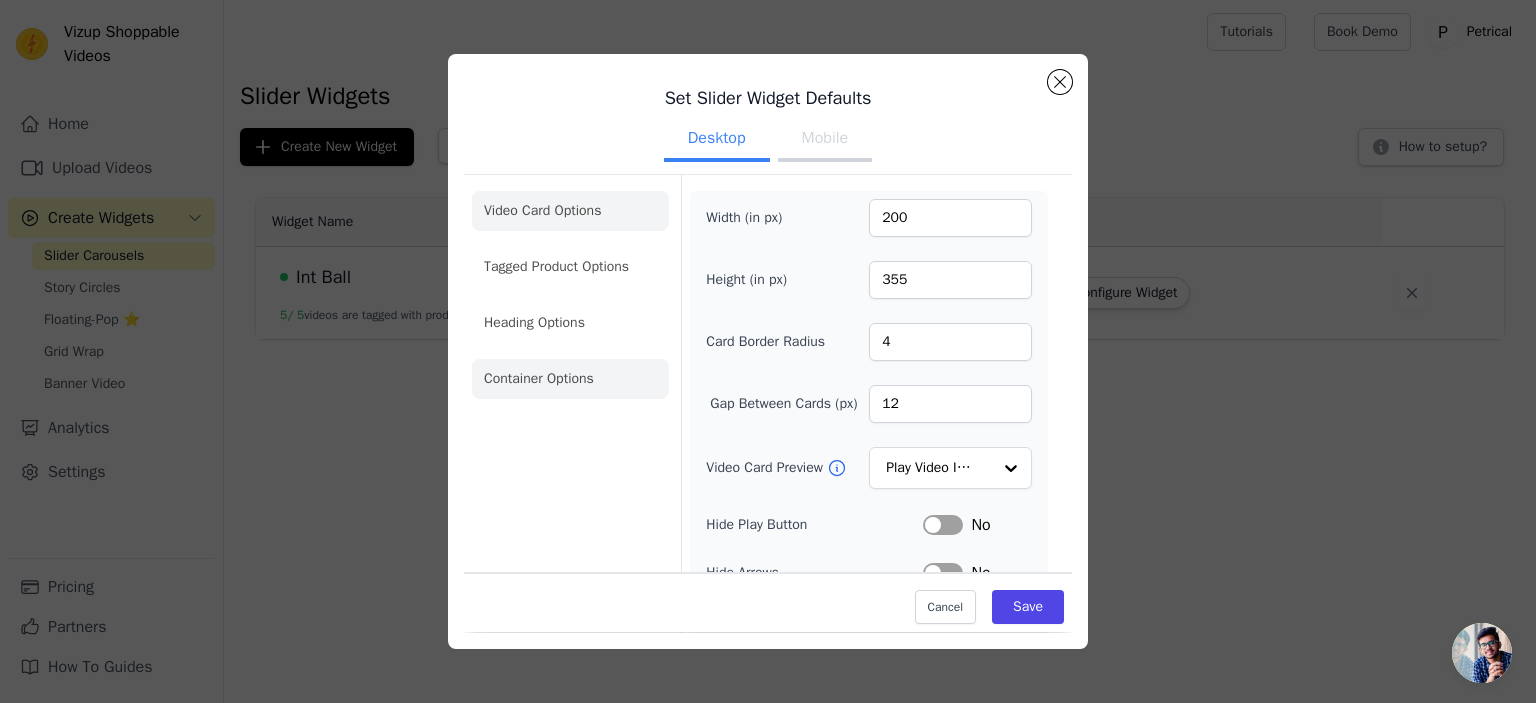 click on "Container Options" 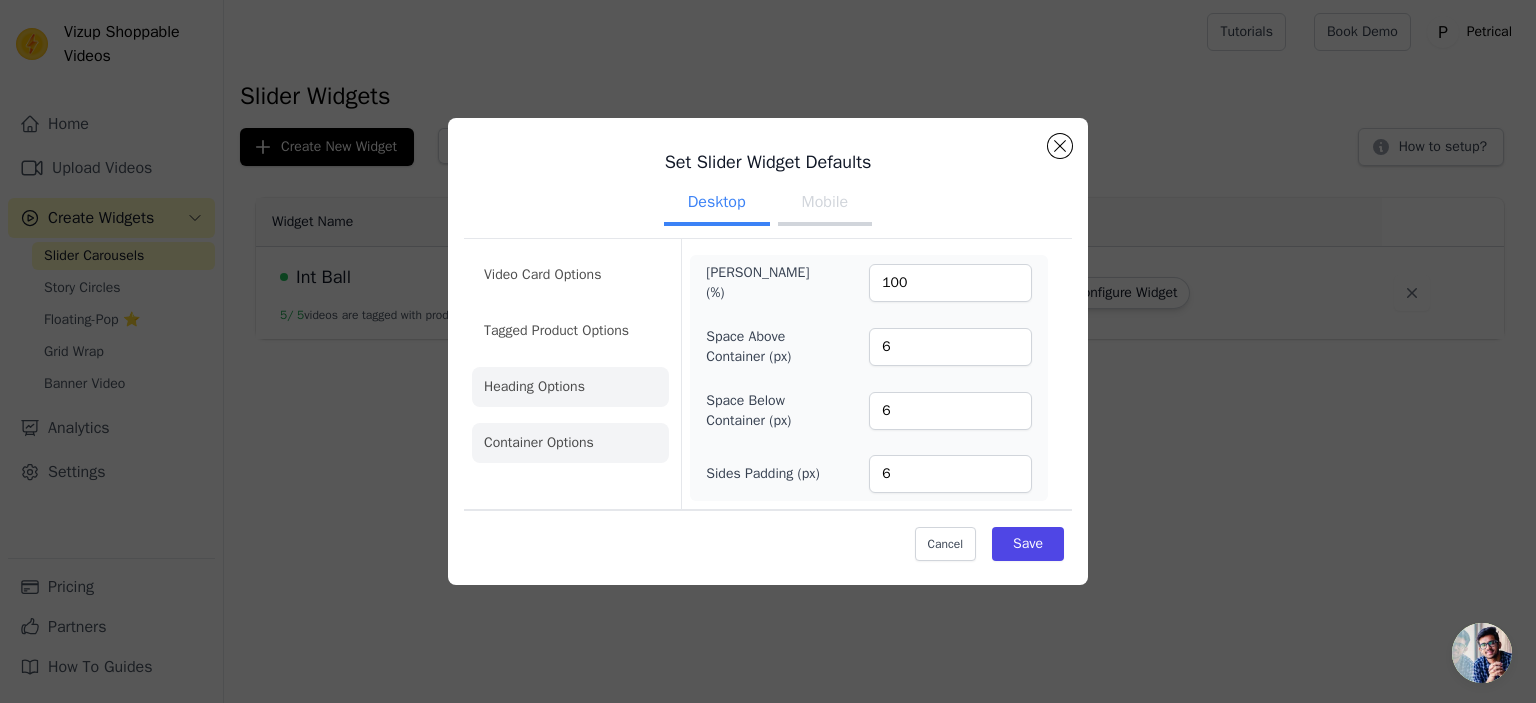 click on "Heading Options" 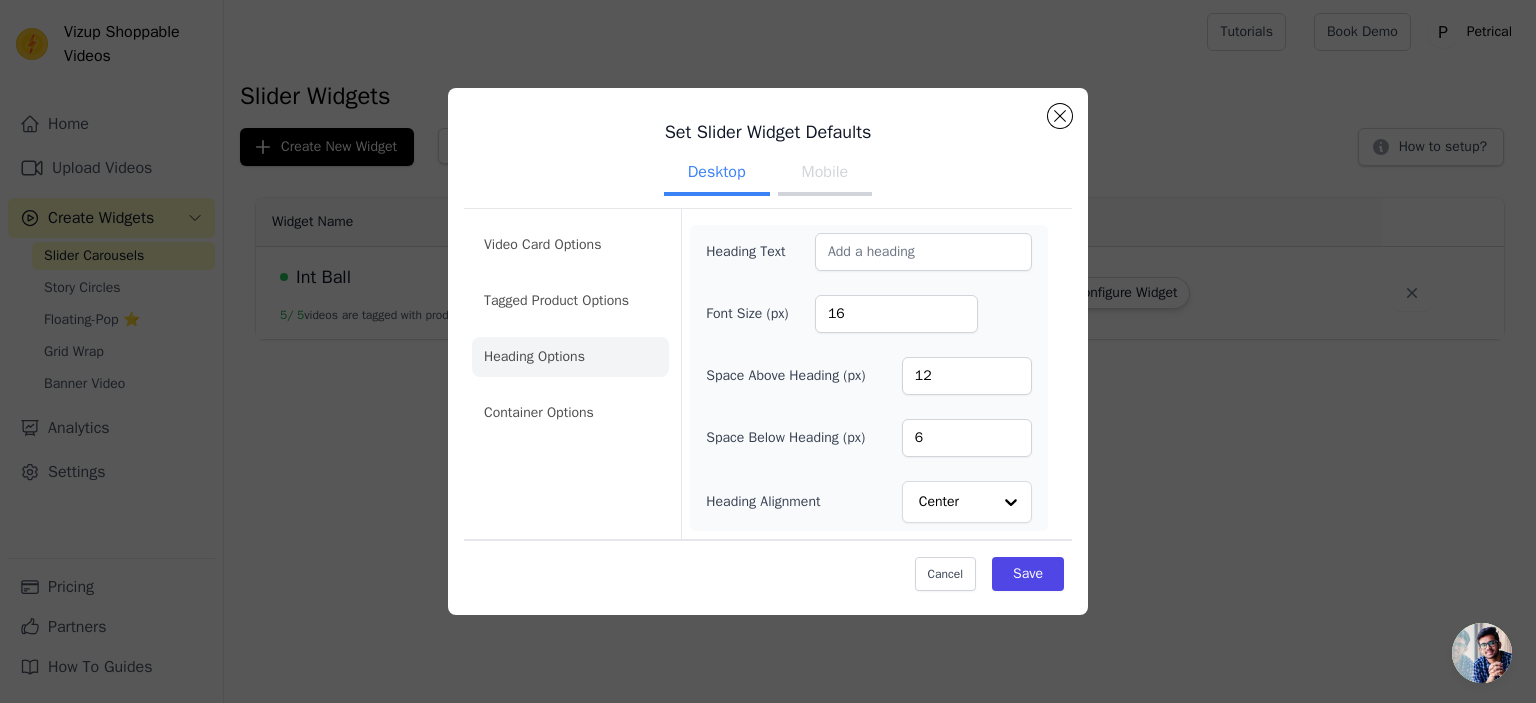 scroll, scrollTop: 39, scrollLeft: 0, axis: vertical 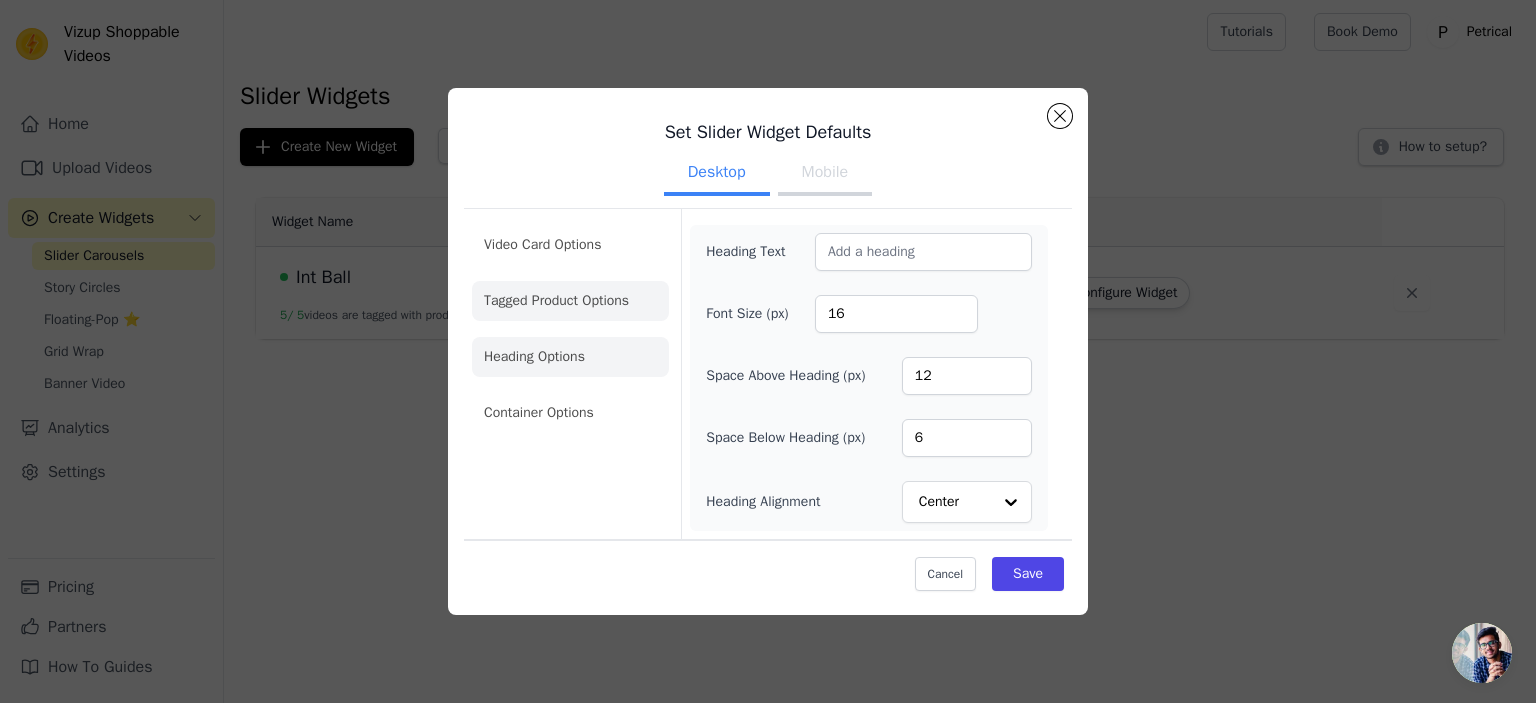 click on "Tagged Product Options" 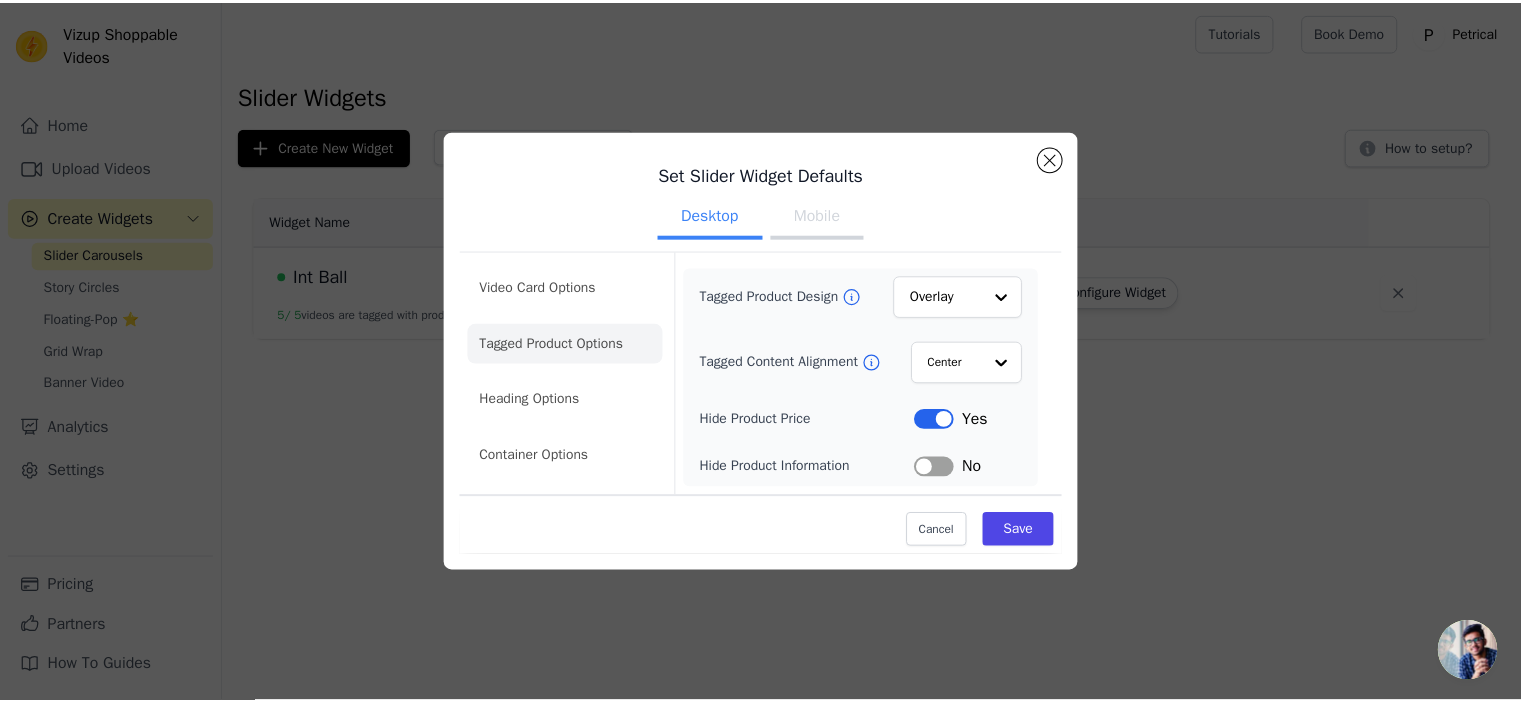 scroll, scrollTop: 0, scrollLeft: 0, axis: both 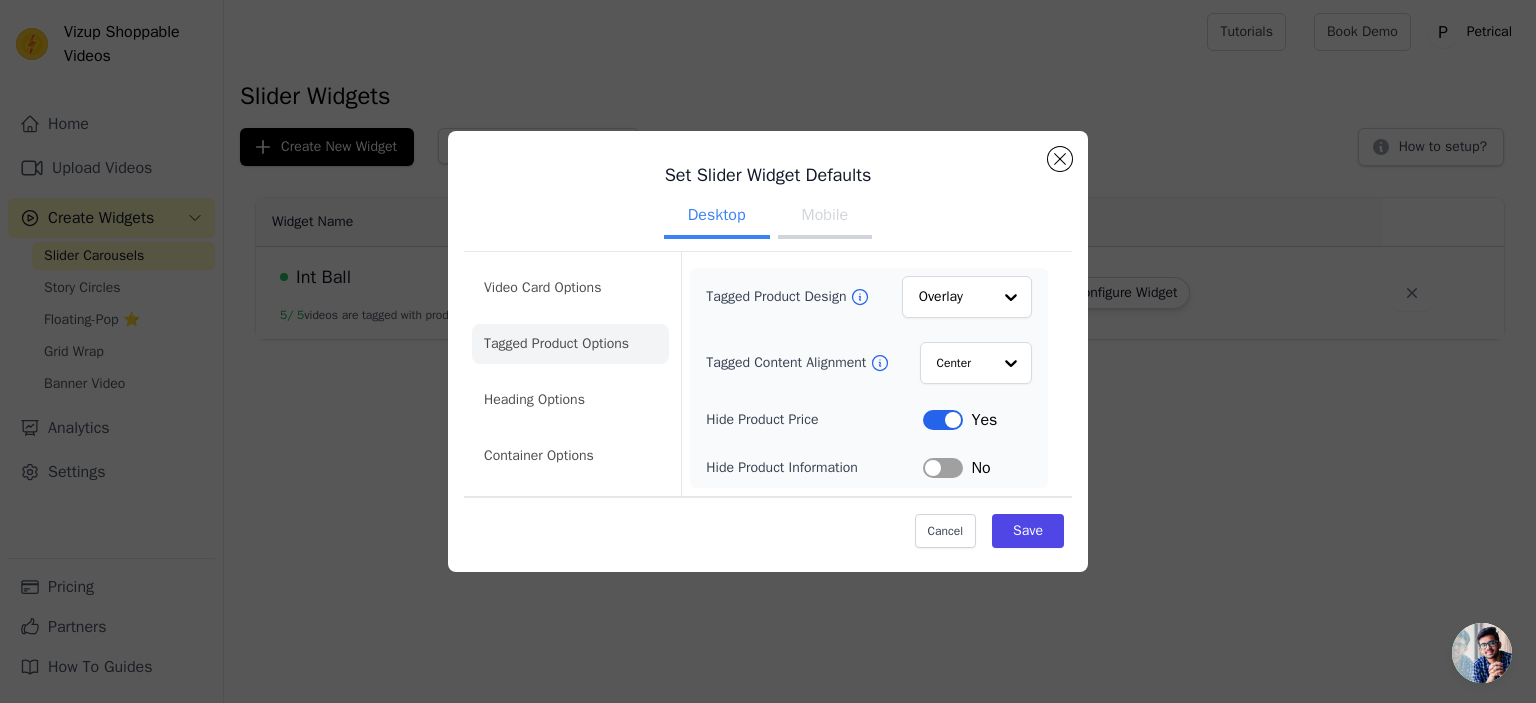 click on "Label" at bounding box center (943, 468) 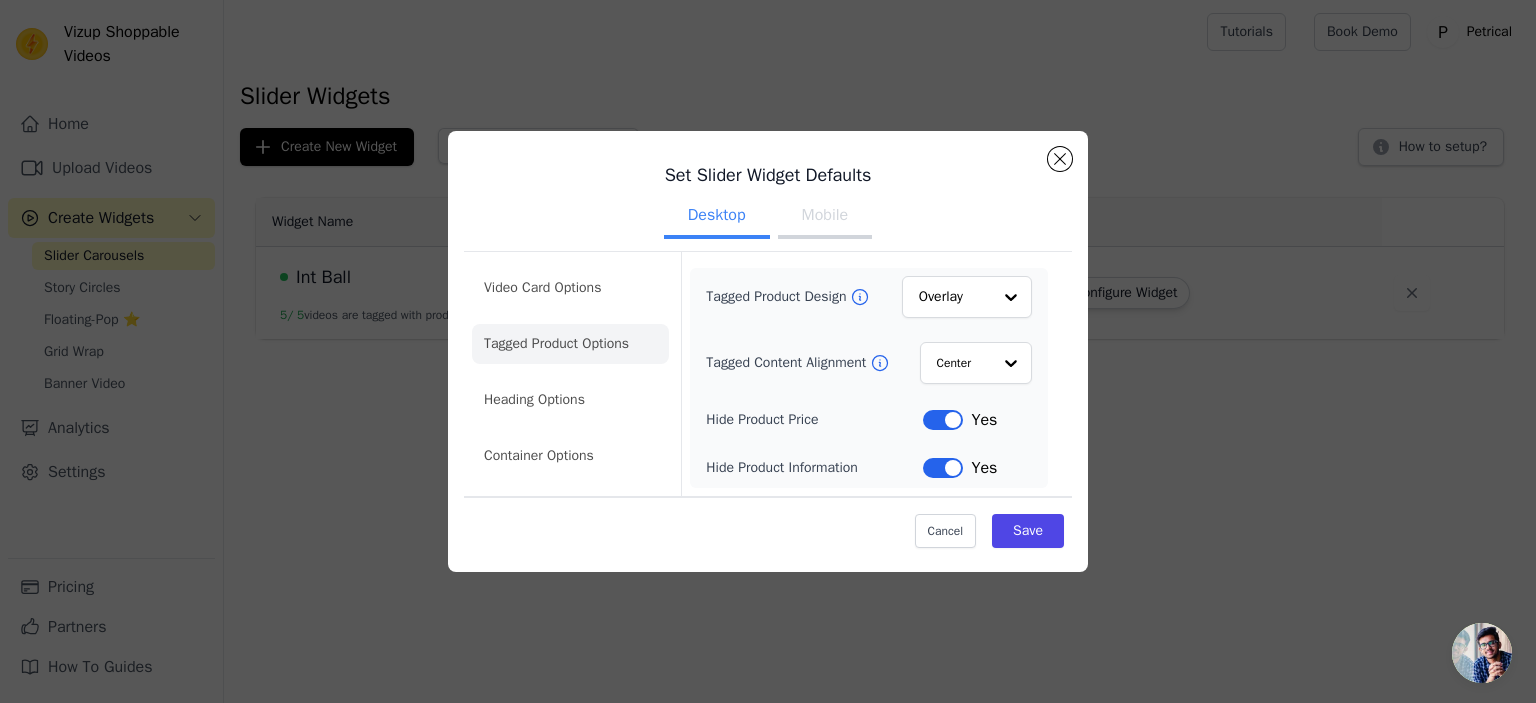 click on "Label" at bounding box center (943, 420) 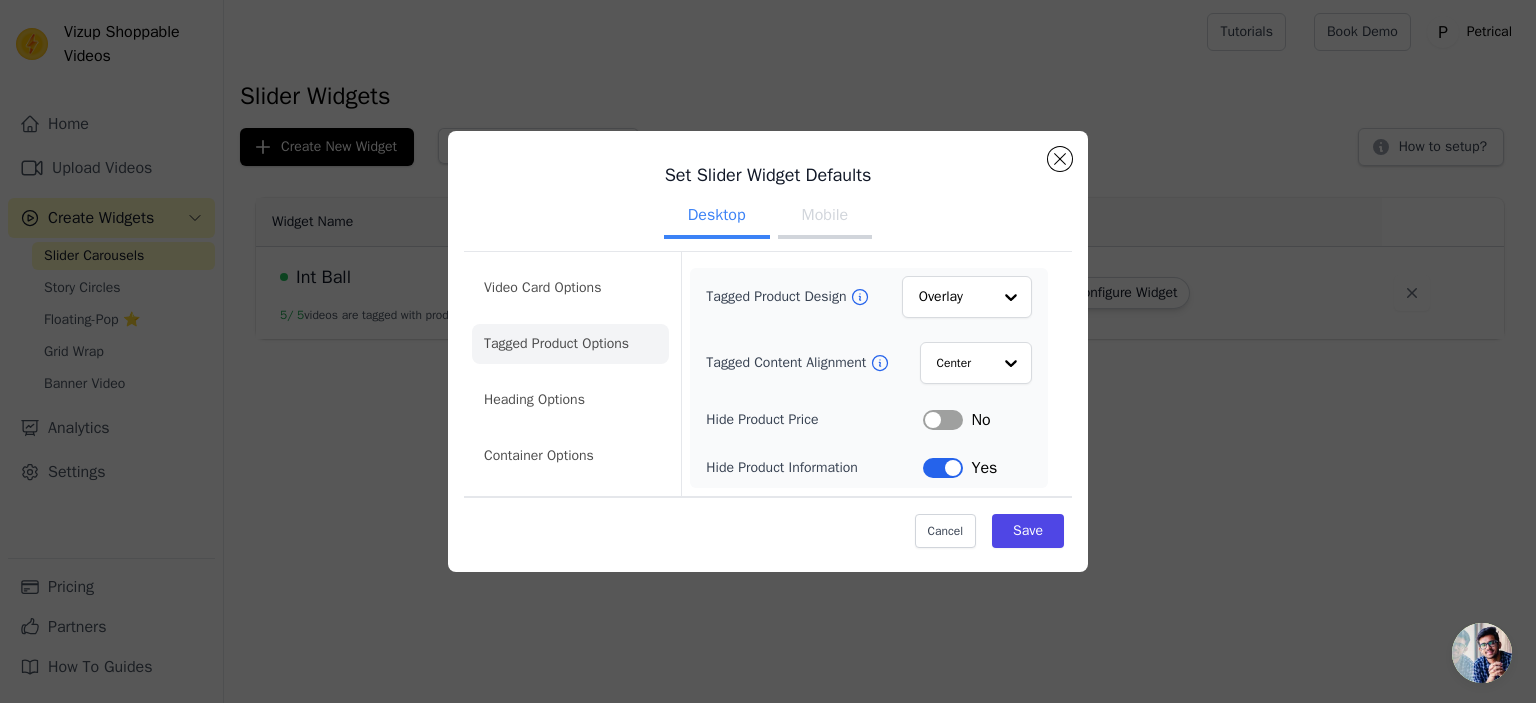 click on "Label" at bounding box center [943, 420] 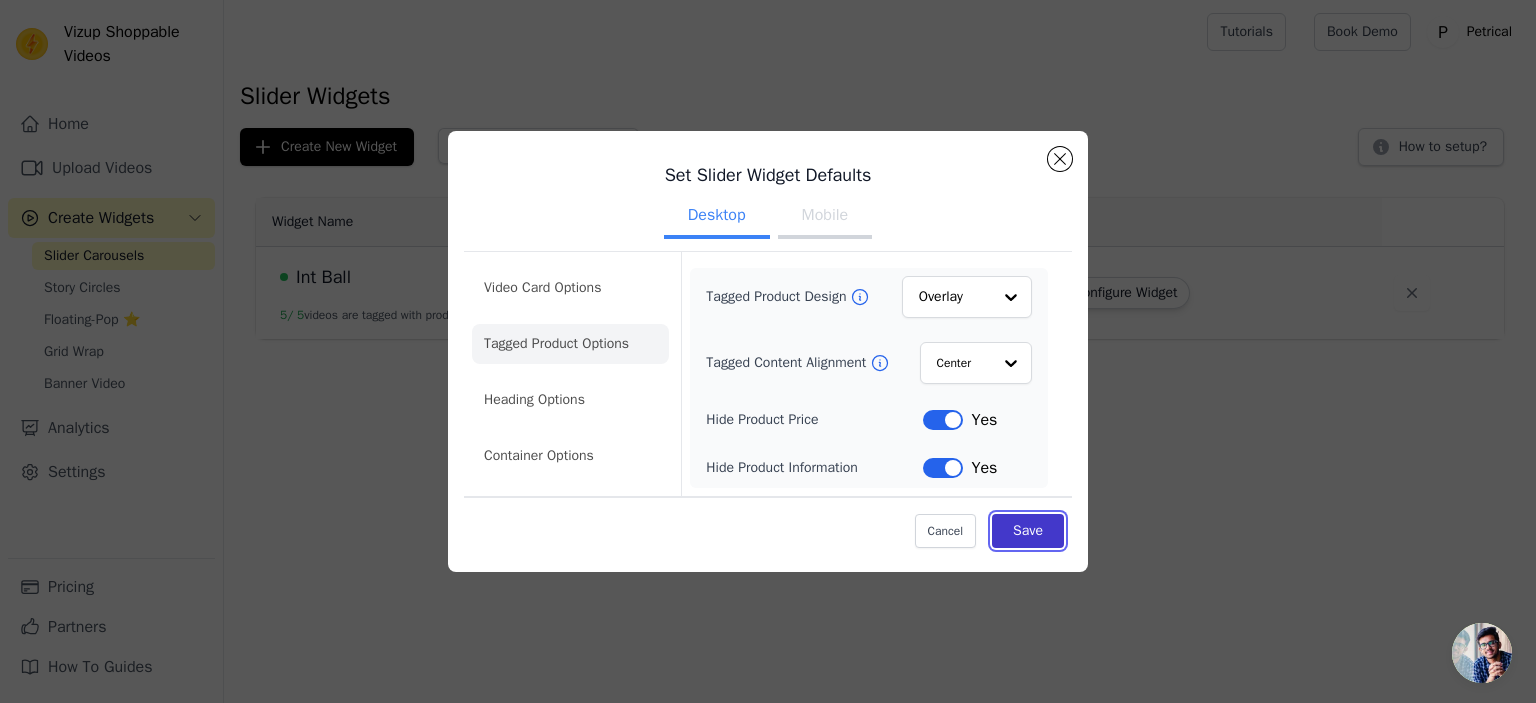 click on "Save" at bounding box center [1028, 531] 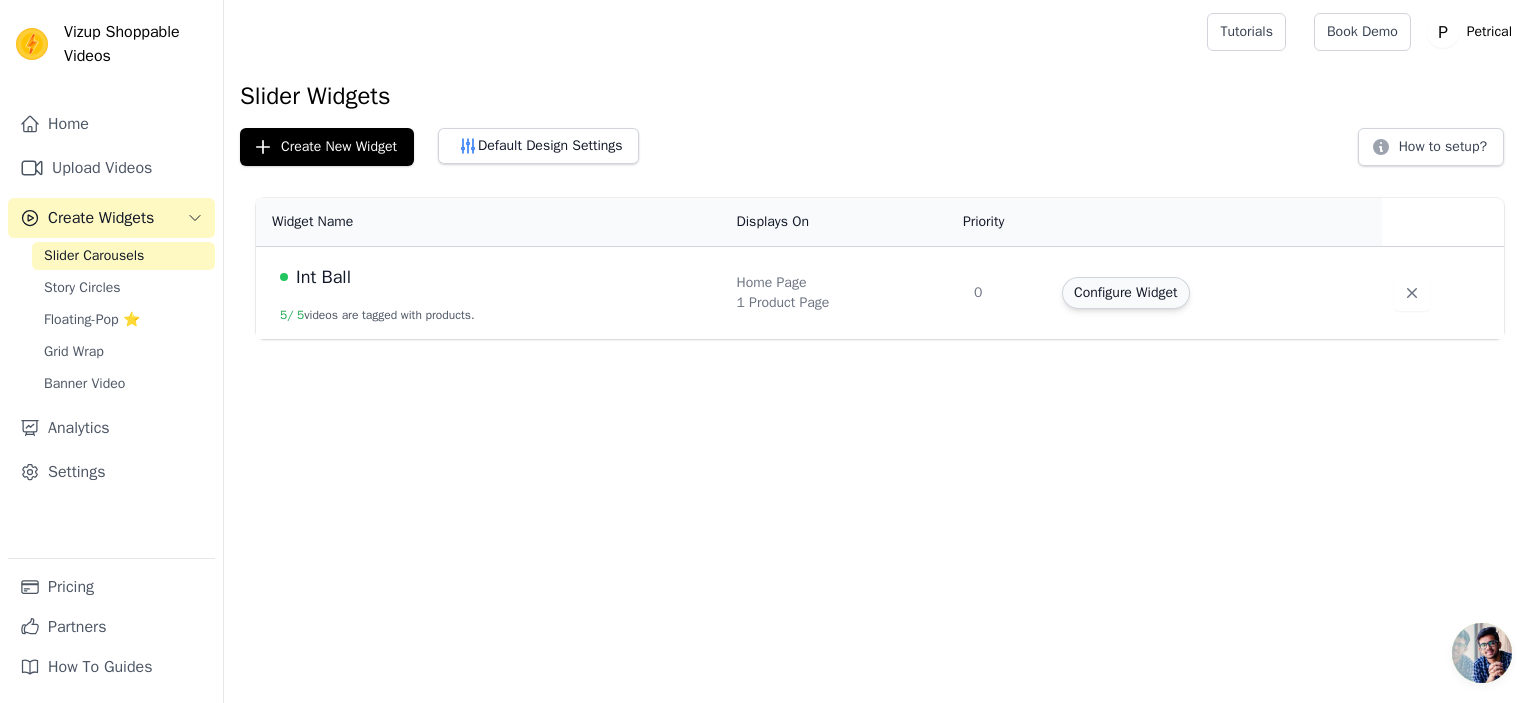 click on "Configure Widget" at bounding box center (1125, 293) 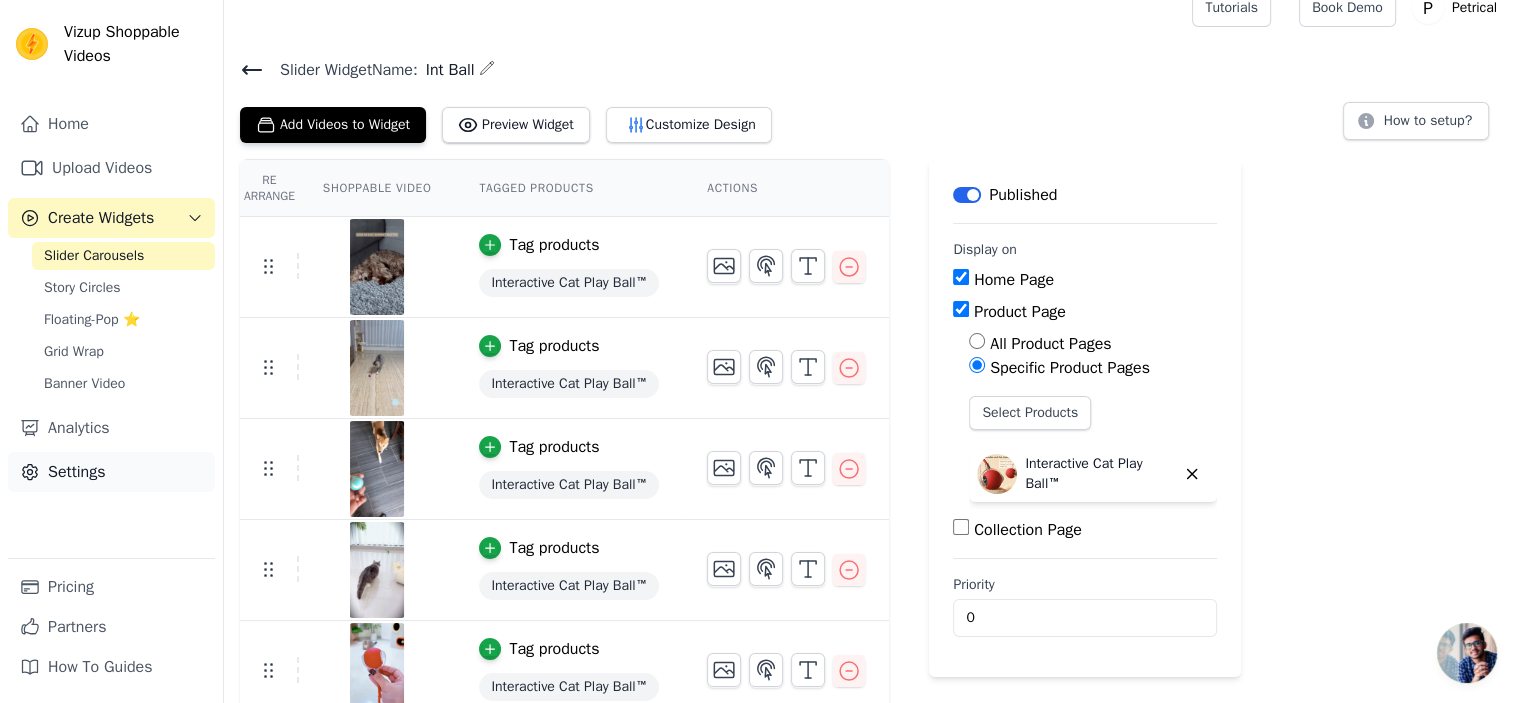 scroll, scrollTop: 124, scrollLeft: 0, axis: vertical 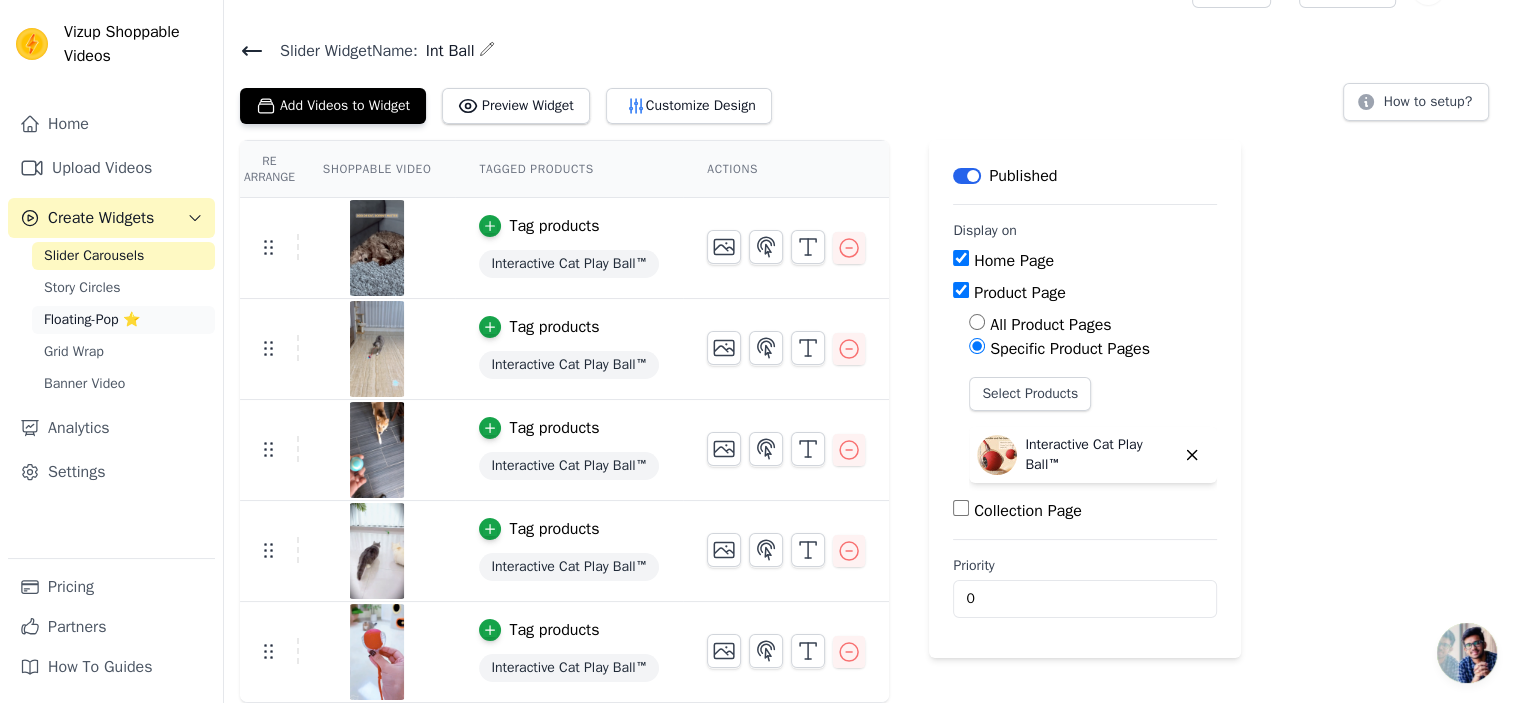 click on "Floating-Pop ⭐" at bounding box center (92, 320) 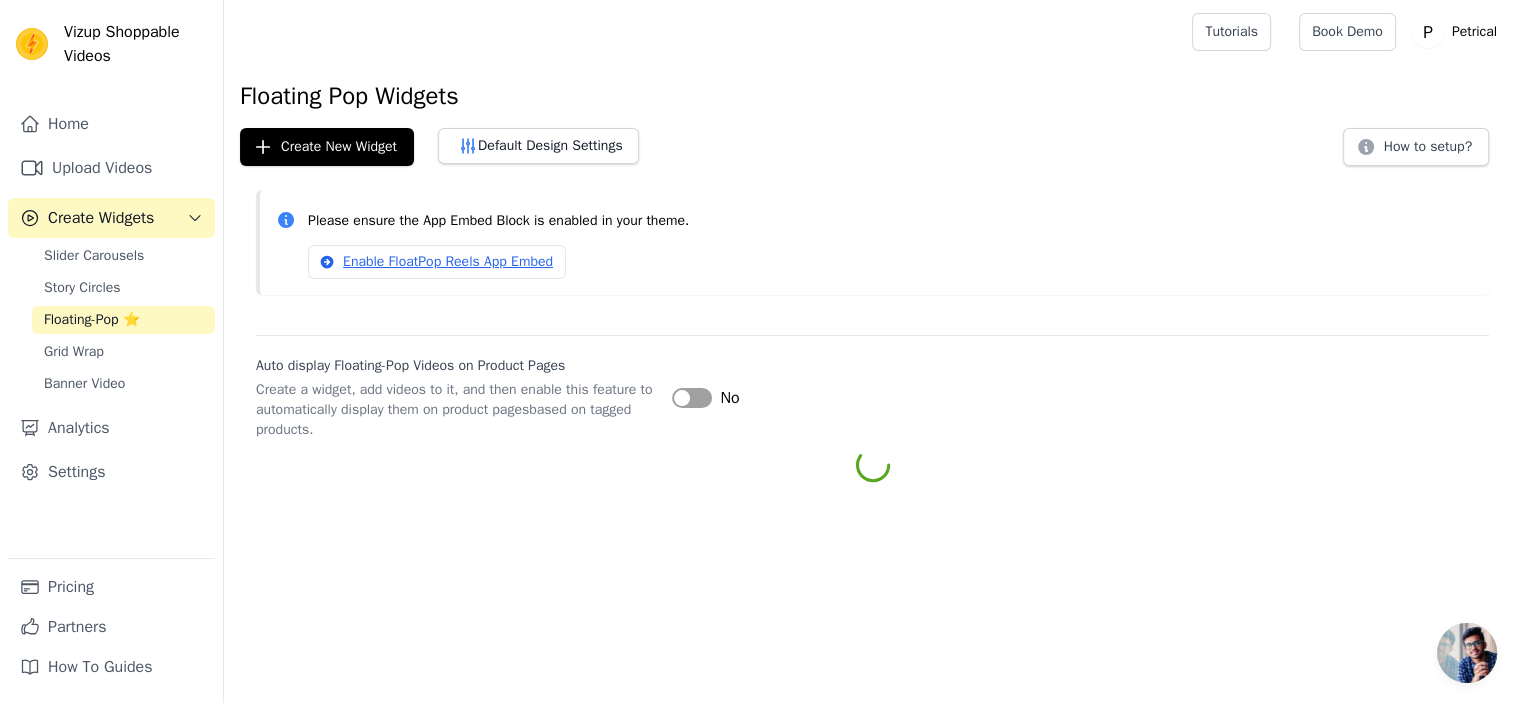 scroll, scrollTop: 0, scrollLeft: 0, axis: both 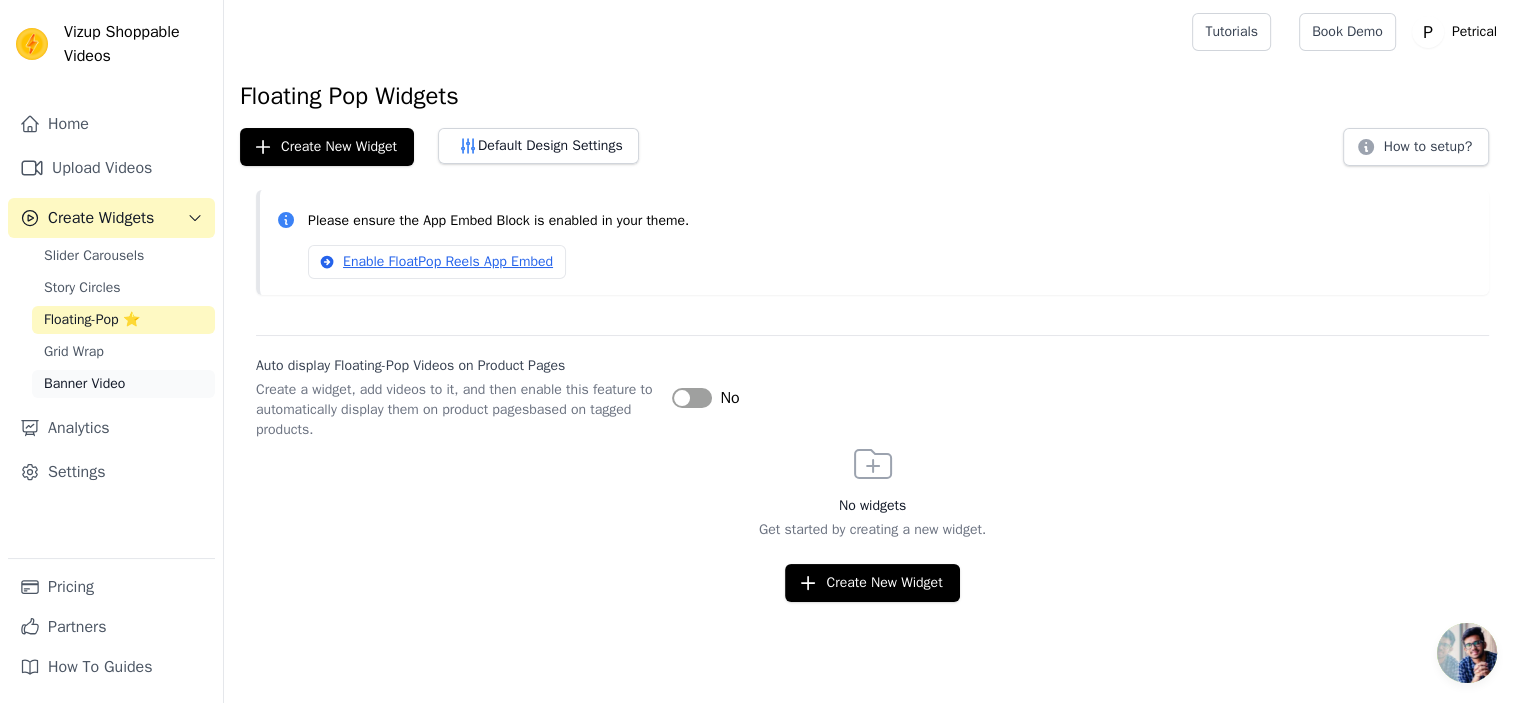 click on "Banner Video" at bounding box center (84, 384) 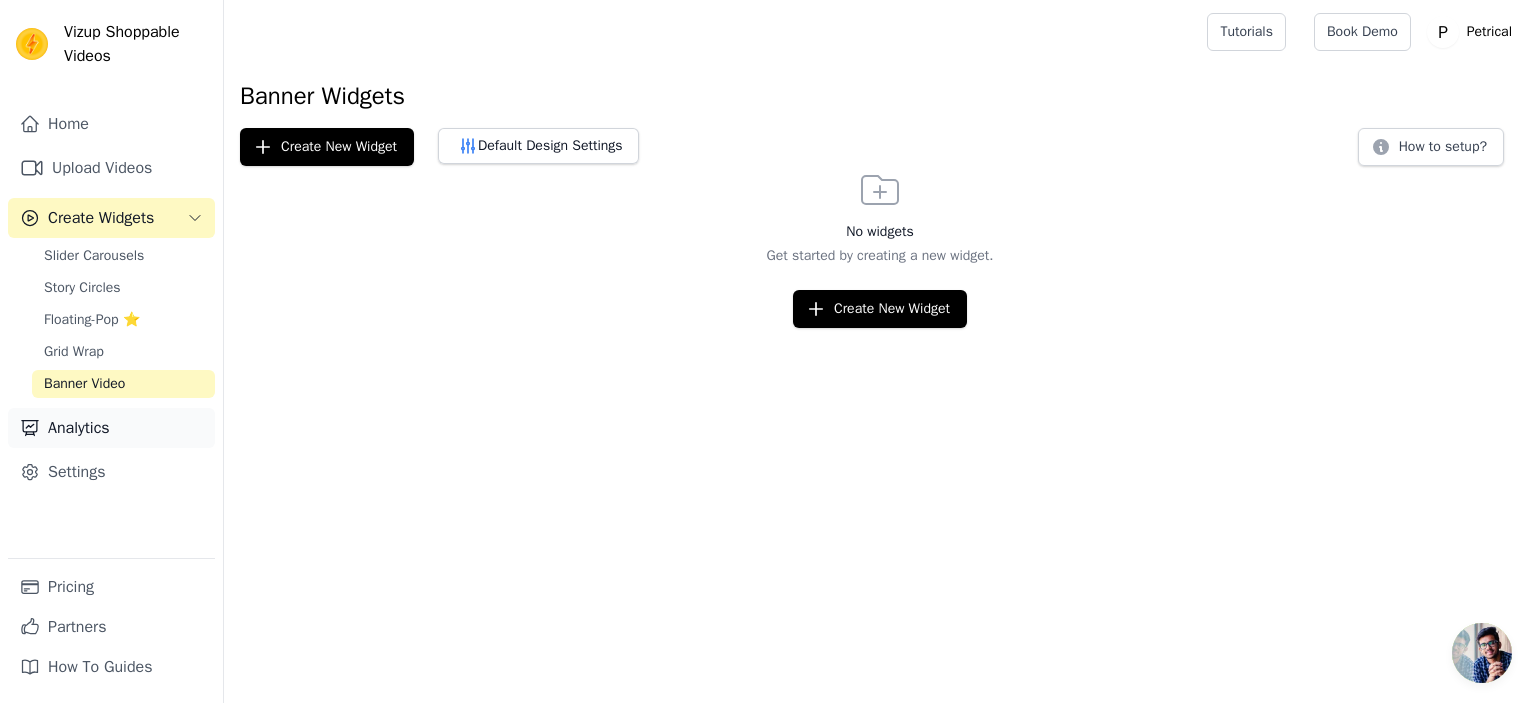 click on "Analytics" at bounding box center (111, 428) 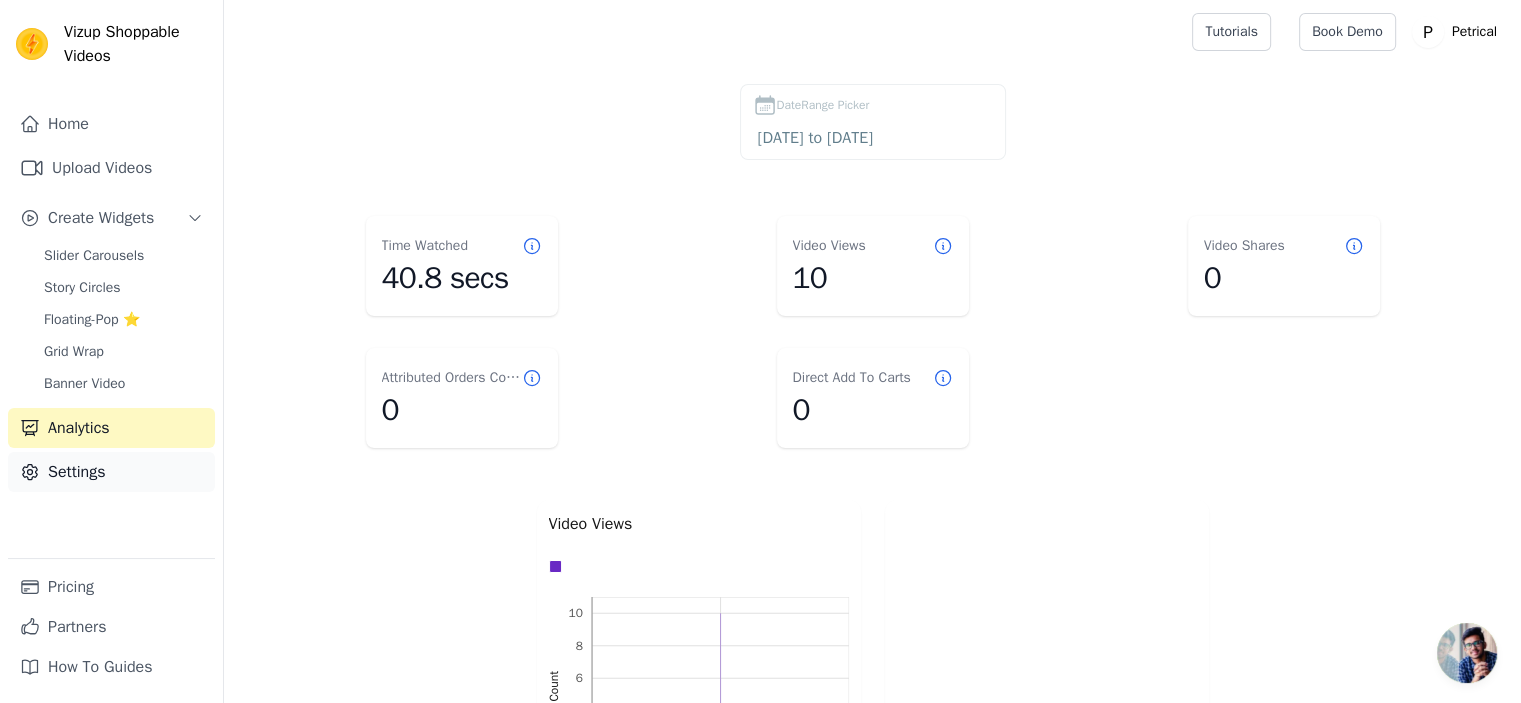 click on "Settings" at bounding box center [111, 472] 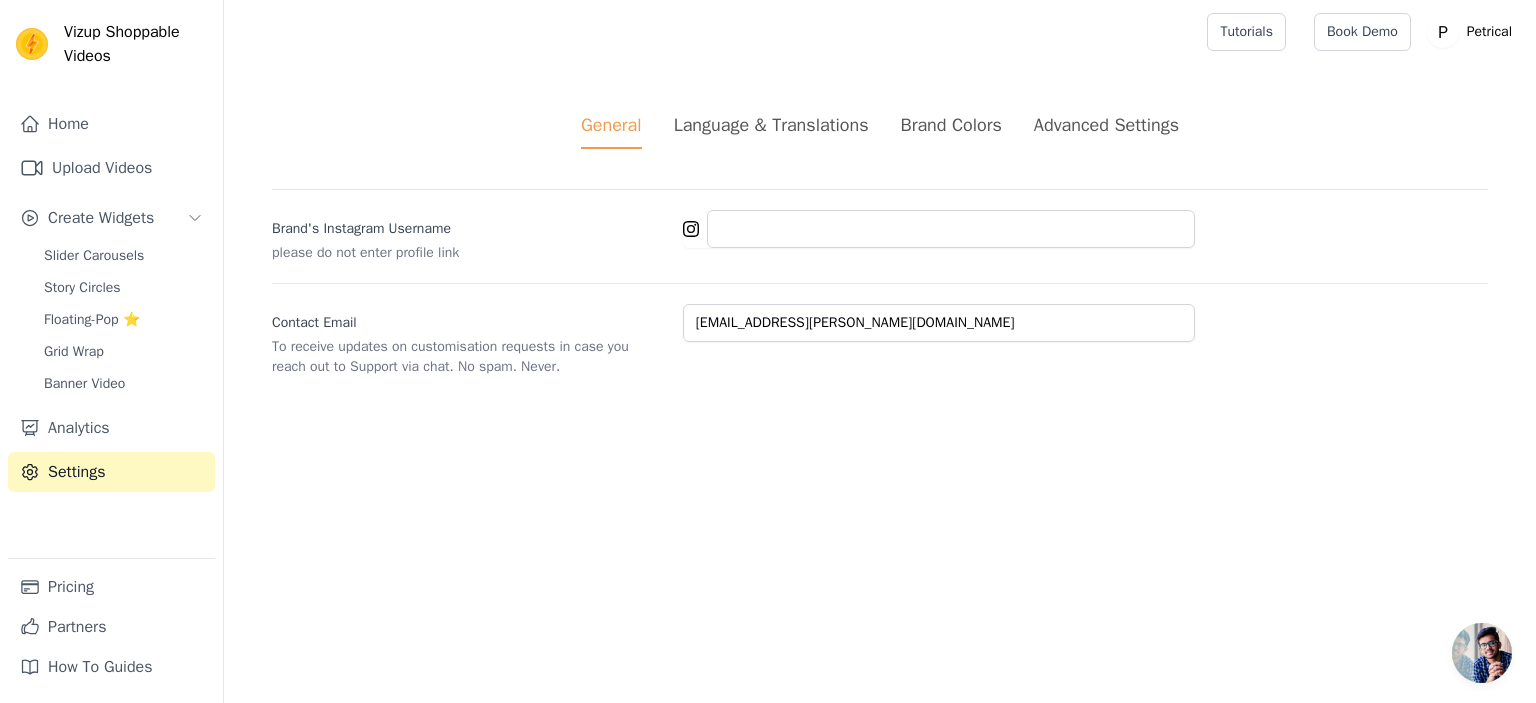 click on "Advanced Settings" at bounding box center (1106, 125) 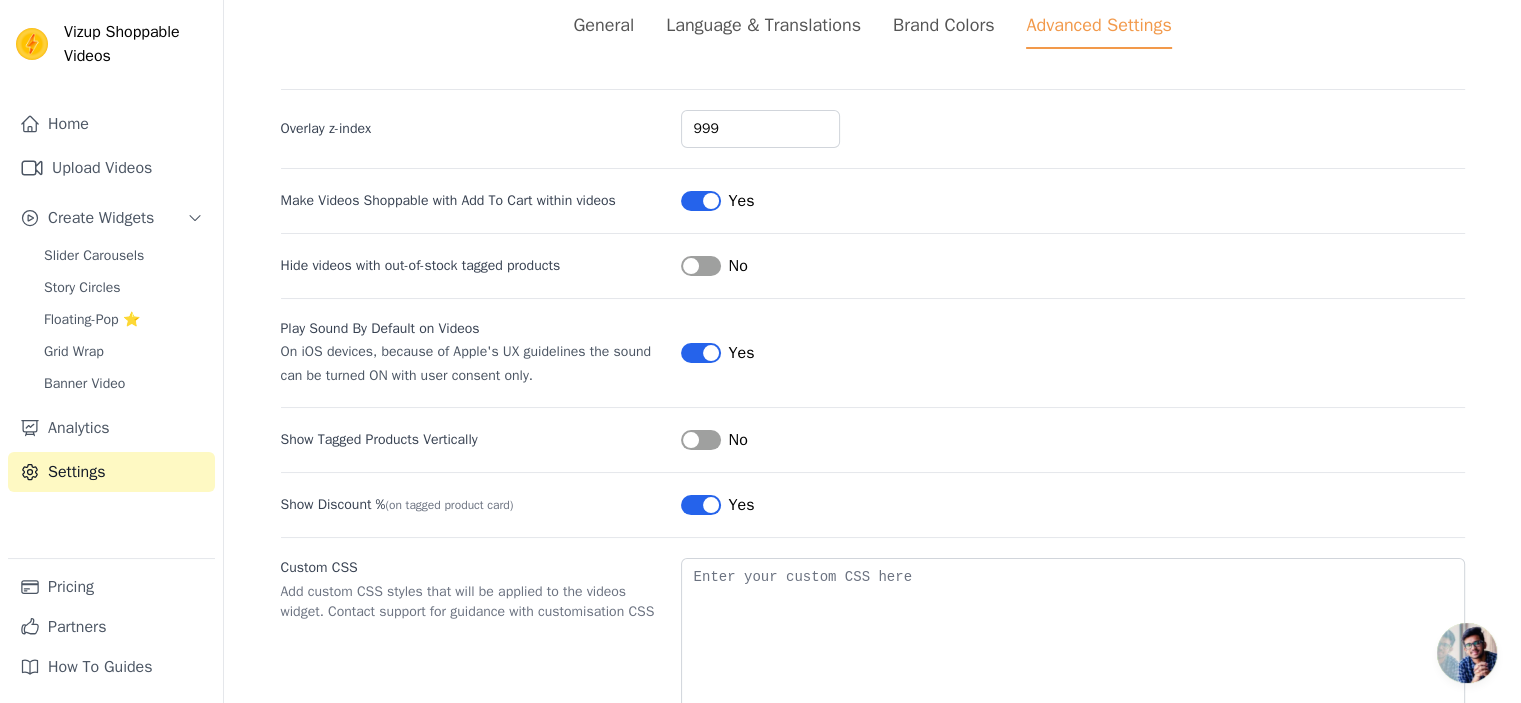 scroll, scrollTop: 200, scrollLeft: 0, axis: vertical 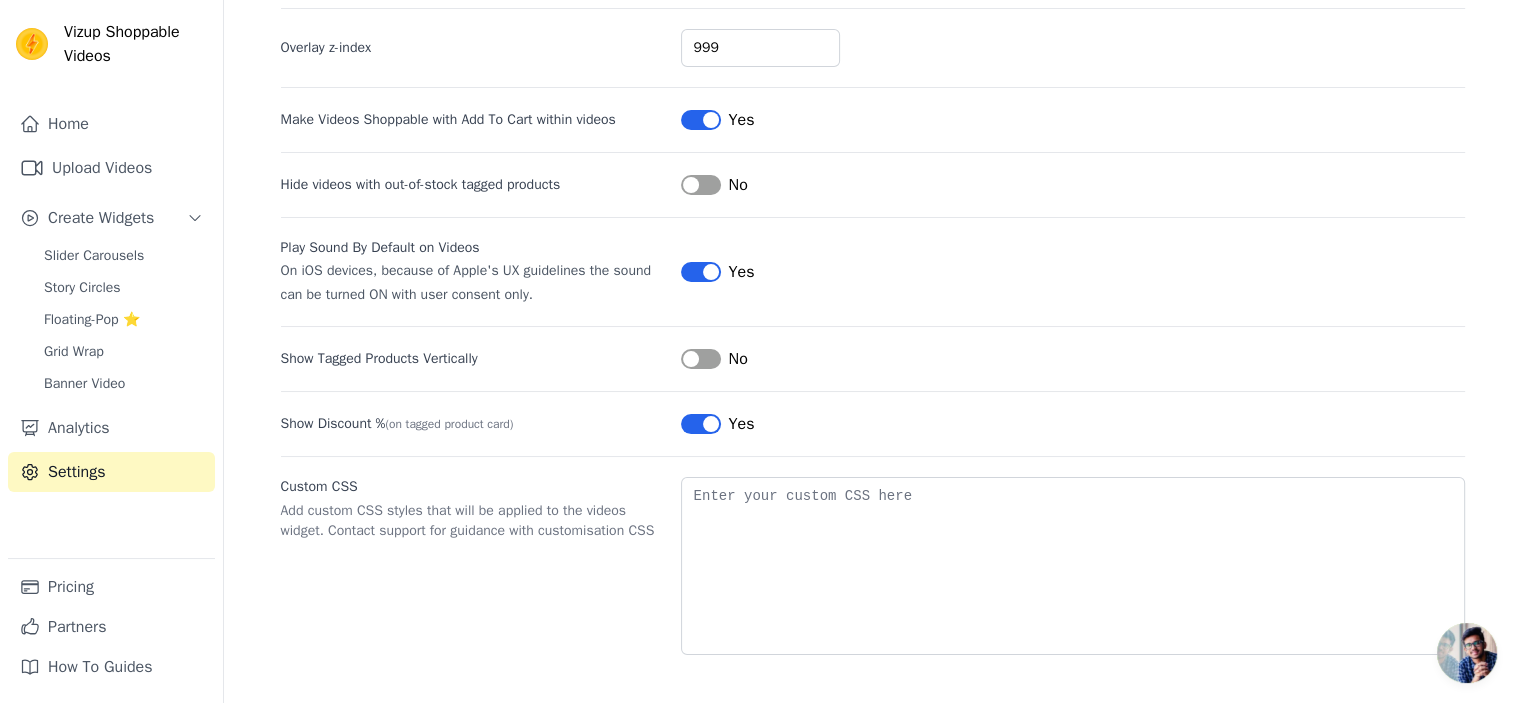 click on "Label" at bounding box center [701, 272] 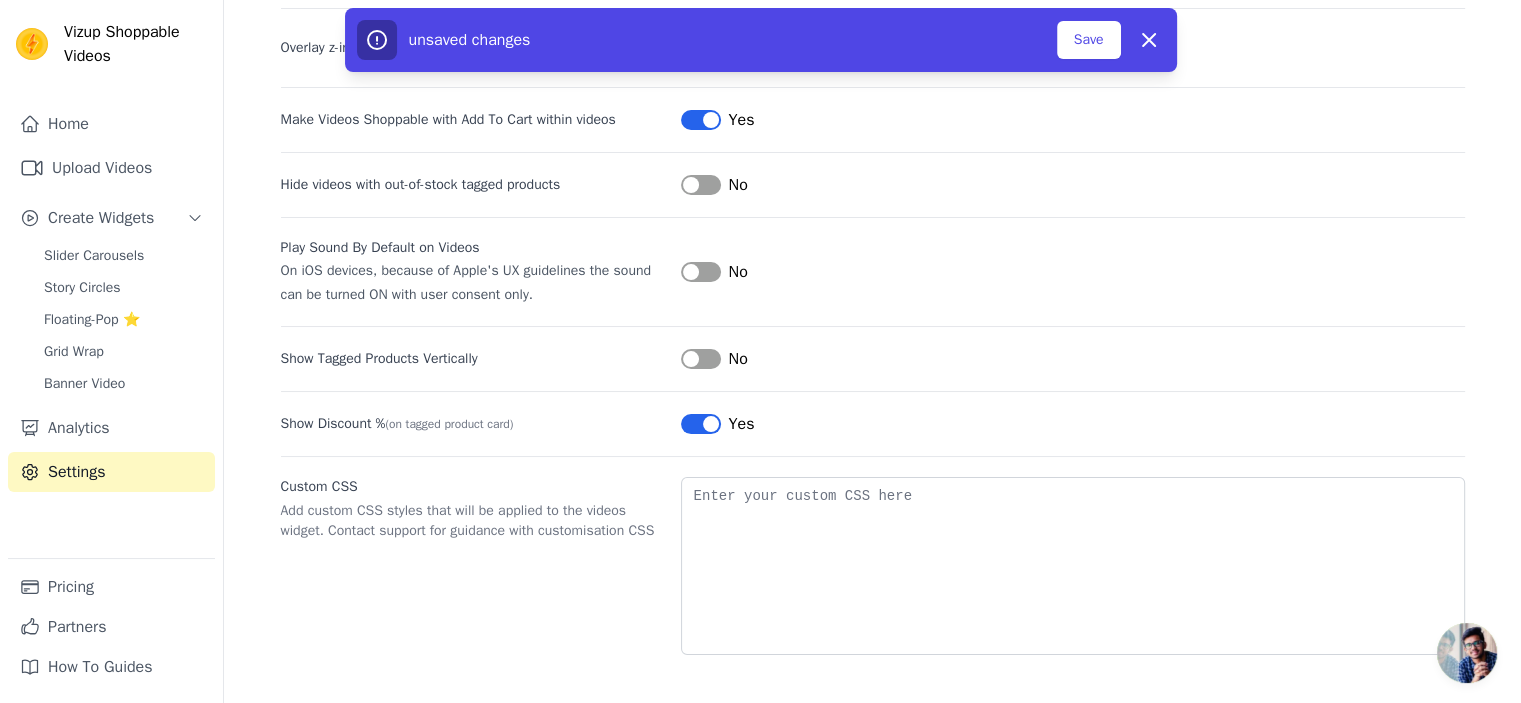 scroll, scrollTop: 447, scrollLeft: 0, axis: vertical 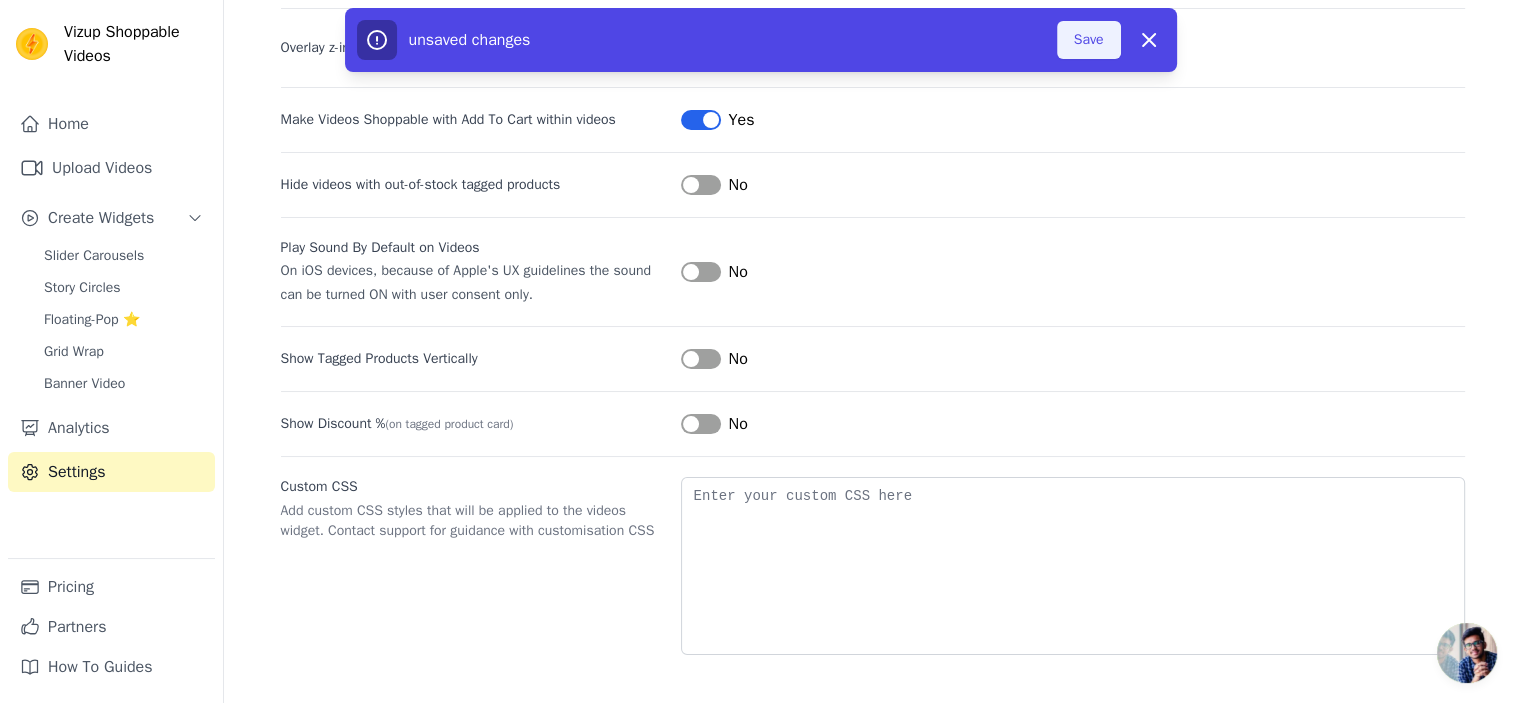 click on "Save" at bounding box center [1089, 40] 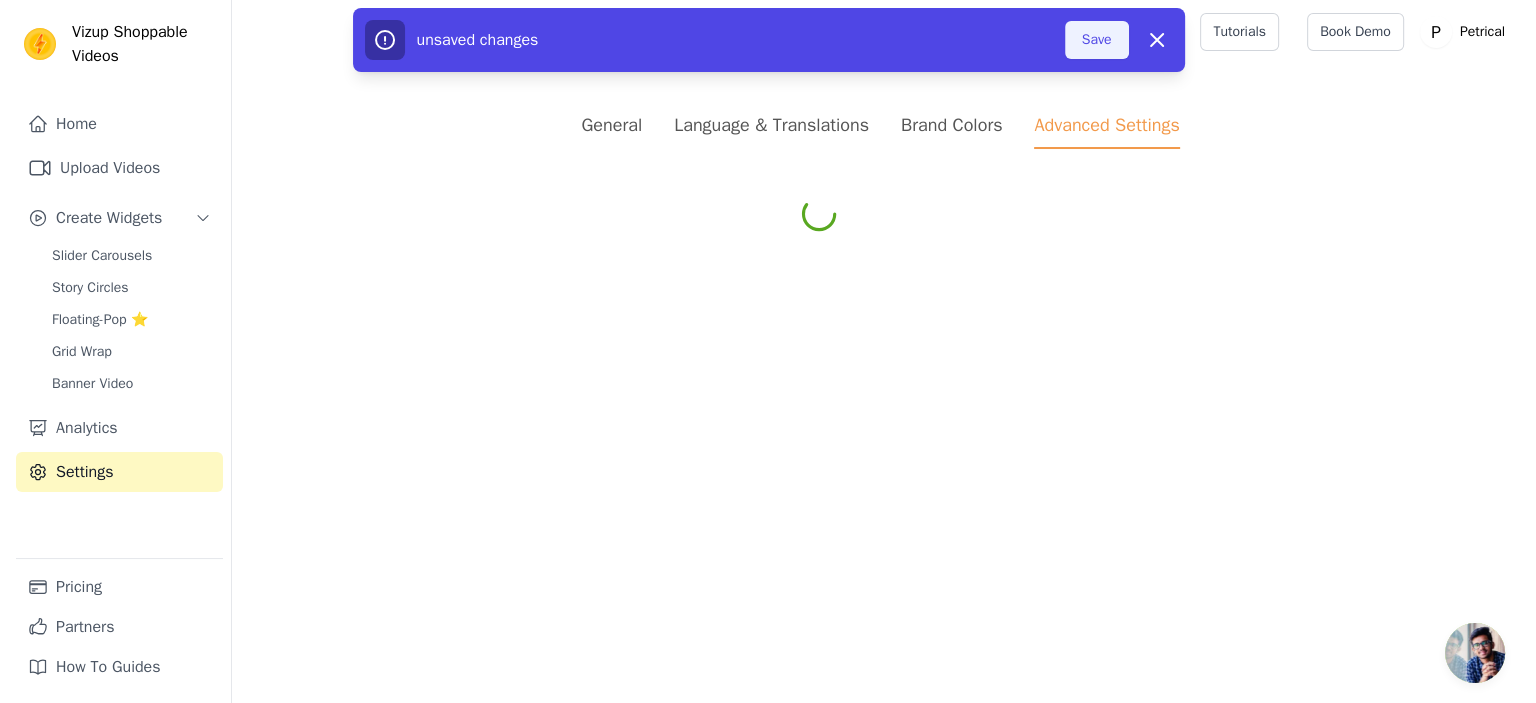scroll, scrollTop: 0, scrollLeft: 0, axis: both 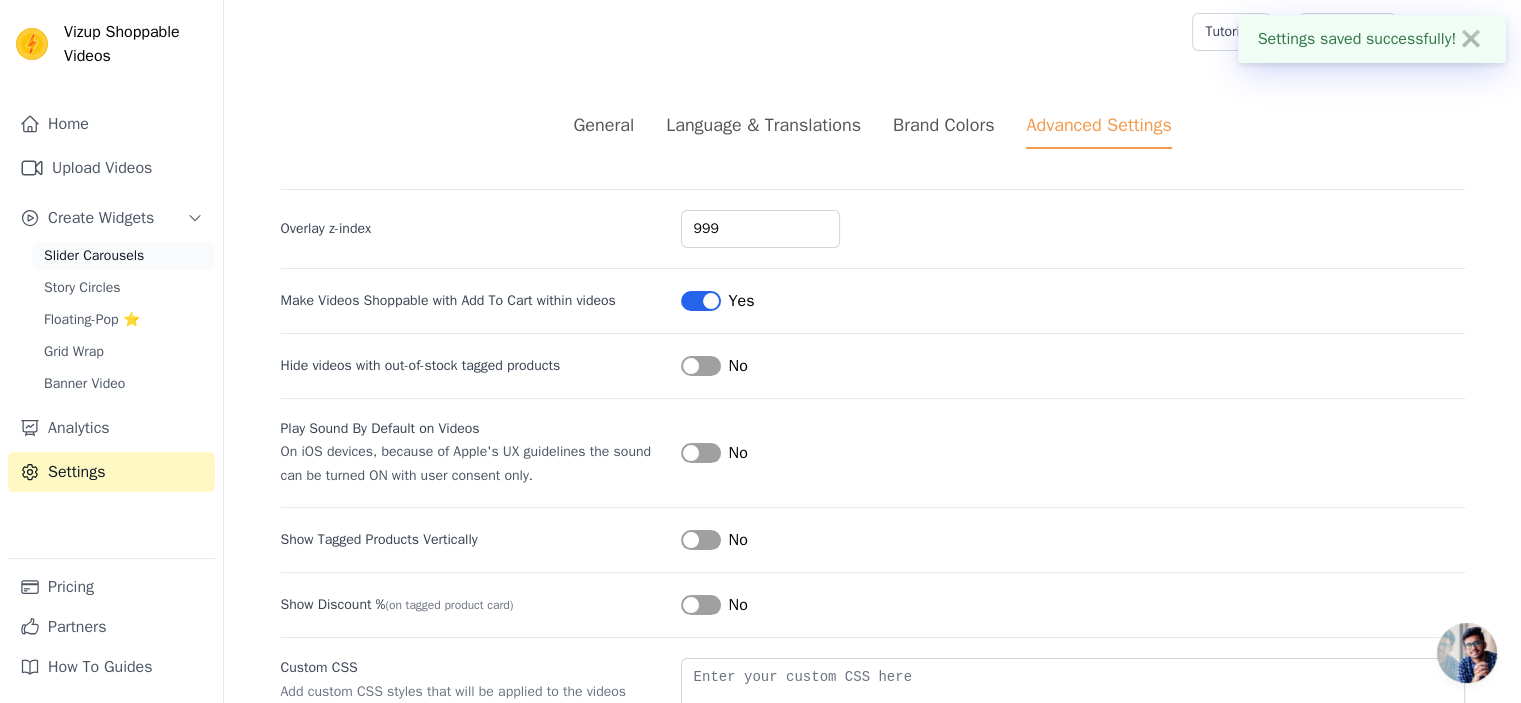 click on "Slider Carousels" at bounding box center (94, 256) 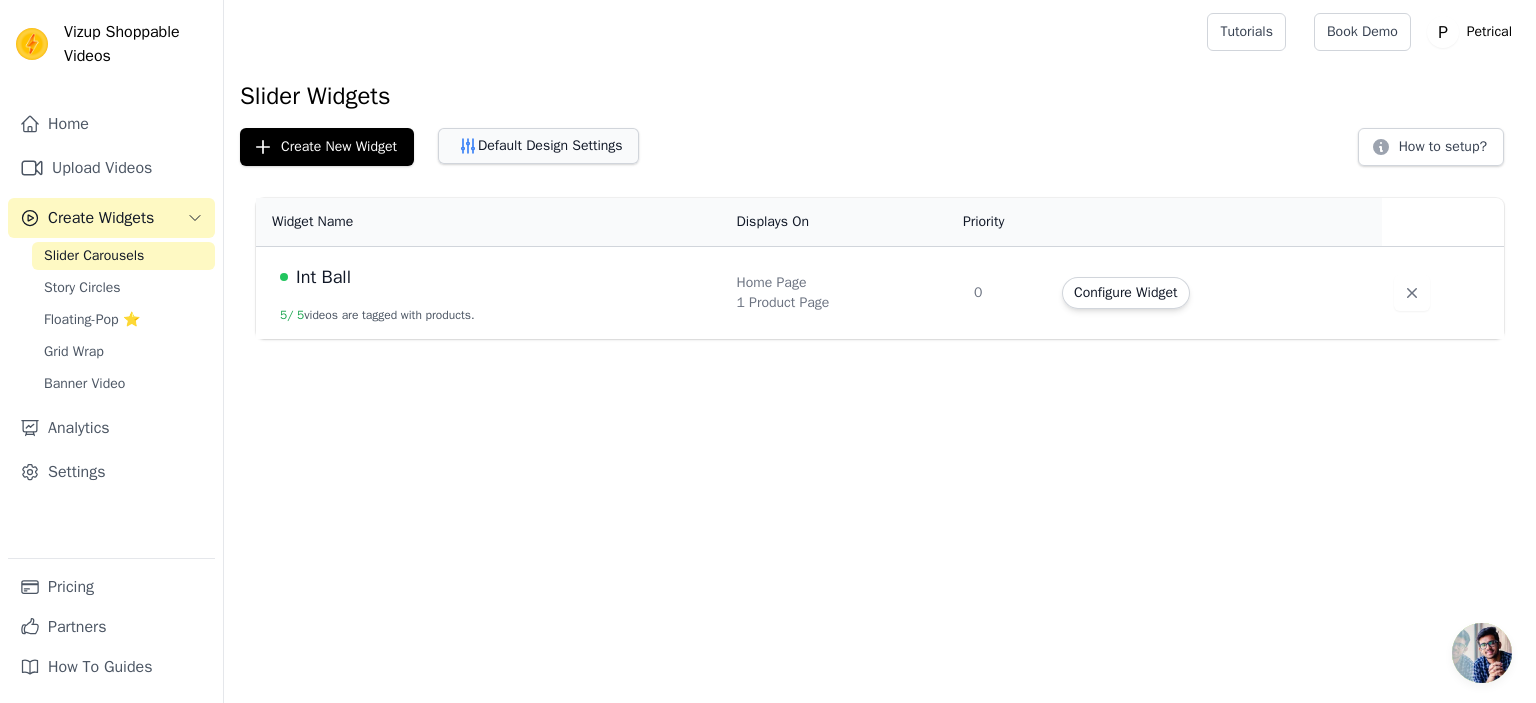 click on "Default Design Settings" at bounding box center [538, 146] 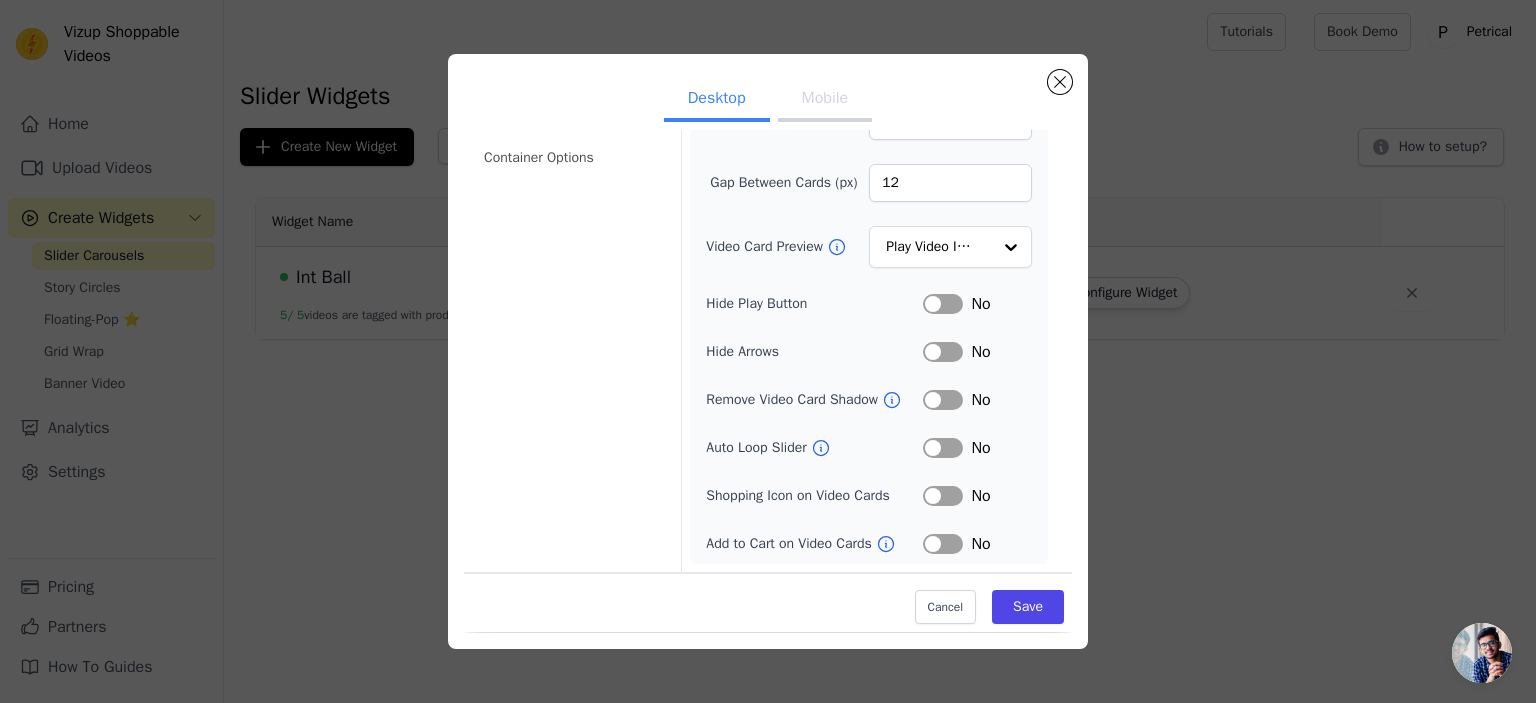 scroll, scrollTop: 399, scrollLeft: 0, axis: vertical 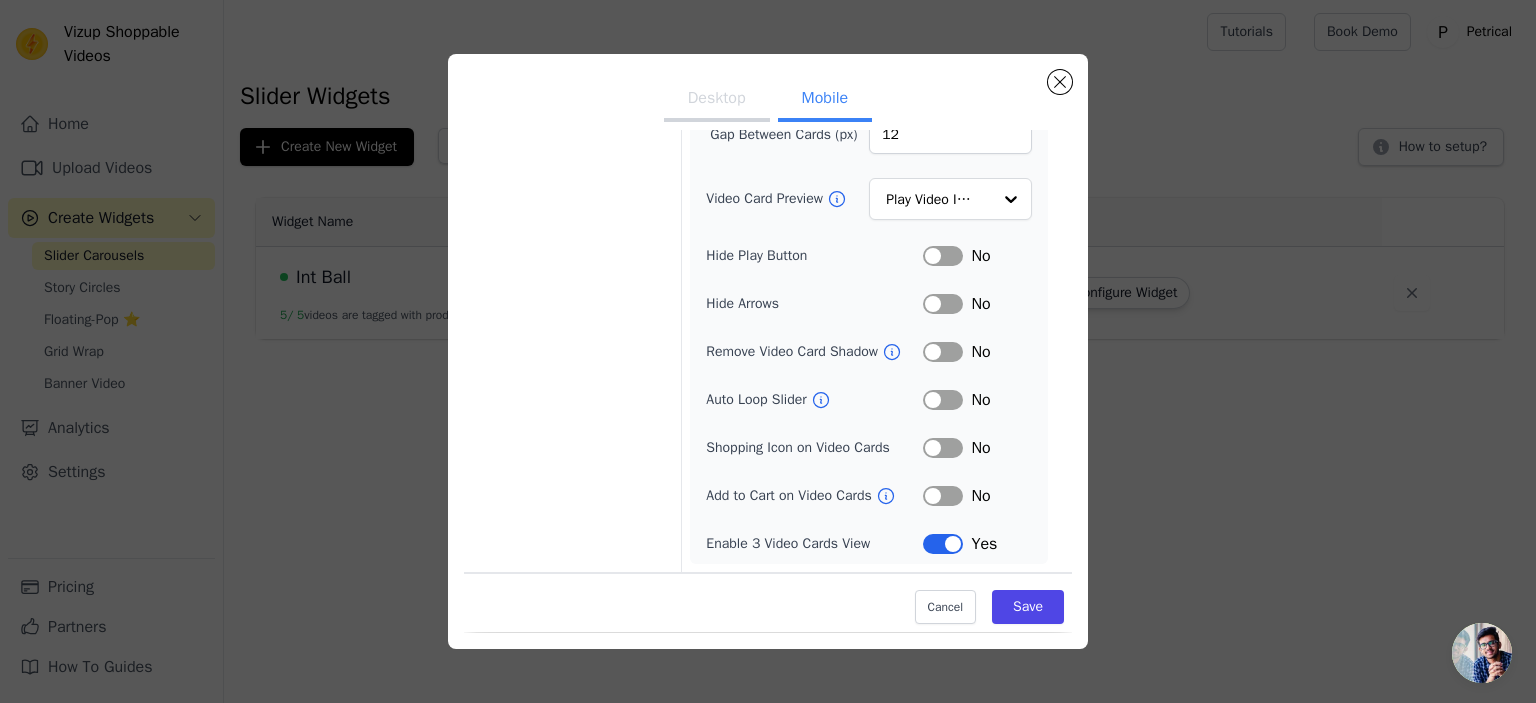 click on "Desktop" at bounding box center [717, 100] 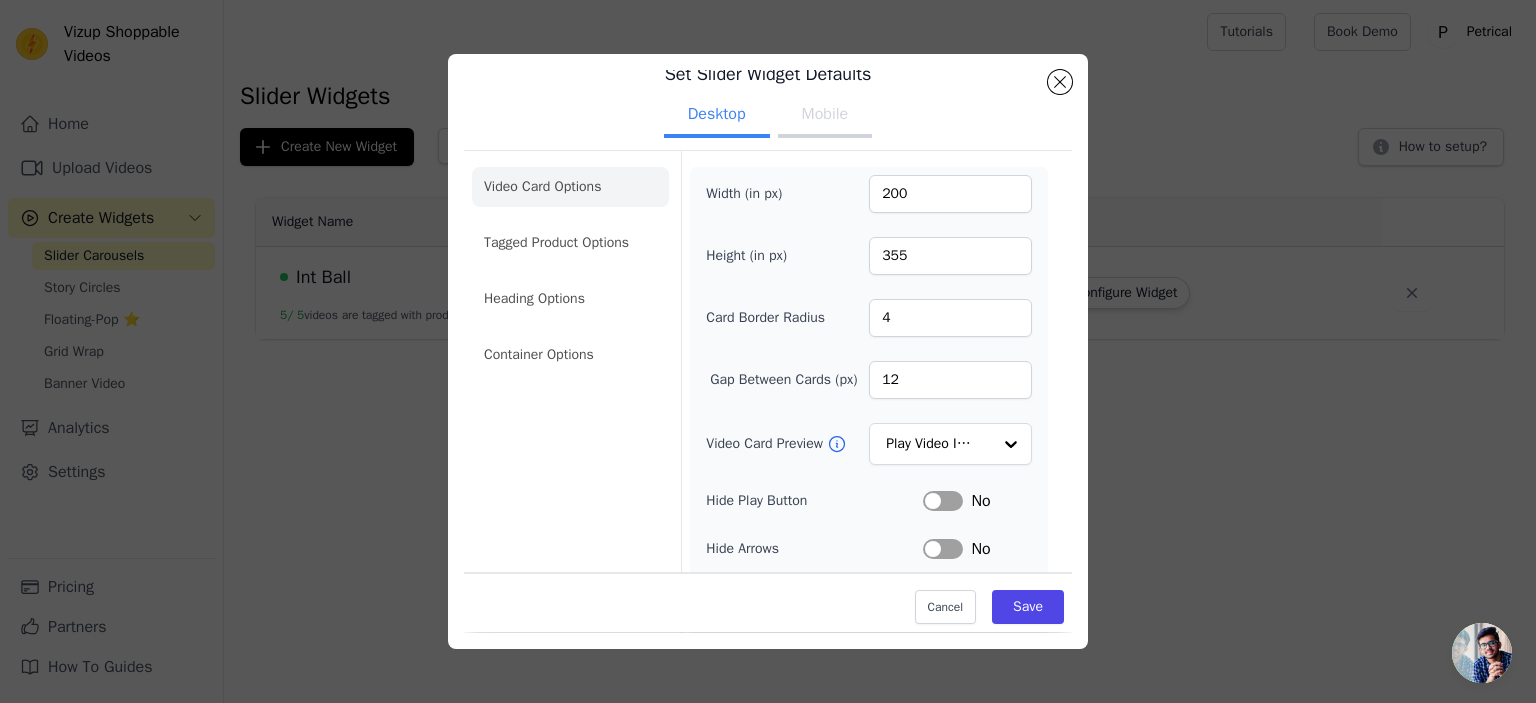 scroll, scrollTop: 0, scrollLeft: 0, axis: both 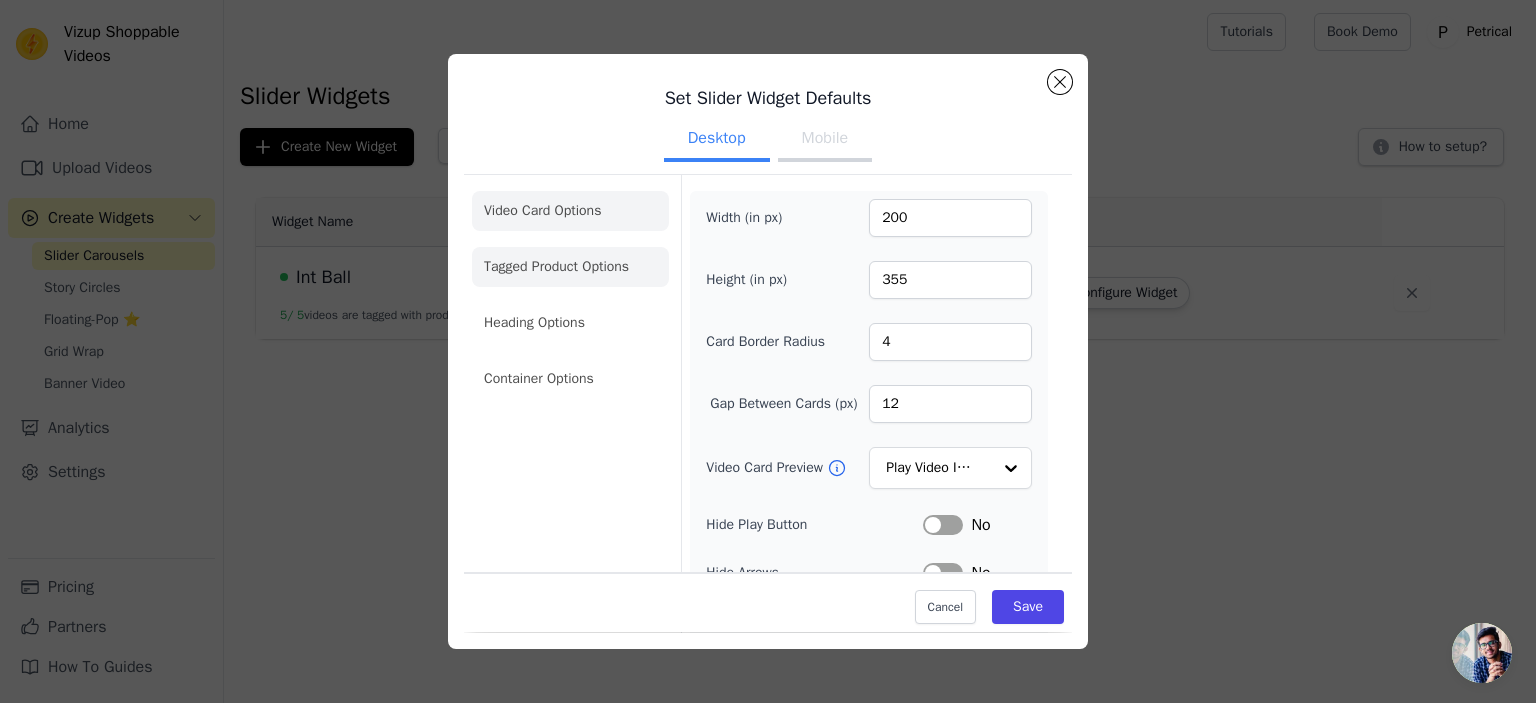 click on "Tagged Product Options" 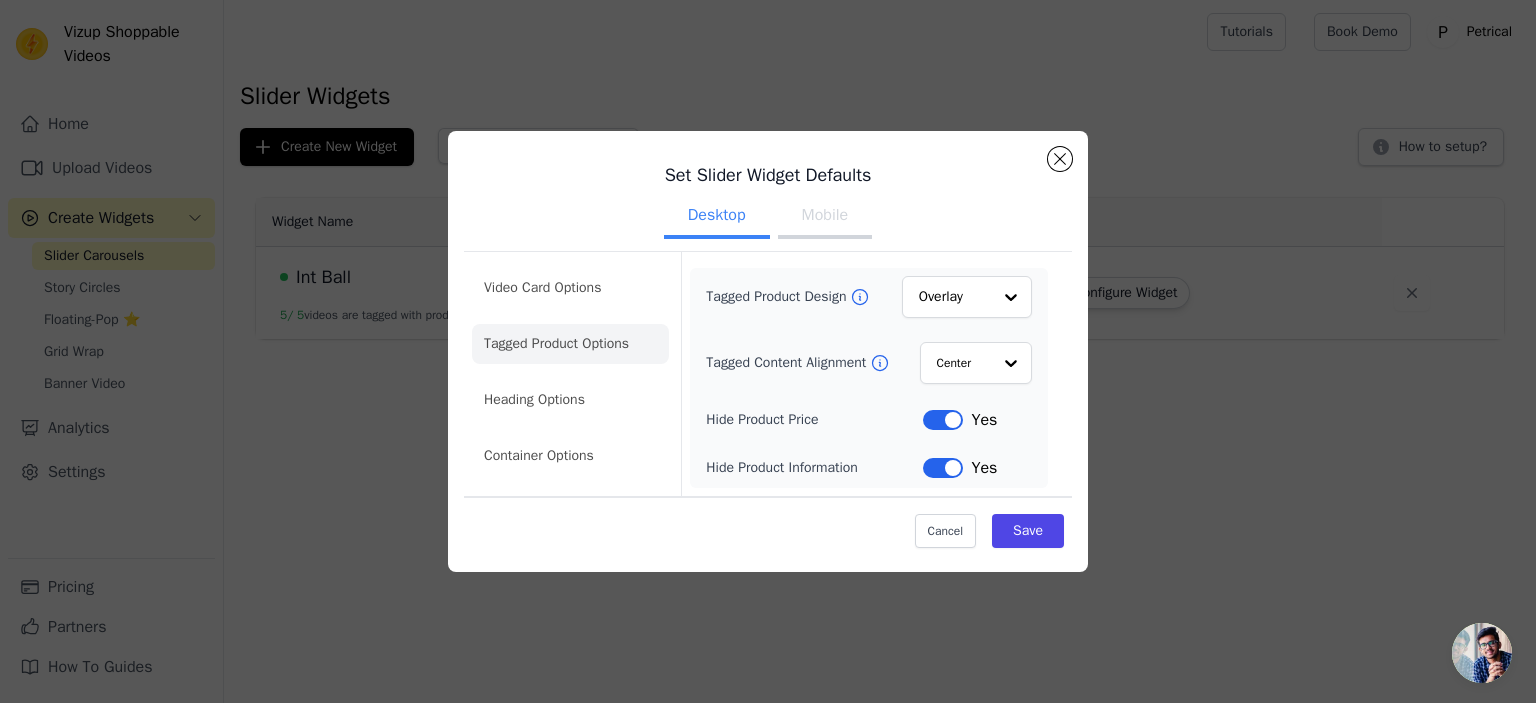 click on "Mobile" at bounding box center [825, 217] 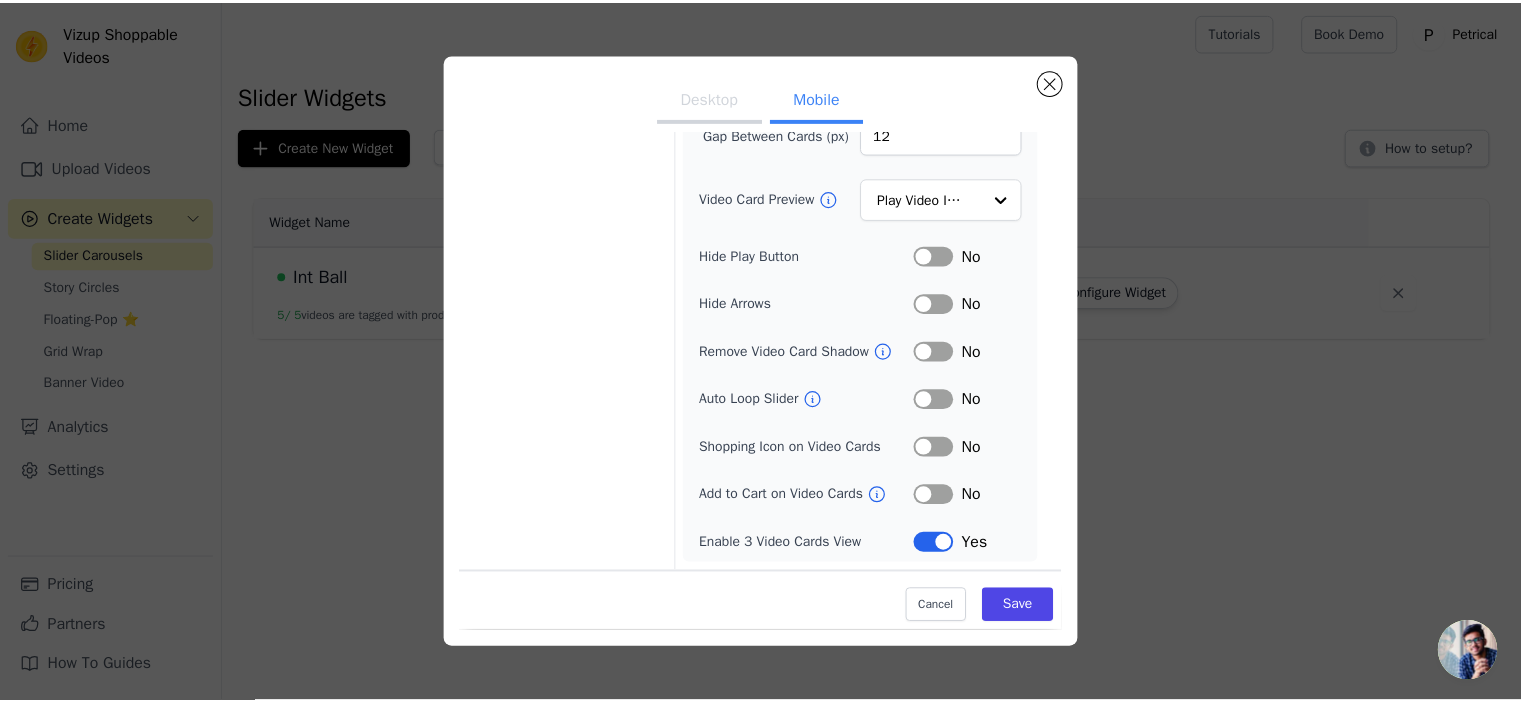 scroll, scrollTop: 0, scrollLeft: 0, axis: both 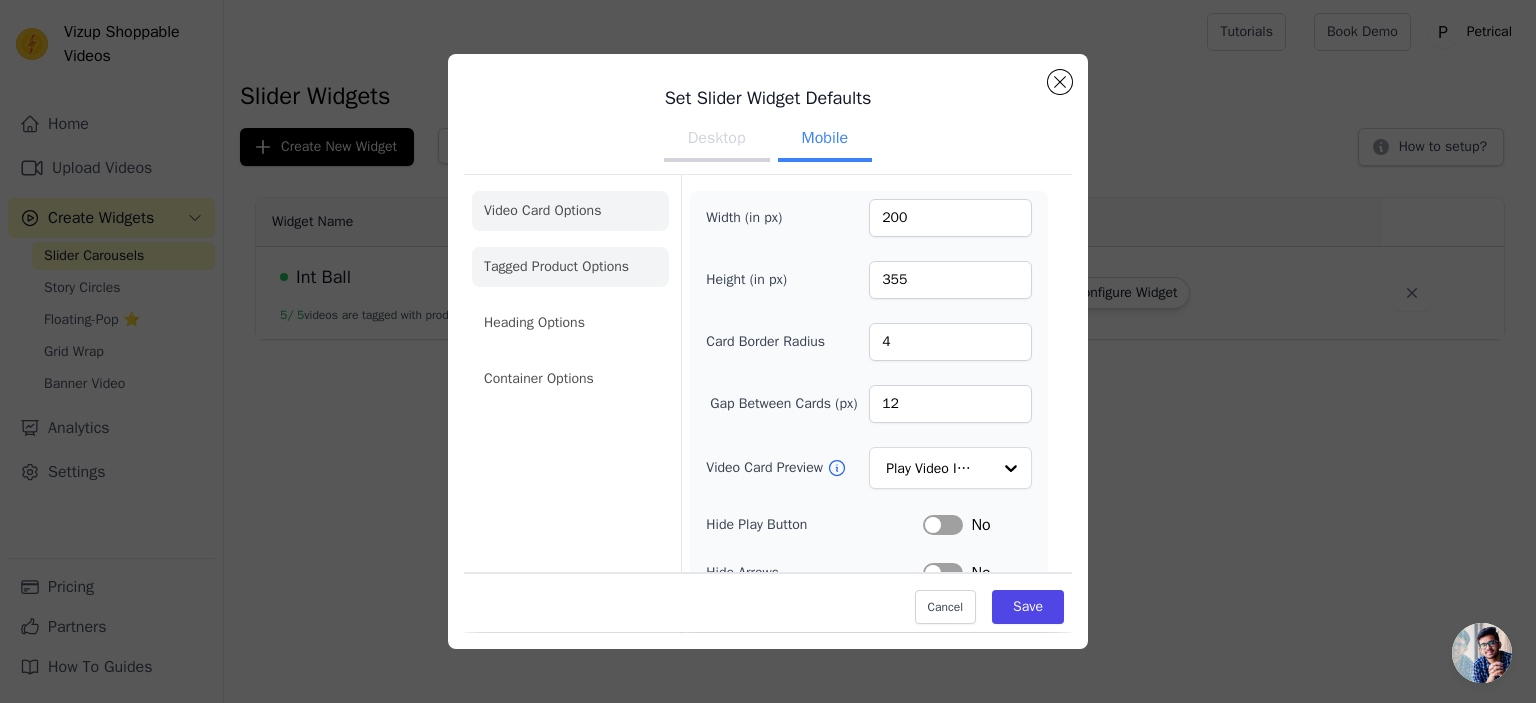 click on "Tagged Product Options" 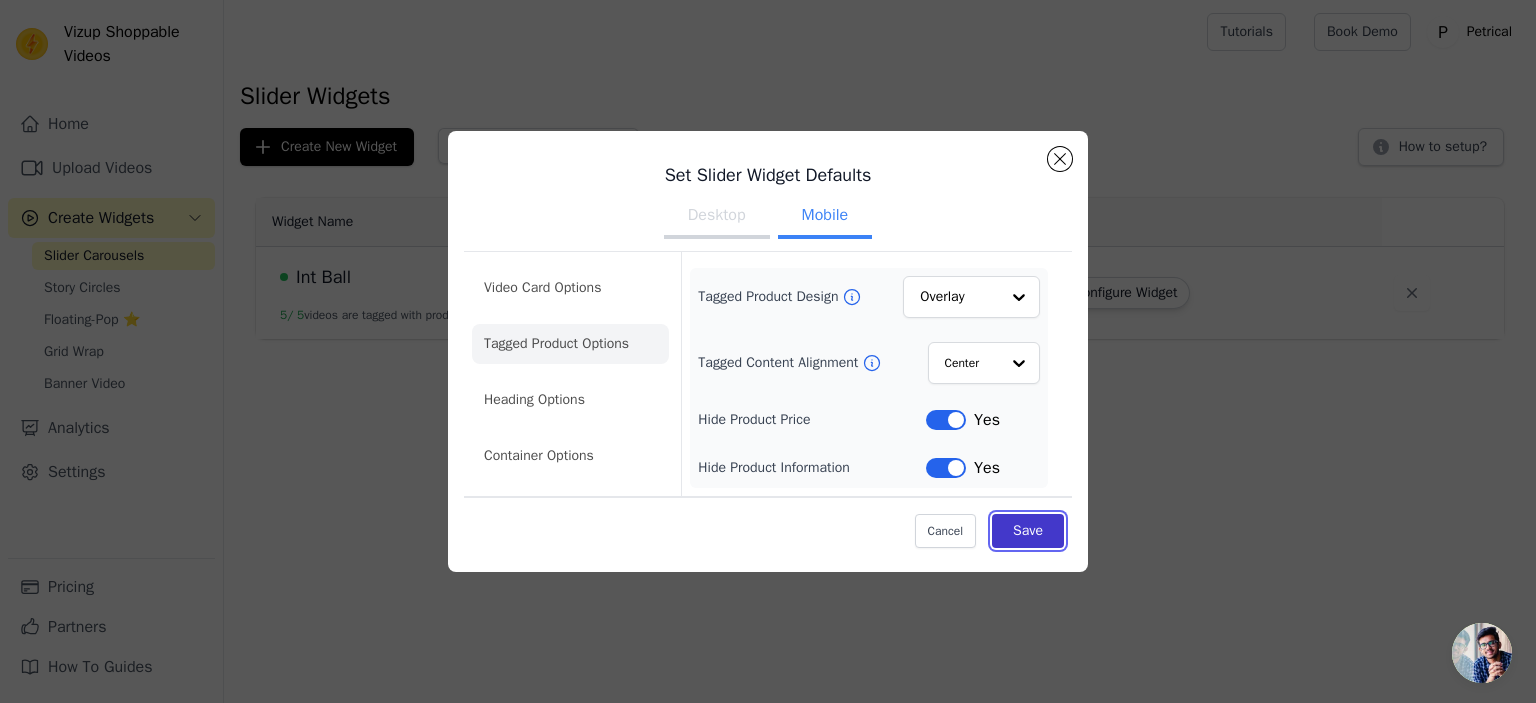 click on "Save" at bounding box center (1028, 531) 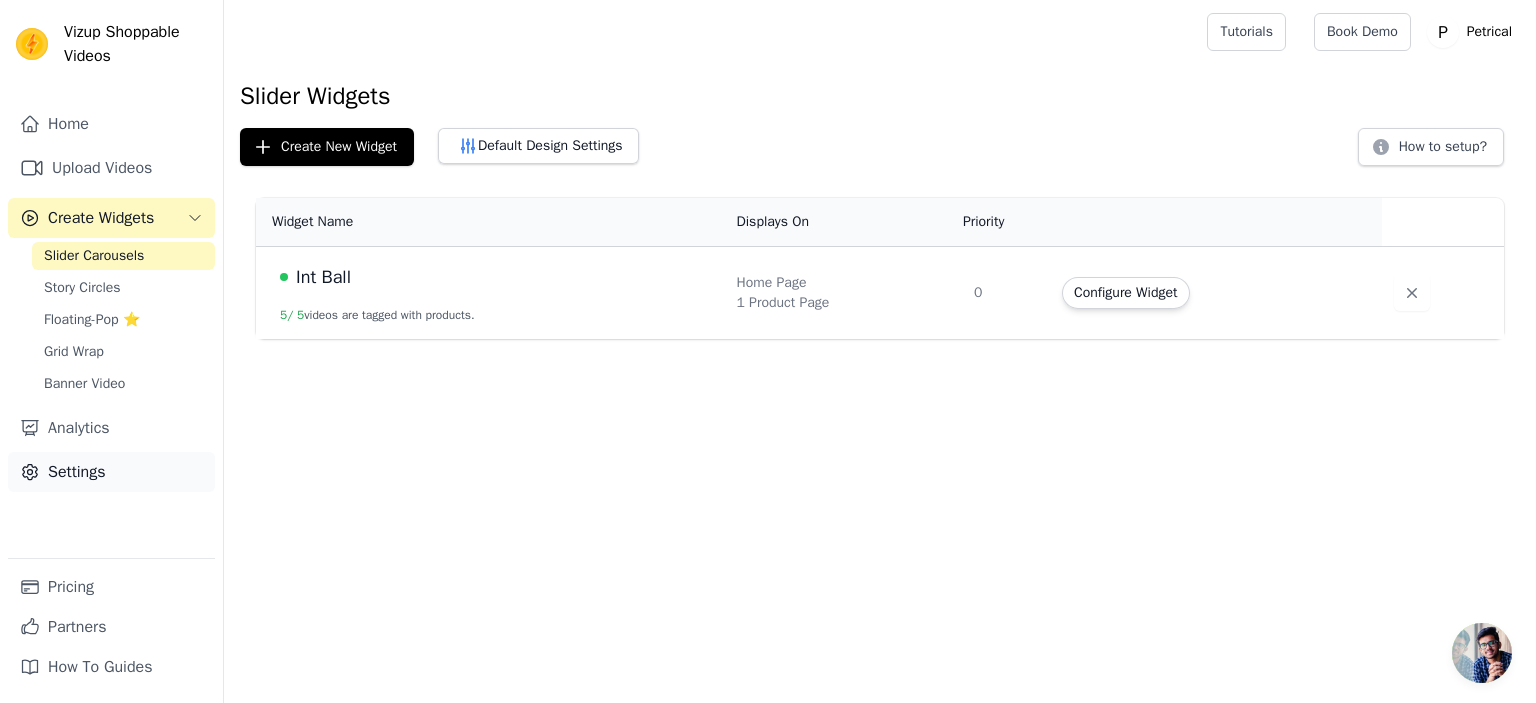 click on "Settings" at bounding box center [111, 472] 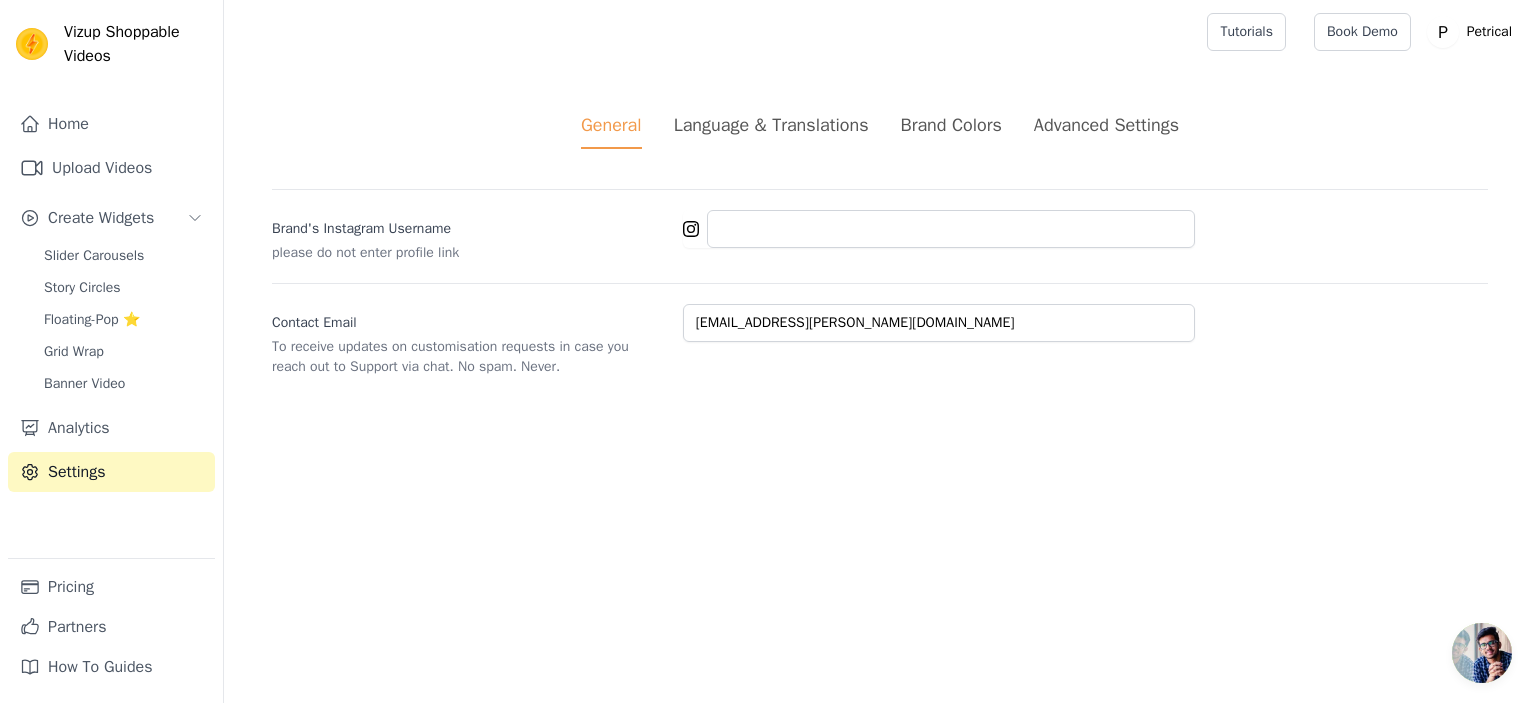 click on "Advanced Settings" at bounding box center [1106, 125] 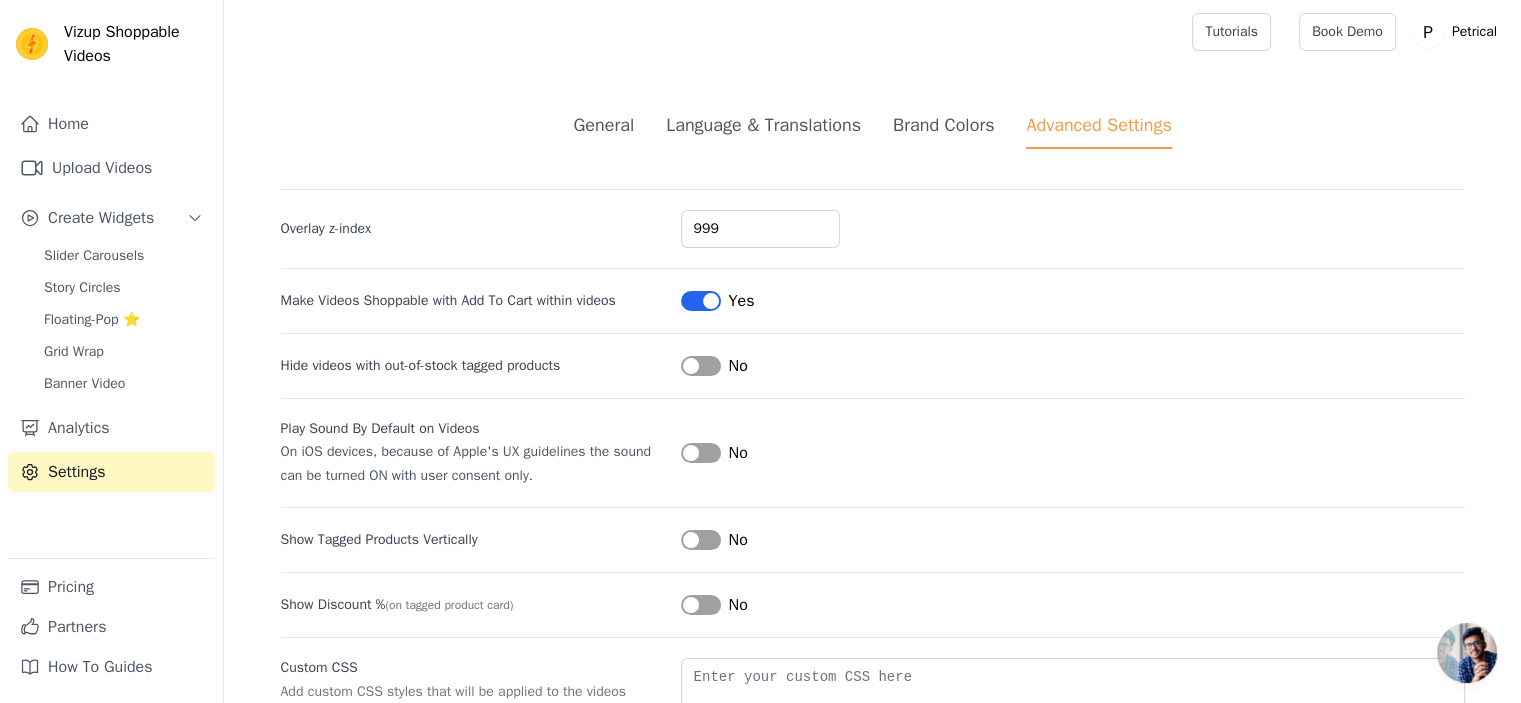 click on "Advanced Settings" at bounding box center (1098, 130) 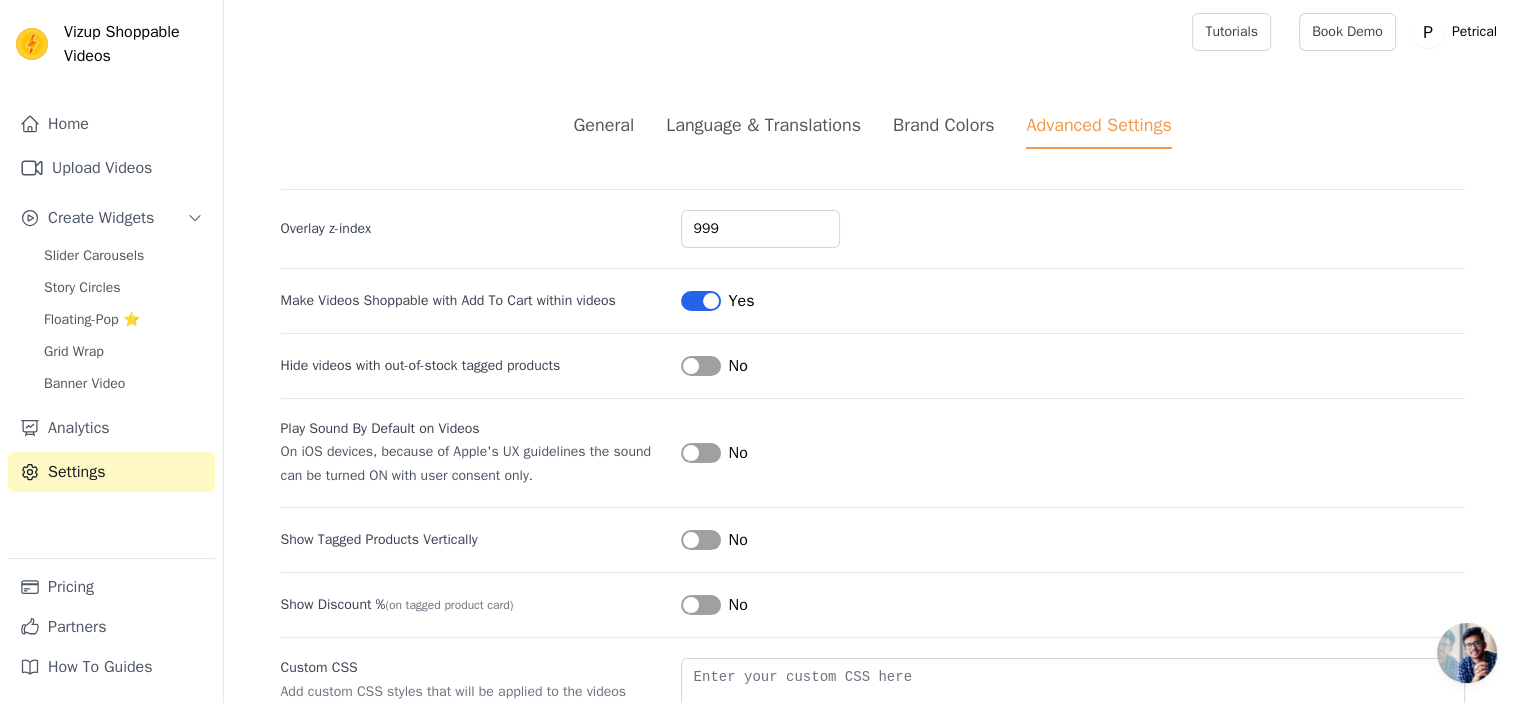 click on "Make Videos Shoppable with Add To Cart within videos   Label     Yes" at bounding box center (873, 290) 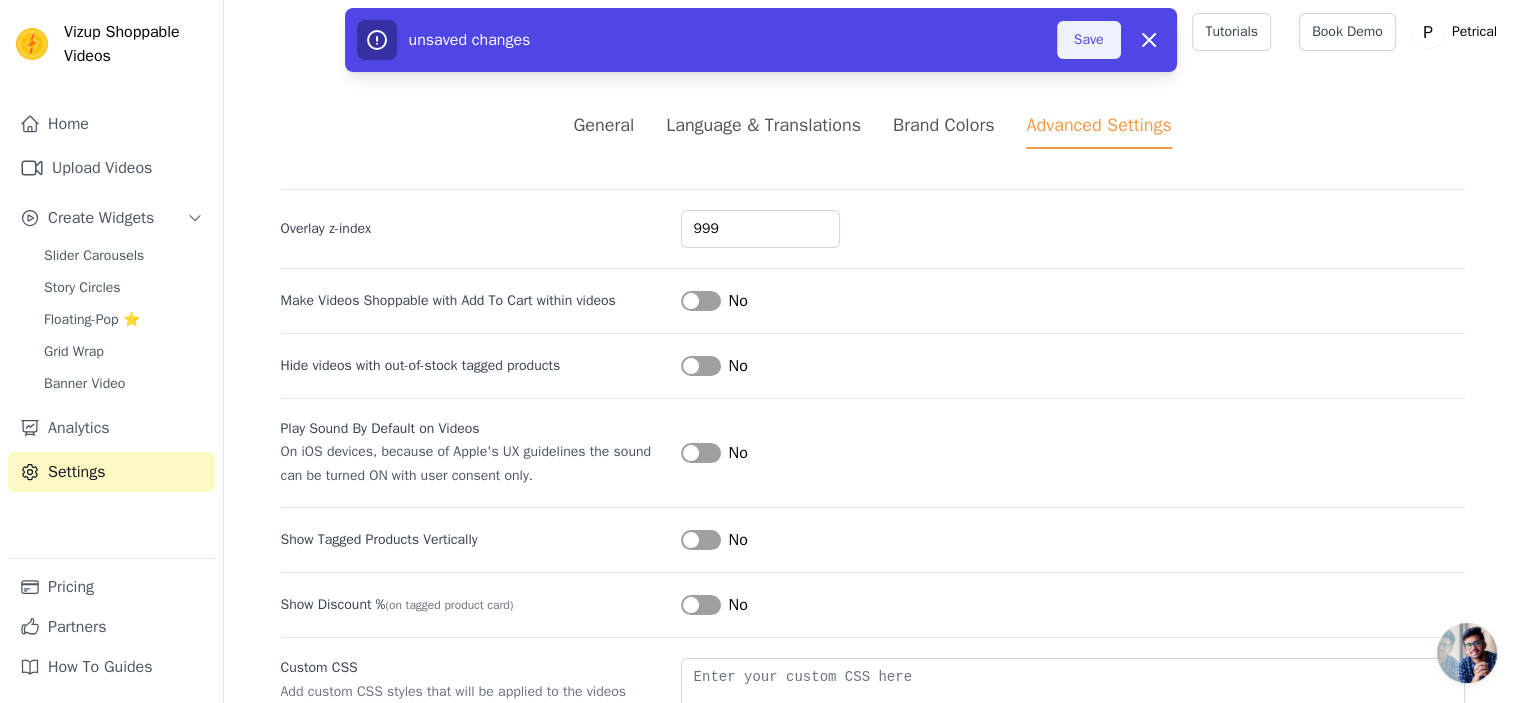 click on "Save" at bounding box center [1089, 40] 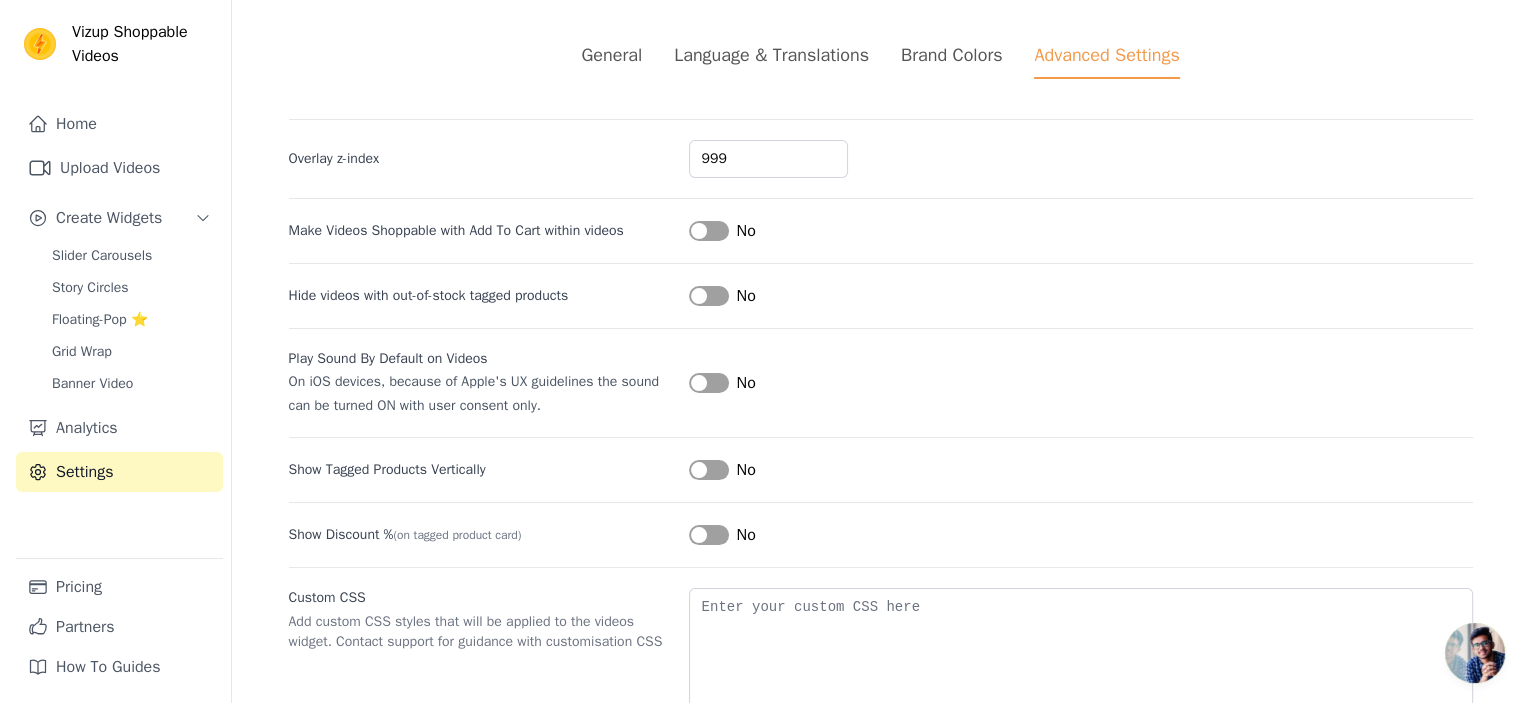 scroll, scrollTop: 0, scrollLeft: 0, axis: both 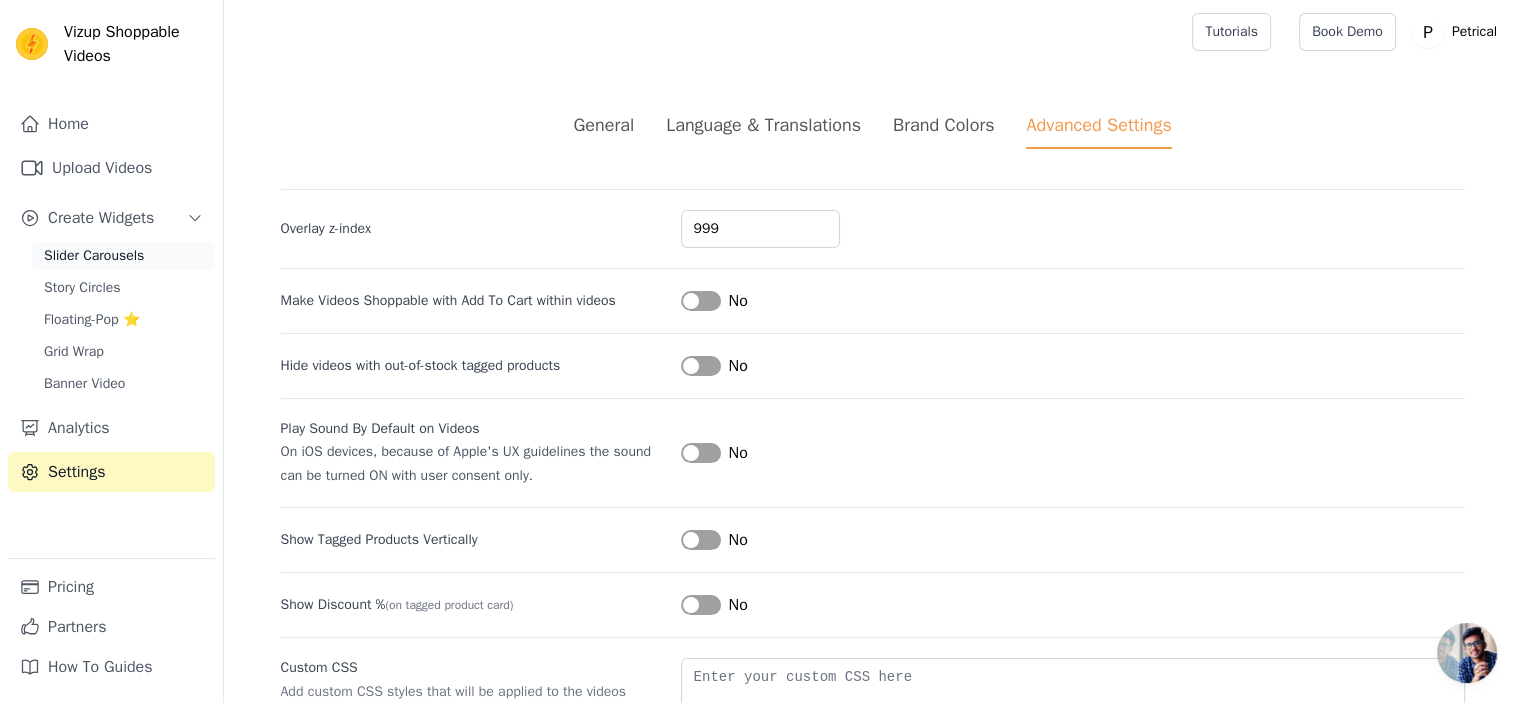 click on "Slider Carousels" at bounding box center [94, 256] 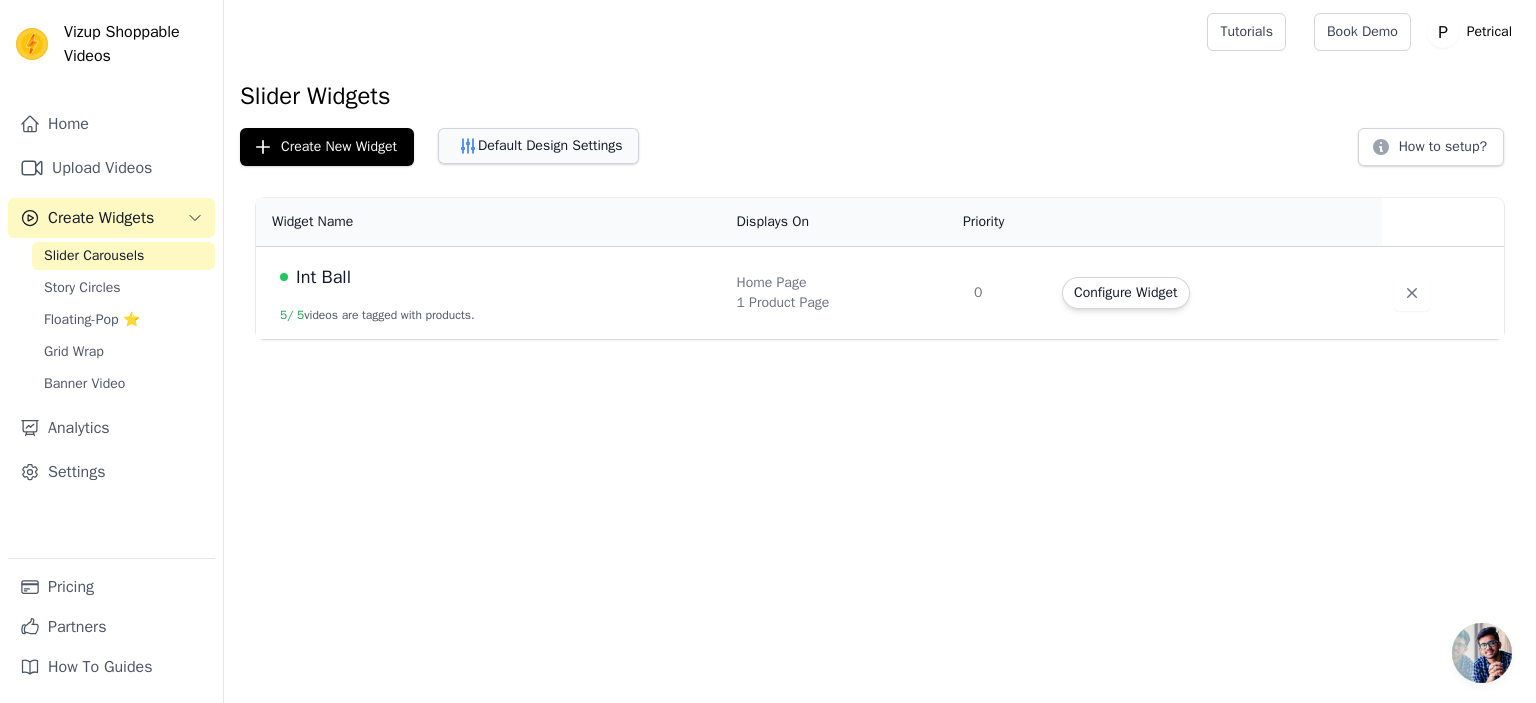click on "Default Design Settings" at bounding box center [538, 146] 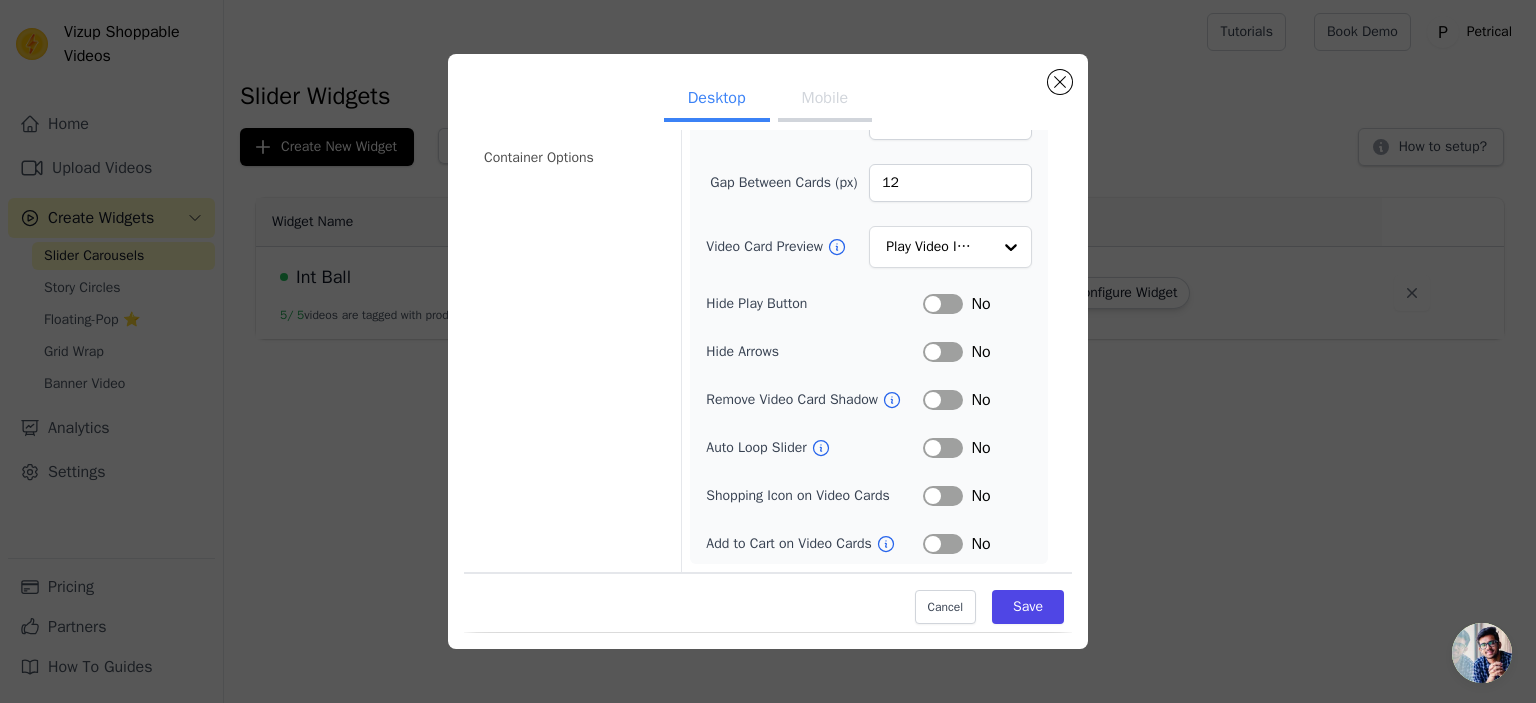 scroll, scrollTop: 399, scrollLeft: 0, axis: vertical 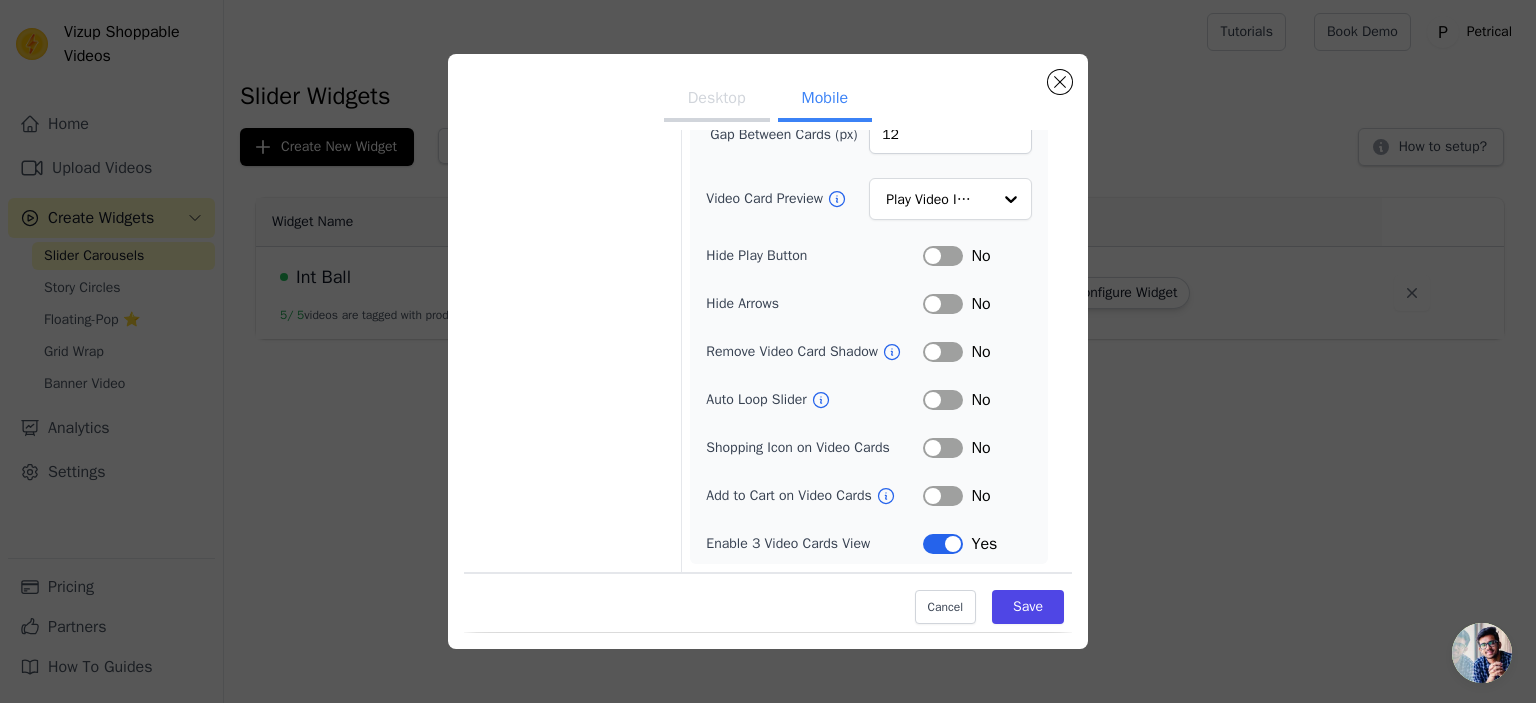 click 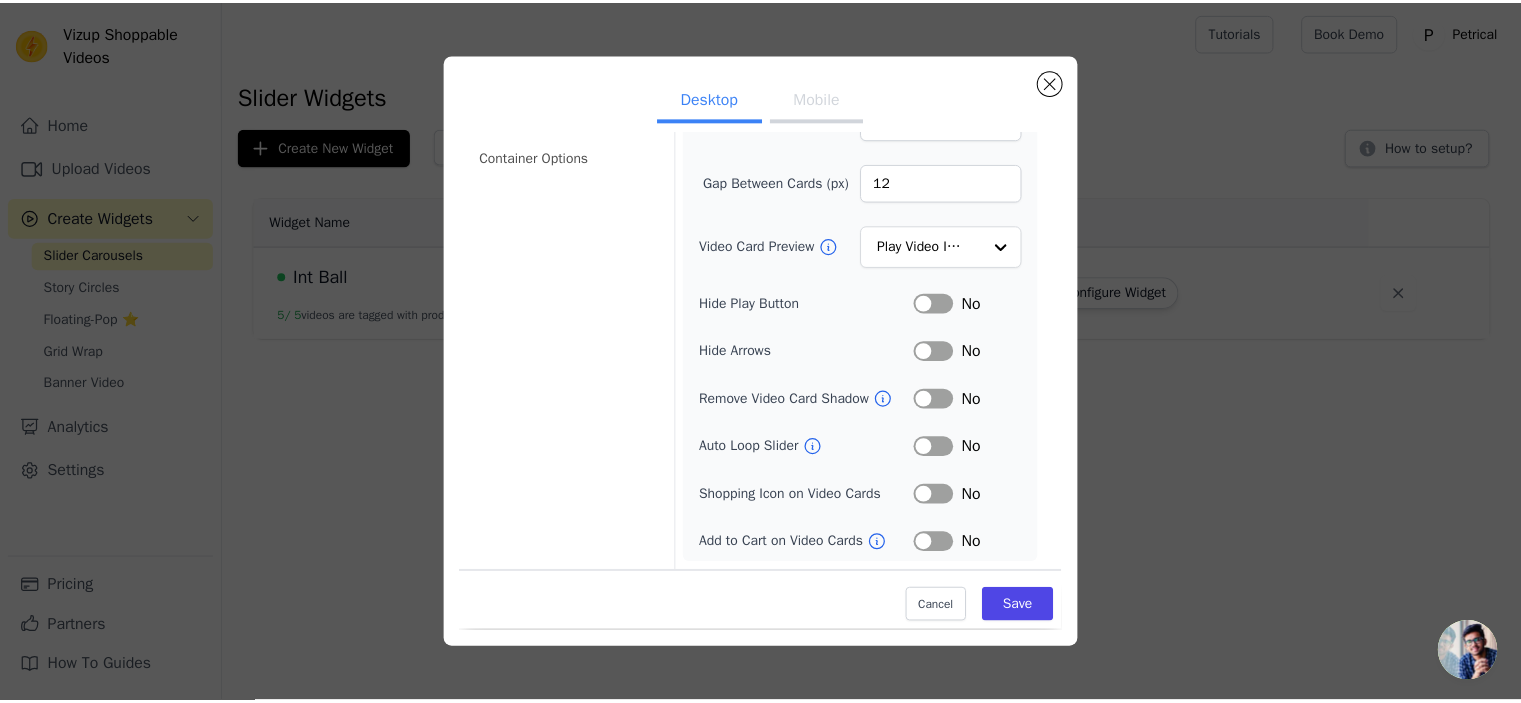 scroll, scrollTop: 399, scrollLeft: 0, axis: vertical 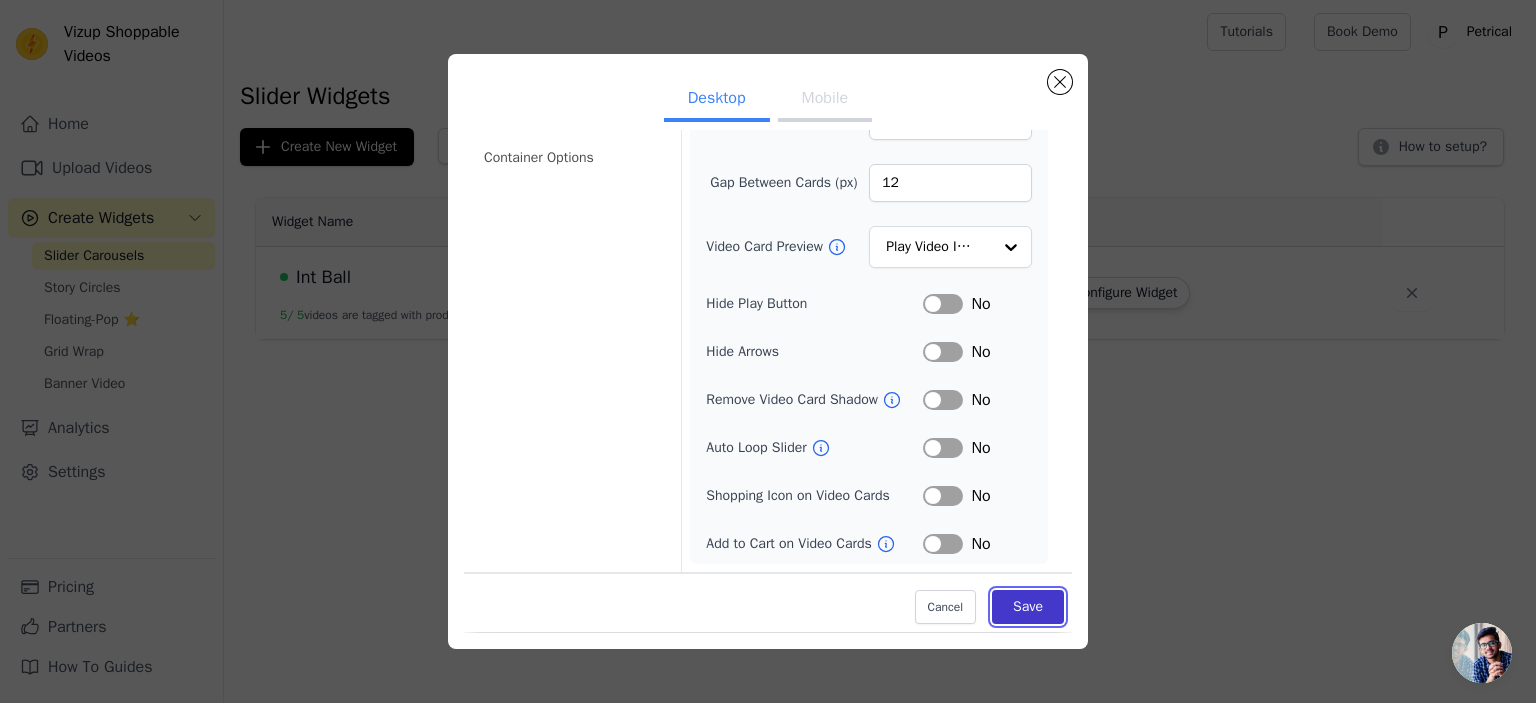 click on "Save" at bounding box center (1028, 607) 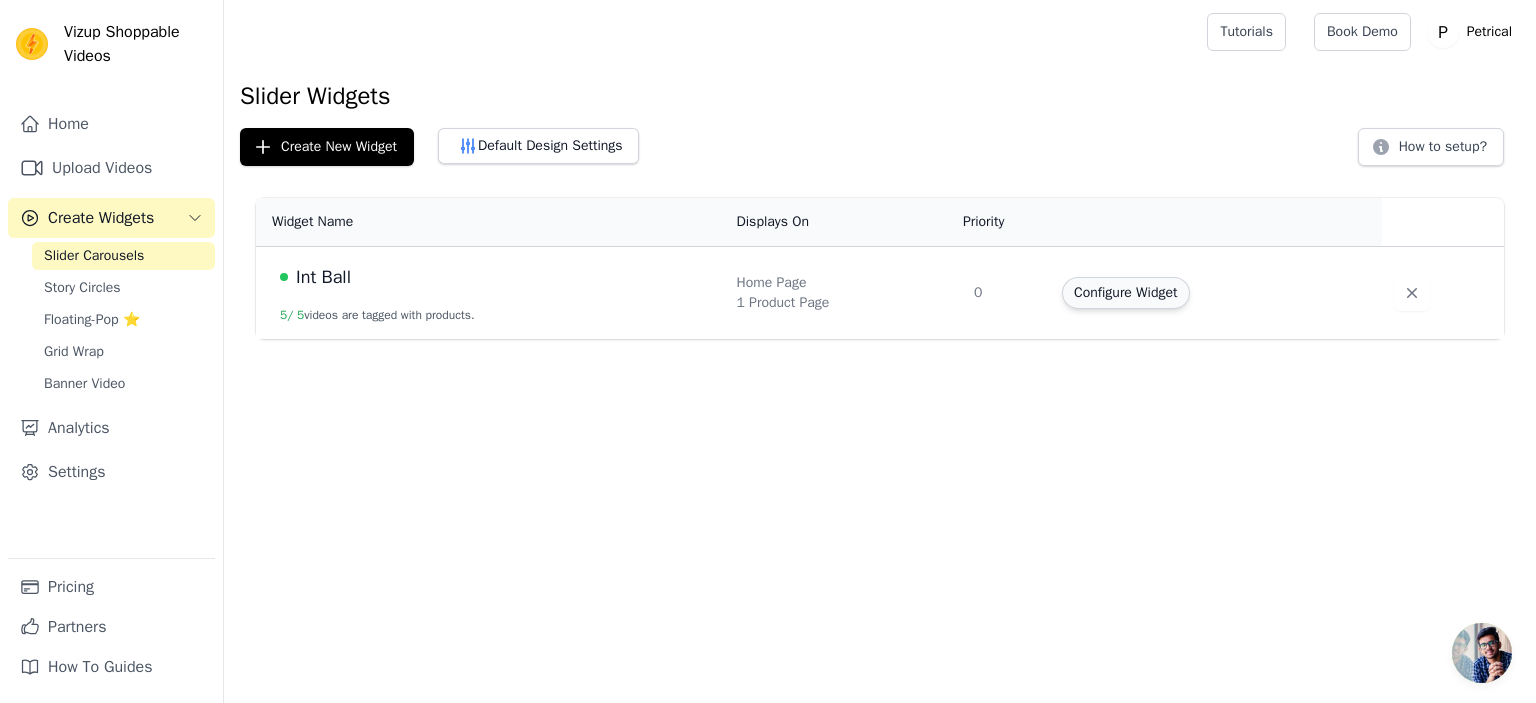 click on "Configure Widget" at bounding box center (1125, 293) 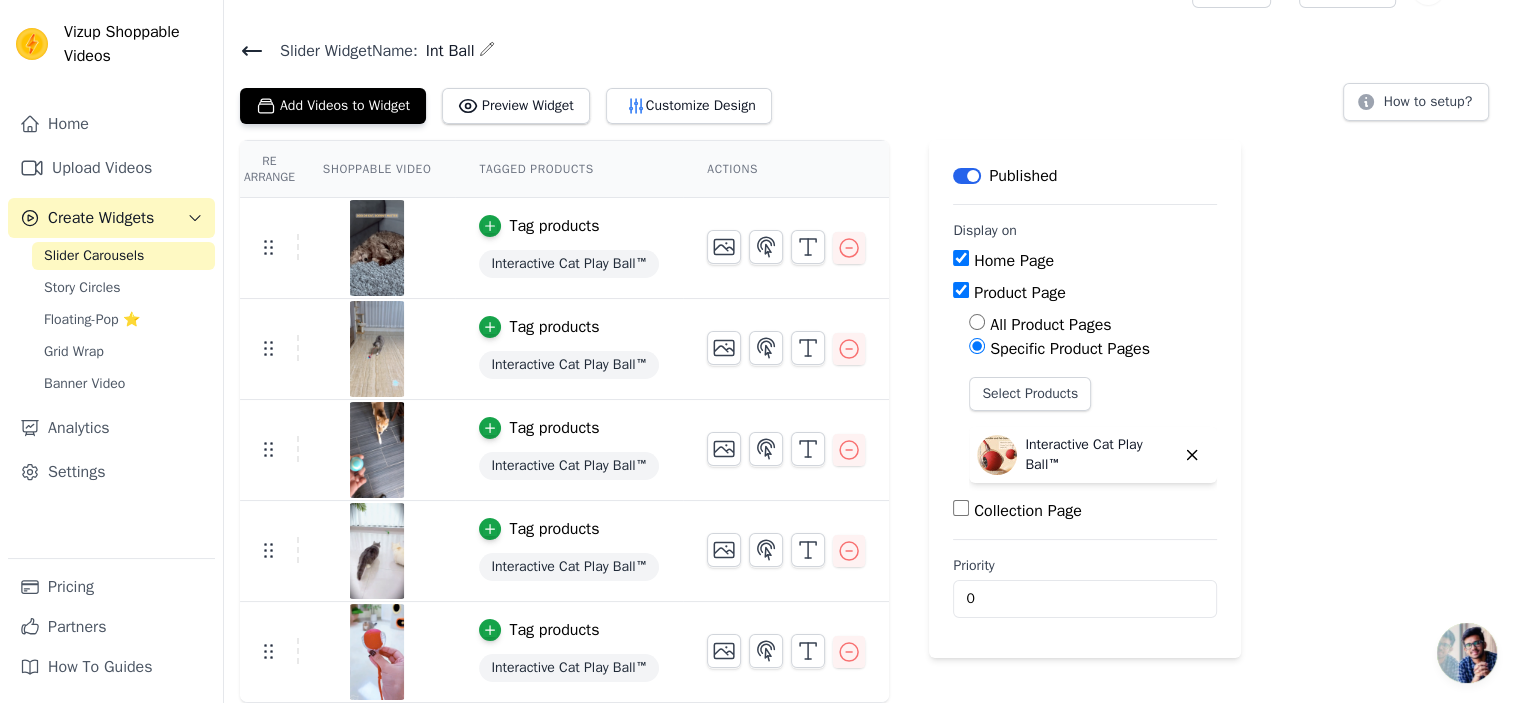scroll, scrollTop: 24, scrollLeft: 0, axis: vertical 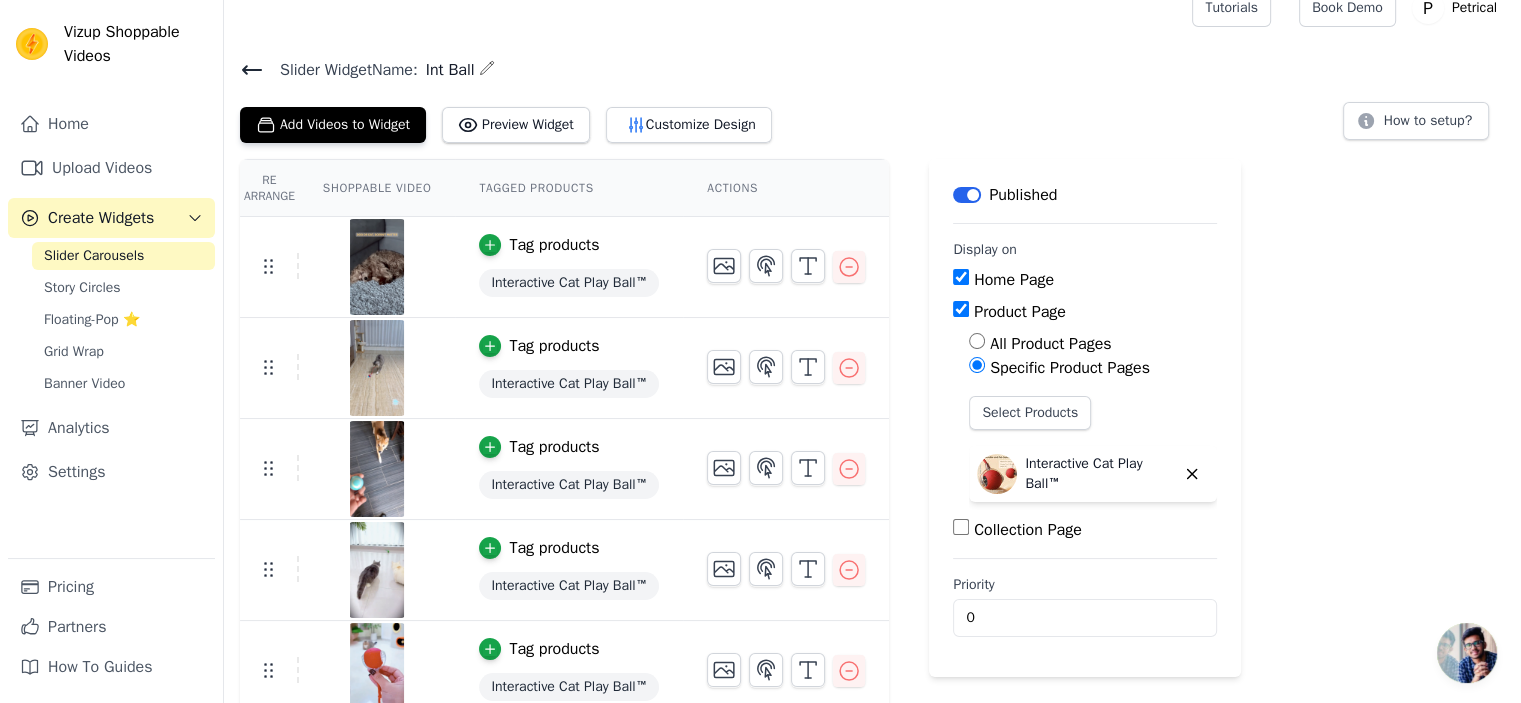 click on "Tag products" at bounding box center [554, 346] 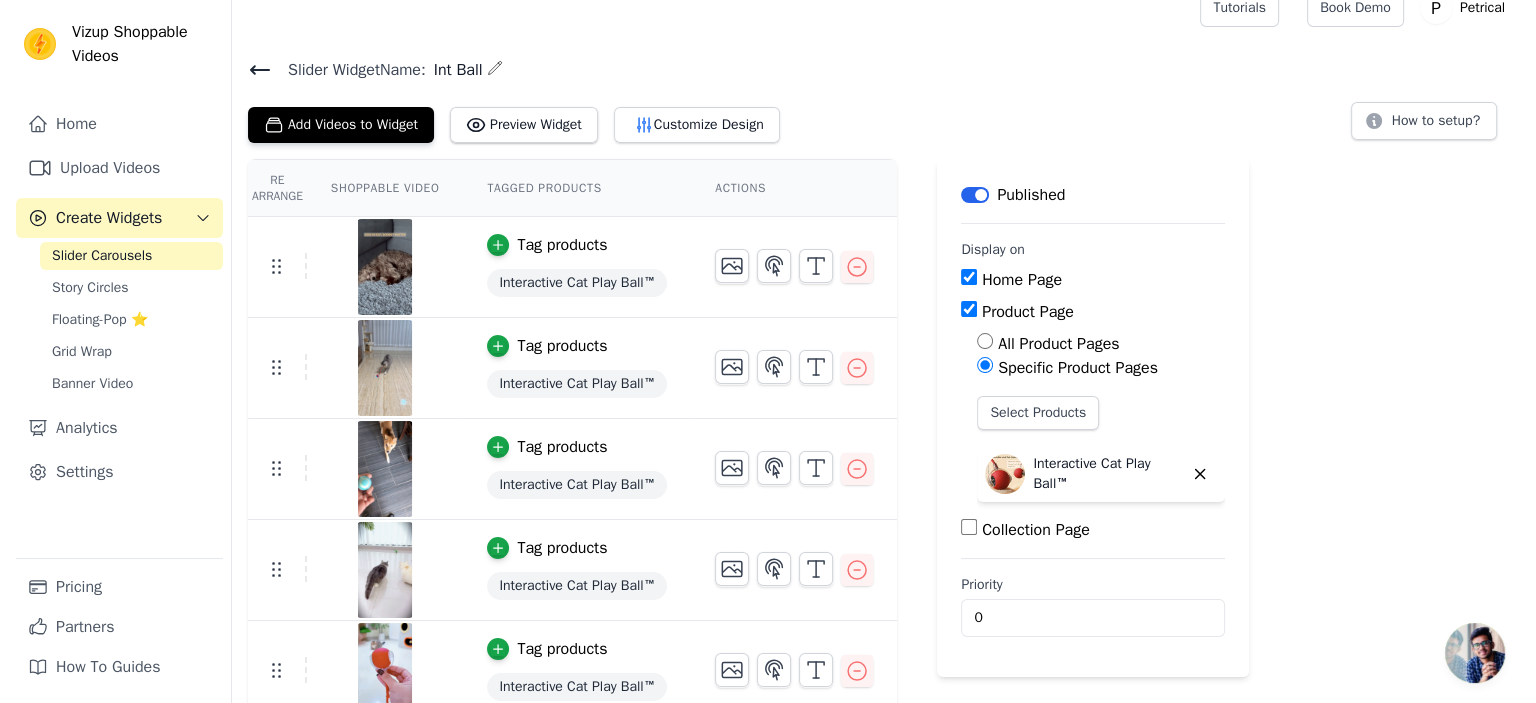 scroll, scrollTop: 0, scrollLeft: 0, axis: both 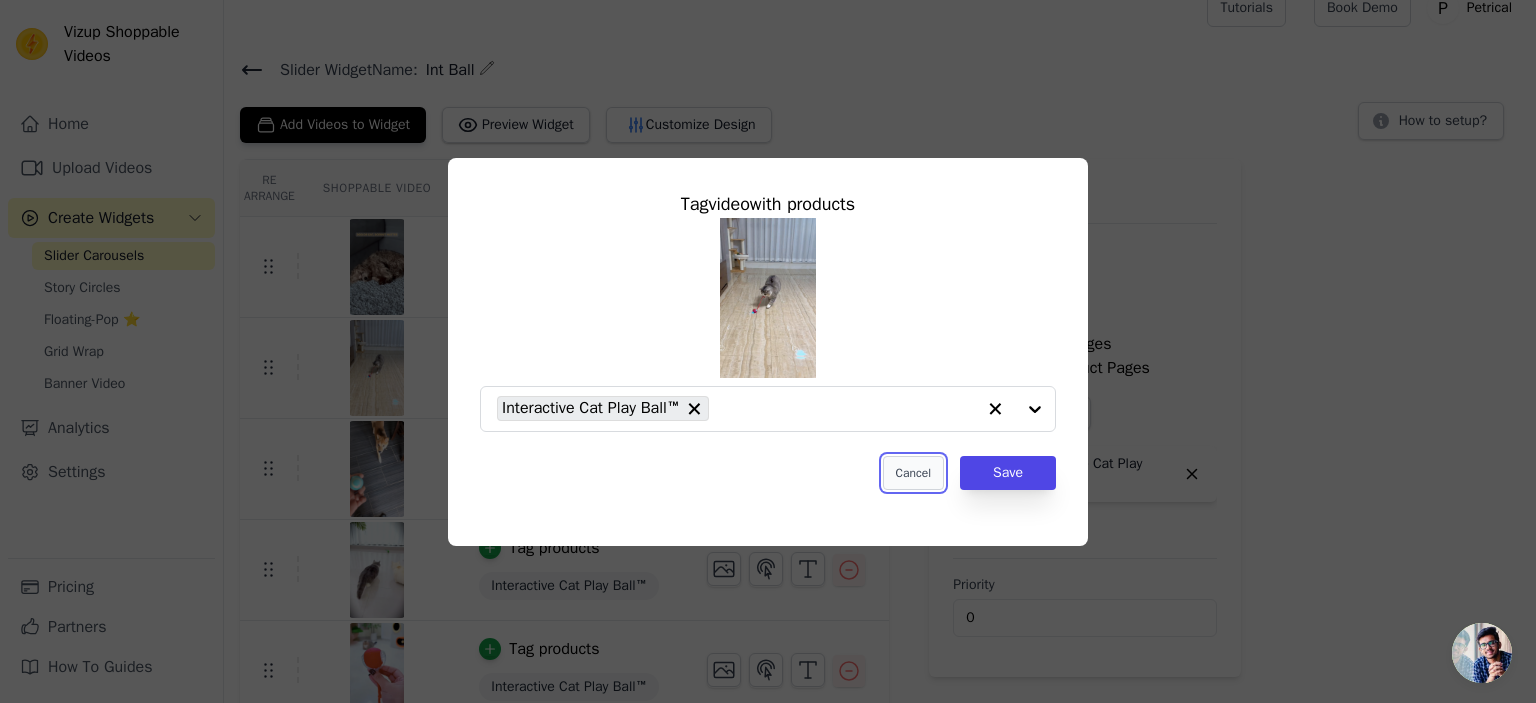click on "Cancel" at bounding box center (913, 473) 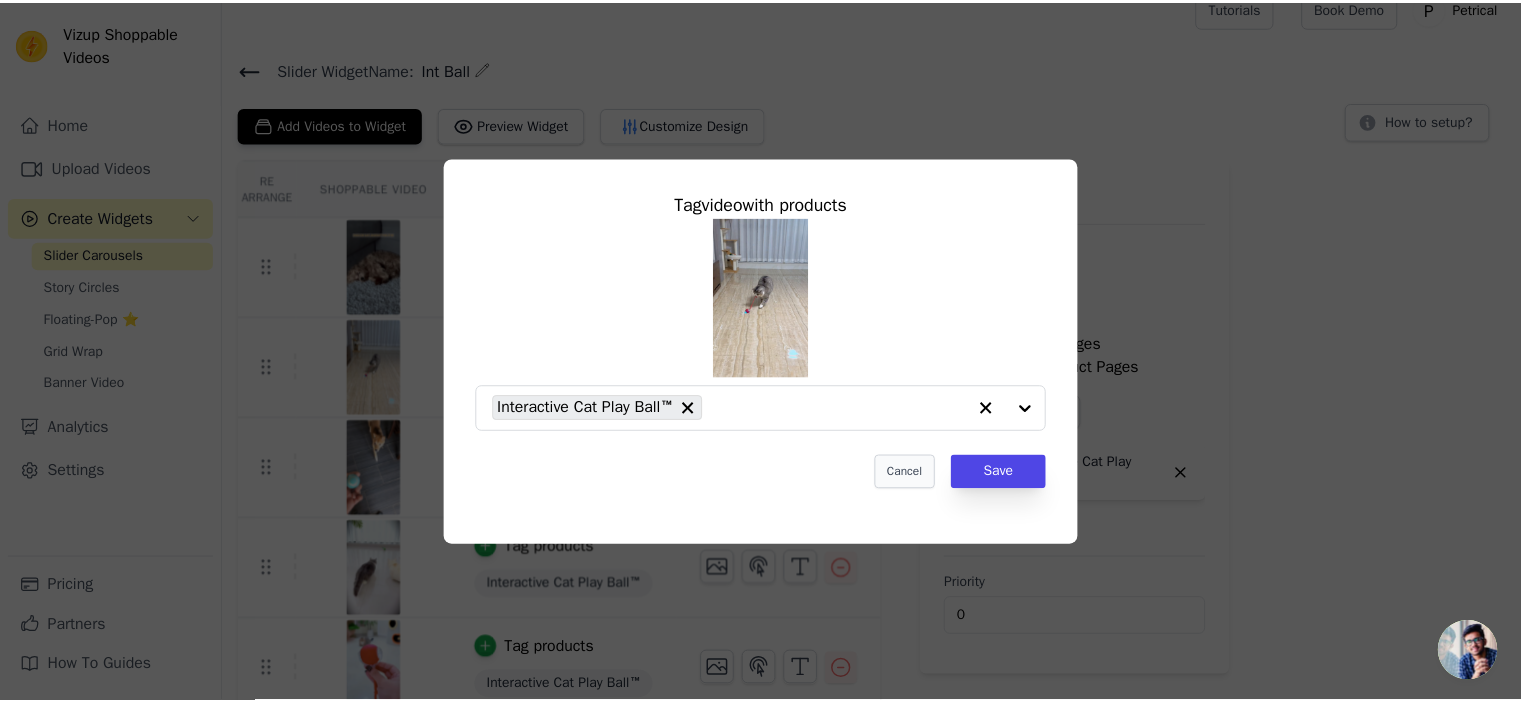 scroll, scrollTop: 24, scrollLeft: 0, axis: vertical 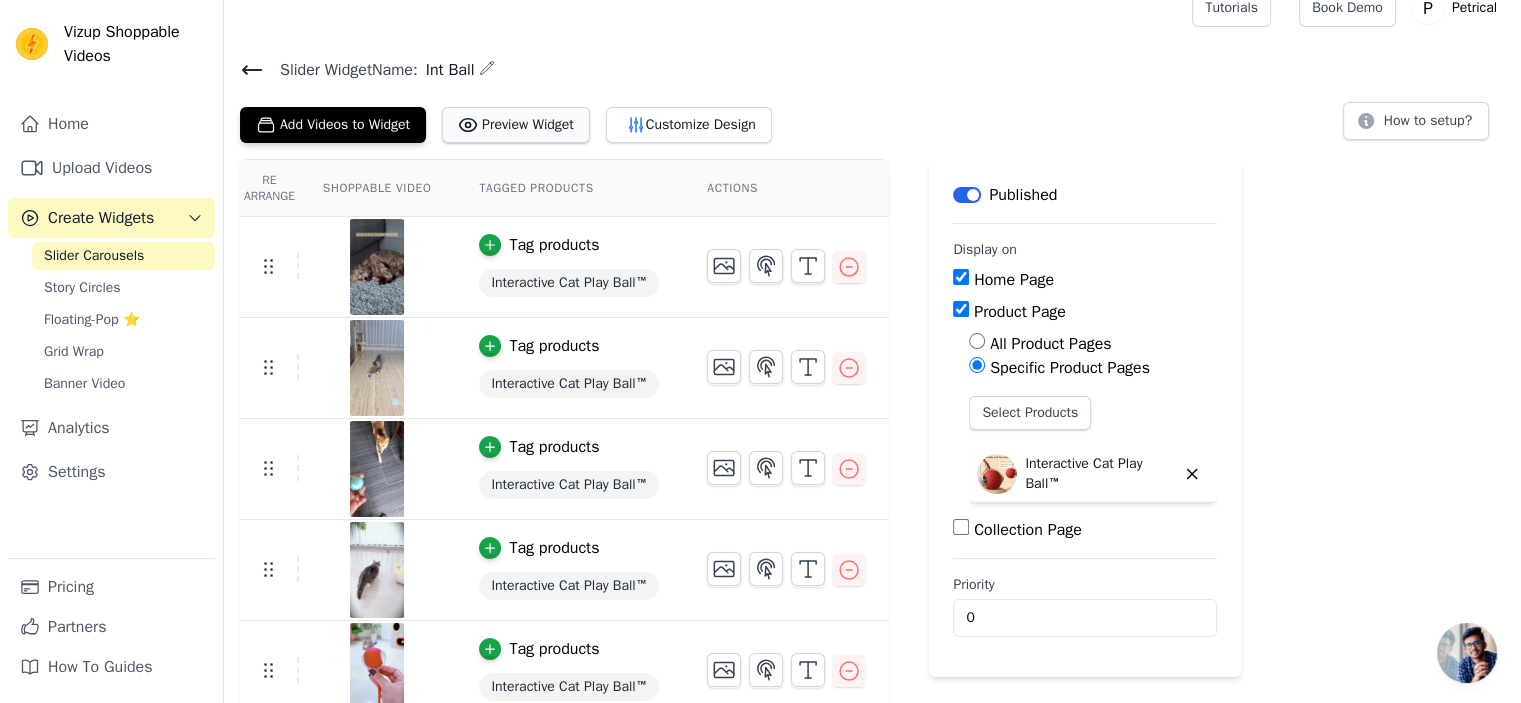 click on "Preview Widget" at bounding box center [516, 125] 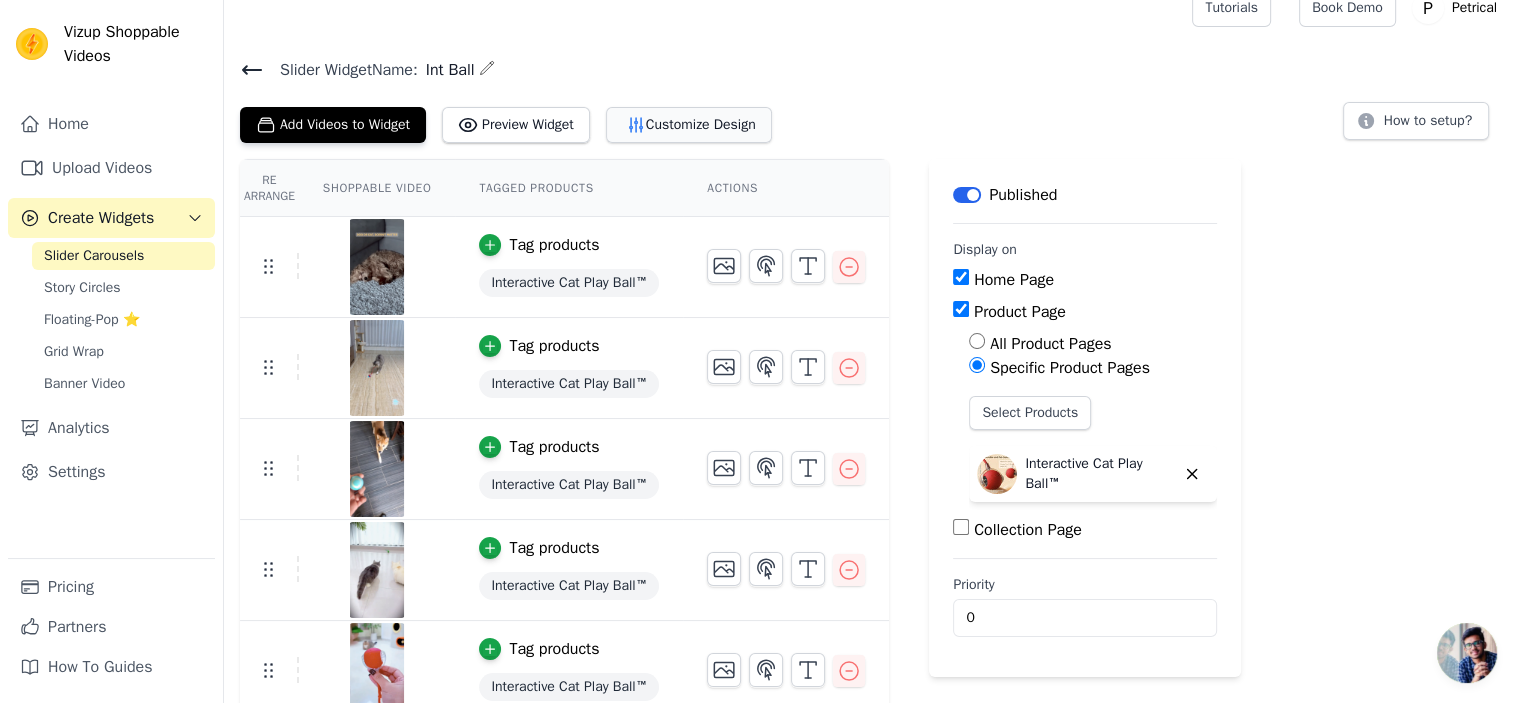 click on "Customize Design" at bounding box center (689, 125) 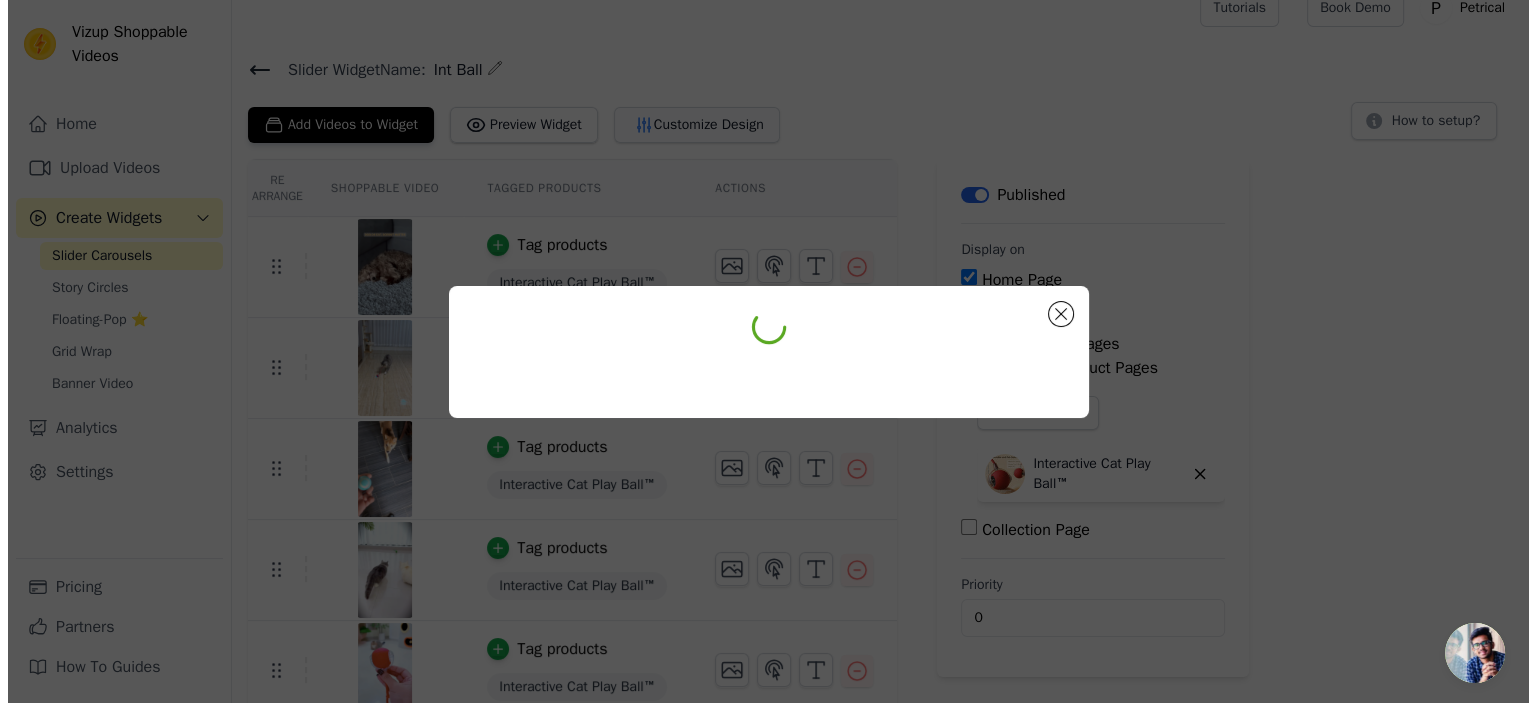 scroll, scrollTop: 0, scrollLeft: 0, axis: both 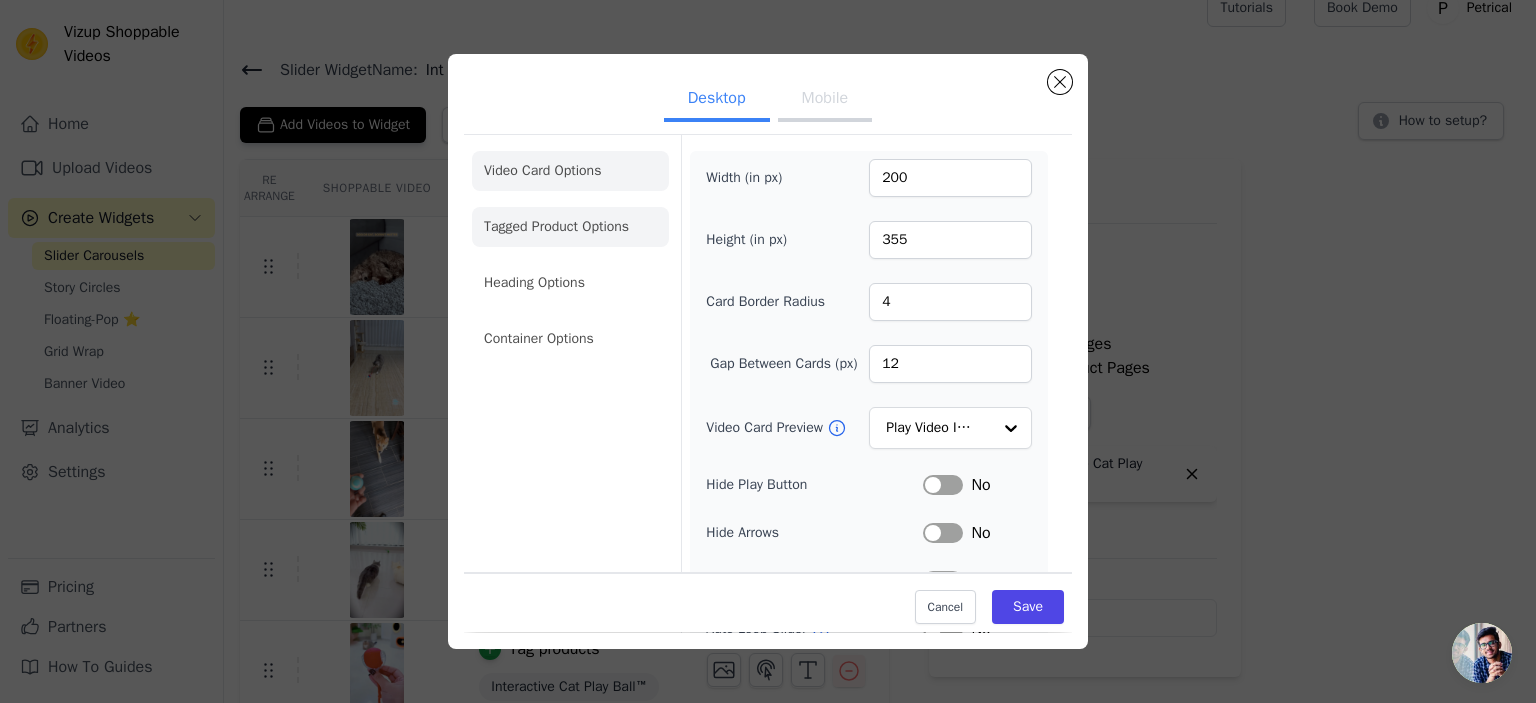 click on "Tagged Product Options" 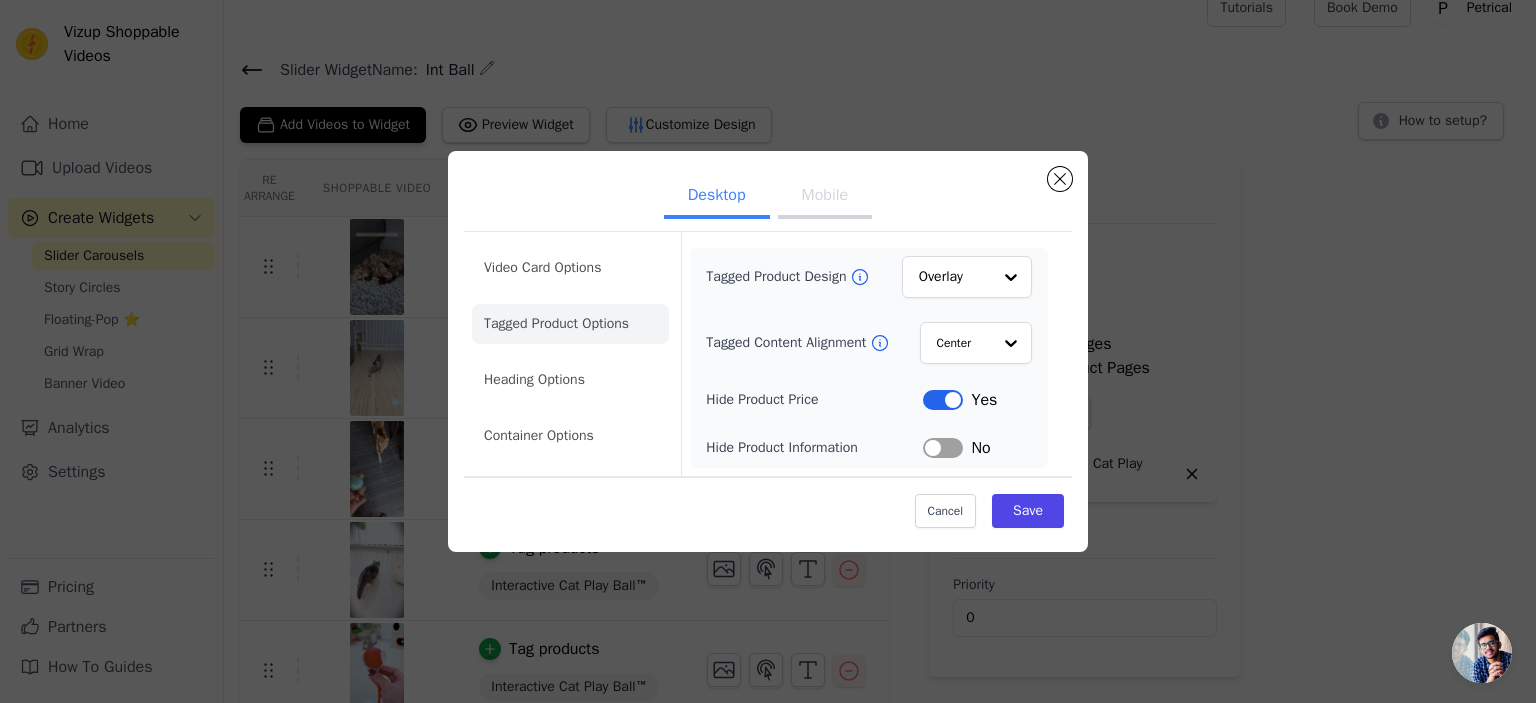 click on "Label" at bounding box center (943, 448) 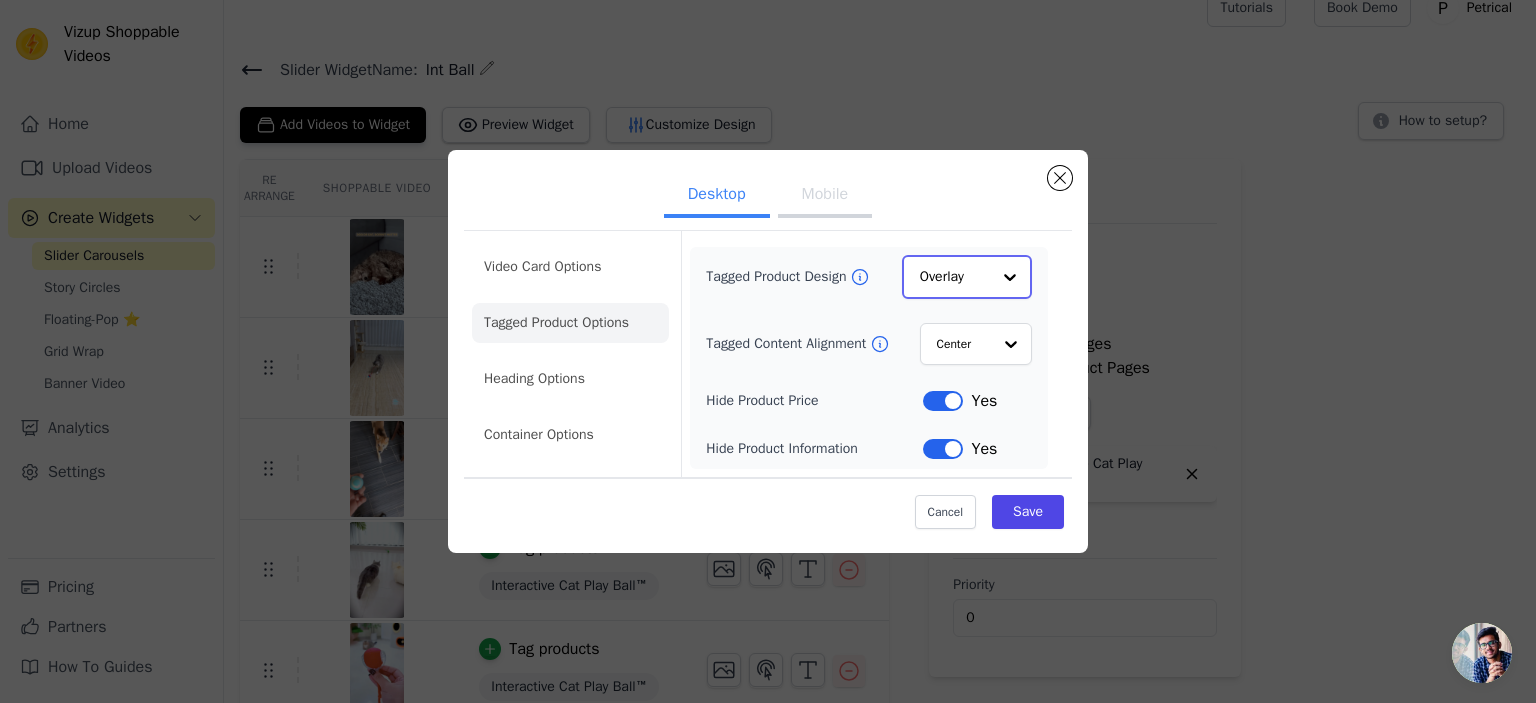 click on "Tagged Product Design" 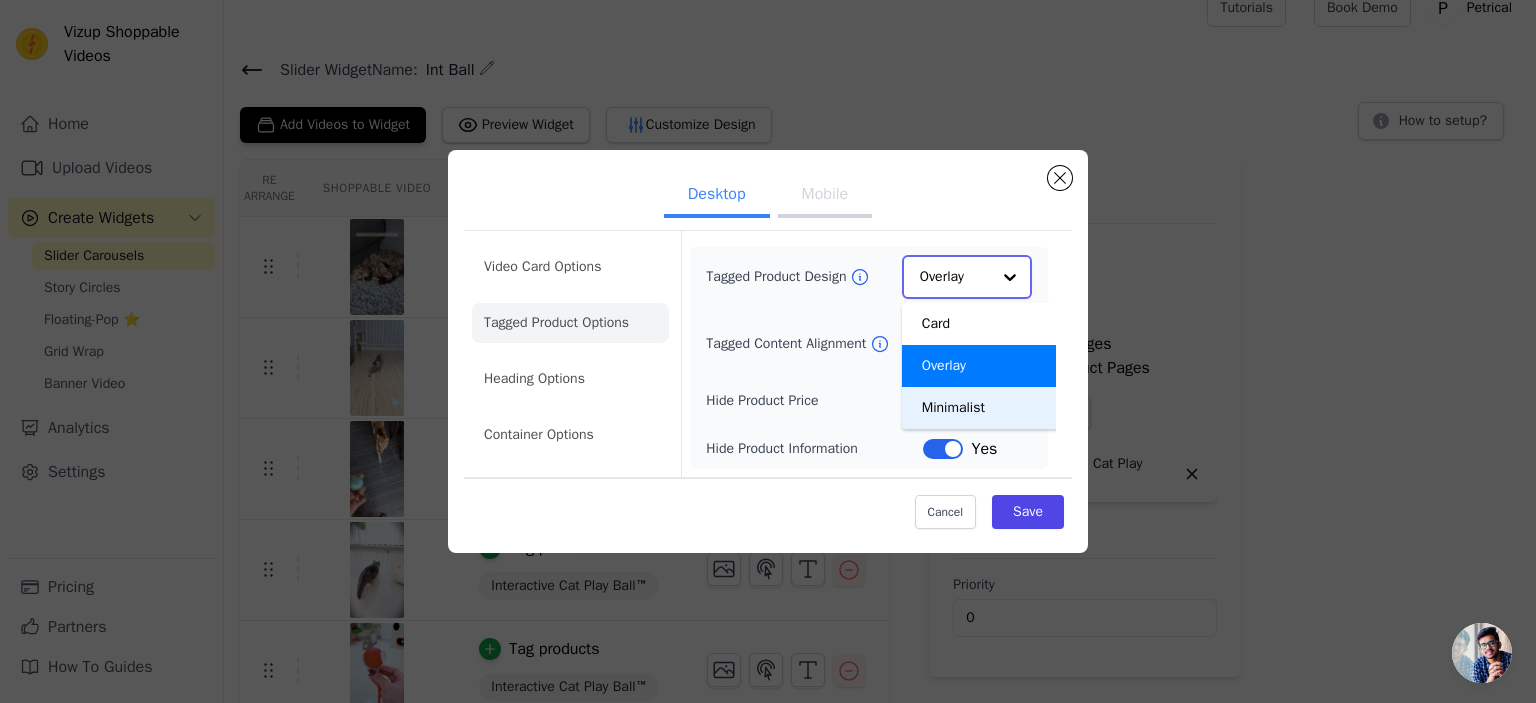 click on "Minimalist" at bounding box center [983, 408] 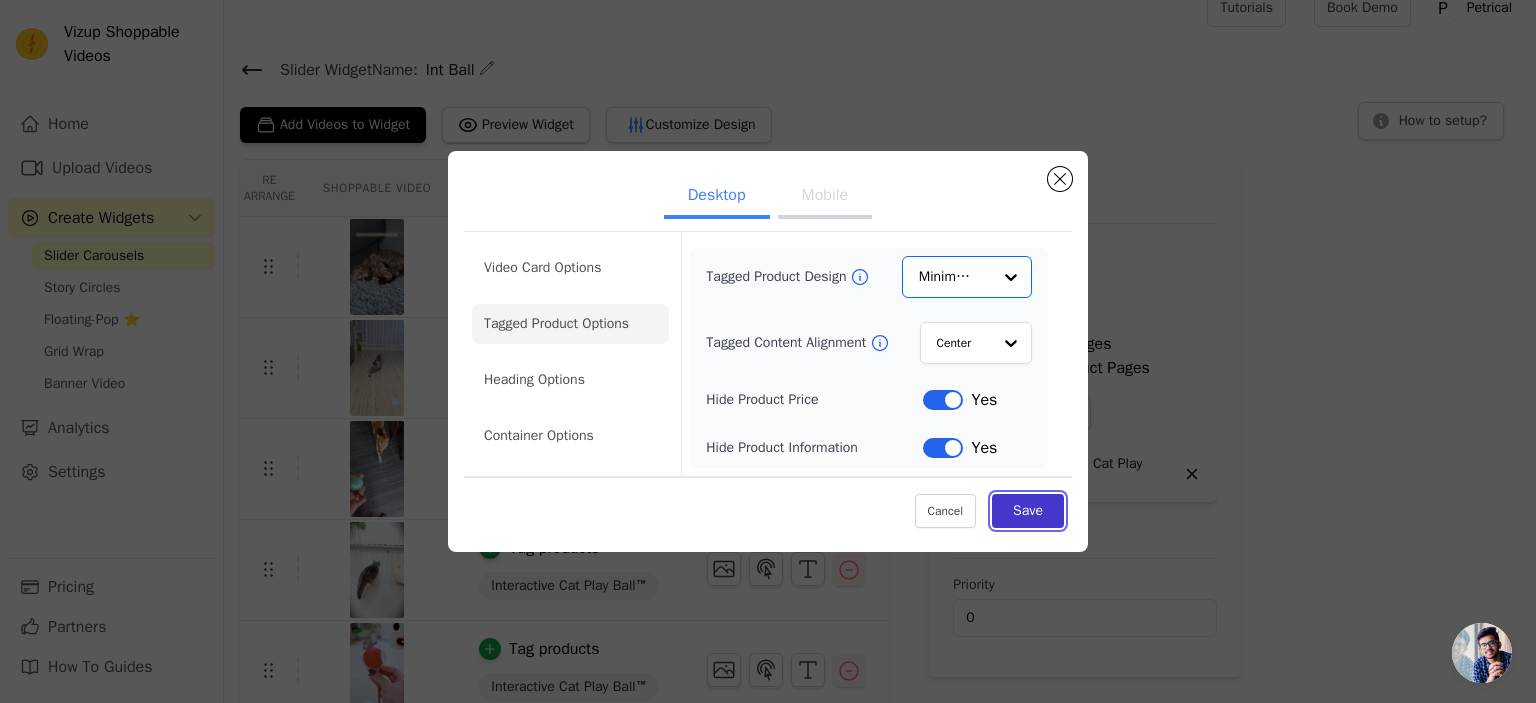click on "Save" at bounding box center (1028, 511) 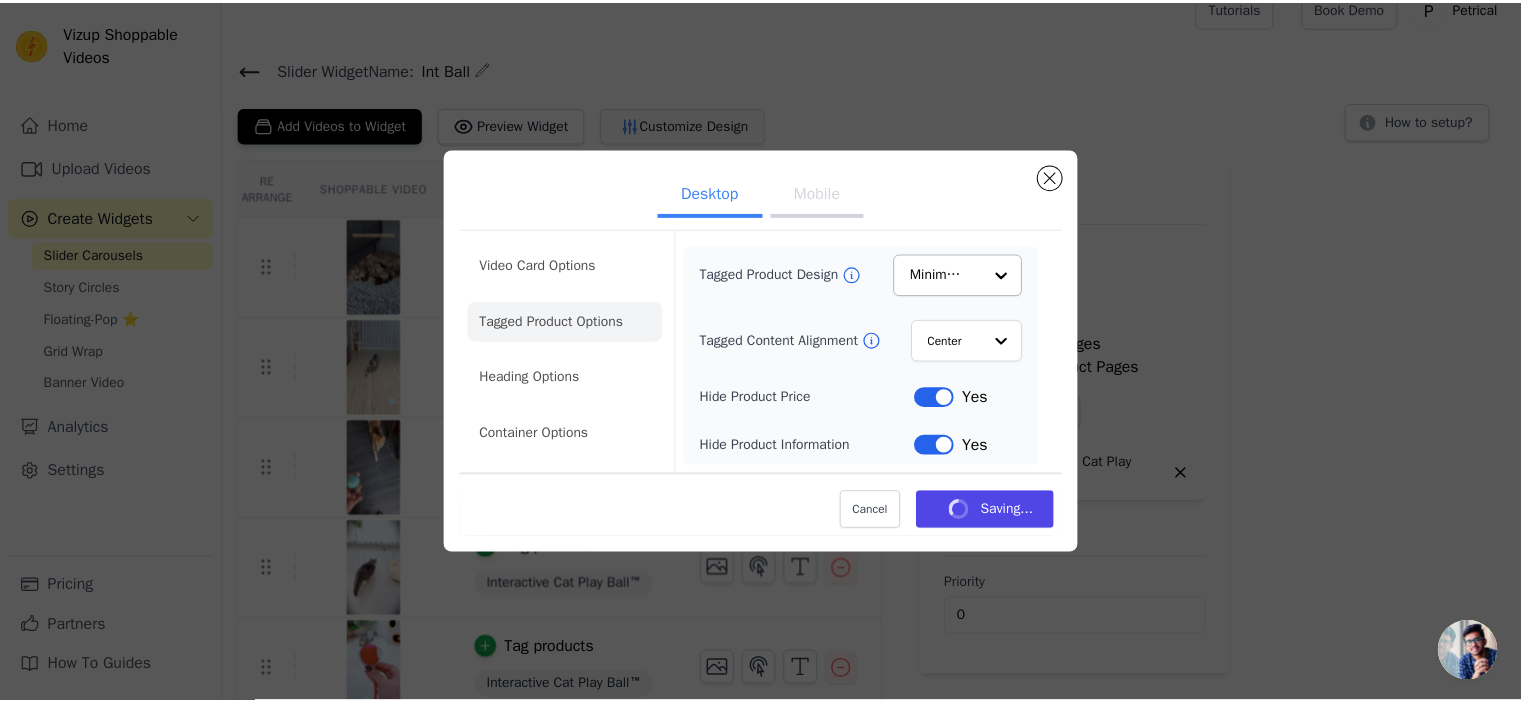 scroll, scrollTop: 24, scrollLeft: 0, axis: vertical 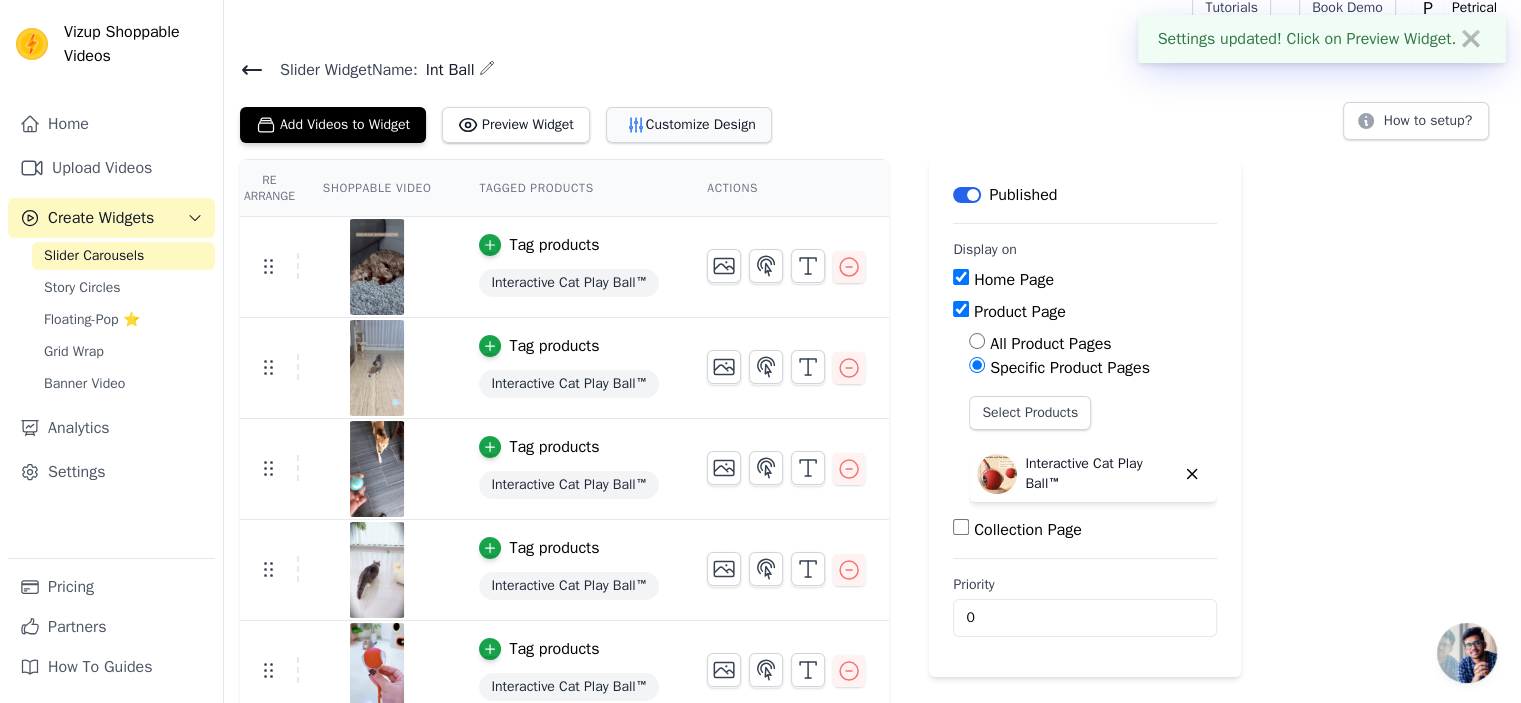 click on "Customize Design" at bounding box center [689, 125] 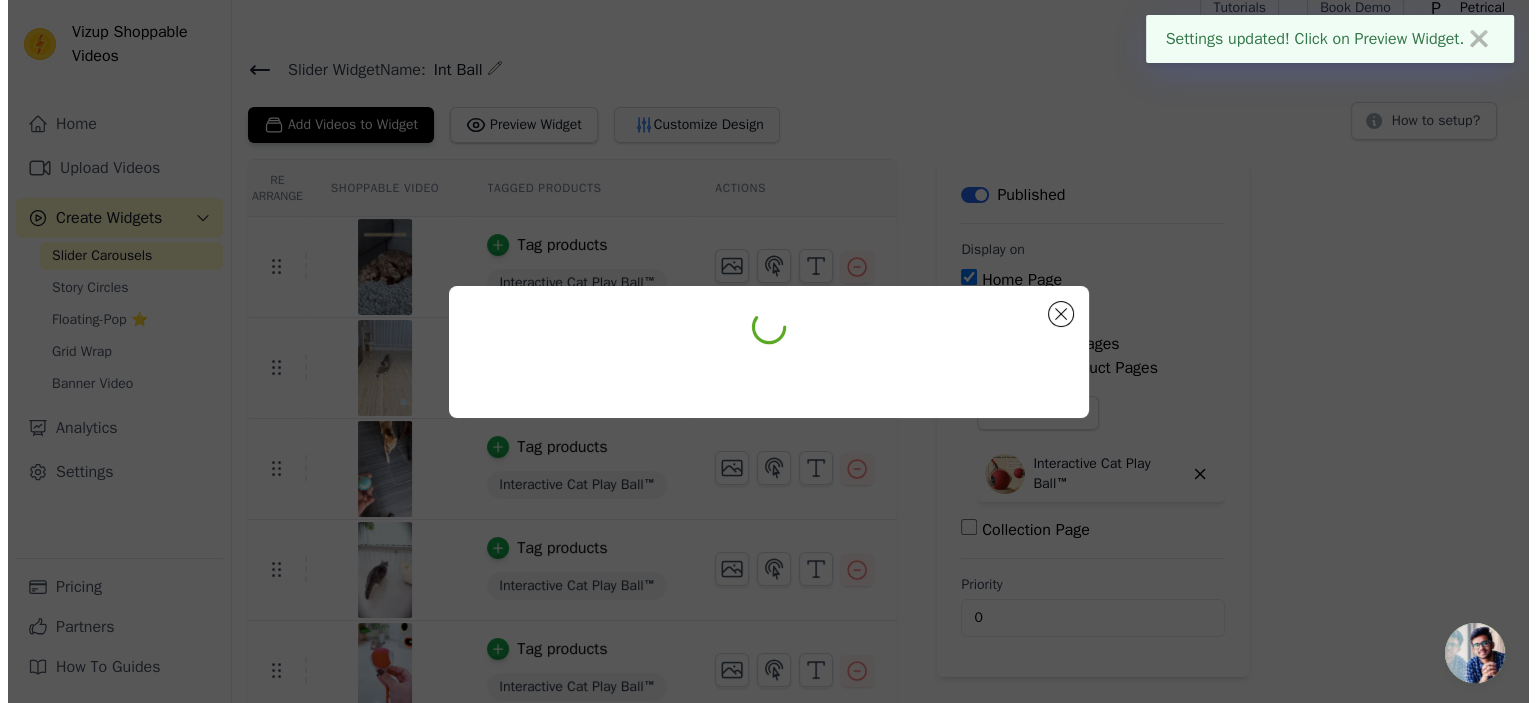 scroll, scrollTop: 0, scrollLeft: 0, axis: both 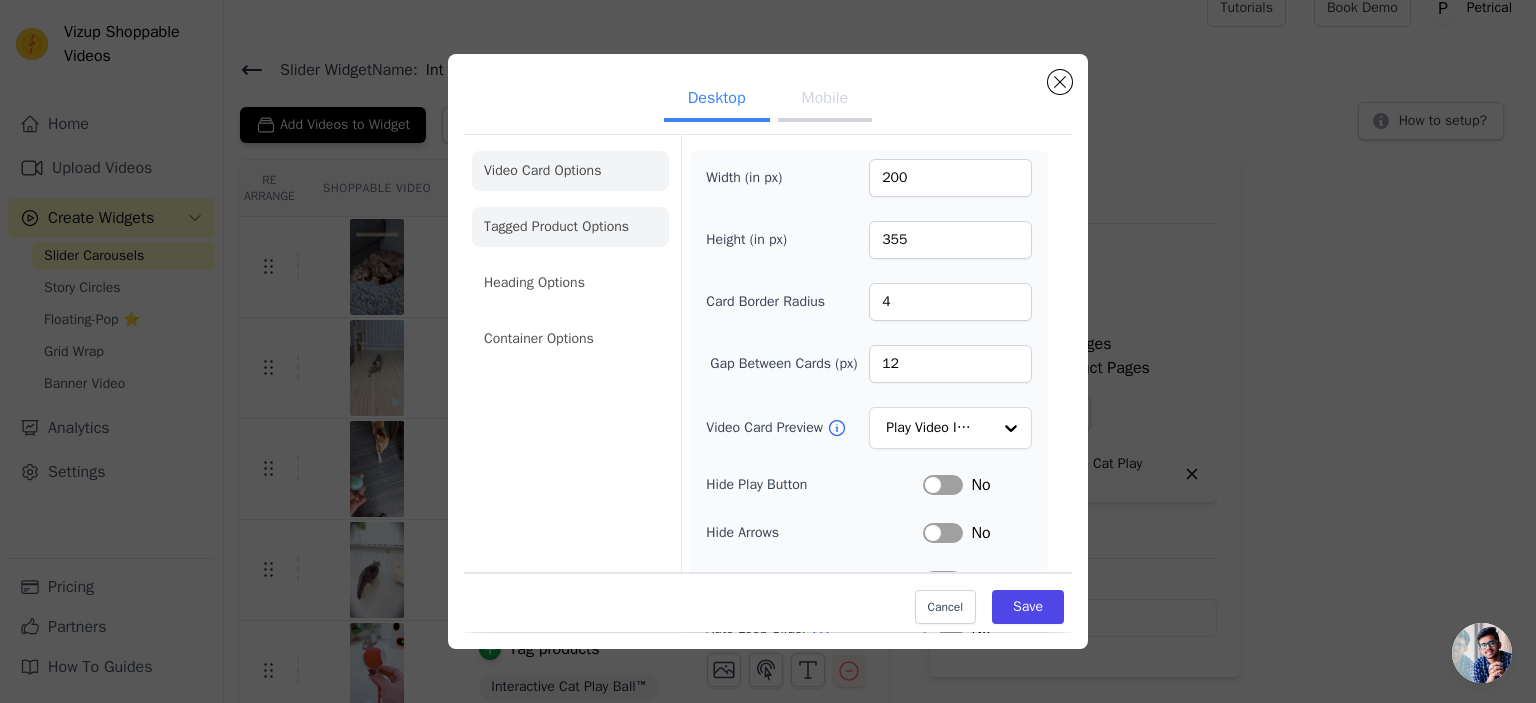 click on "Tagged Product Options" 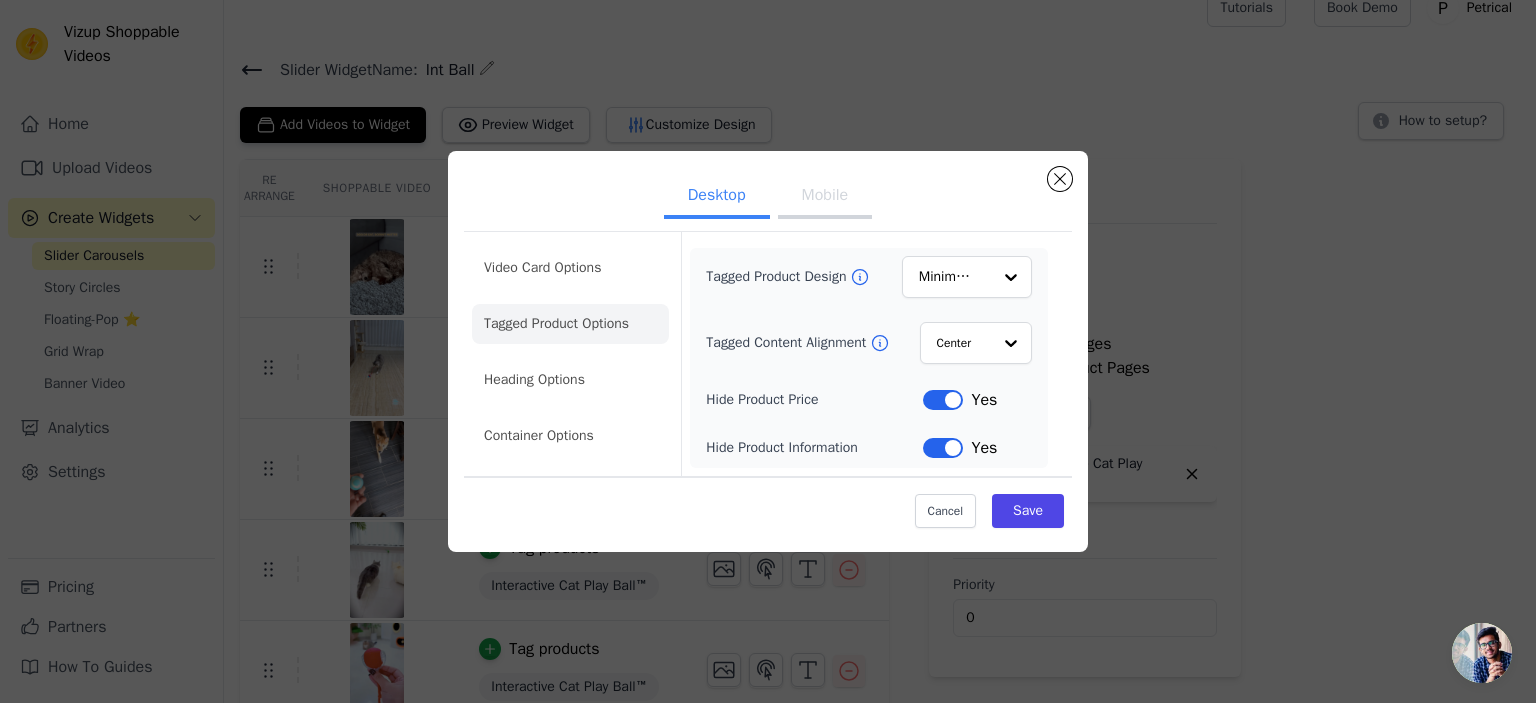click on "Mobile" at bounding box center [825, 197] 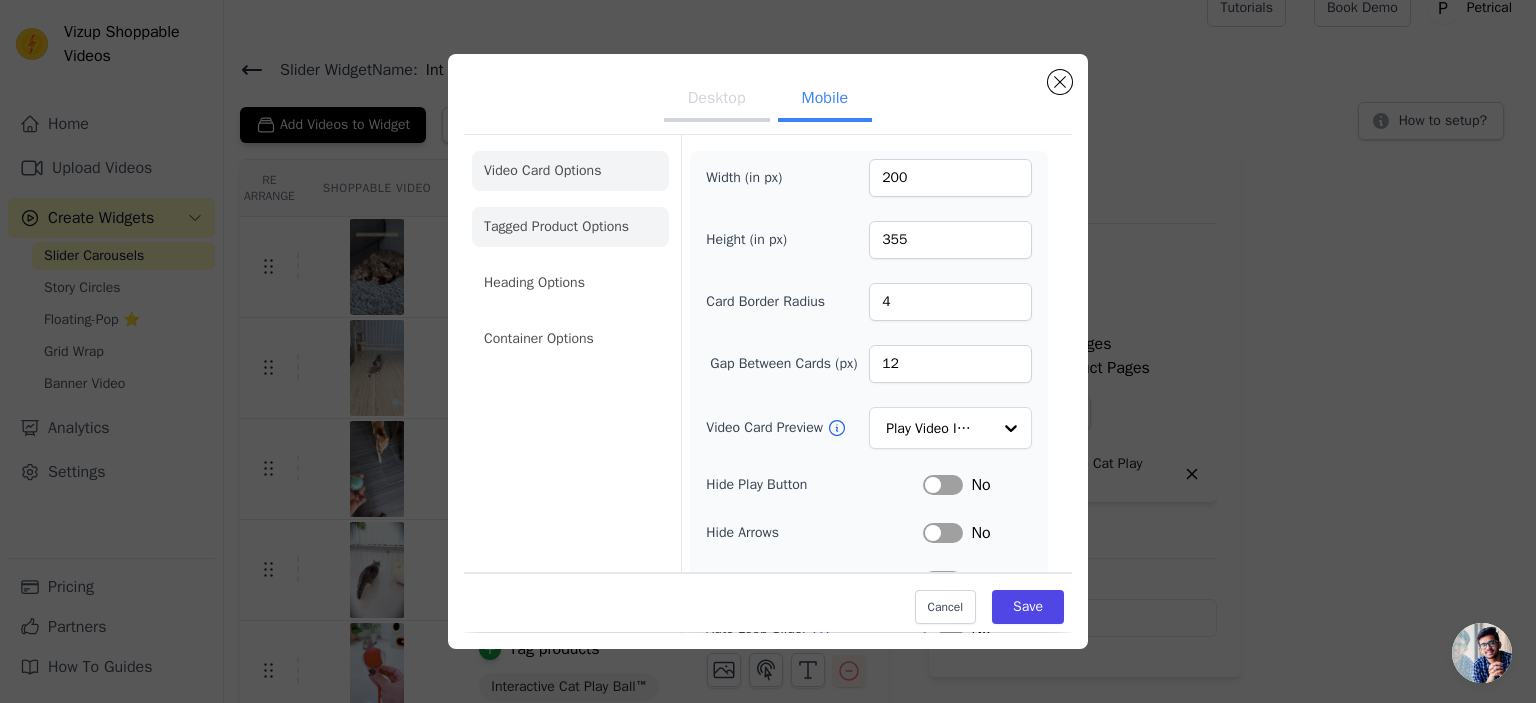 click on "Tagged Product Options" 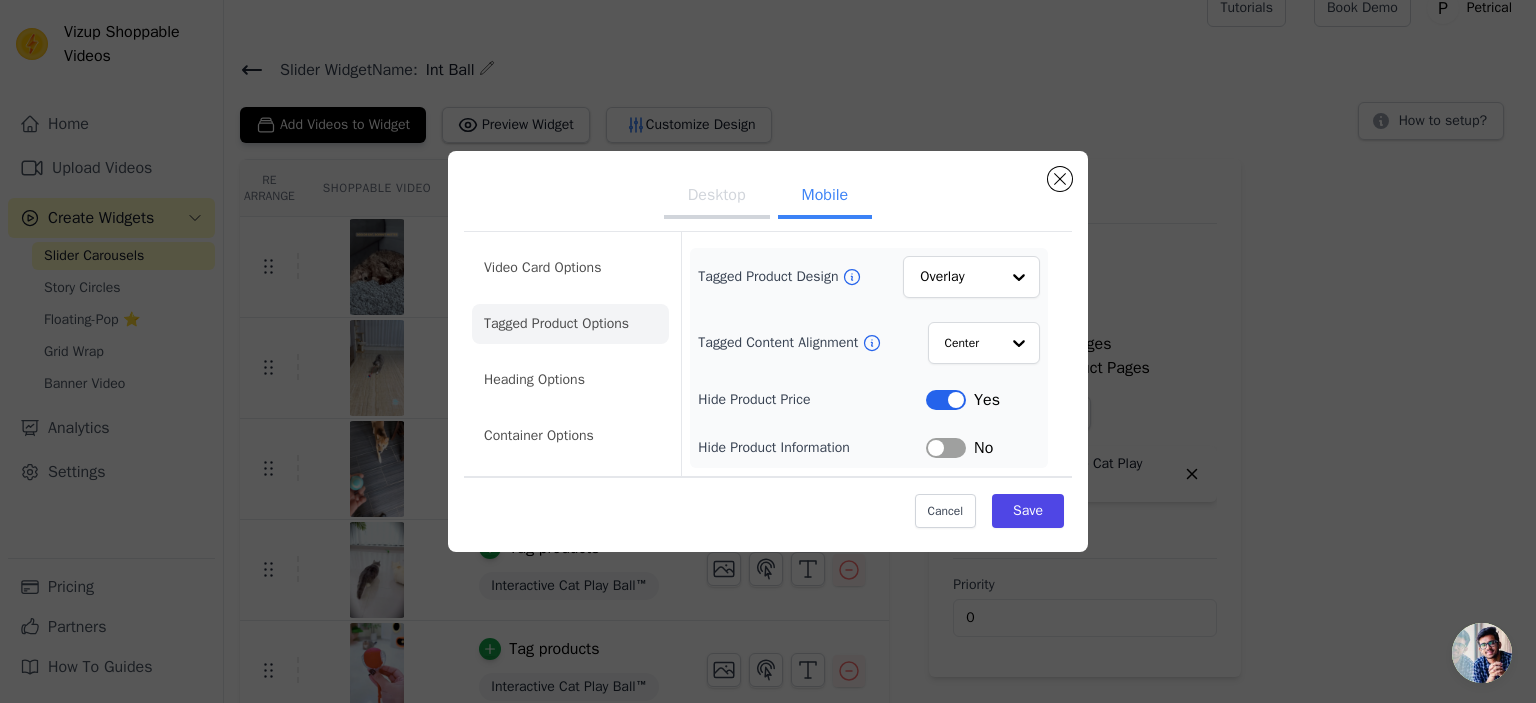 click on "Label" at bounding box center (946, 448) 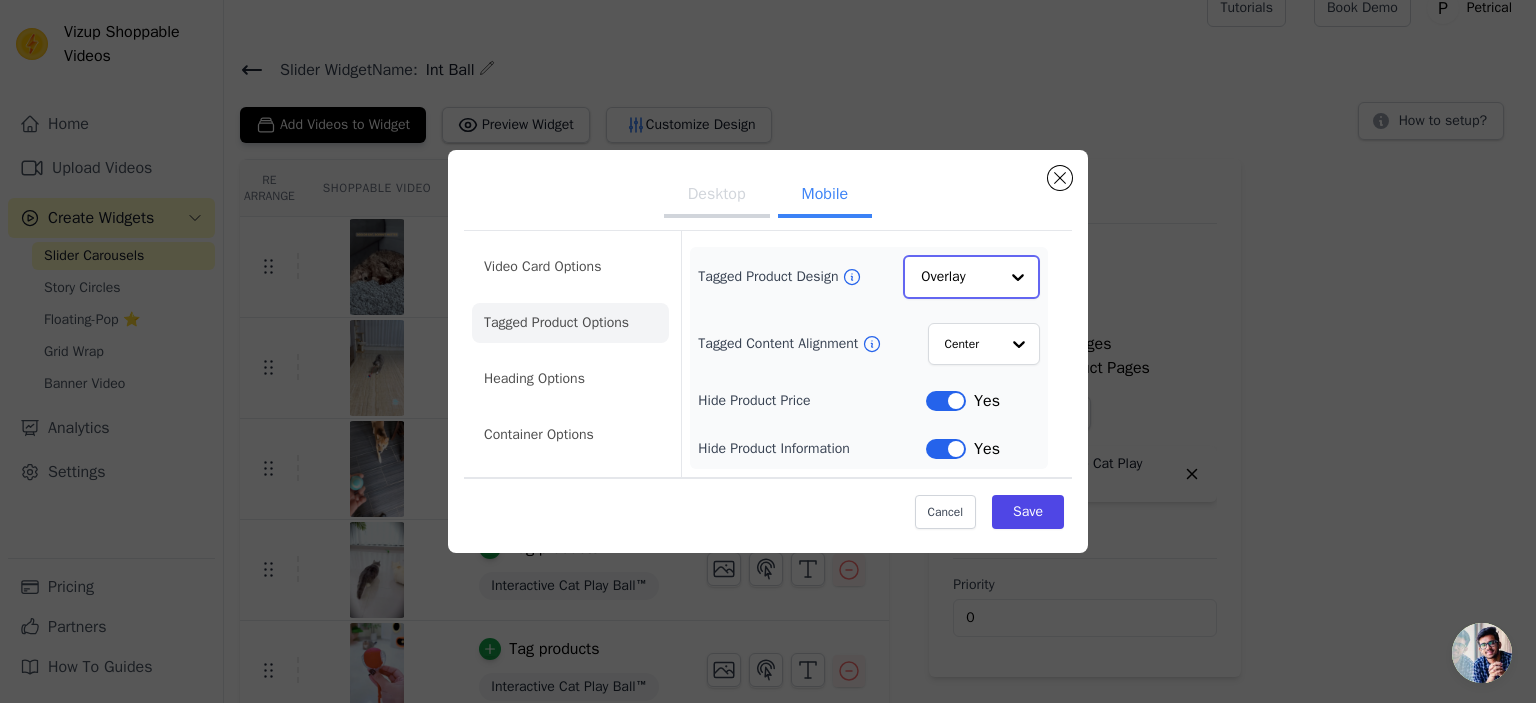 click on "Tagged Product Design" 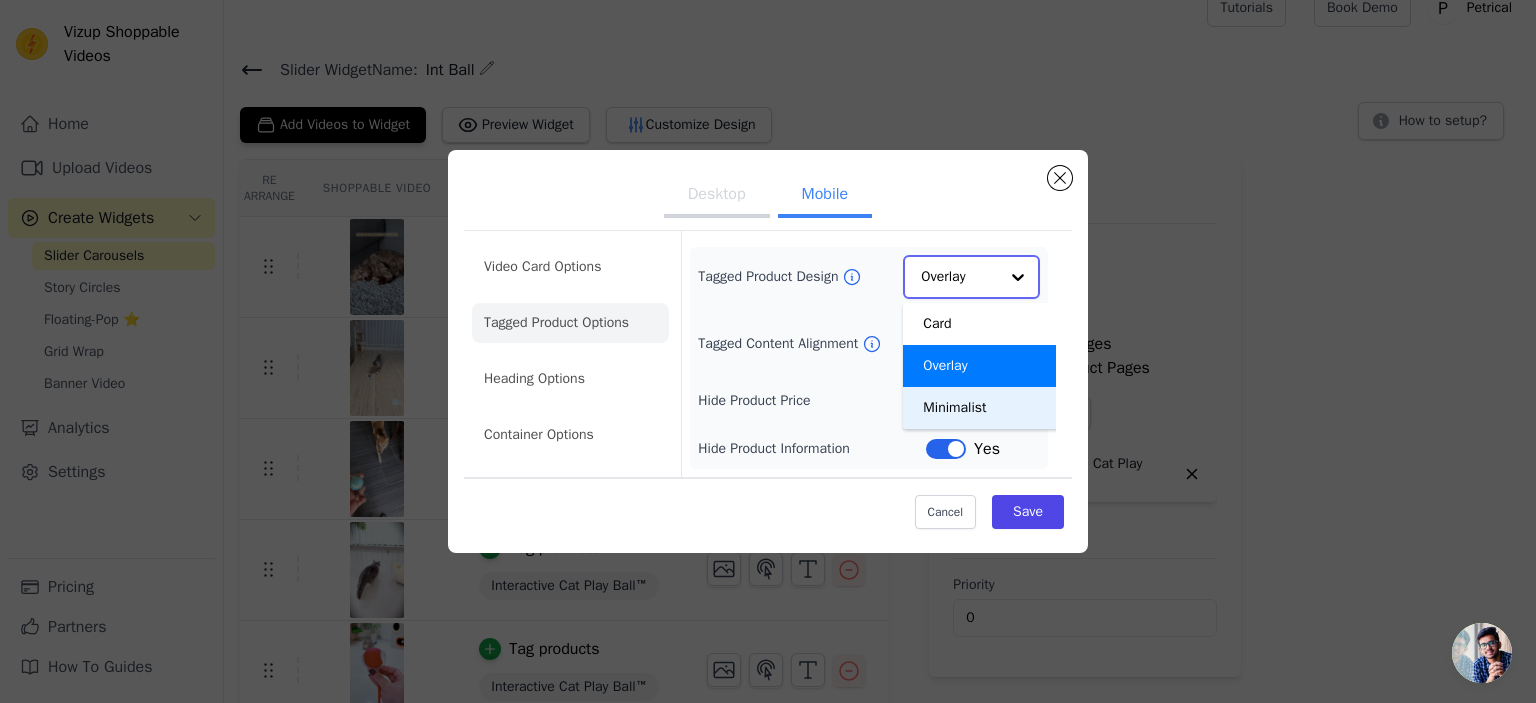 click on "Minimalist" at bounding box center [988, 408] 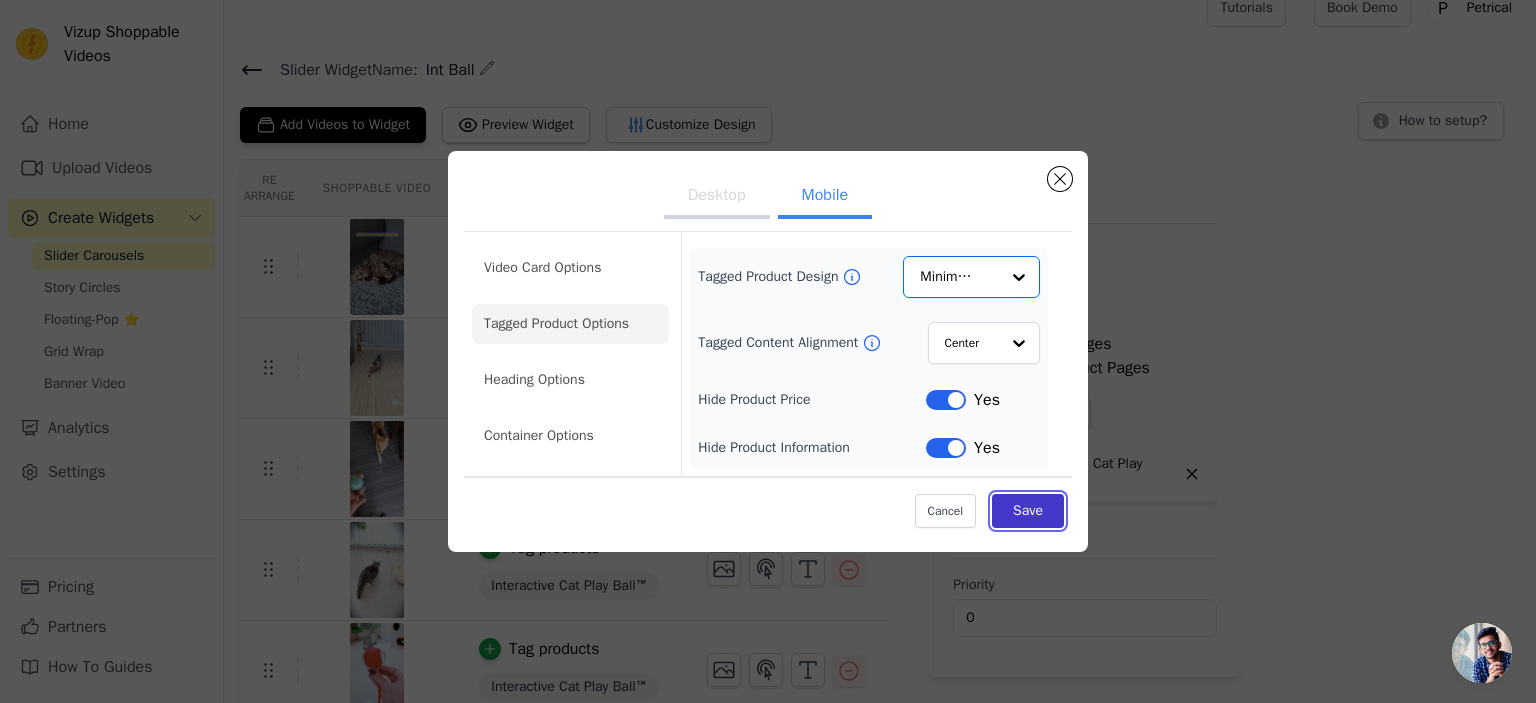 click on "Save" at bounding box center (1028, 511) 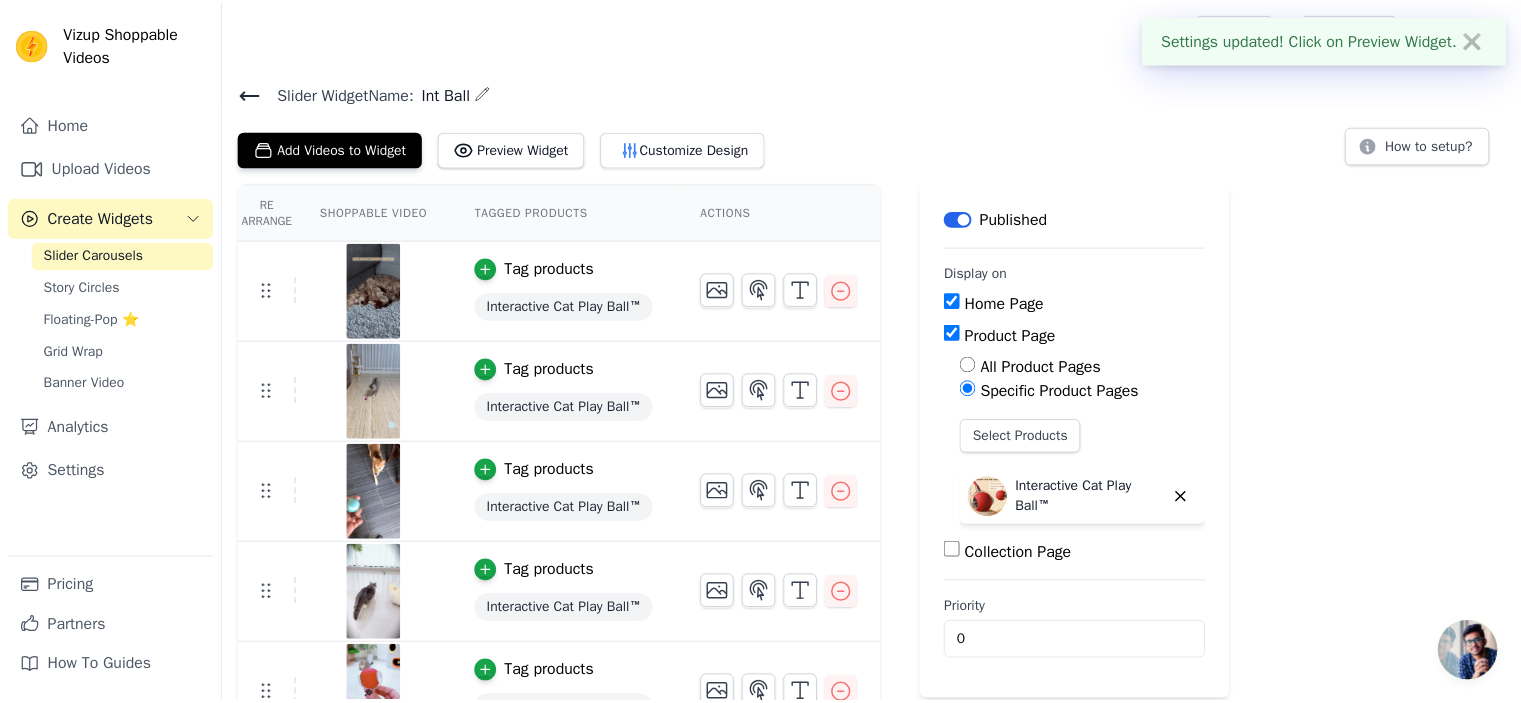 scroll, scrollTop: 24, scrollLeft: 0, axis: vertical 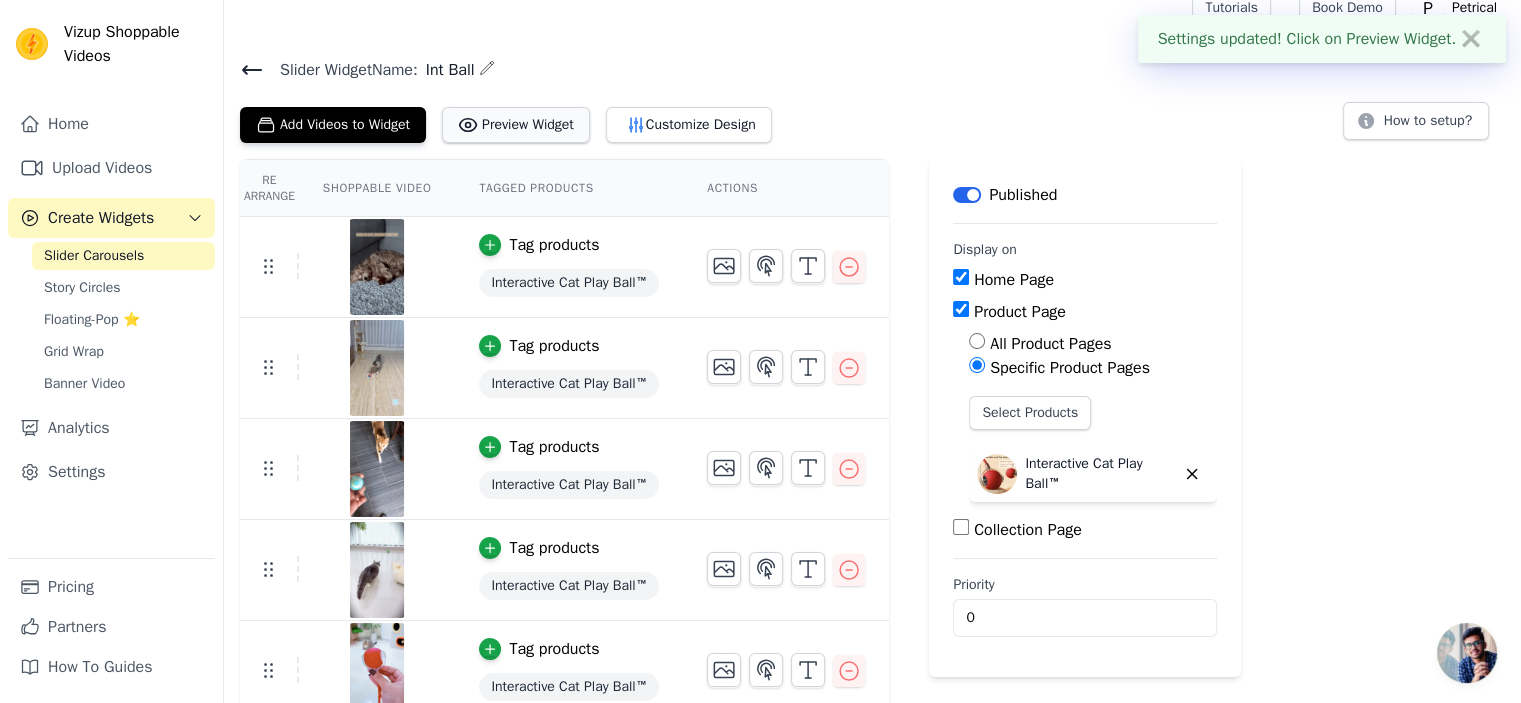 click on "Preview Widget" at bounding box center [516, 125] 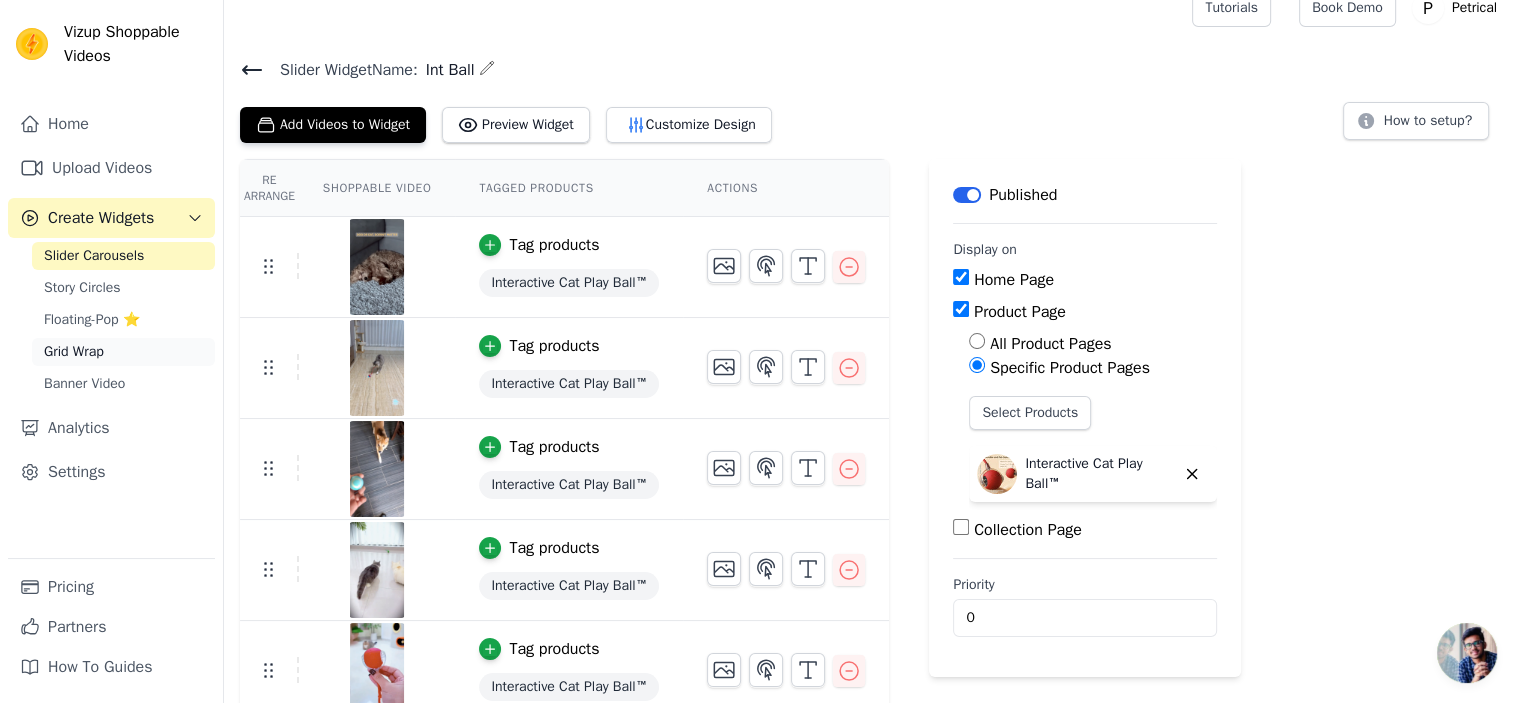 click on "Grid Wrap" at bounding box center (74, 352) 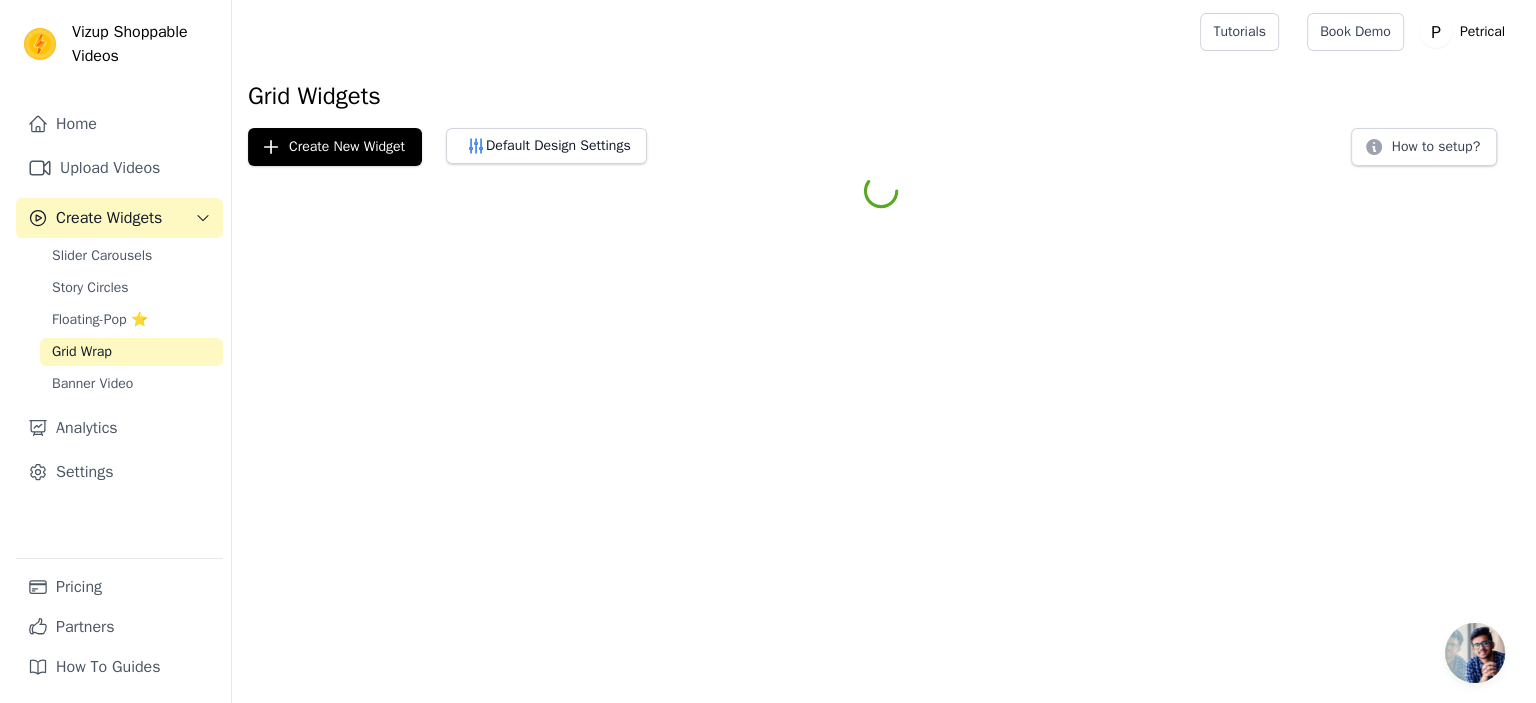scroll, scrollTop: 0, scrollLeft: 0, axis: both 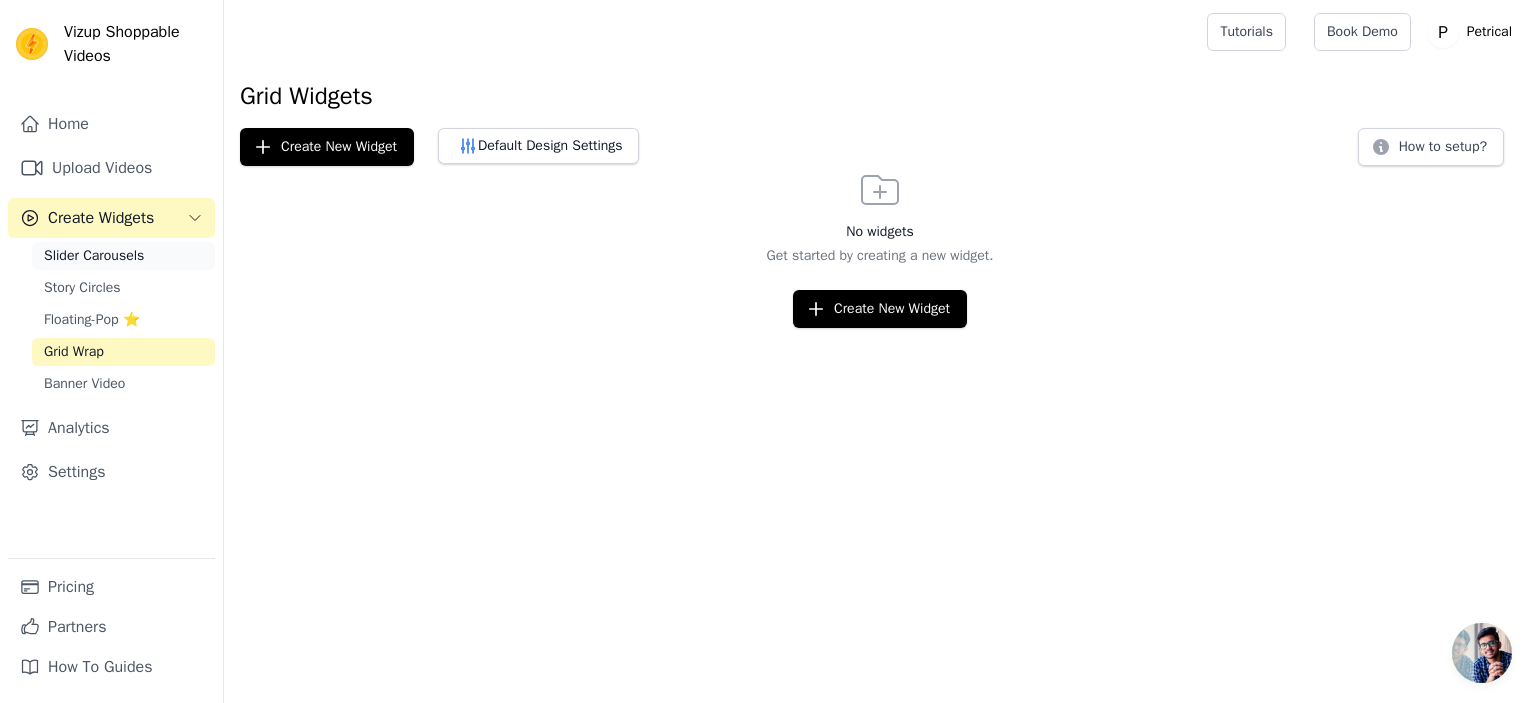 click on "Slider Carousels" at bounding box center (94, 256) 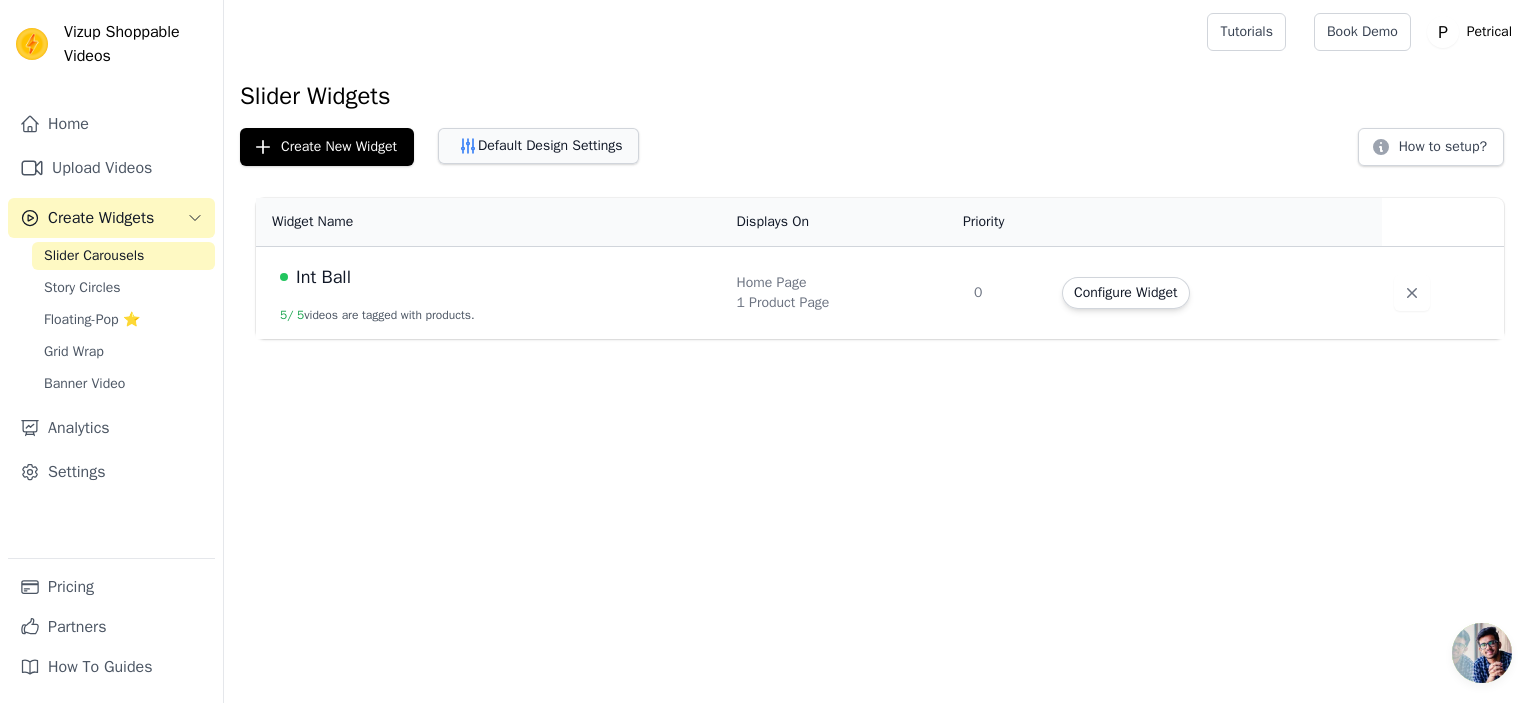 click on "Default Design Settings" at bounding box center (538, 146) 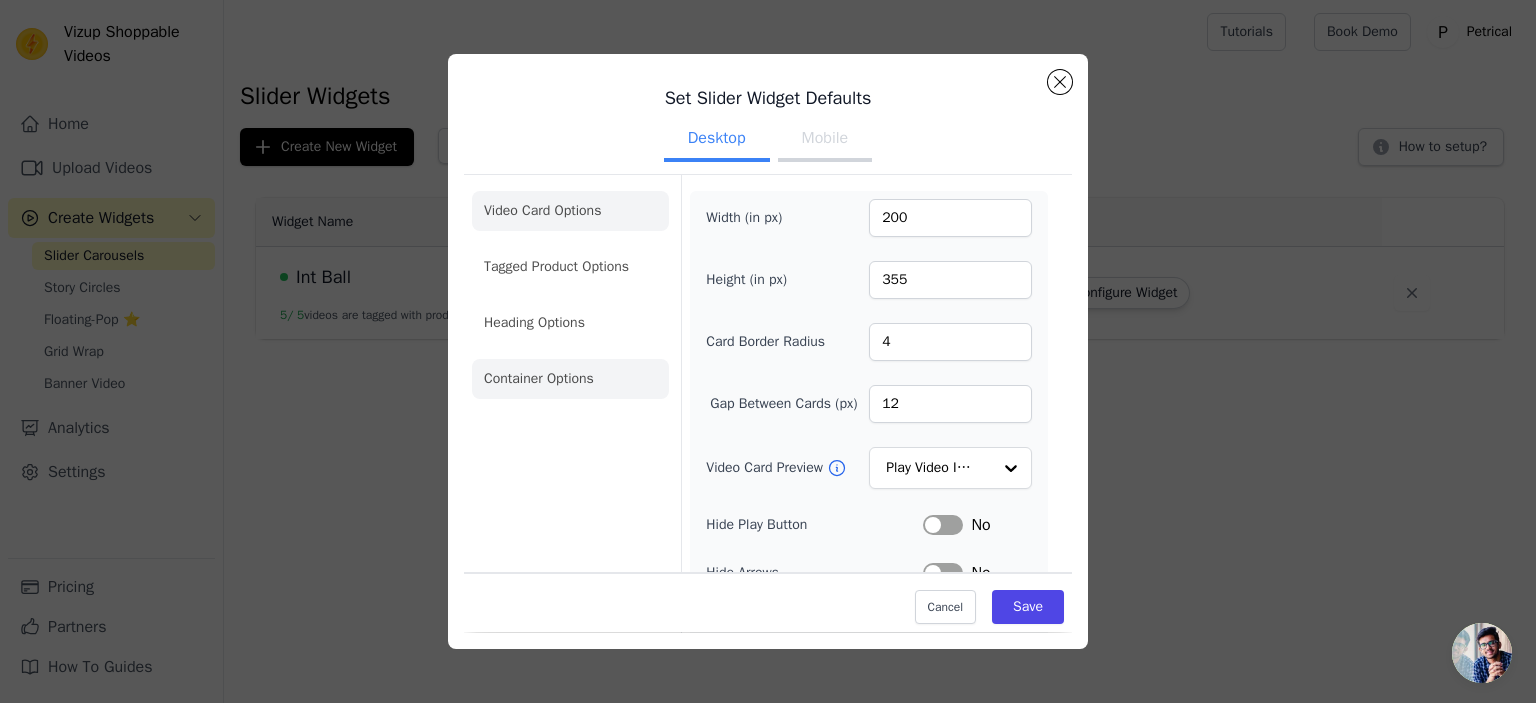 click on "Container Options" 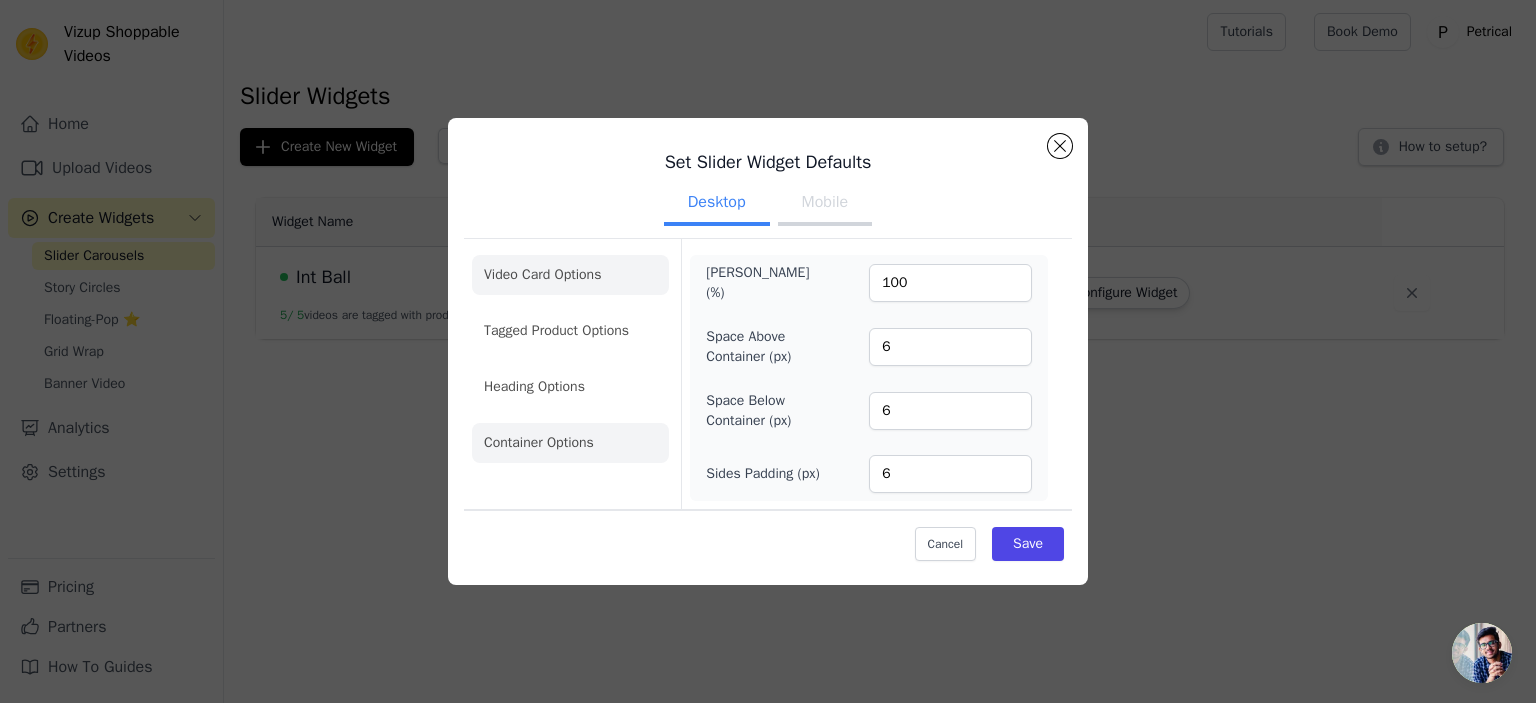 click on "Video Card Options" 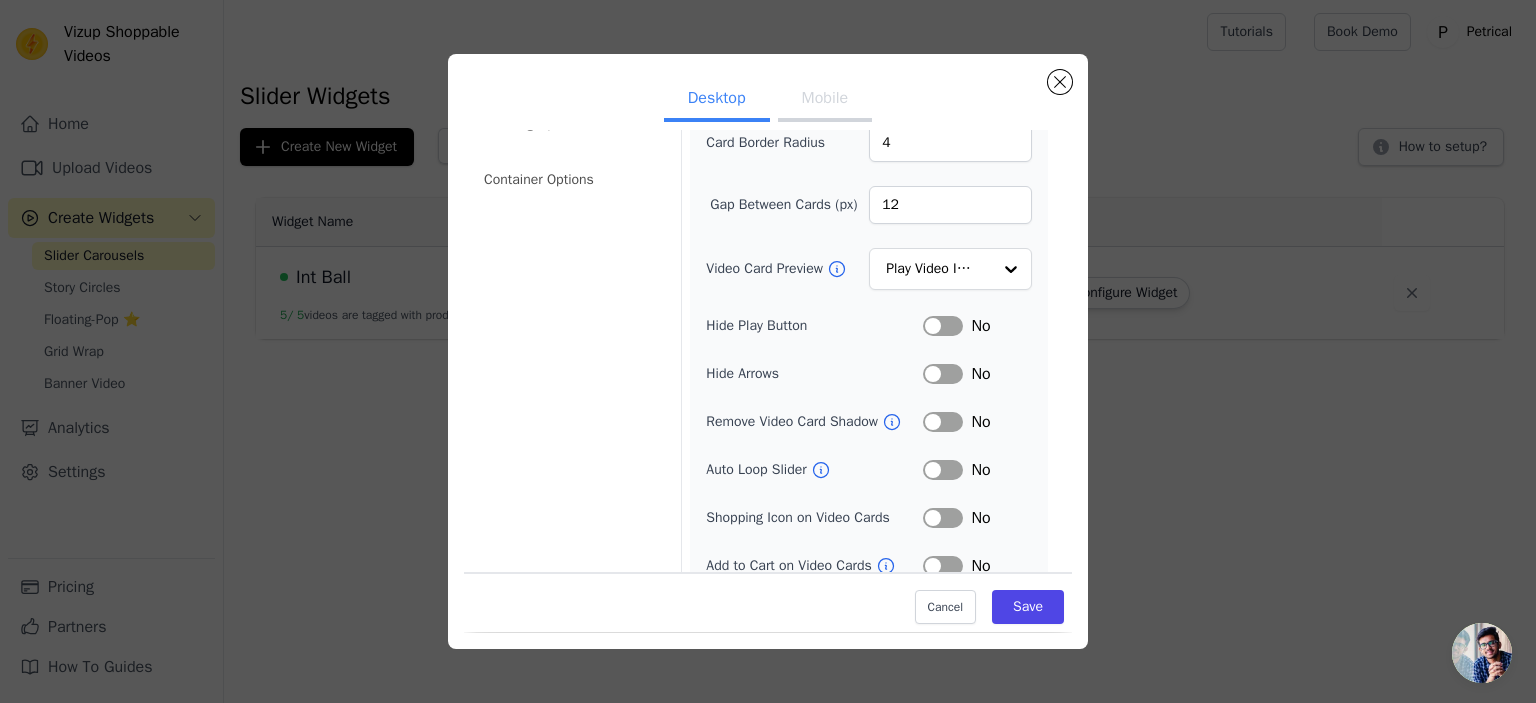 scroll, scrollTop: 0, scrollLeft: 0, axis: both 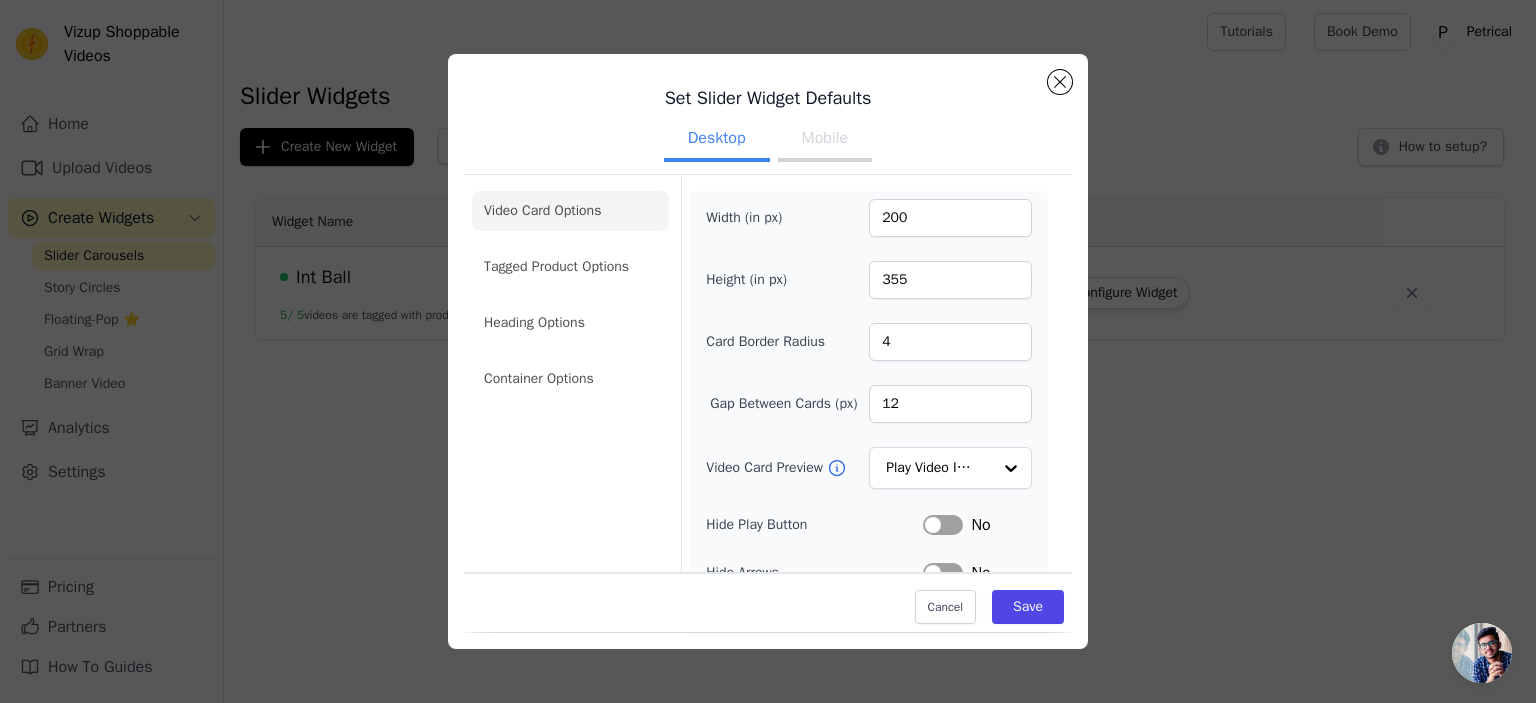 click on "Mobile" at bounding box center (825, 140) 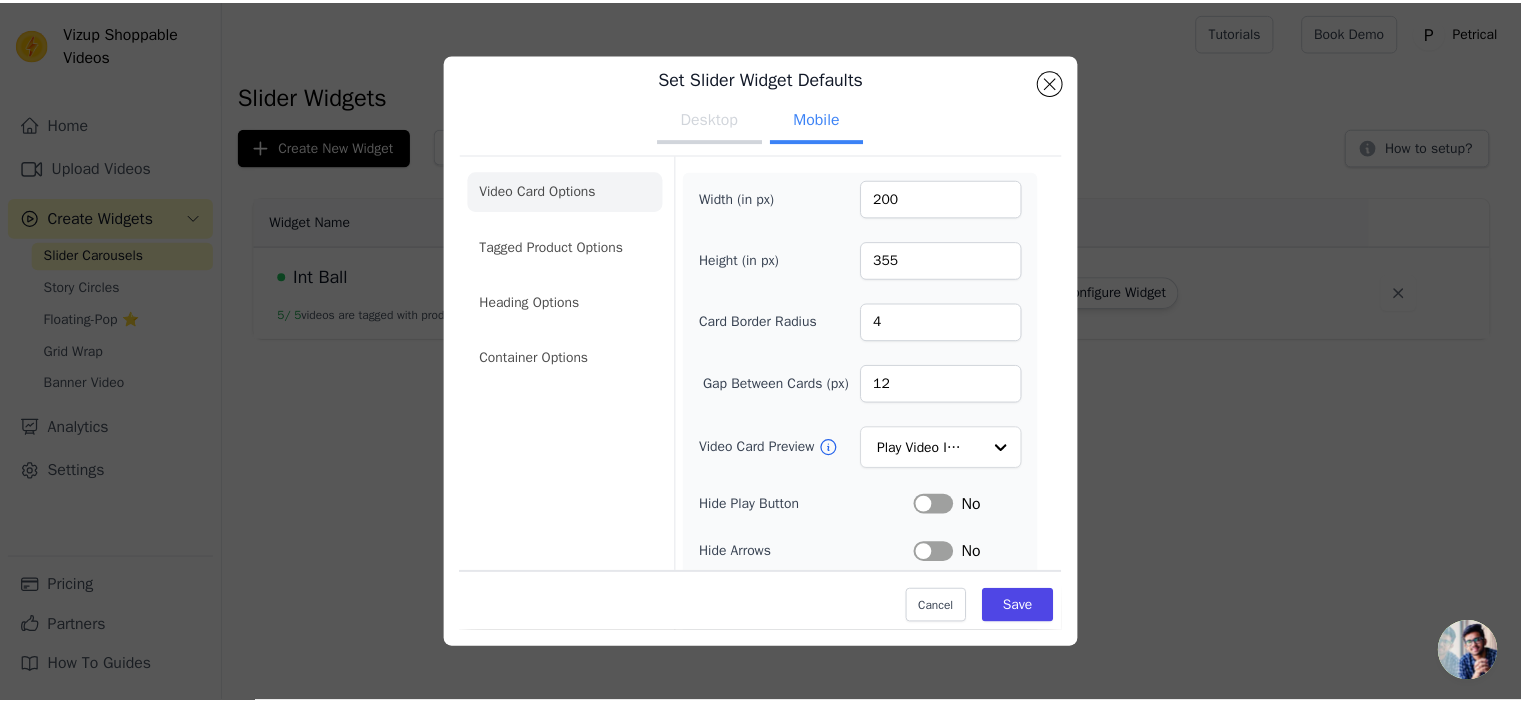 scroll, scrollTop: 0, scrollLeft: 0, axis: both 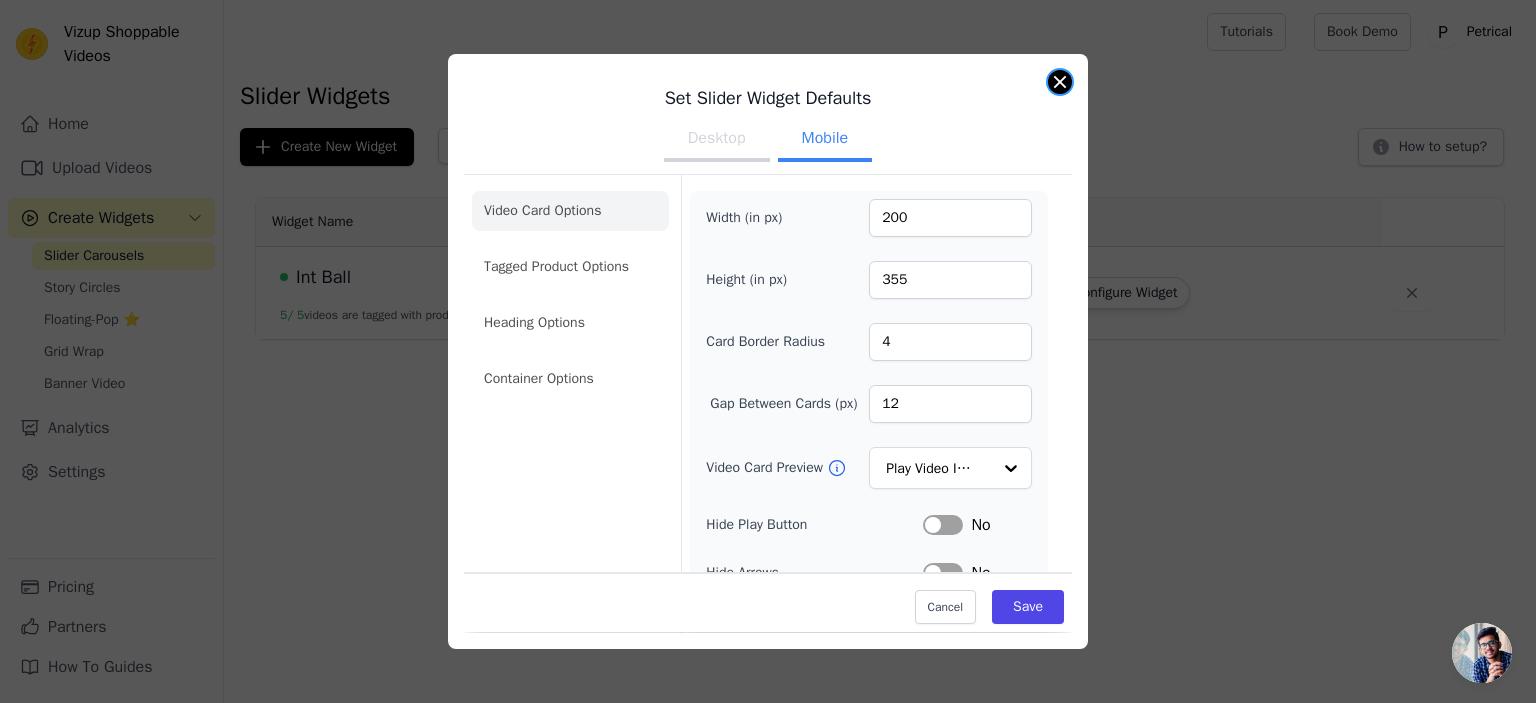 click at bounding box center (1060, 82) 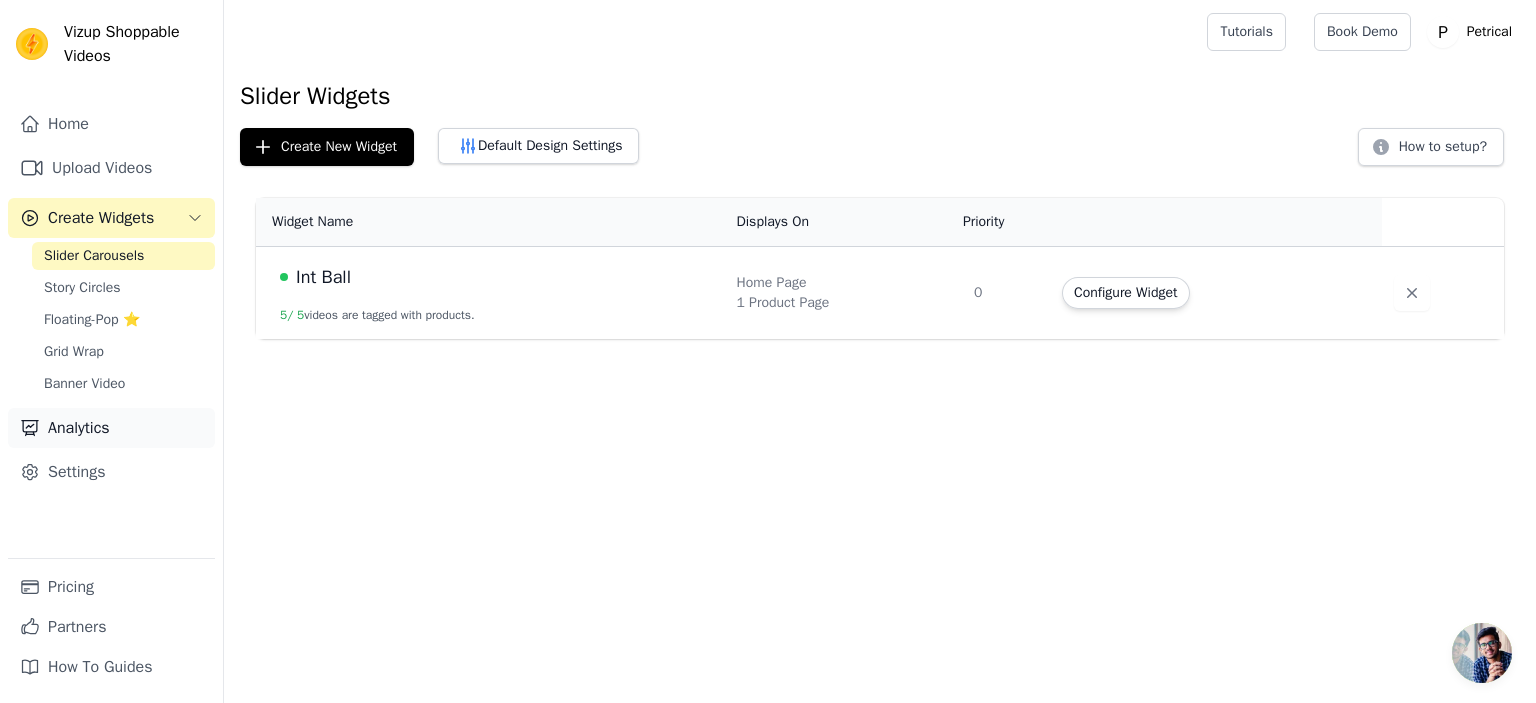 click on "Analytics" at bounding box center [111, 428] 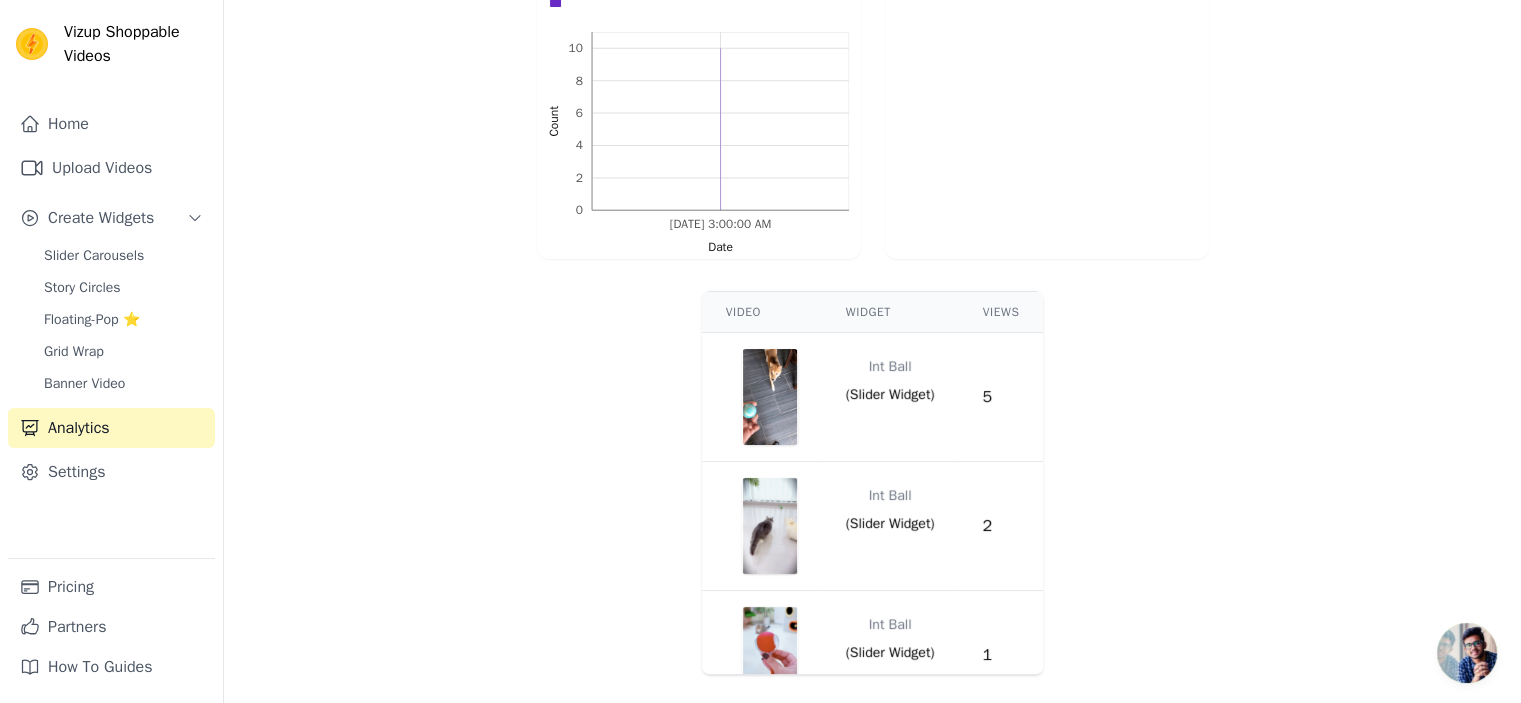 scroll, scrollTop: 799, scrollLeft: 0, axis: vertical 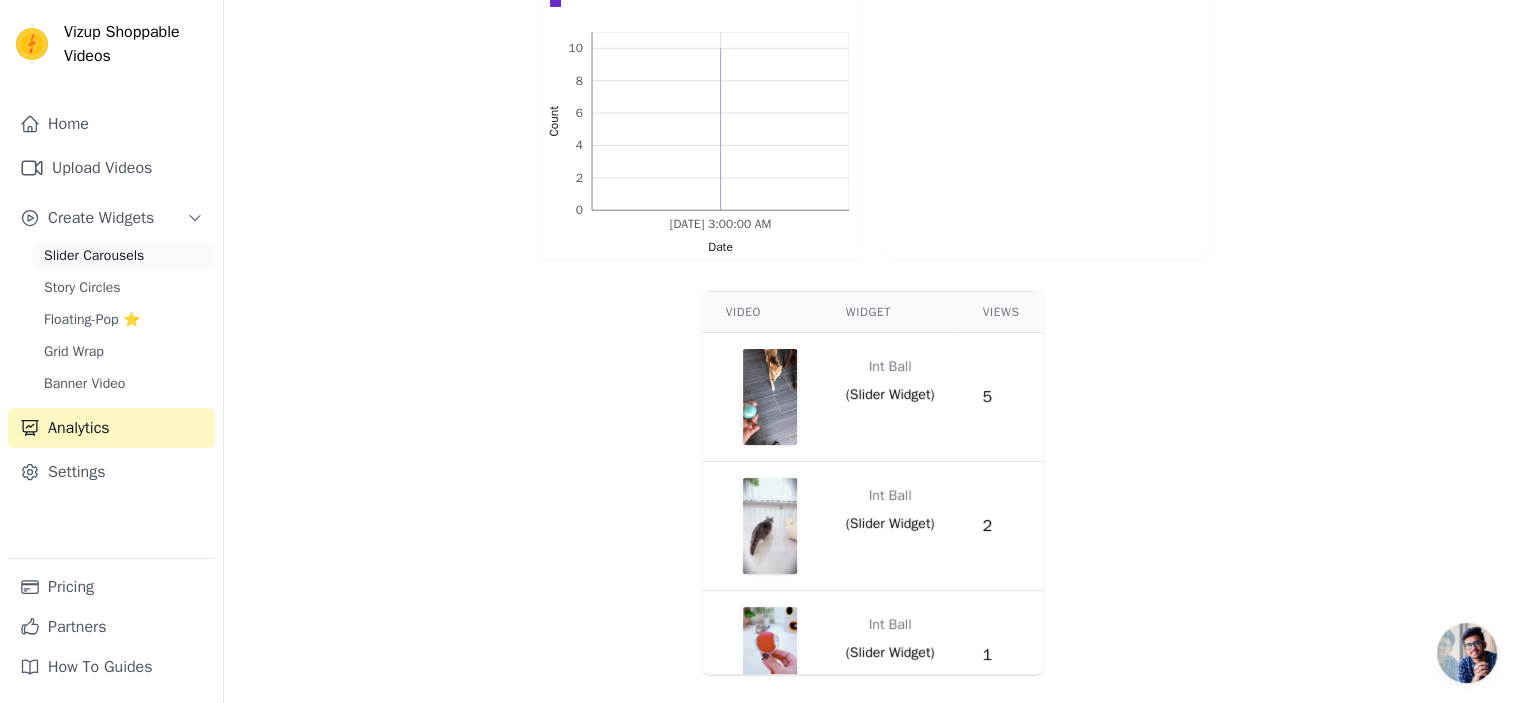 click on "Slider Carousels" at bounding box center (94, 256) 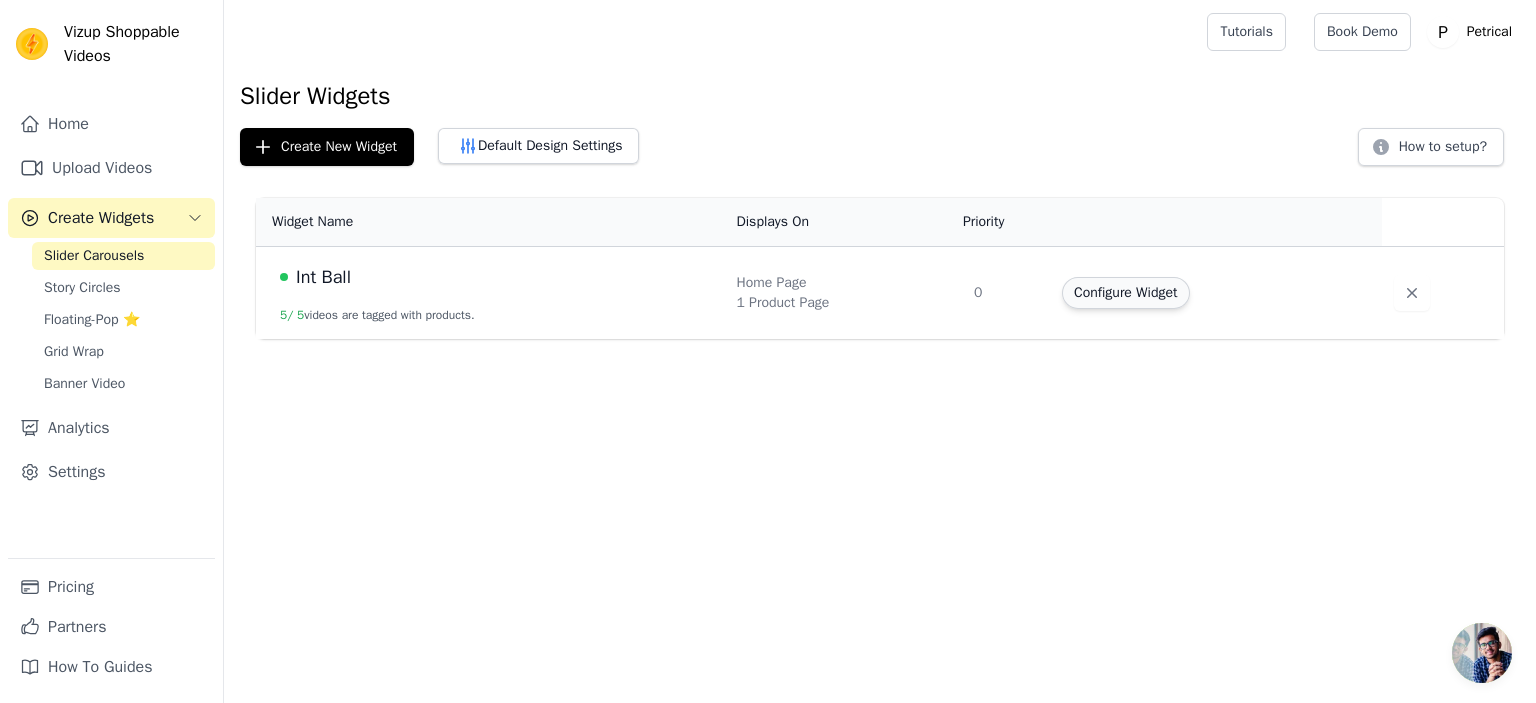 click on "Configure Widget" at bounding box center [1125, 293] 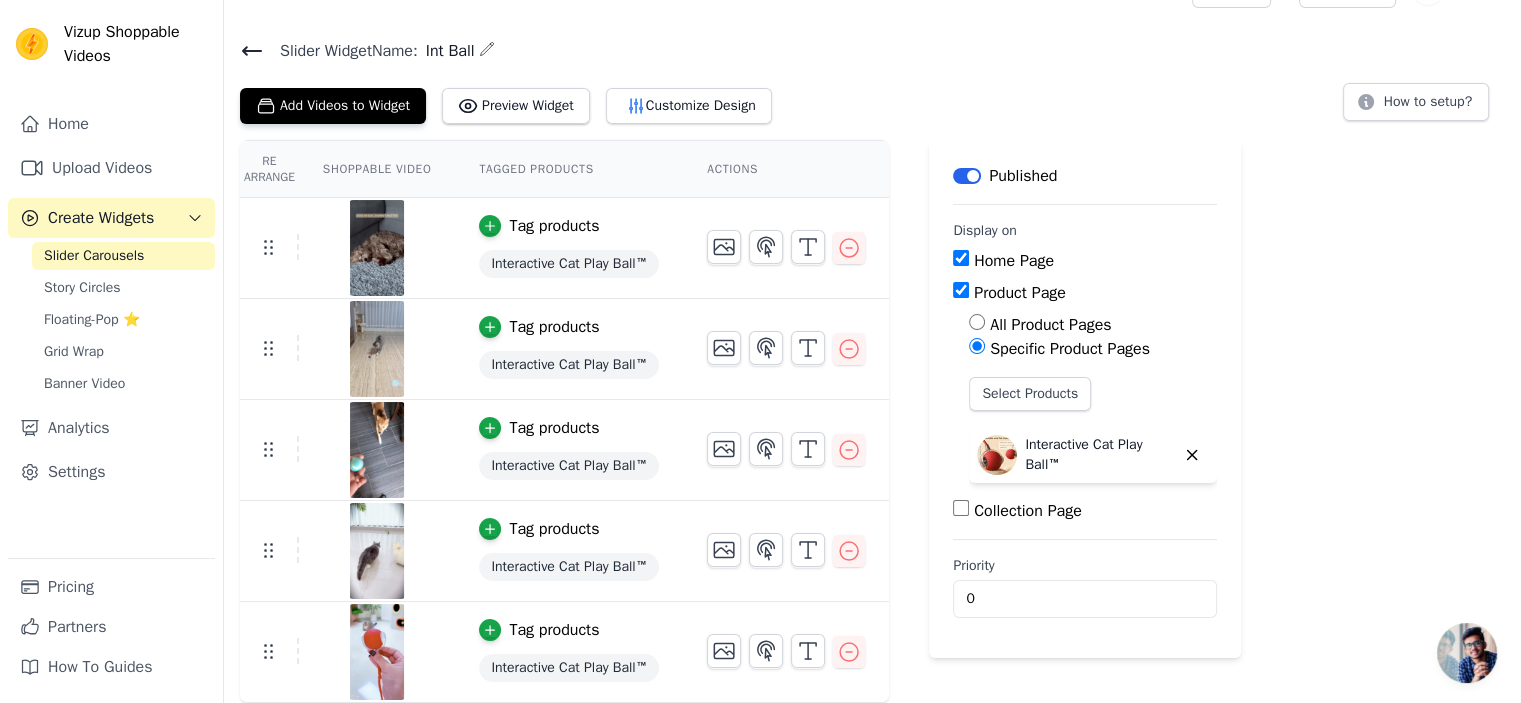 scroll, scrollTop: 24, scrollLeft: 0, axis: vertical 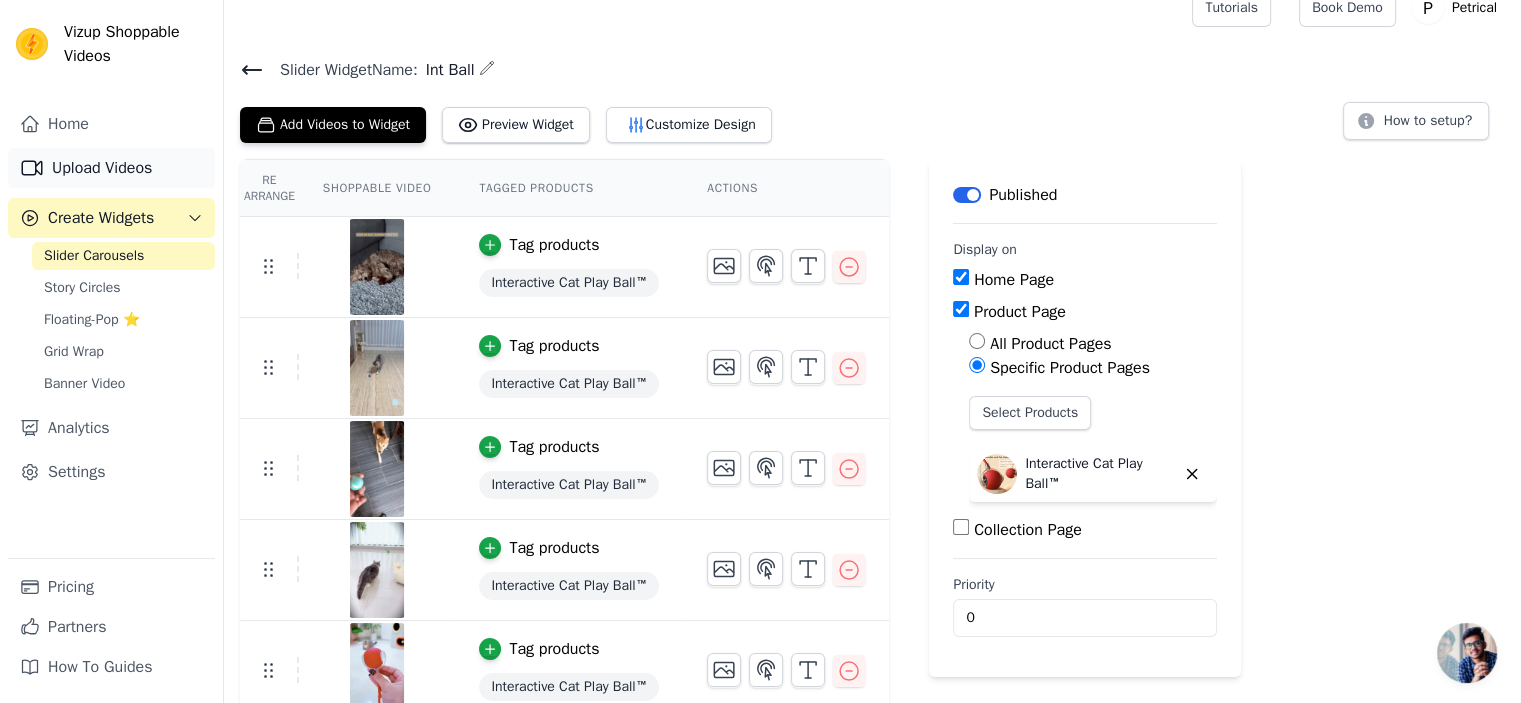 click on "Upload Videos" at bounding box center [111, 168] 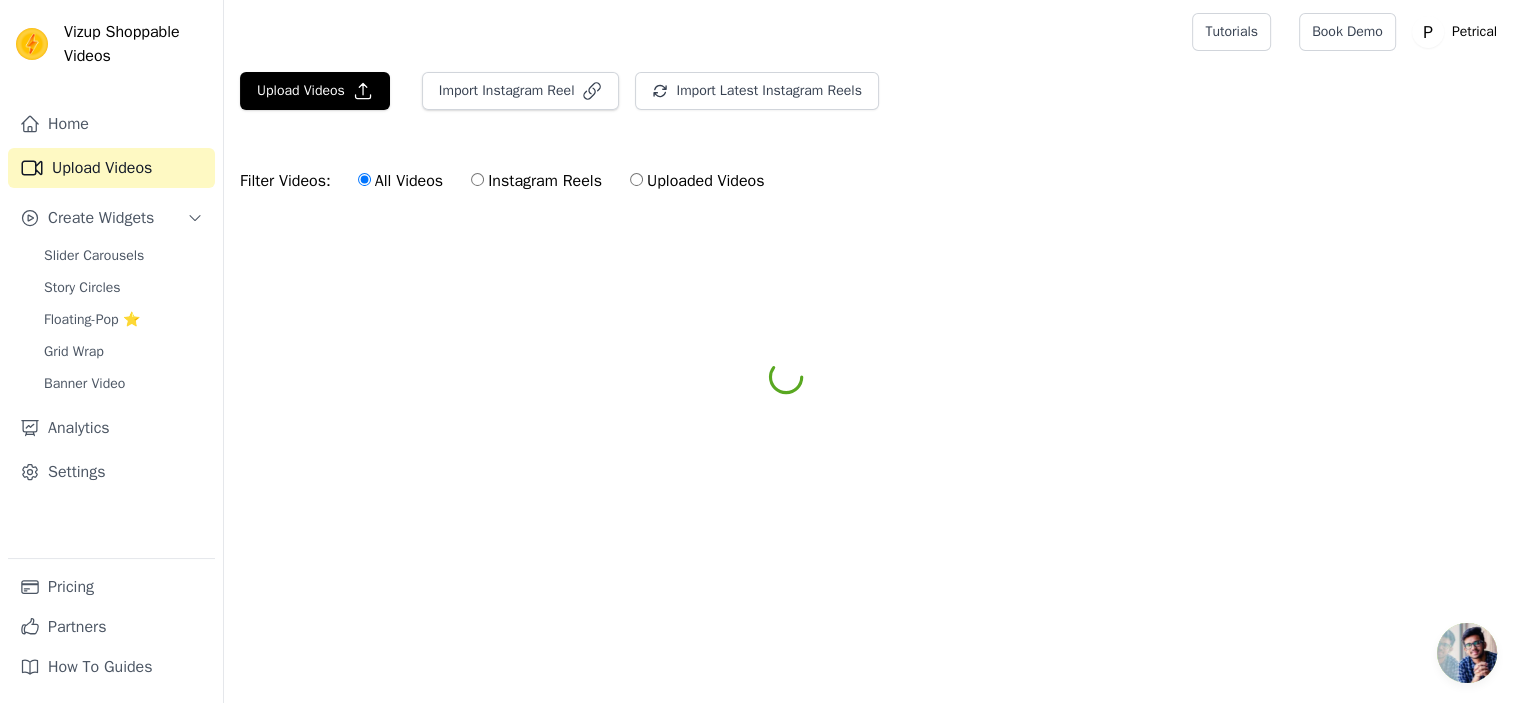 scroll, scrollTop: 0, scrollLeft: 0, axis: both 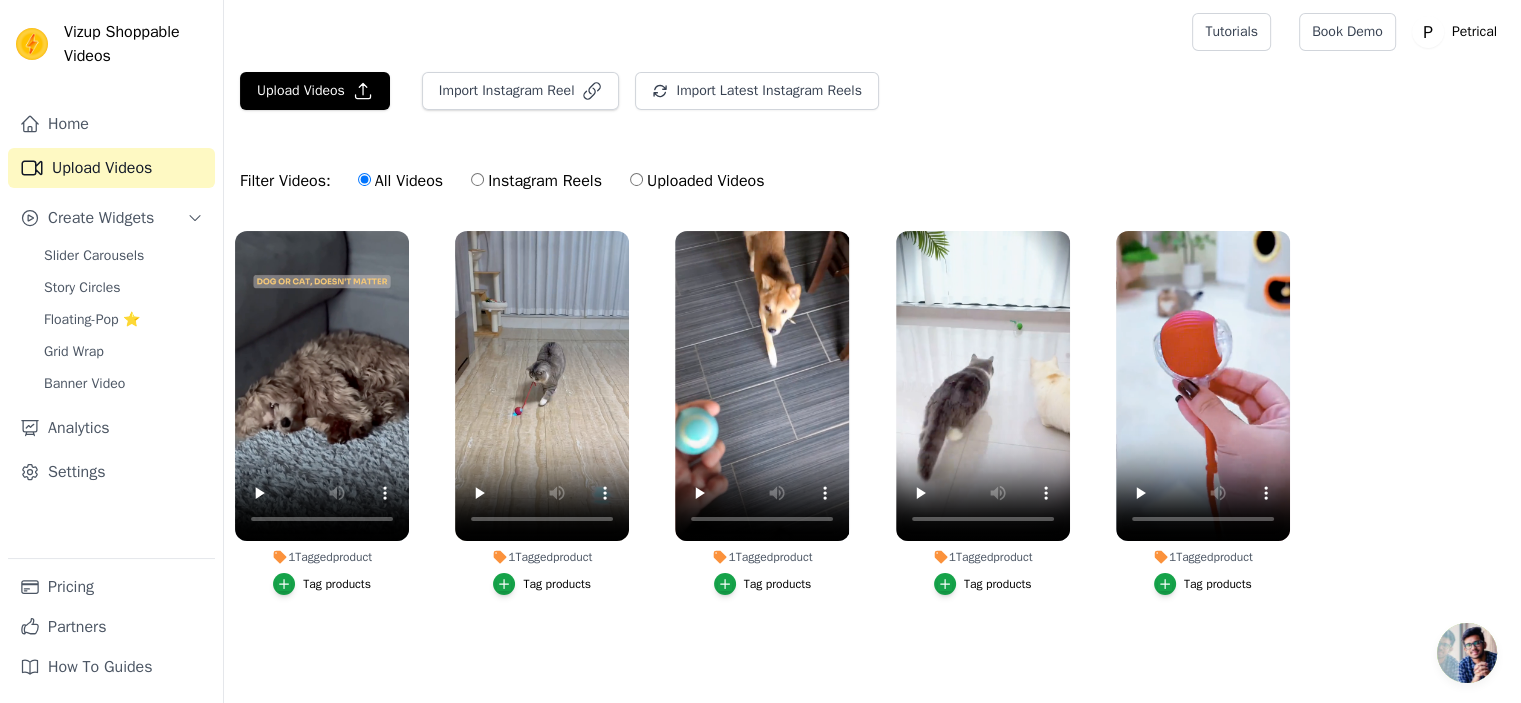 click on "1  Tagged  product" at bounding box center [542, 557] 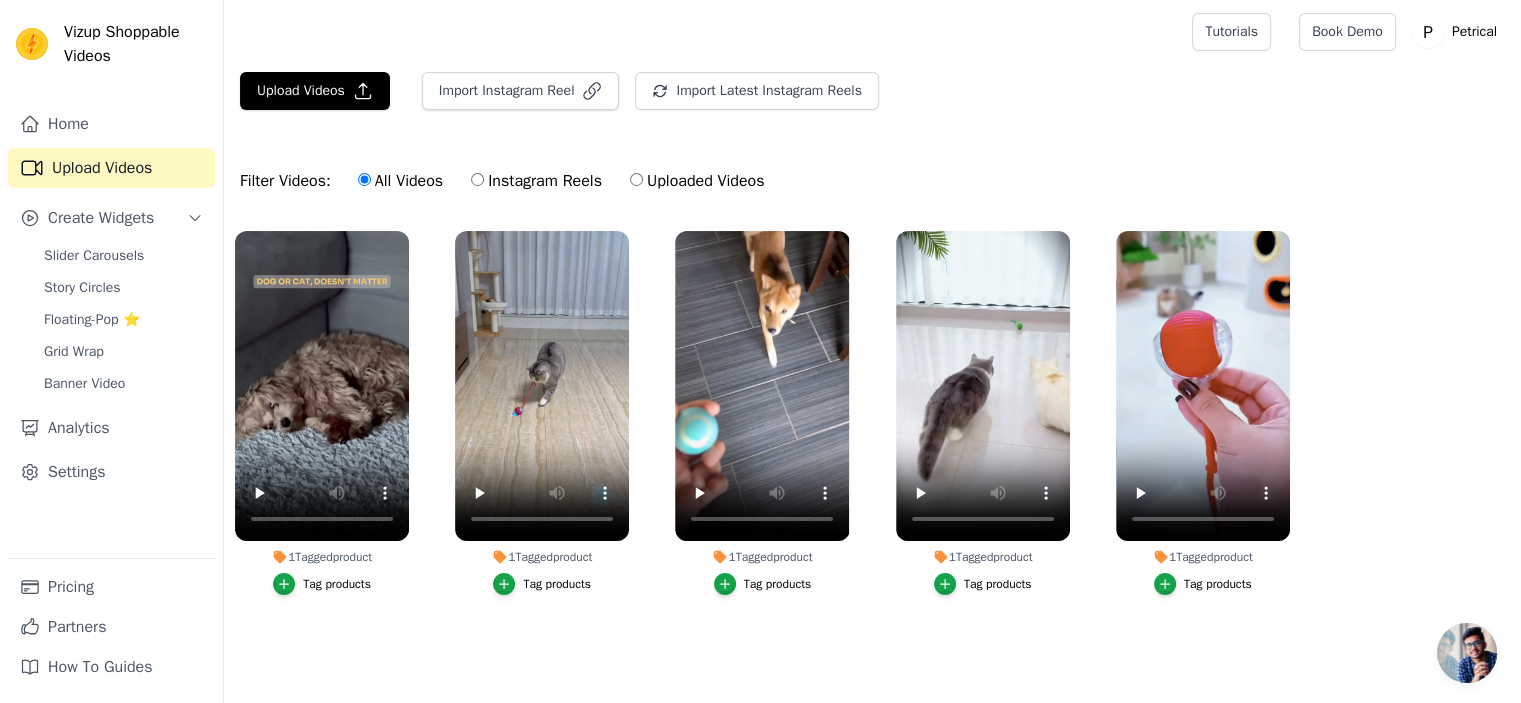 click on "Tag products" at bounding box center [557, 584] 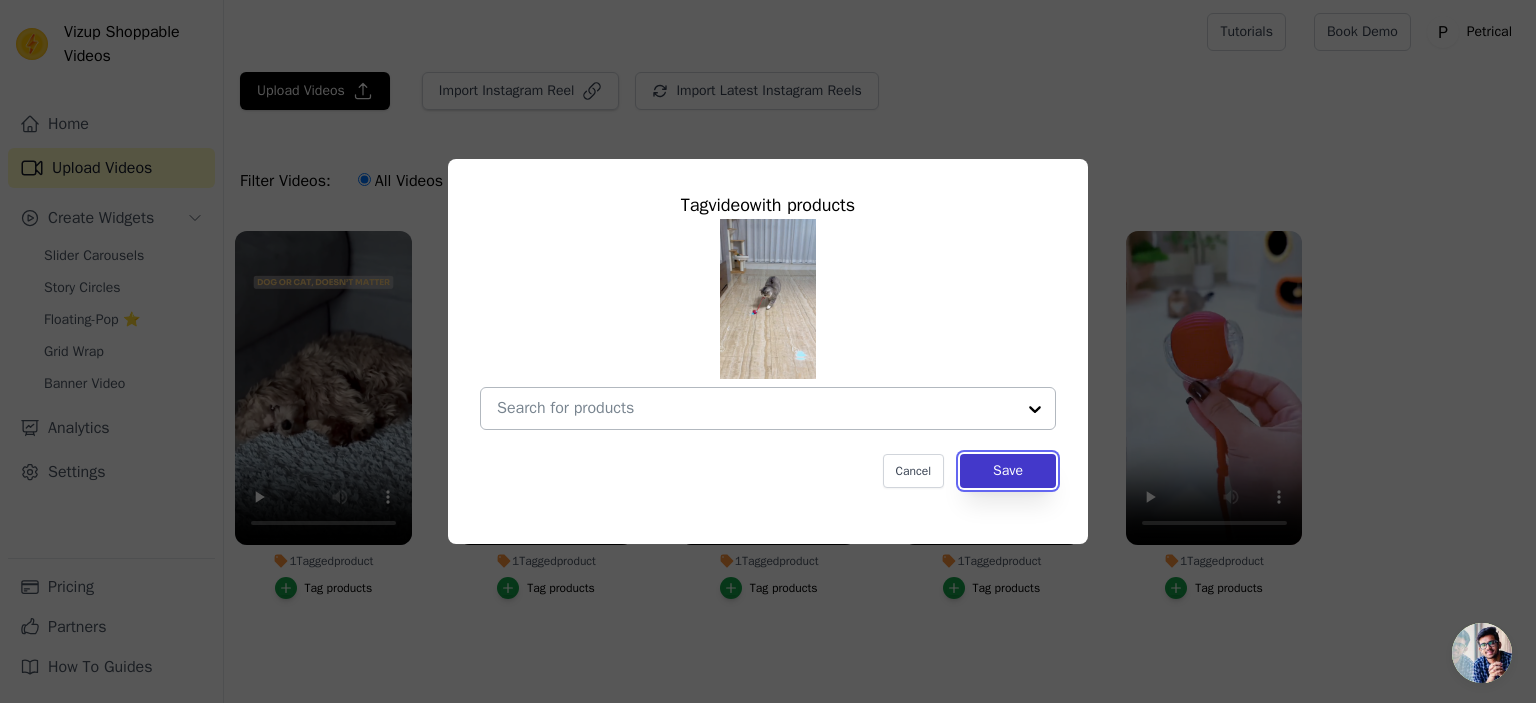 click on "Save" at bounding box center [1008, 471] 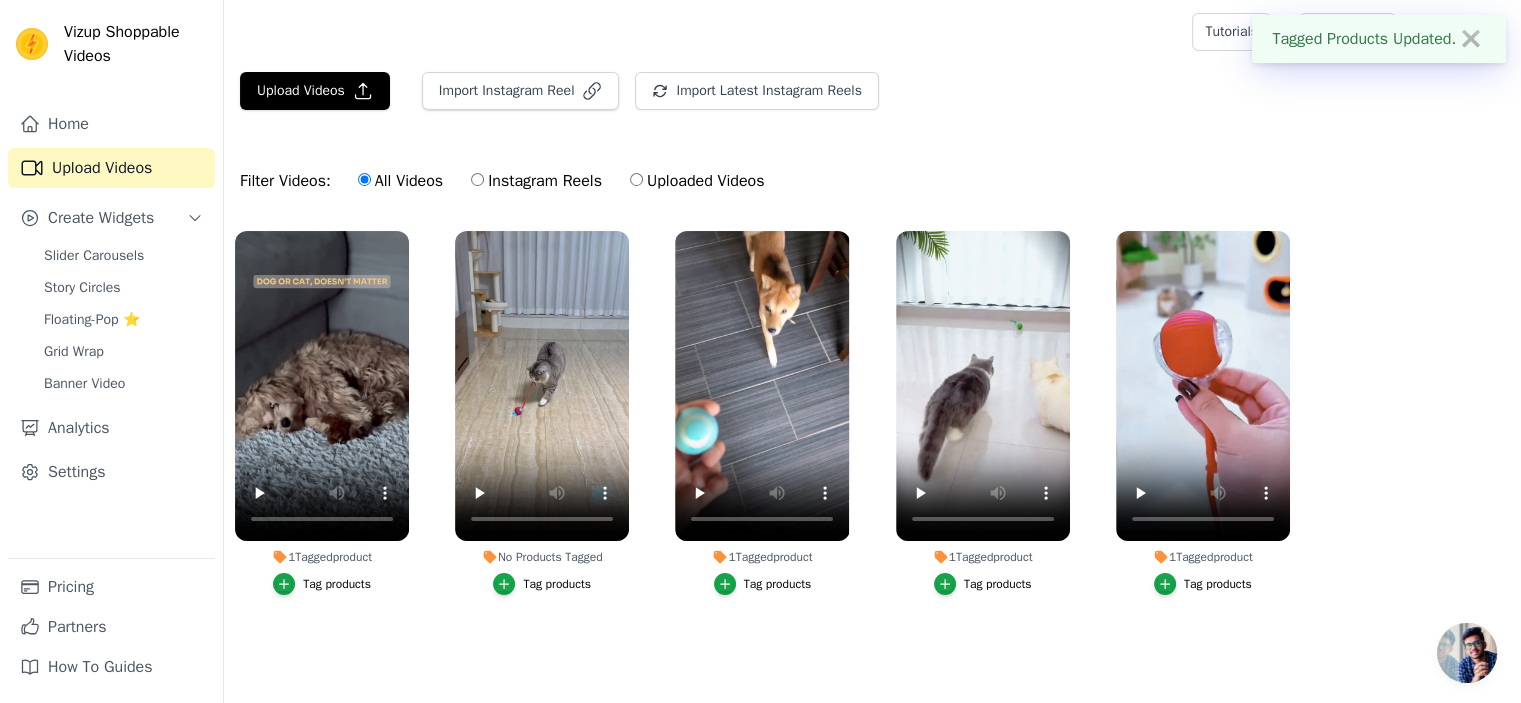 click on "Tag products" at bounding box center [337, 584] 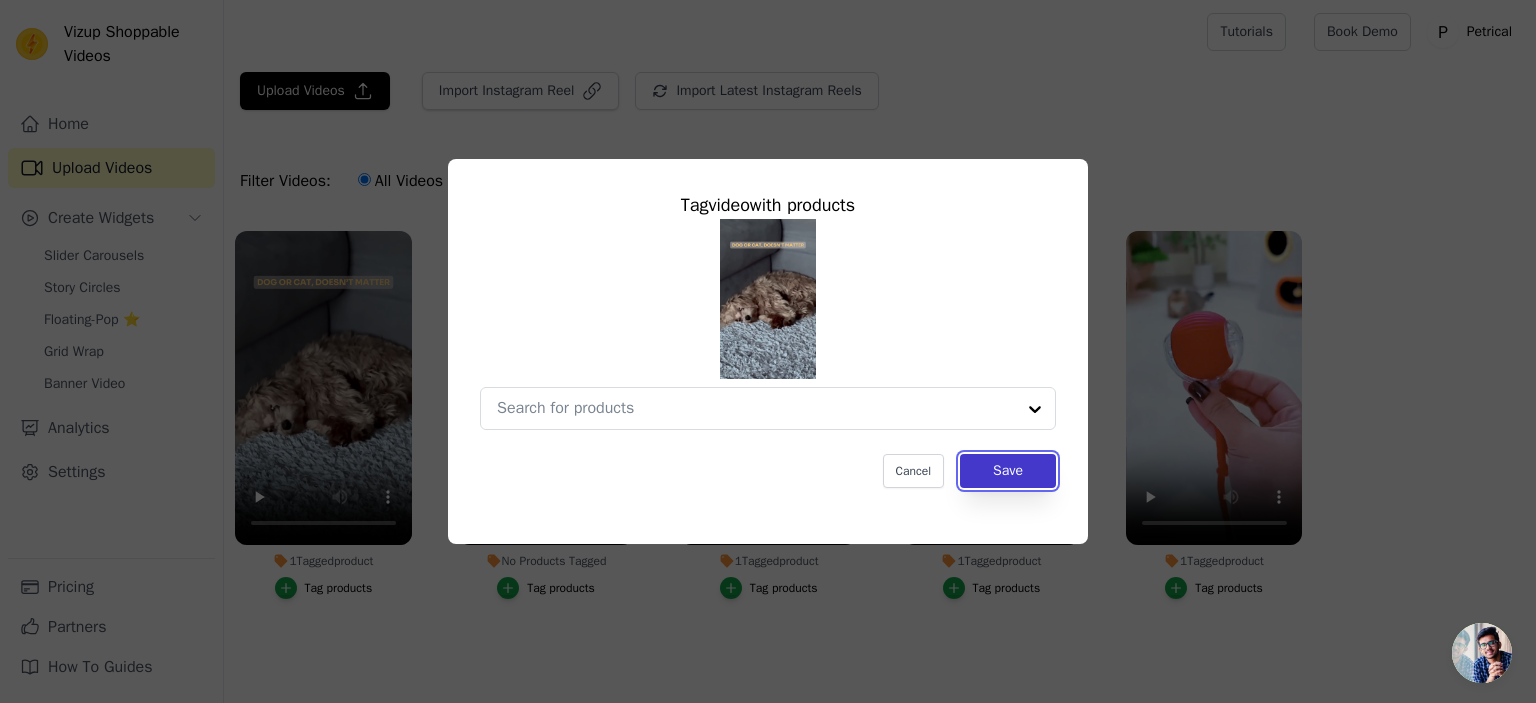 click on "Save" at bounding box center (1008, 471) 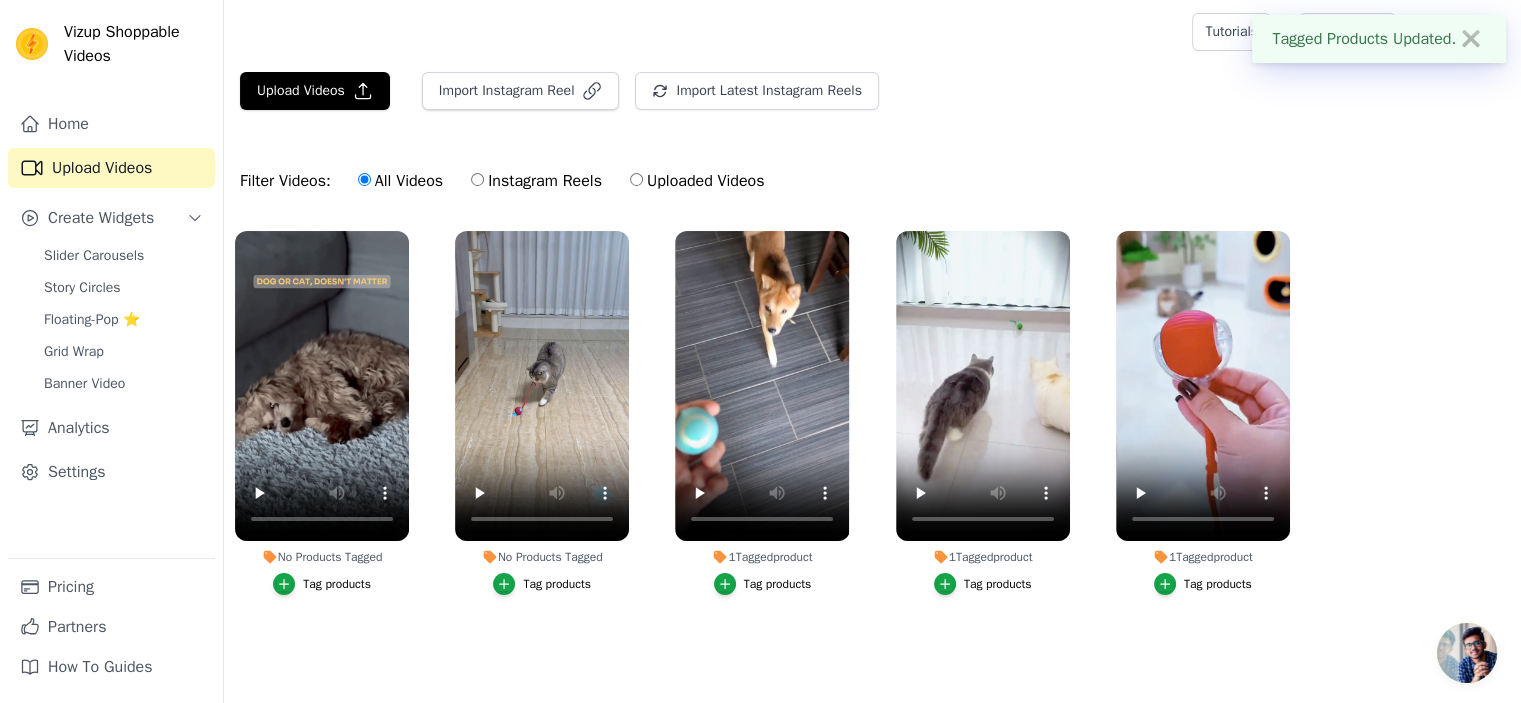 click on "Tag products" at bounding box center [778, 584] 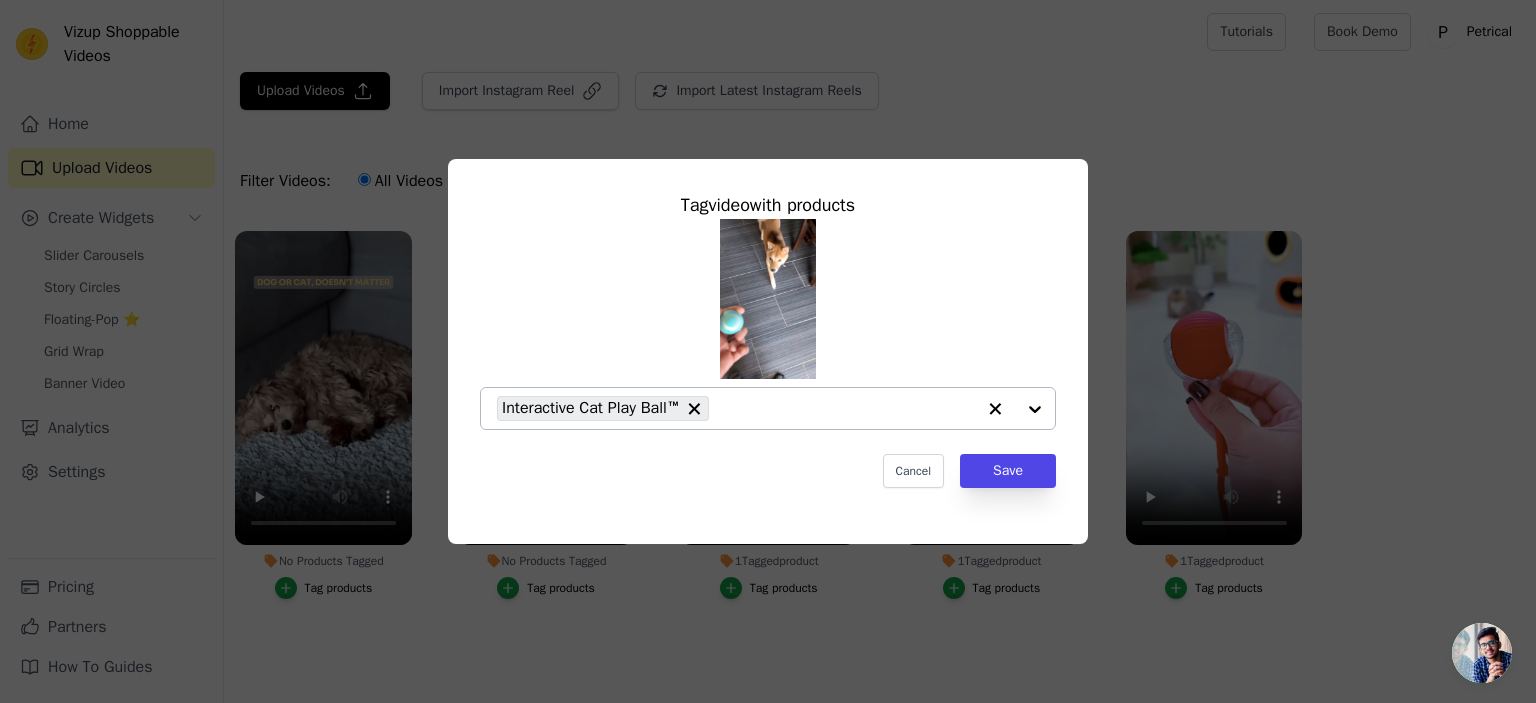 click 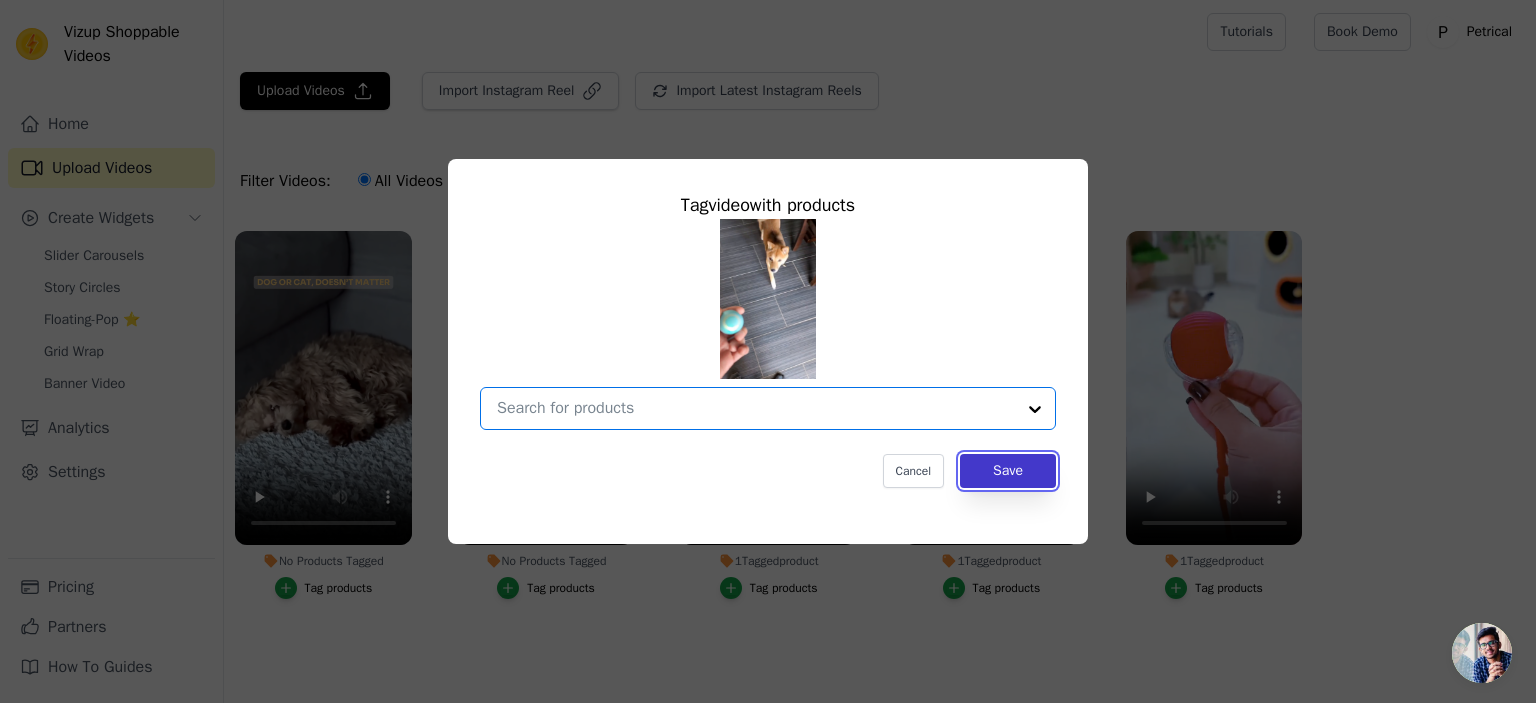 click on "Save" at bounding box center (1008, 471) 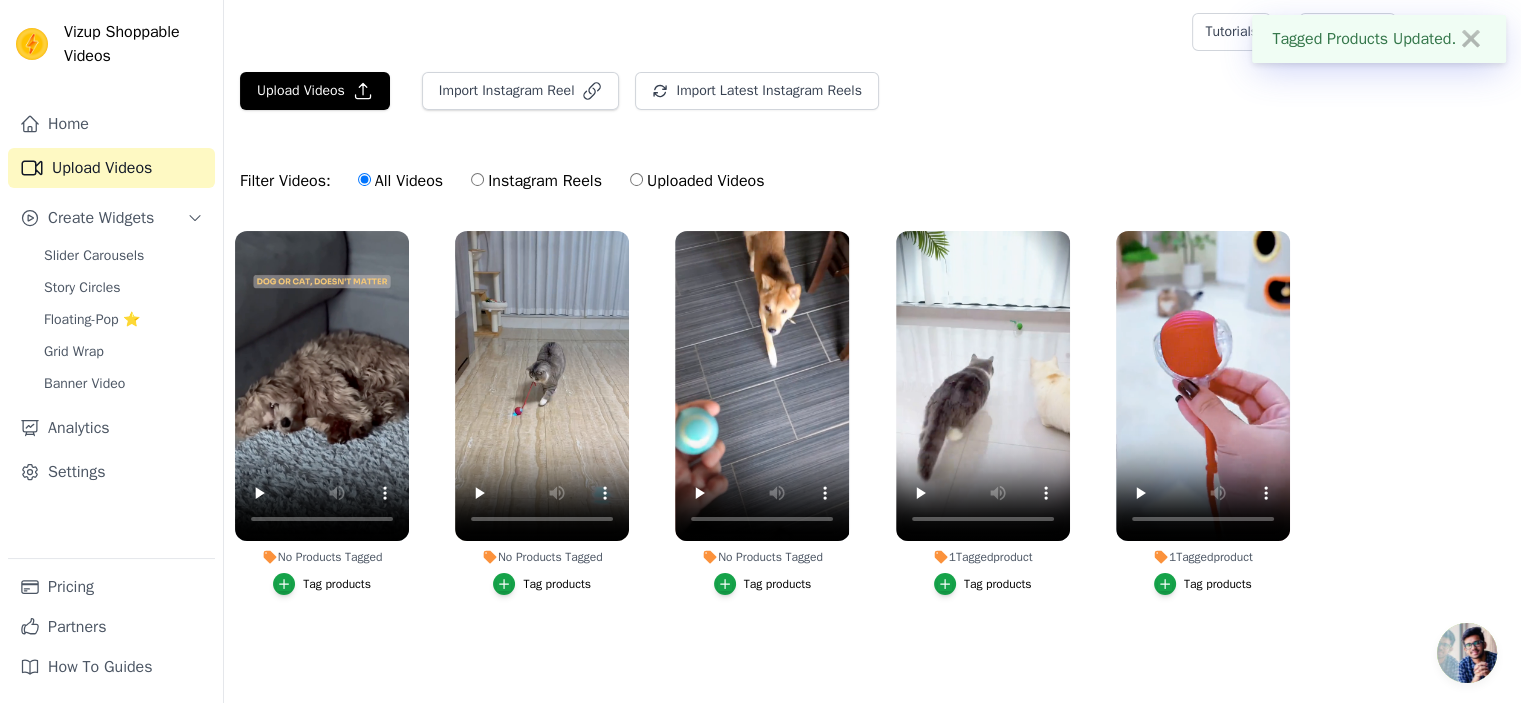 click on "Tag products" at bounding box center (998, 584) 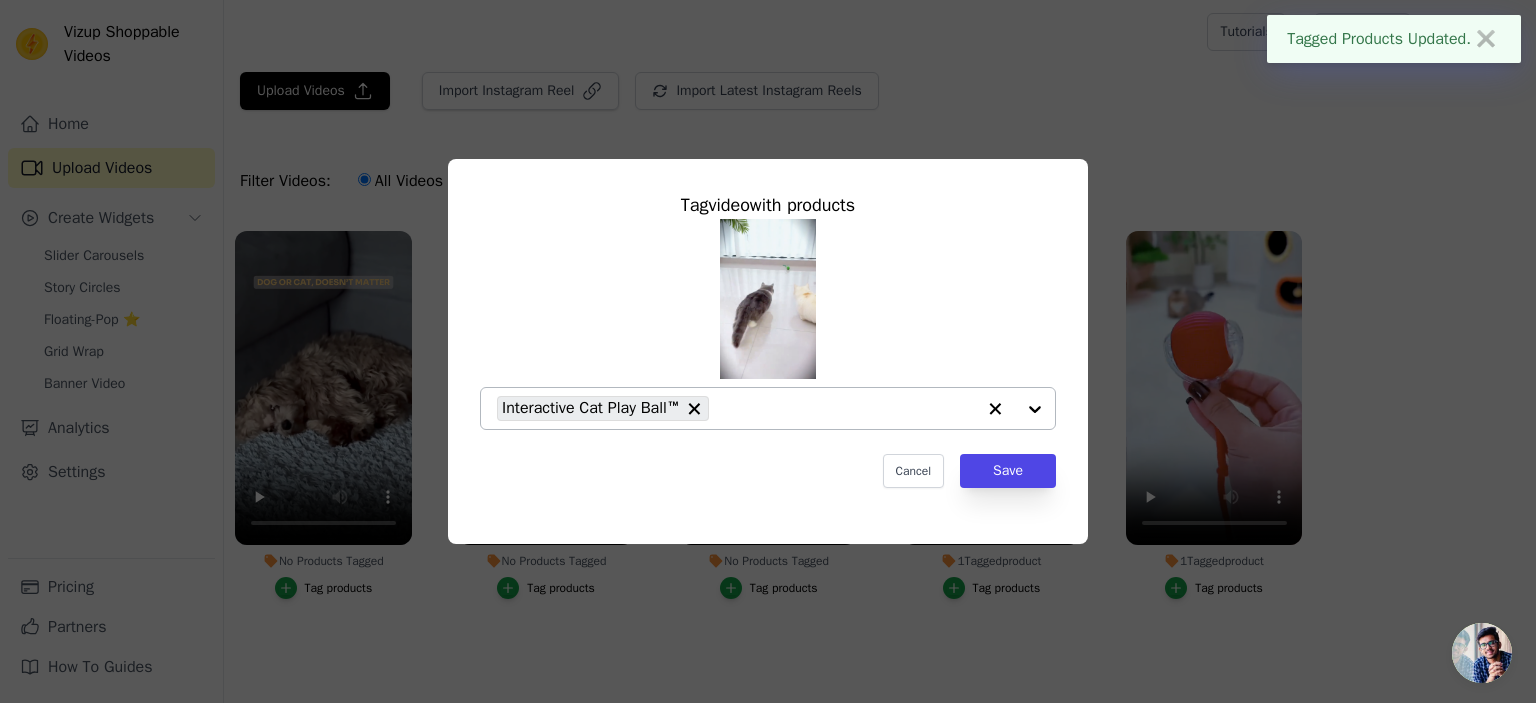 click 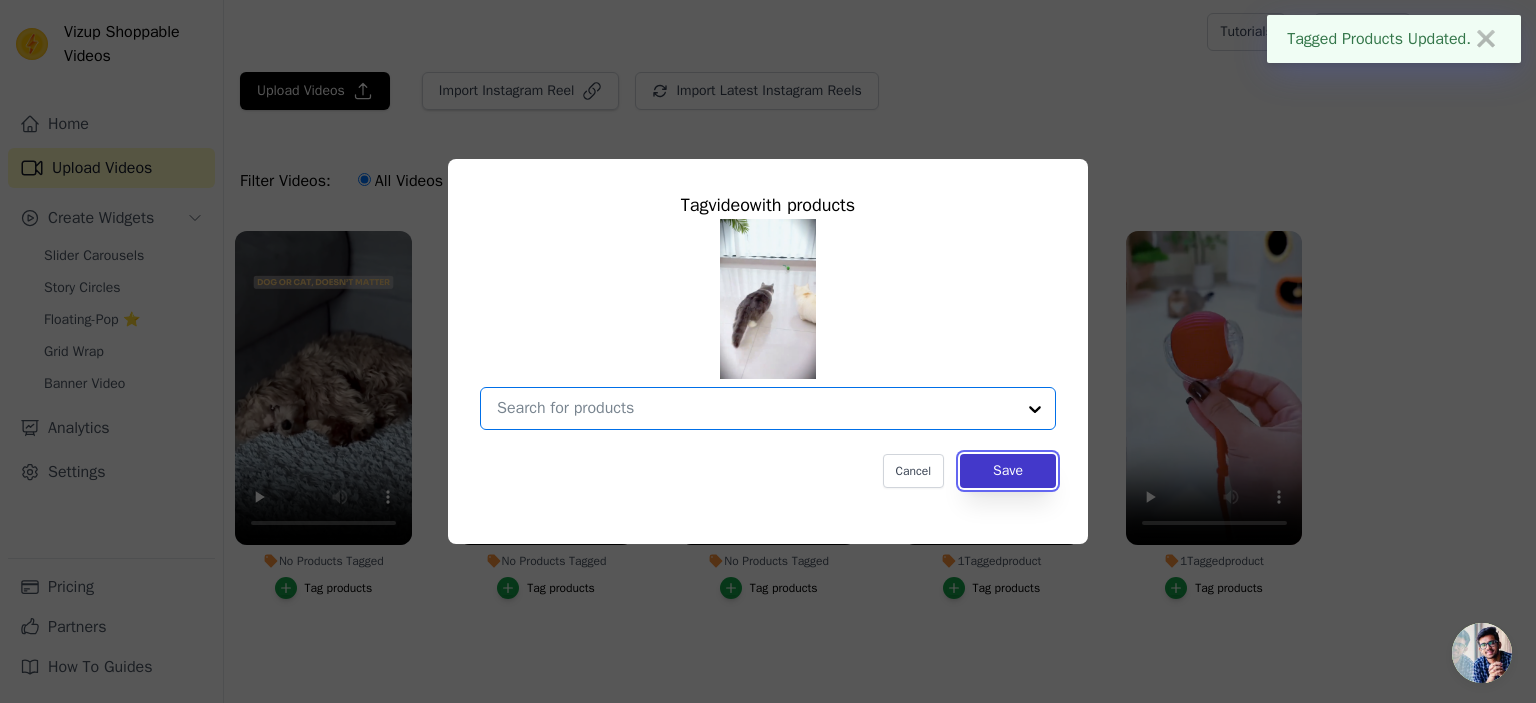 click on "Save" at bounding box center [1008, 471] 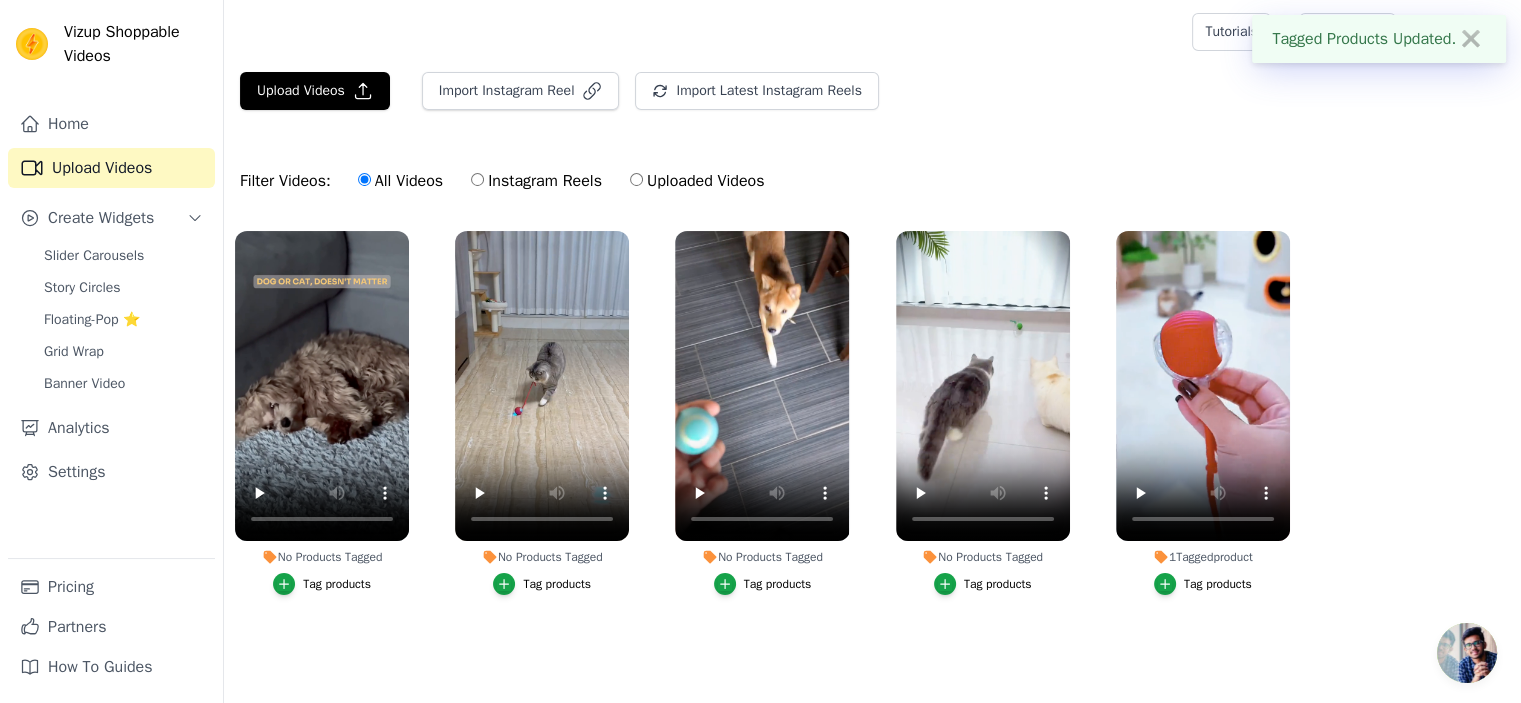 click on "Tag products" at bounding box center (1218, 584) 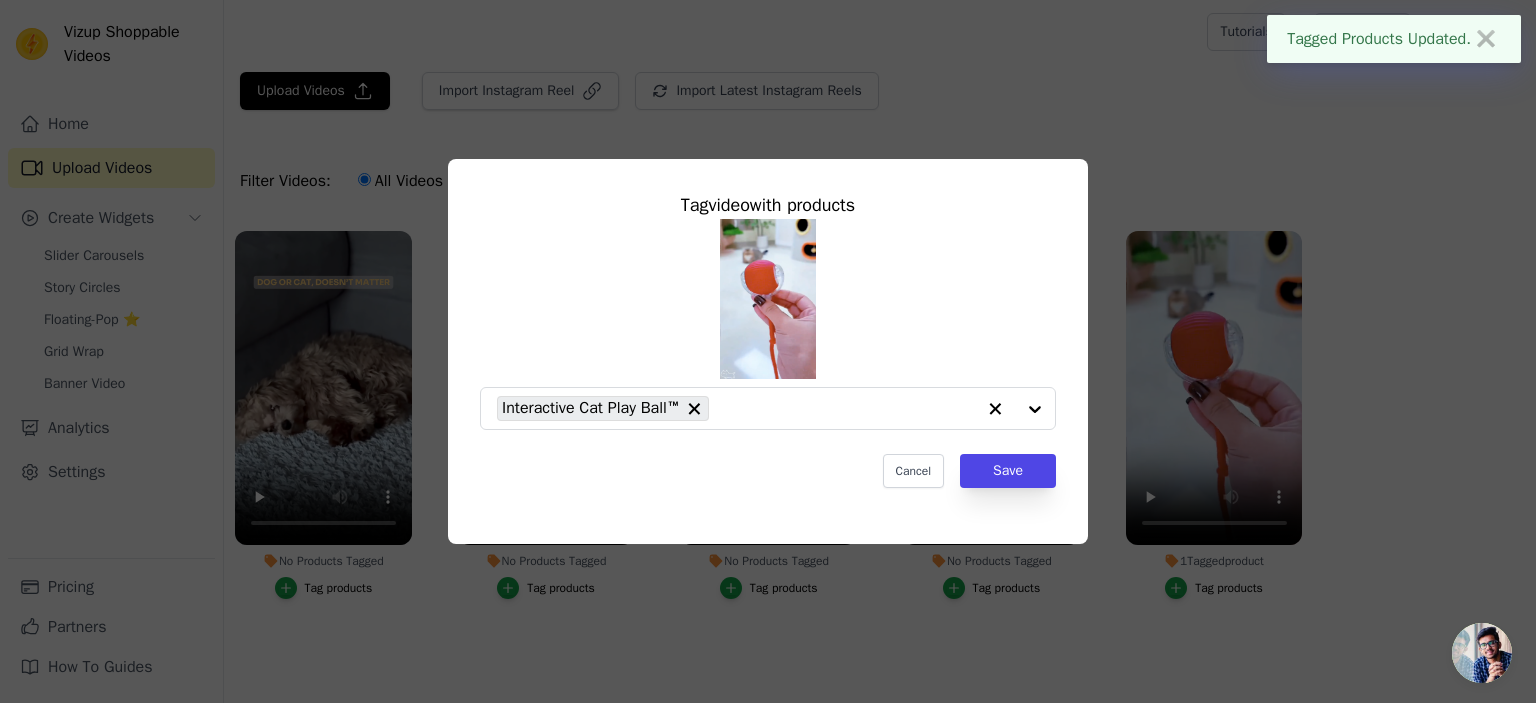 click 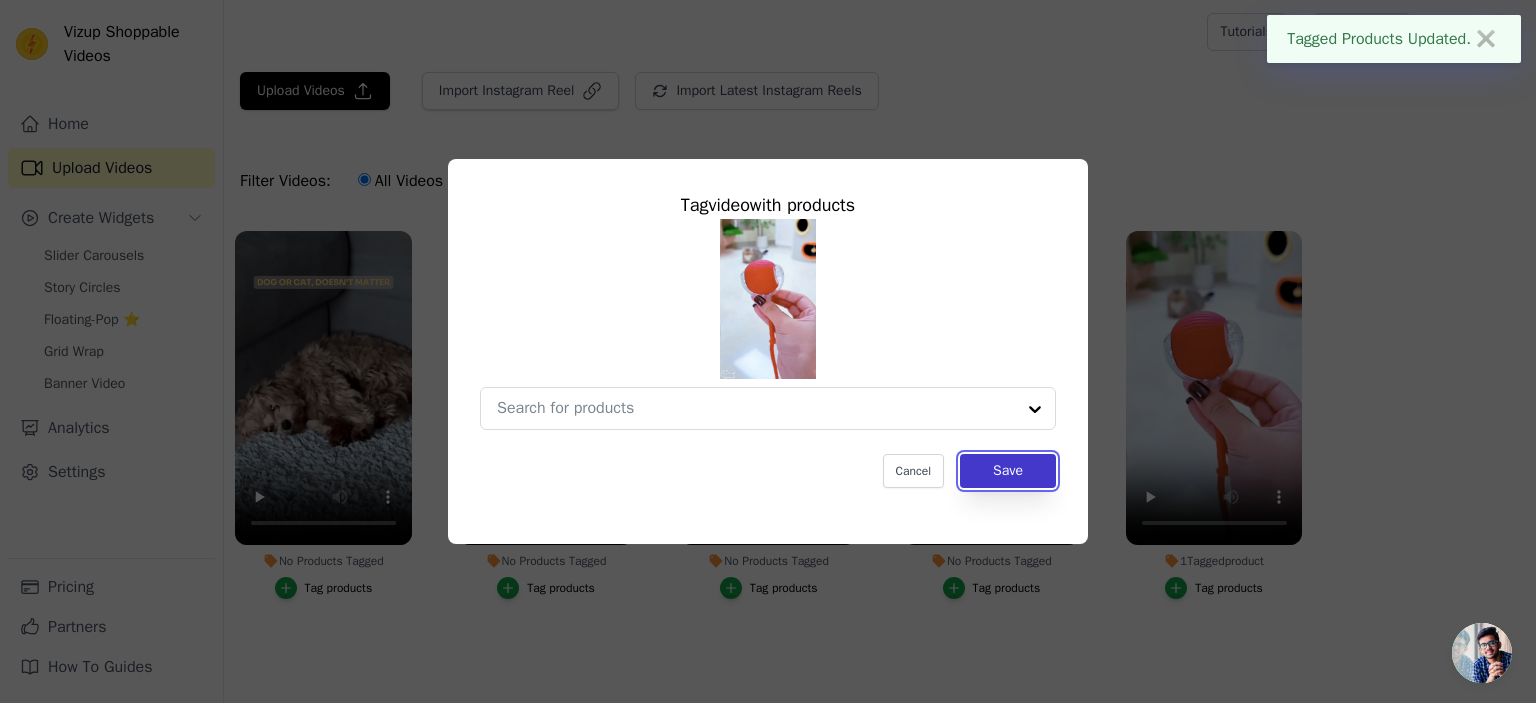 click on "Save" at bounding box center (1008, 471) 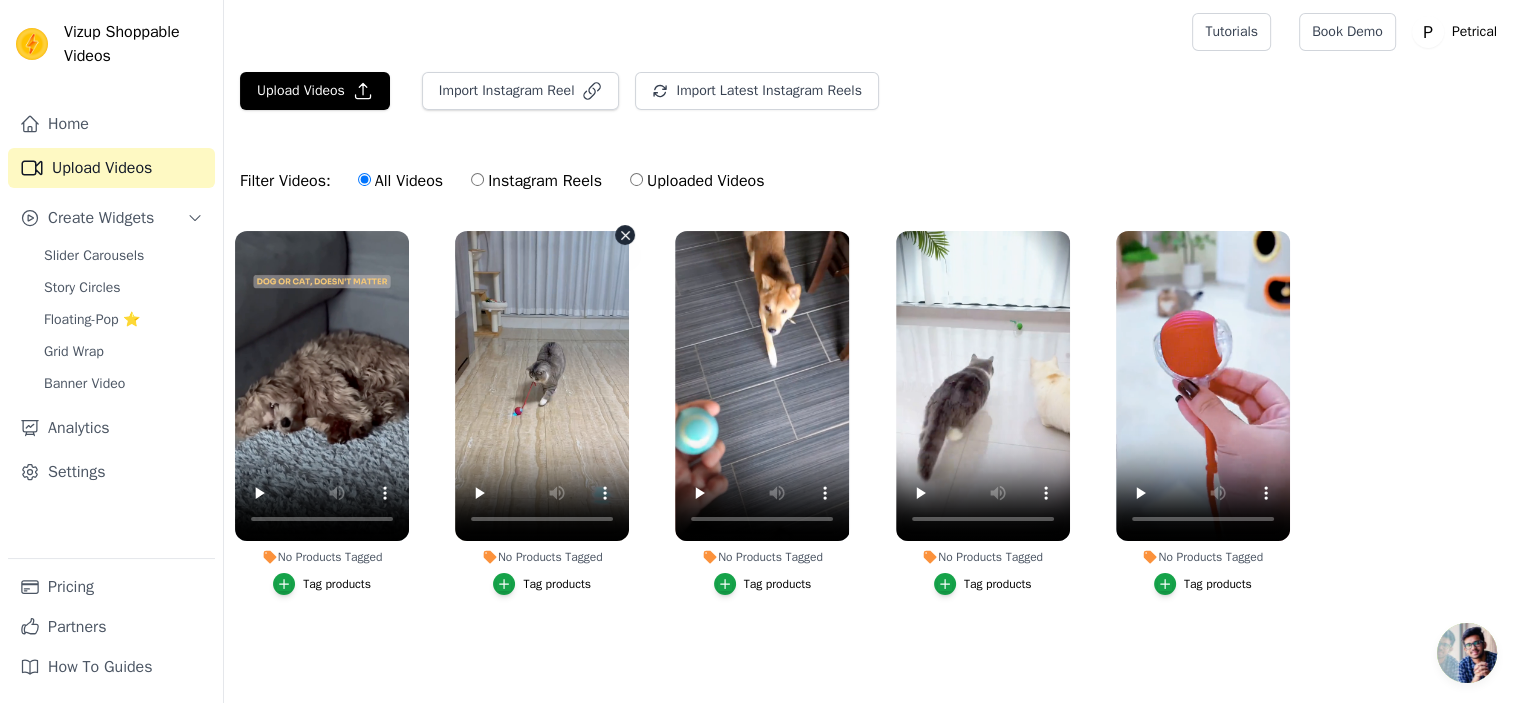 scroll, scrollTop: 56, scrollLeft: 0, axis: vertical 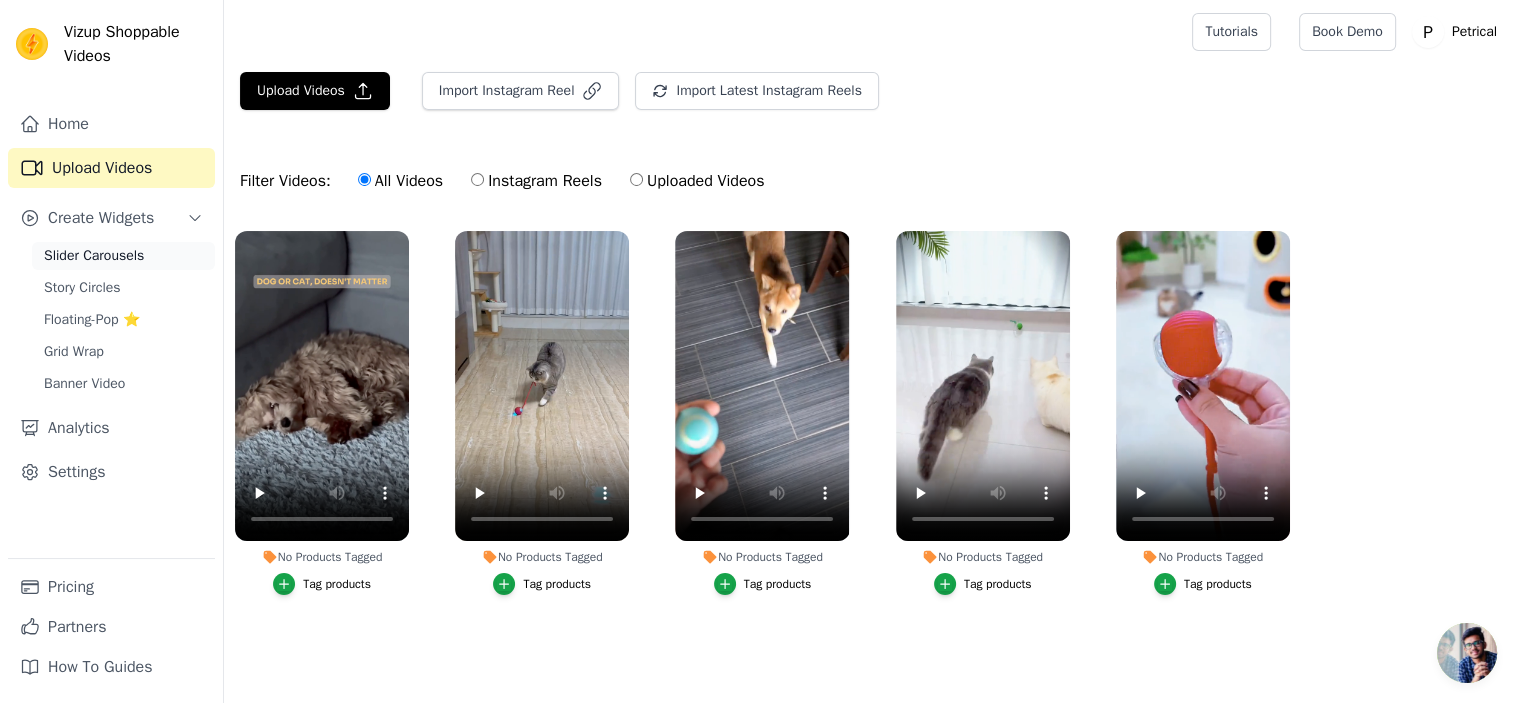 click on "Slider Carousels" at bounding box center [94, 256] 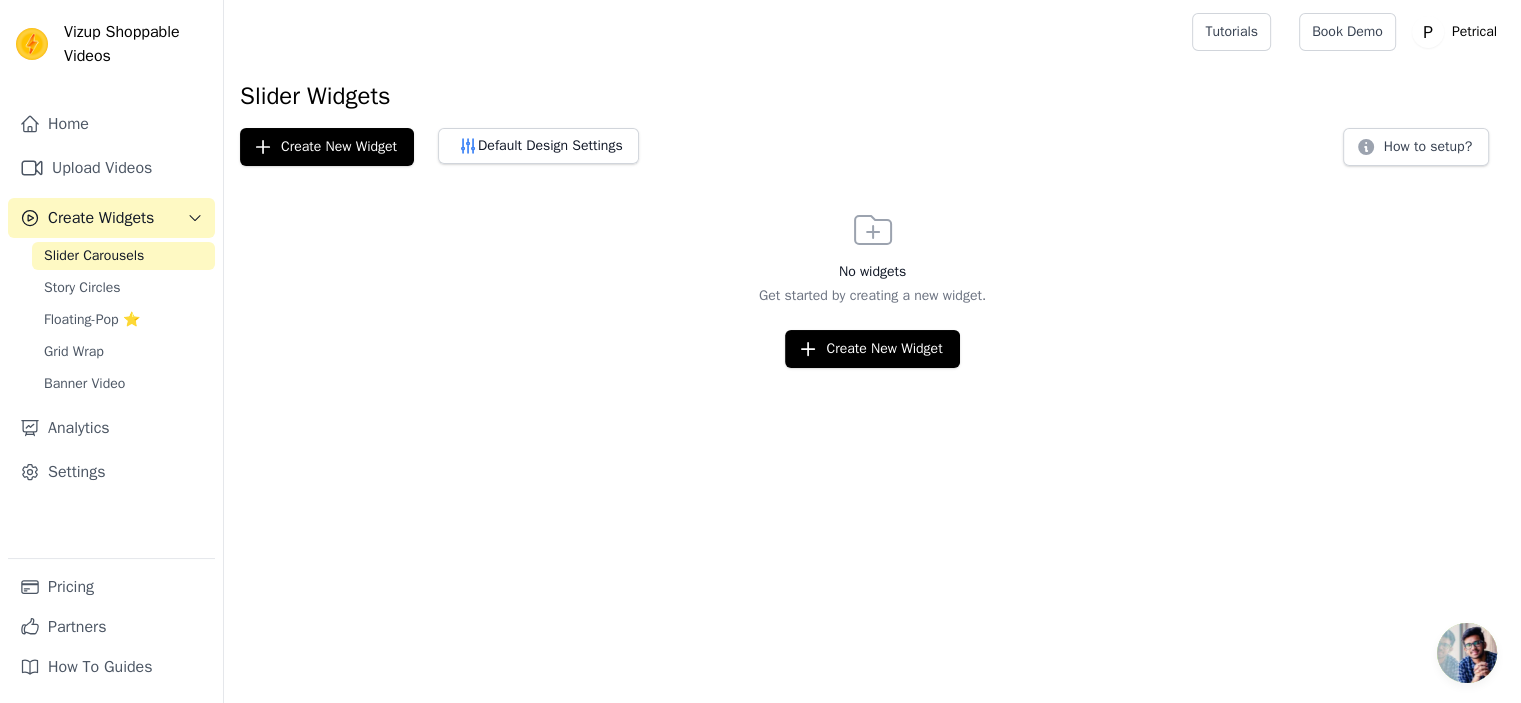 scroll, scrollTop: 0, scrollLeft: 0, axis: both 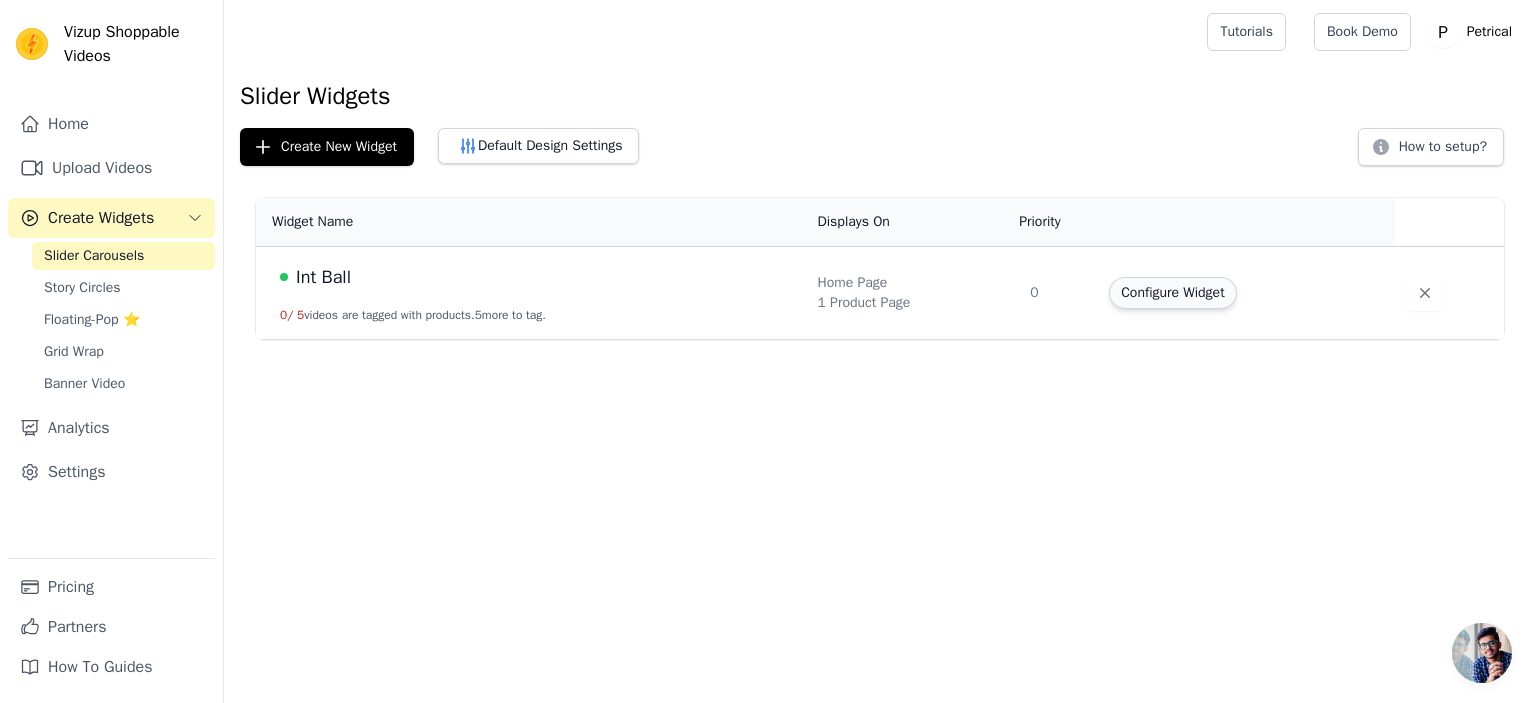 click on "Configure Widget" at bounding box center (1172, 293) 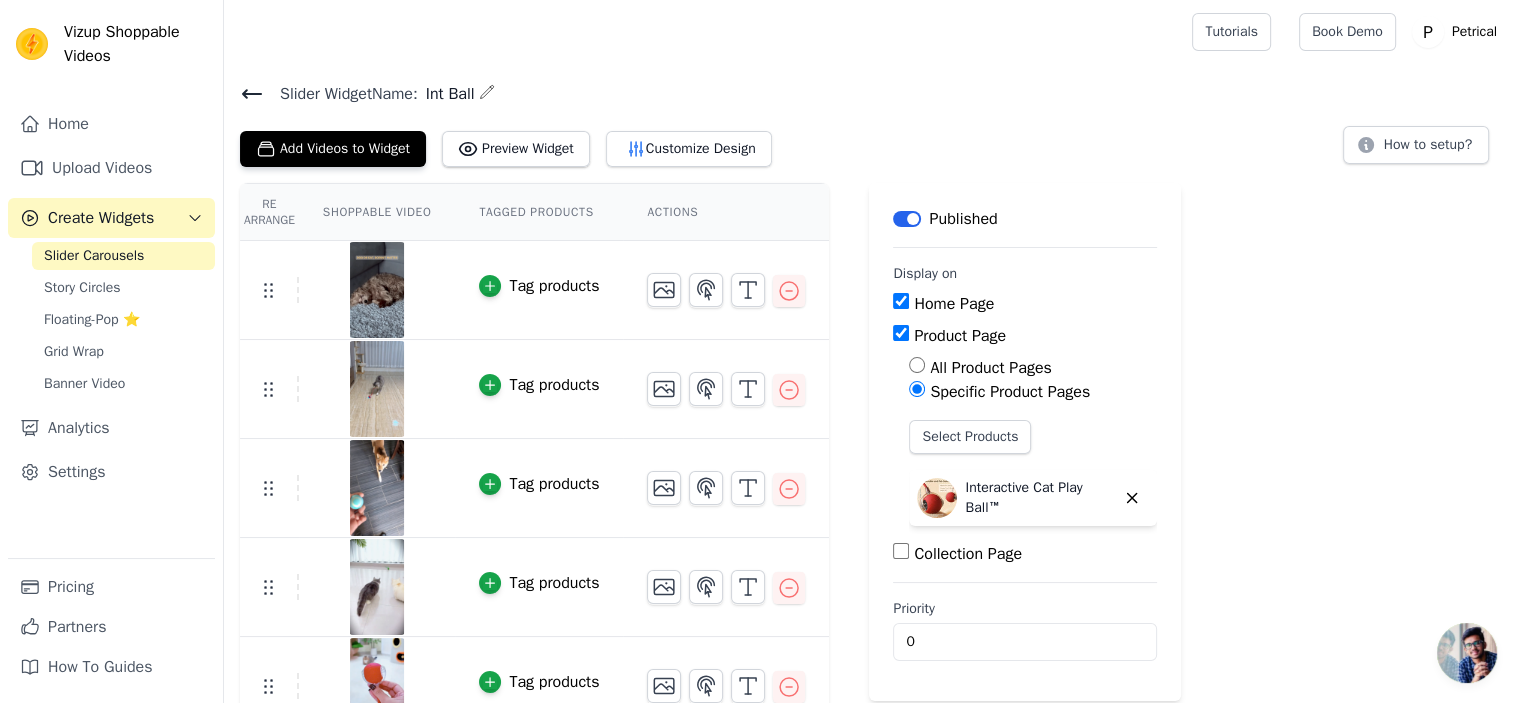 scroll, scrollTop: 0, scrollLeft: 0, axis: both 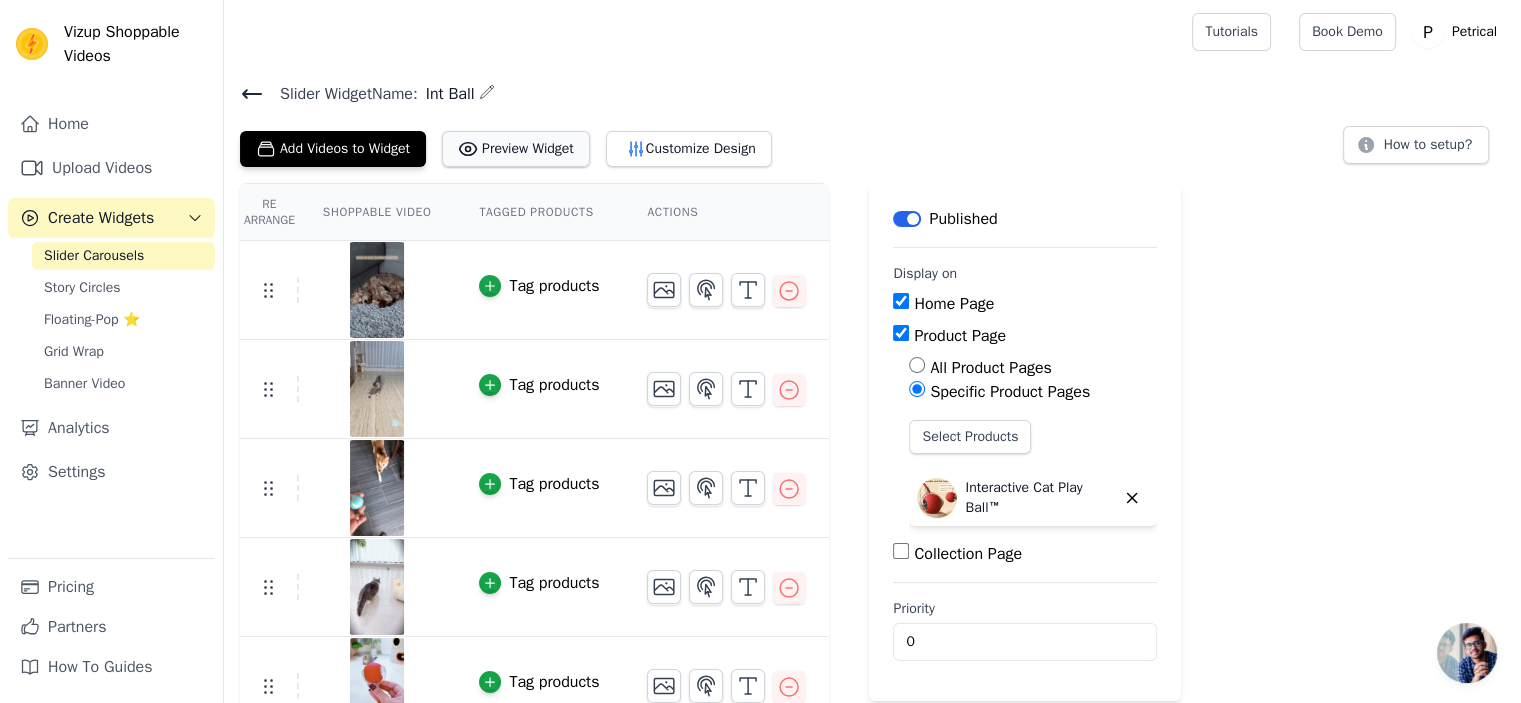 click on "Preview Widget" at bounding box center [516, 149] 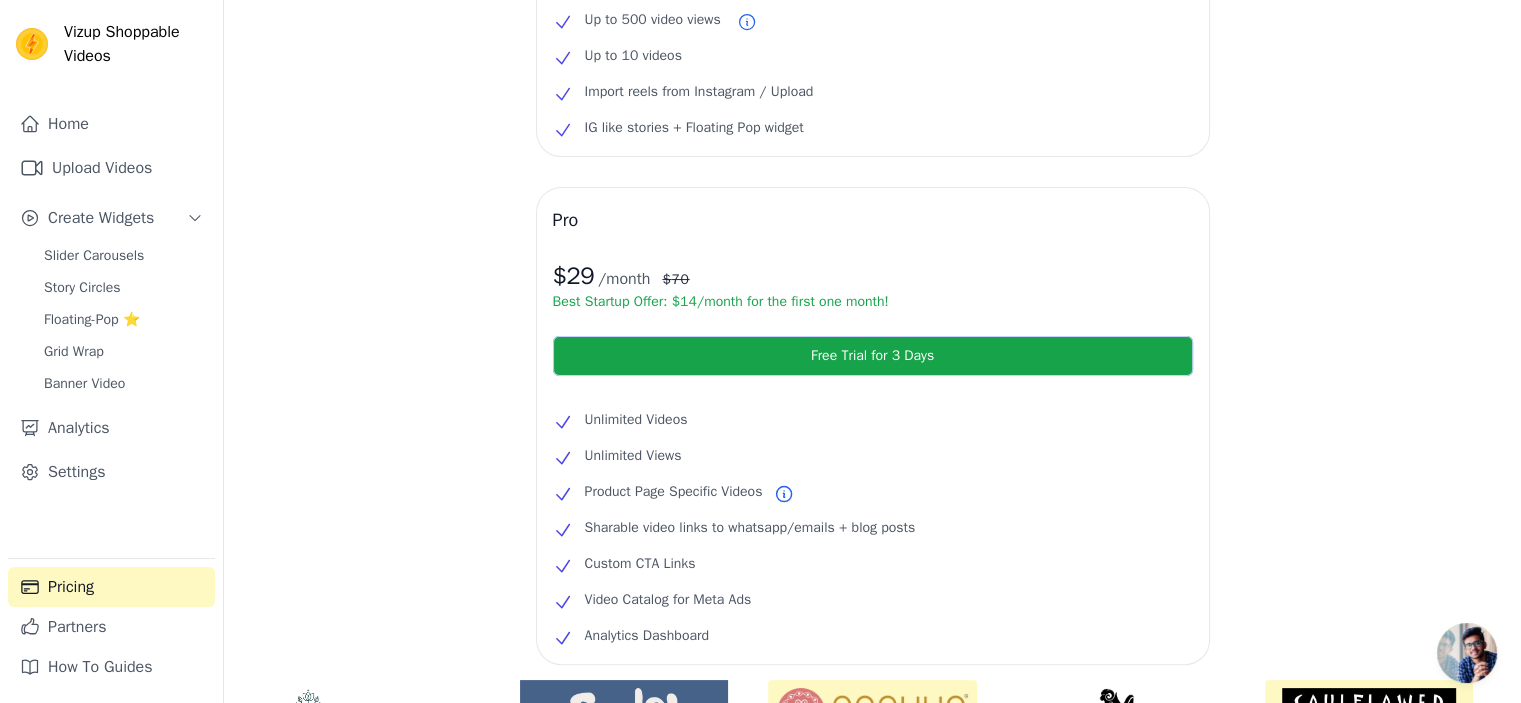 scroll, scrollTop: 300, scrollLeft: 0, axis: vertical 